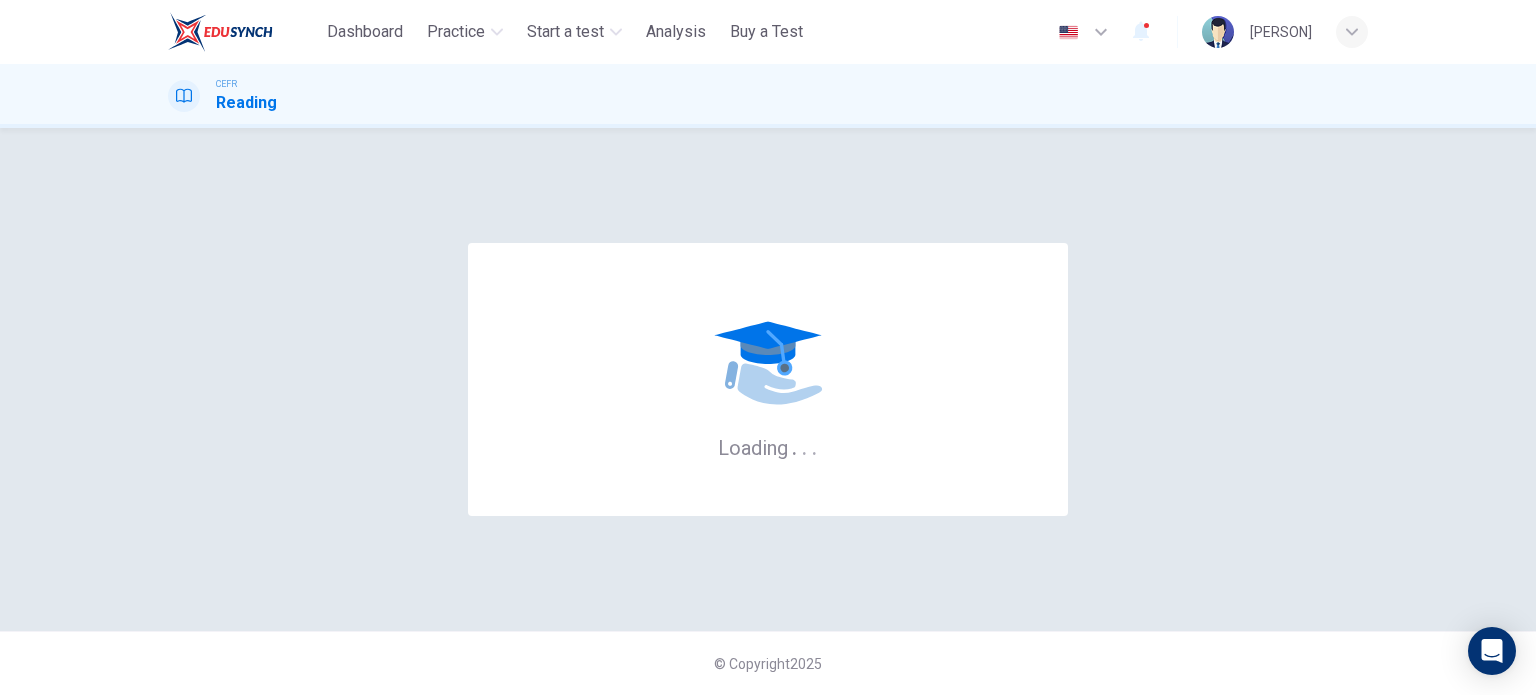 scroll, scrollTop: 0, scrollLeft: 0, axis: both 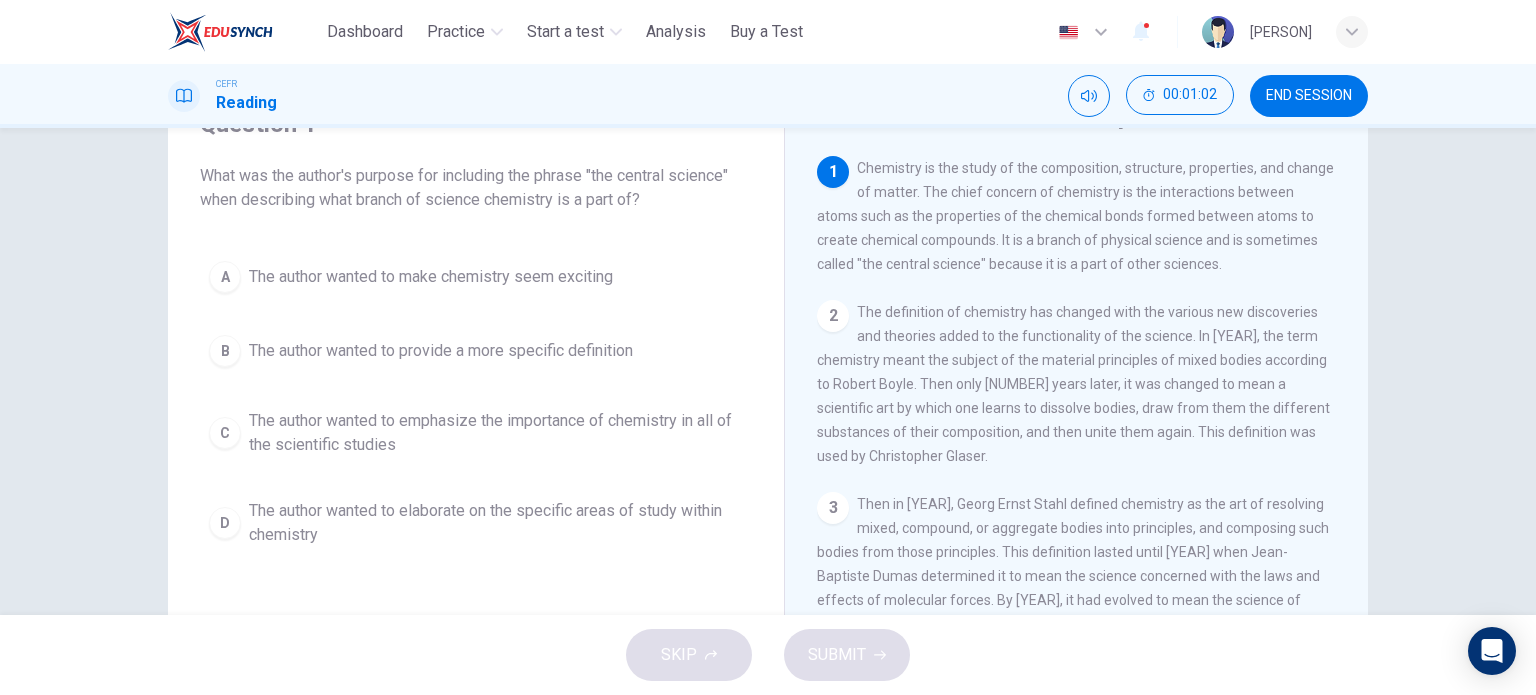 click on "The author wanted to emphasize the importance of chemistry in all of the scientific studies" at bounding box center [431, 277] 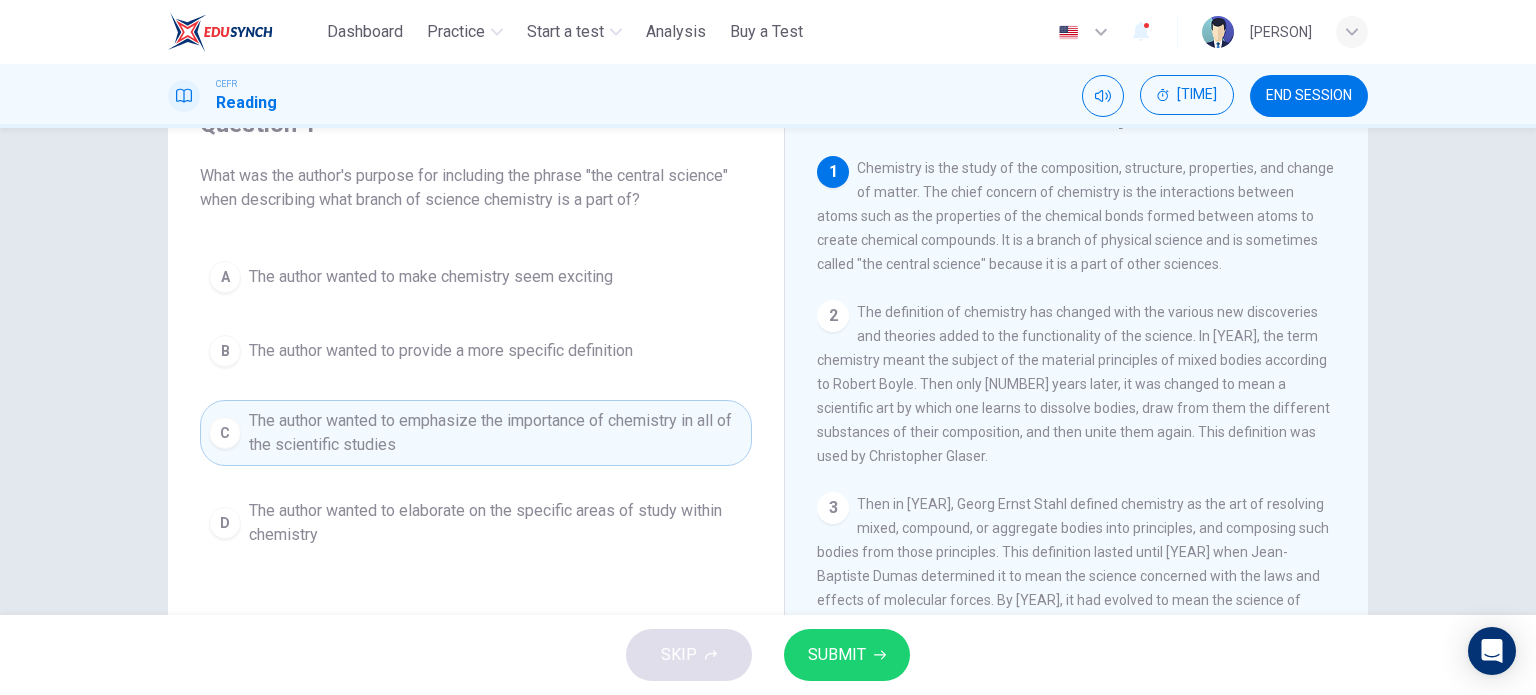 click on "SUBMIT" at bounding box center (847, 655) 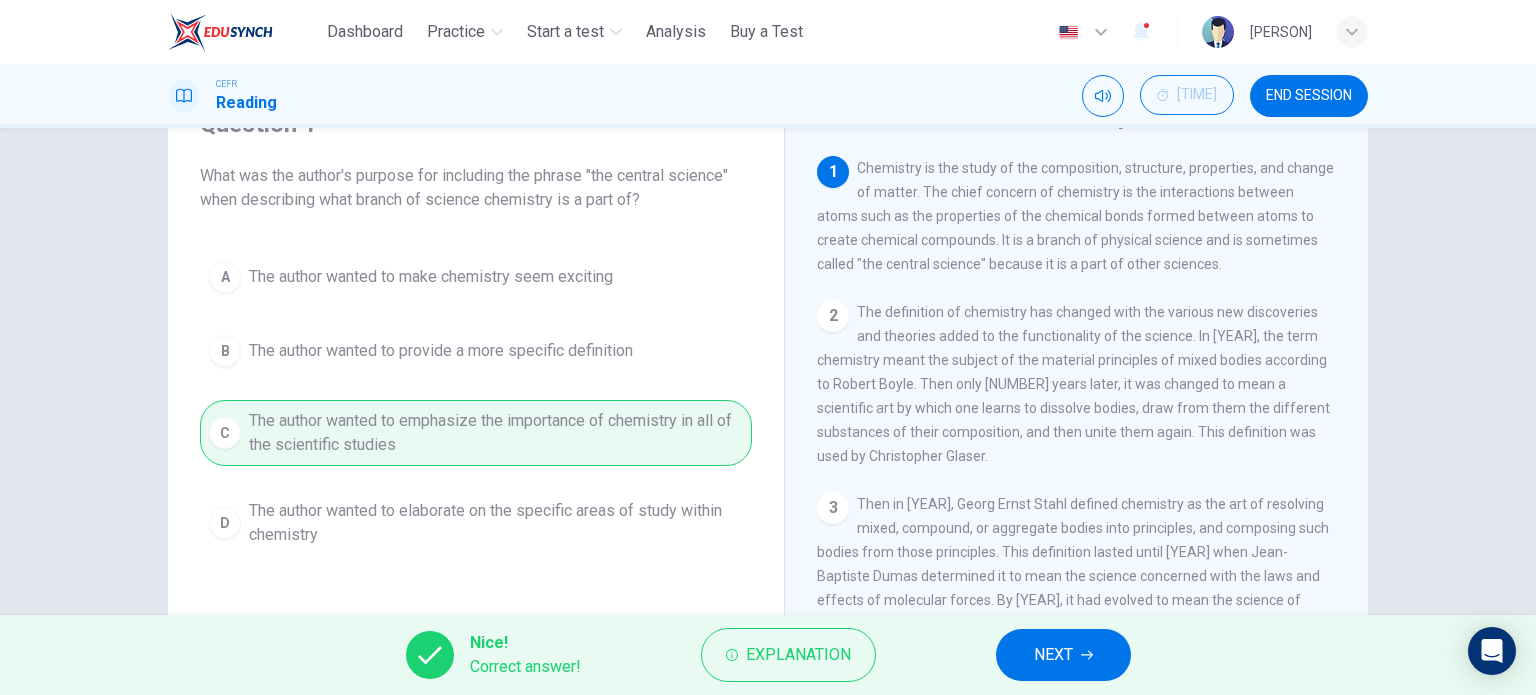 click on "NEXT" at bounding box center (1053, 655) 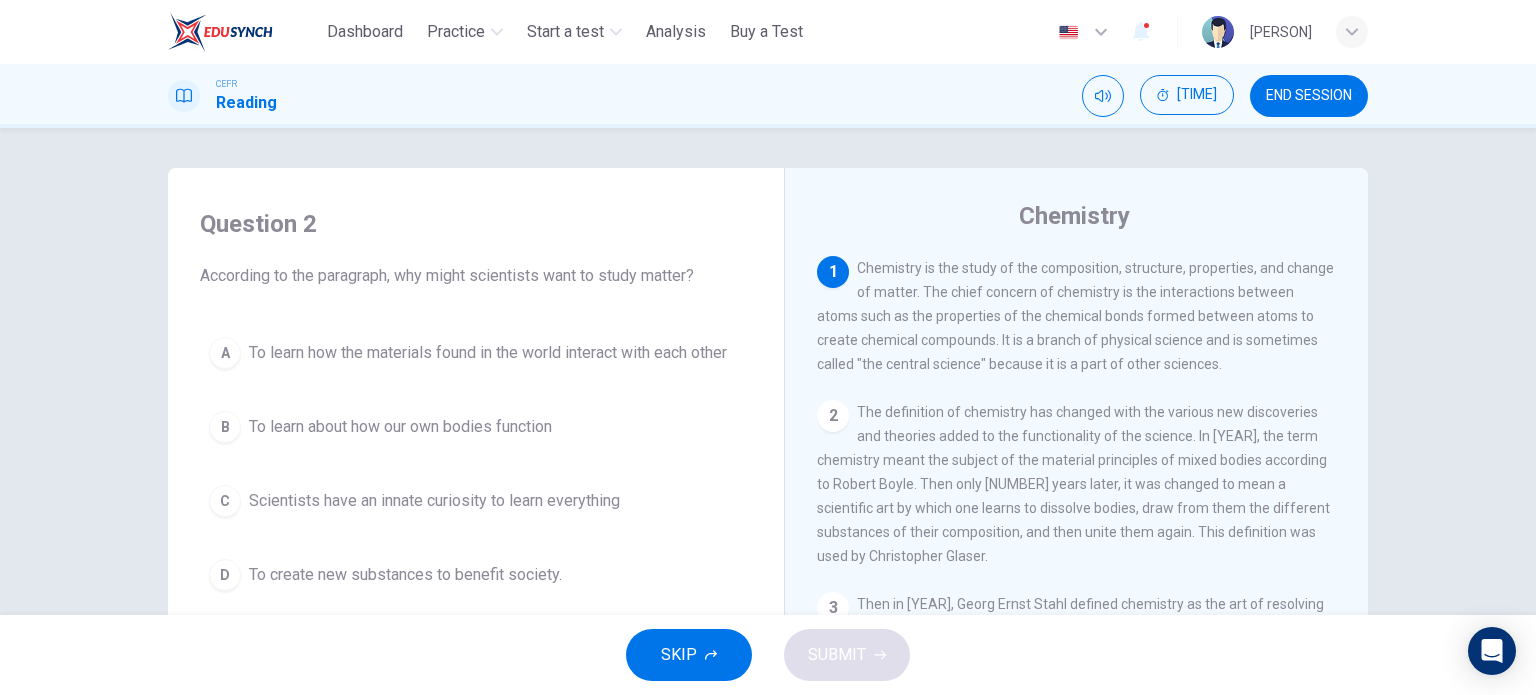 scroll, scrollTop: 100, scrollLeft: 0, axis: vertical 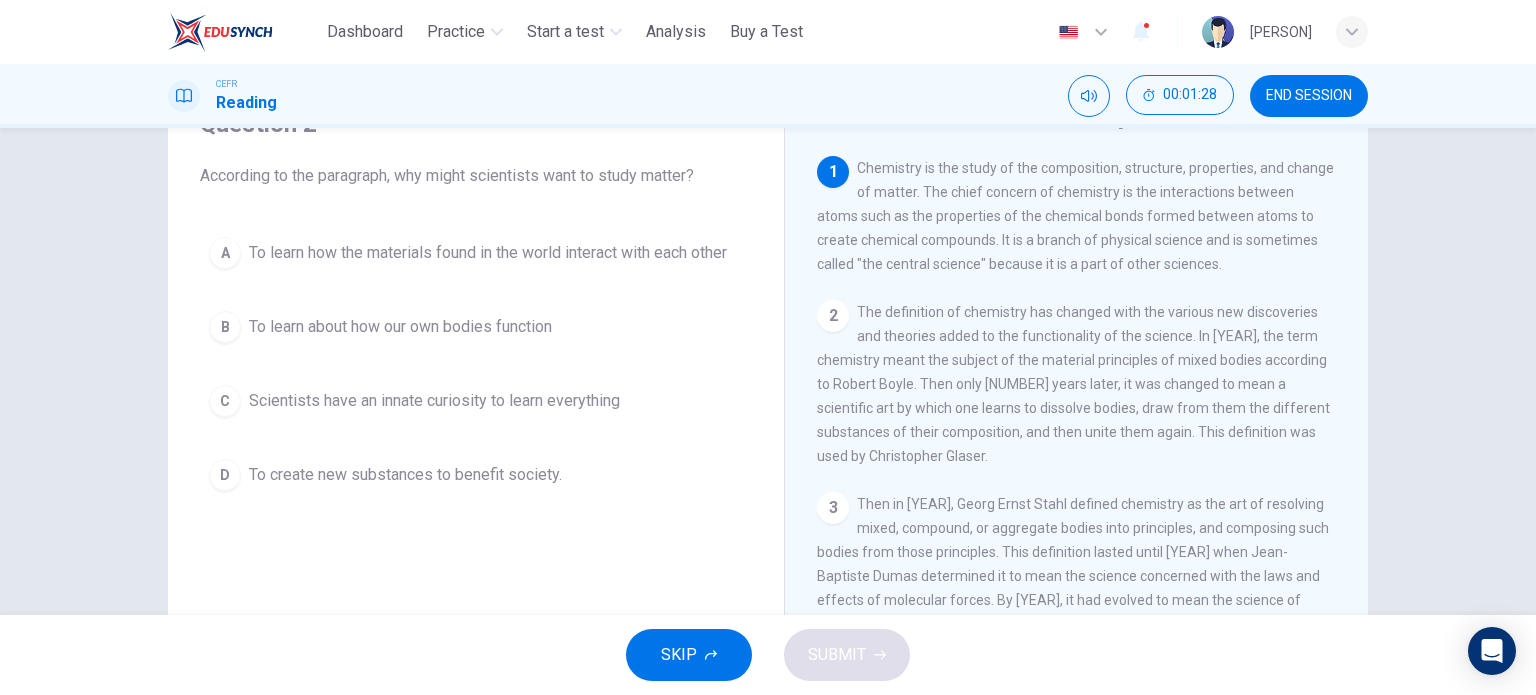 click on "A To learn how the materials found in the world interact with each other" at bounding box center (476, 253) 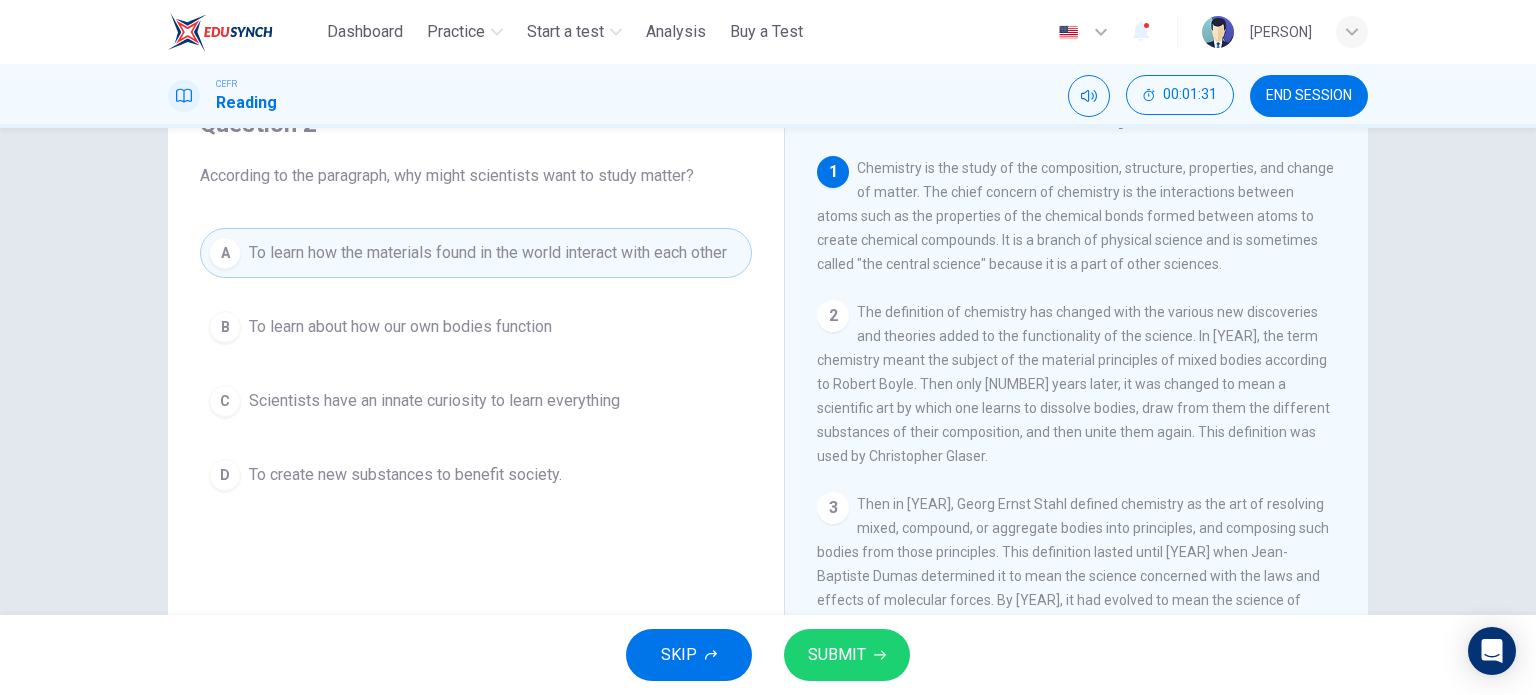 click on "SUBMIT" at bounding box center [837, 655] 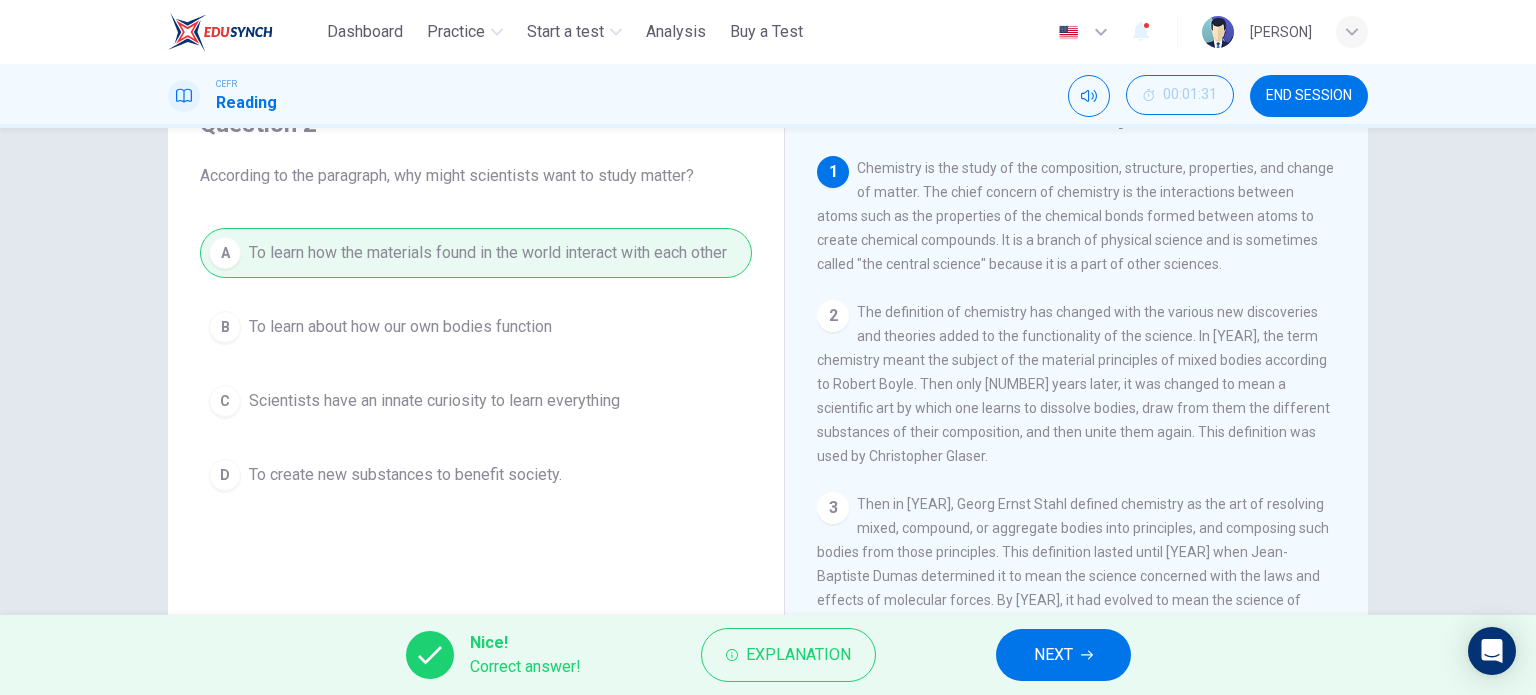 click on "NEXT" at bounding box center [1063, 655] 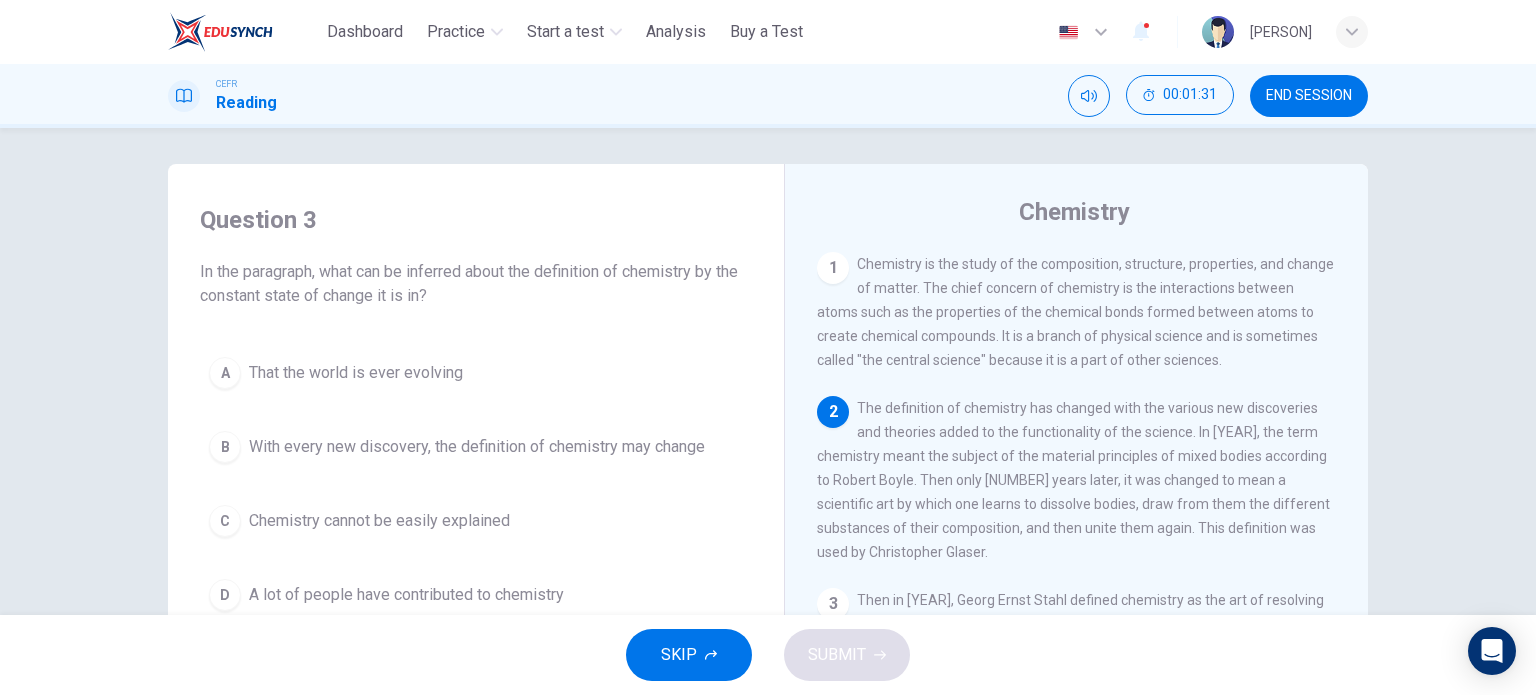 scroll, scrollTop: 0, scrollLeft: 0, axis: both 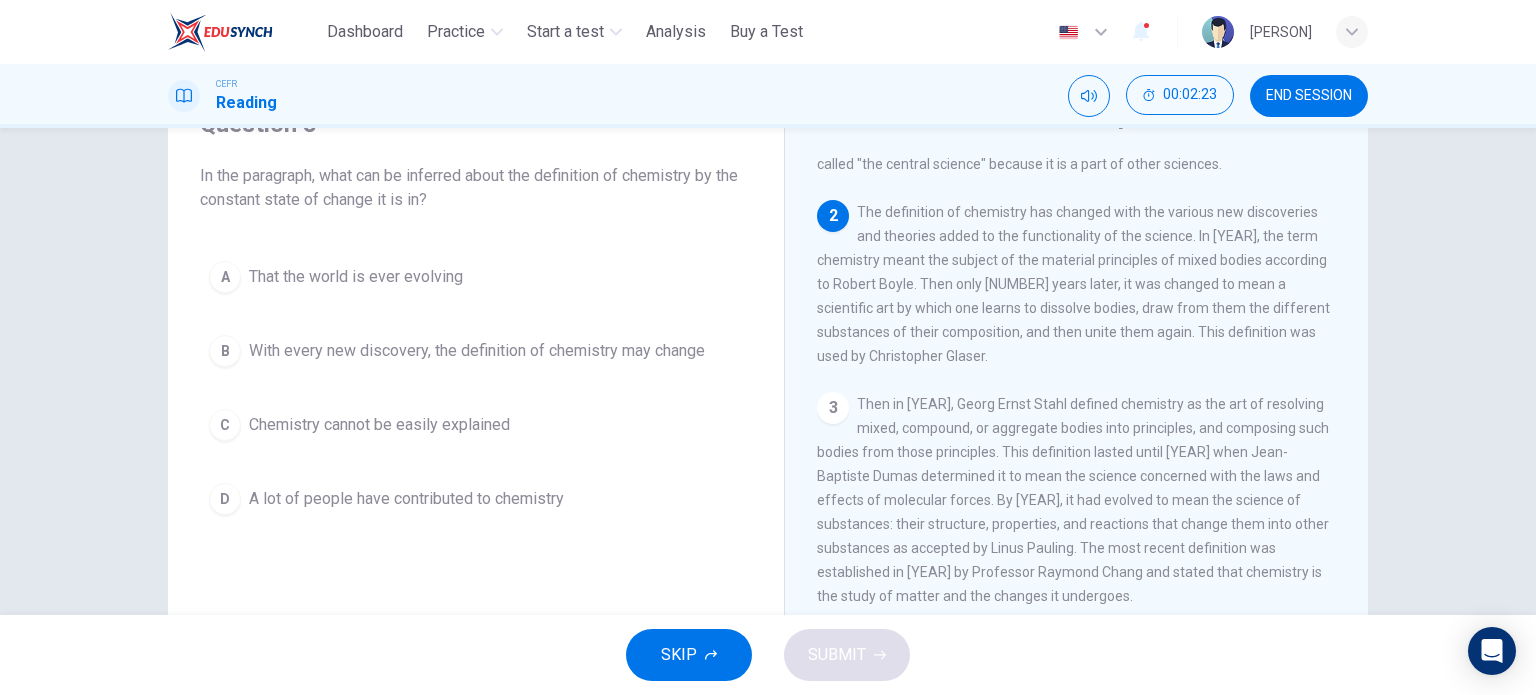 click on "With every new discovery, the definition of chemistry may change" at bounding box center [356, 277] 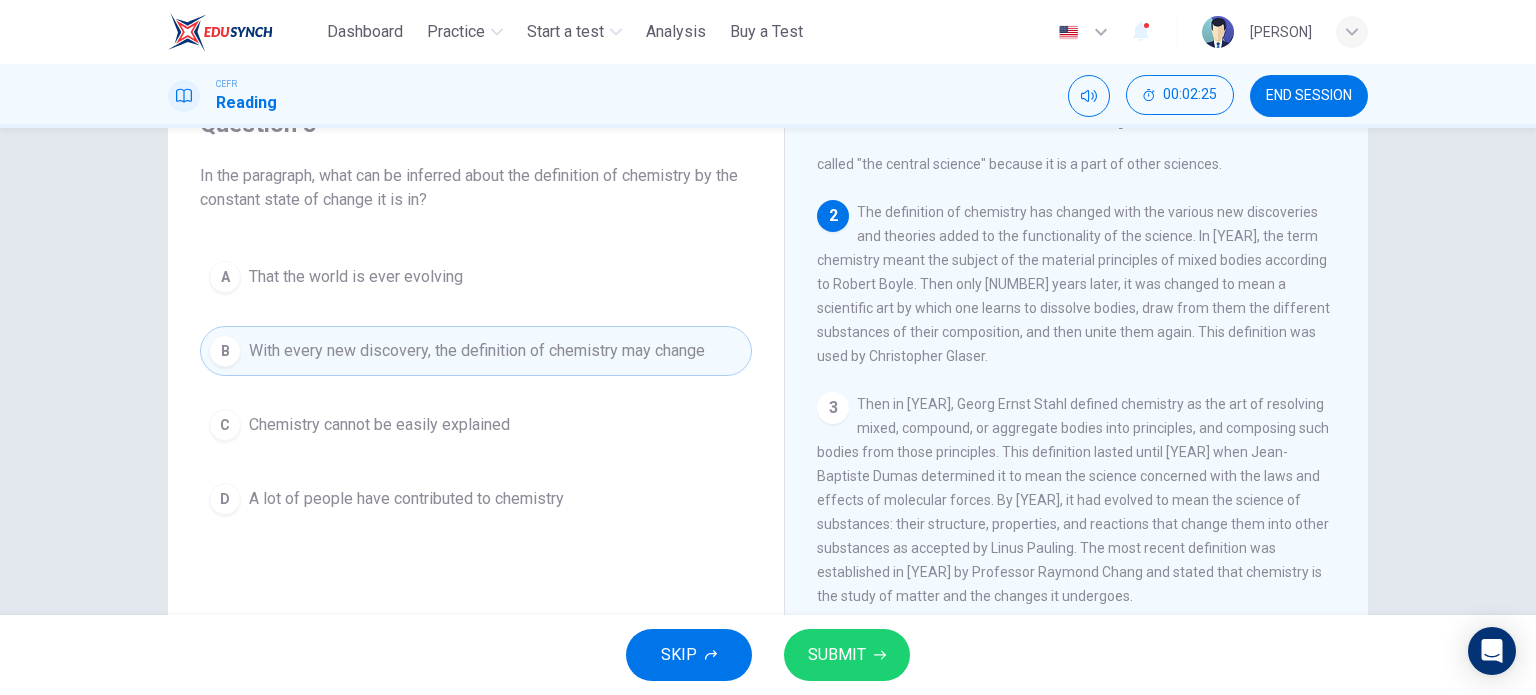click on "SUBMIT" at bounding box center (847, 655) 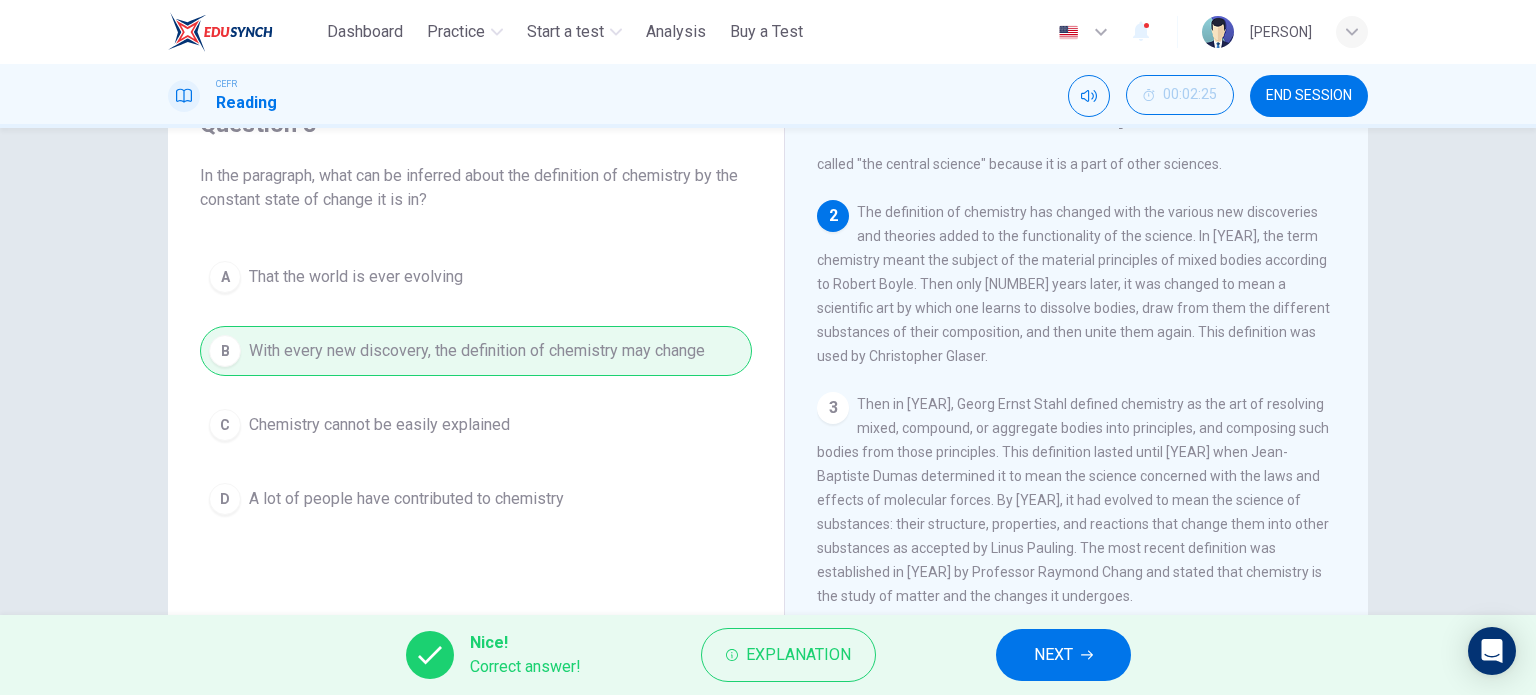 click on "NEXT" at bounding box center [1053, 655] 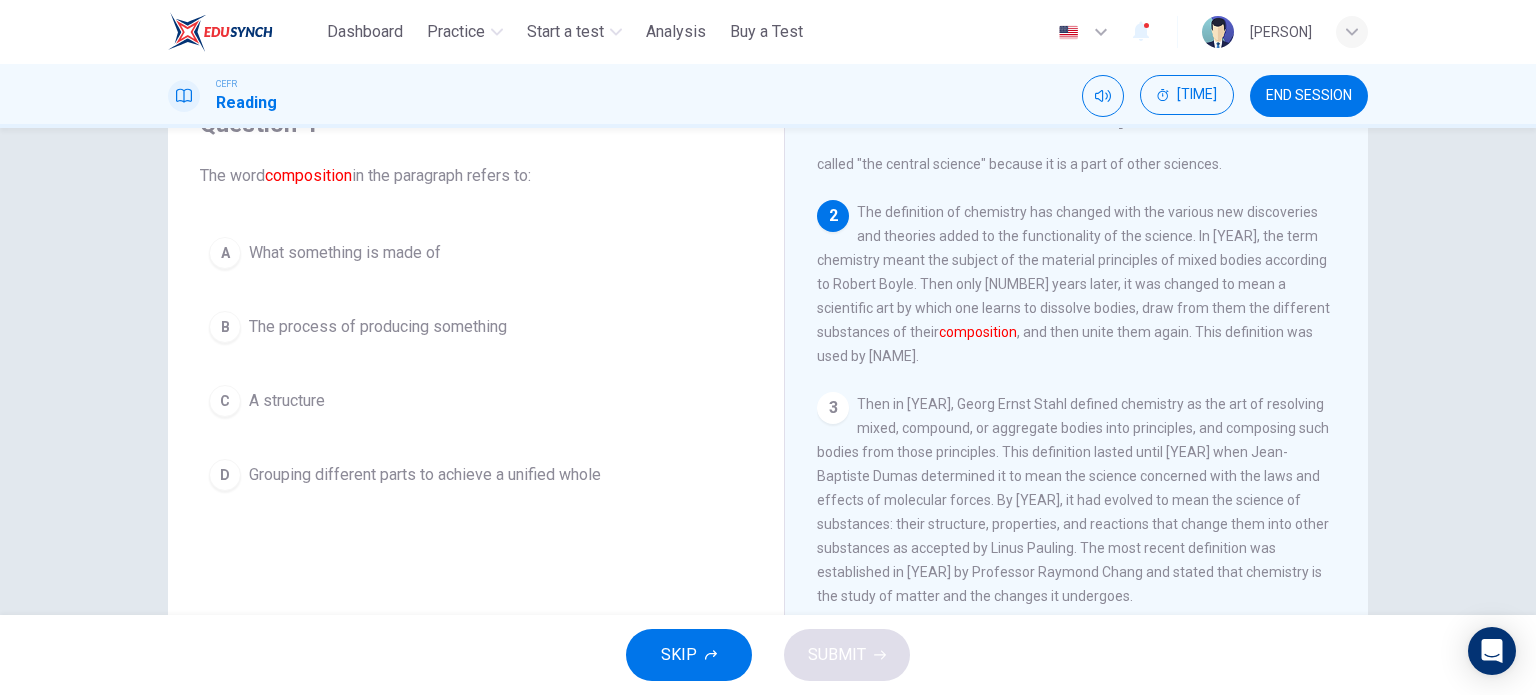 click on "What something is made of" at bounding box center (345, 253) 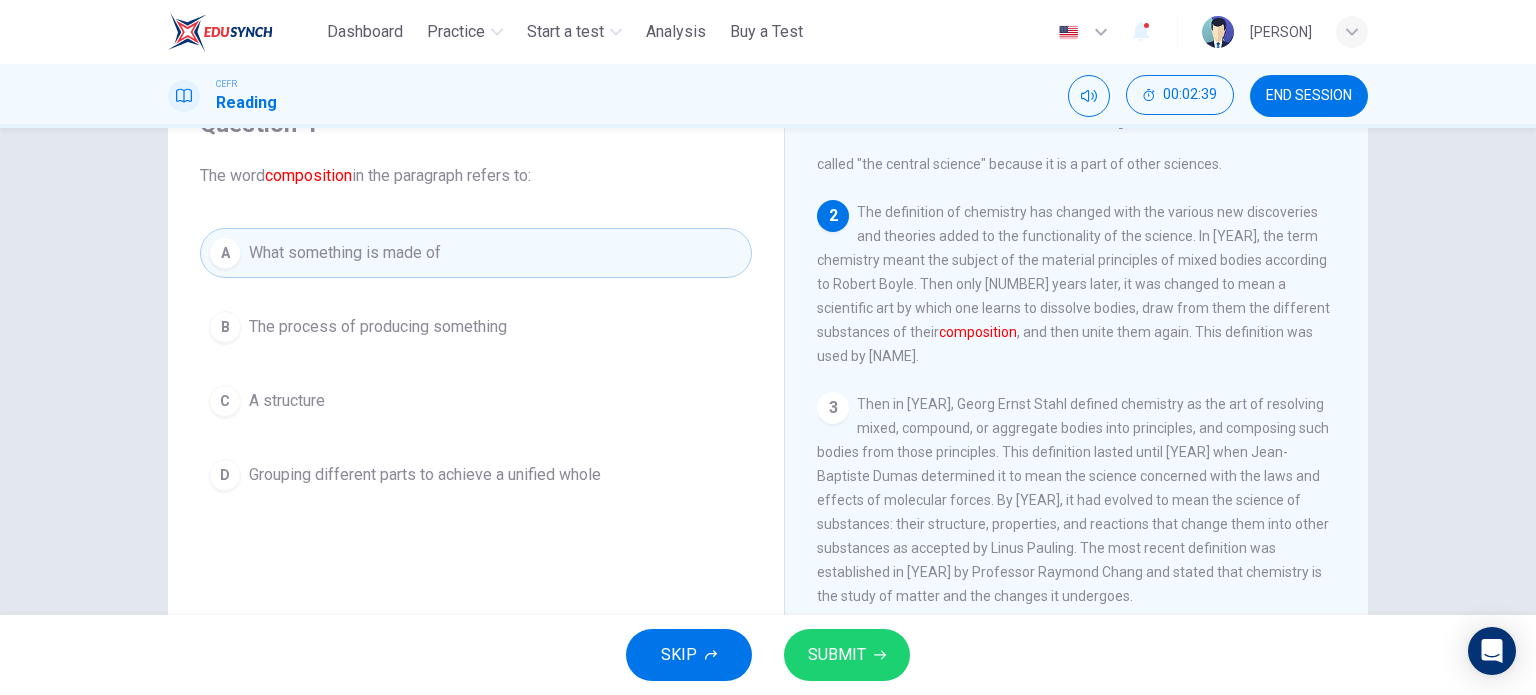 click on "SUBMIT" at bounding box center [837, 655] 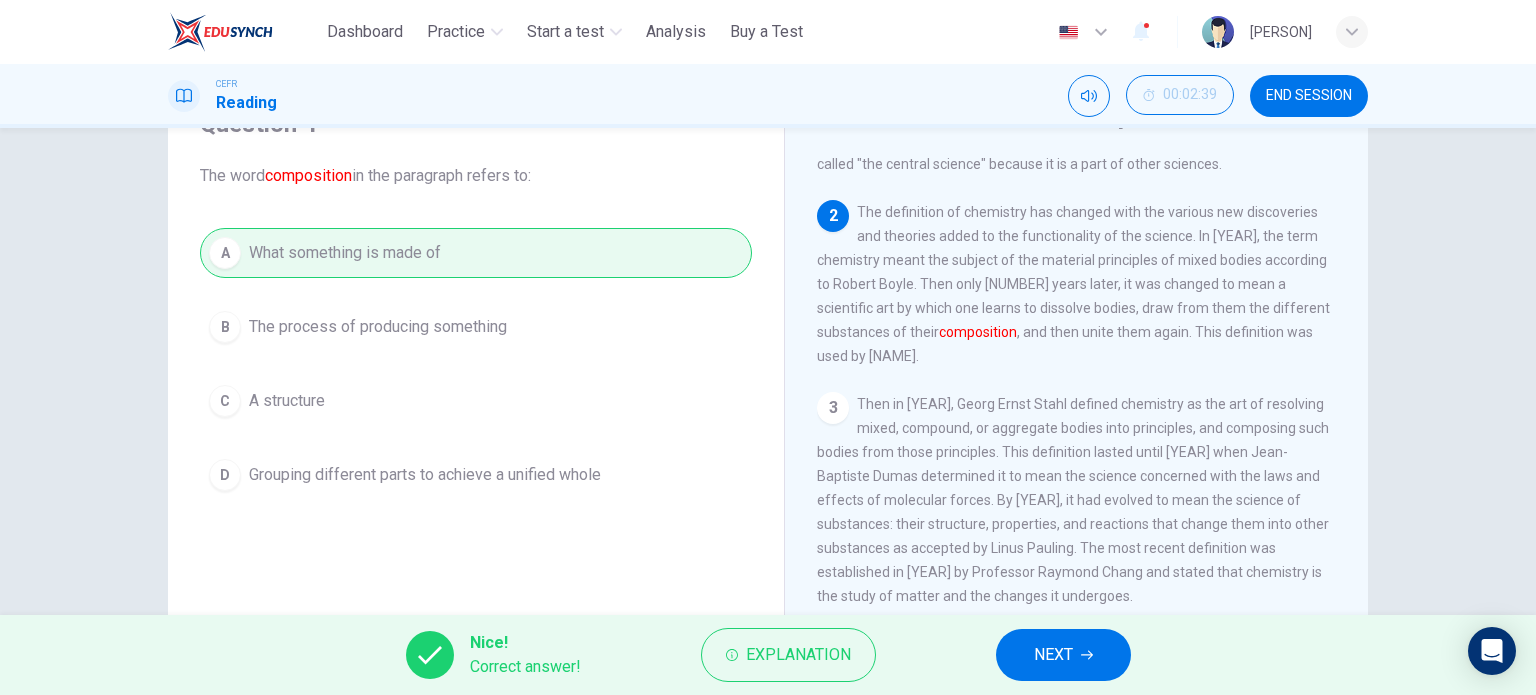 click on "NEXT" at bounding box center [1053, 655] 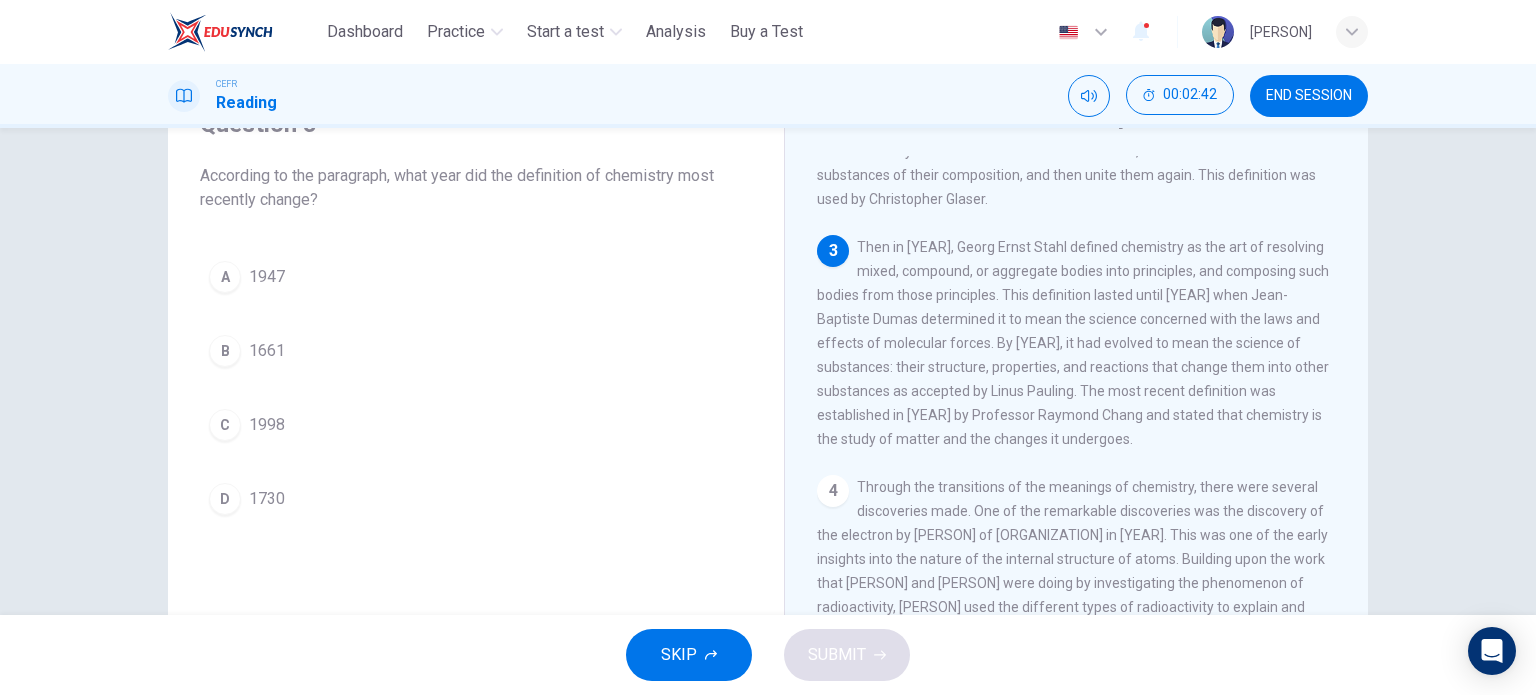 scroll, scrollTop: 200, scrollLeft: 0, axis: vertical 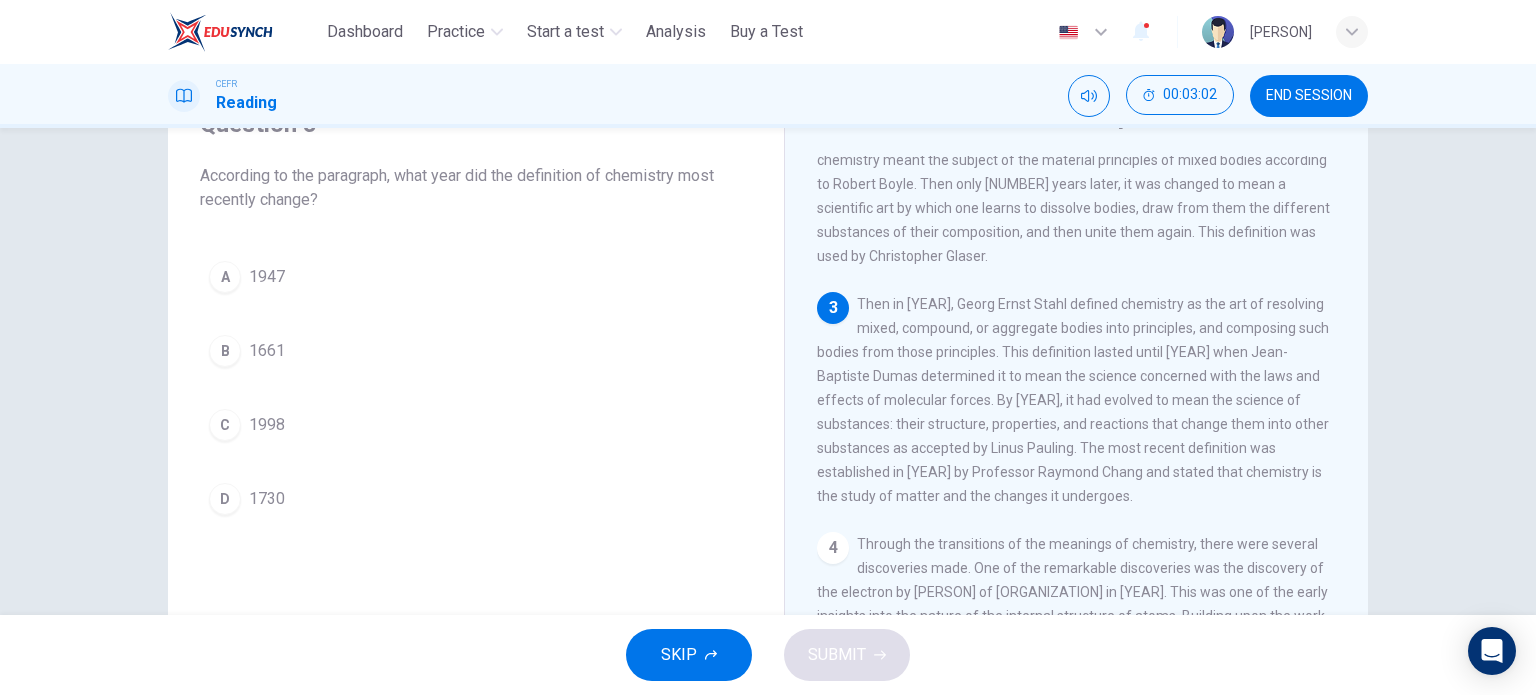 click on "C 1998" at bounding box center (476, 425) 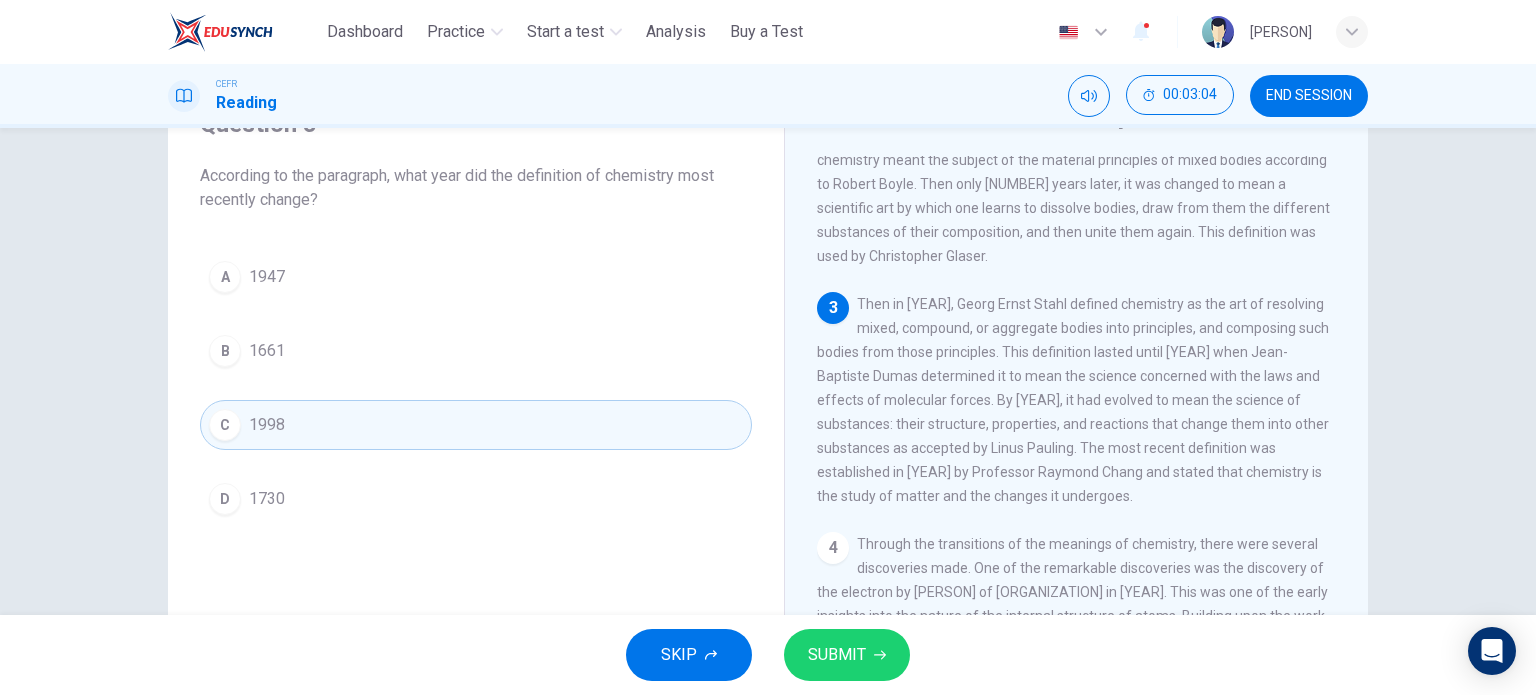 click on "SUBMIT" at bounding box center [847, 655] 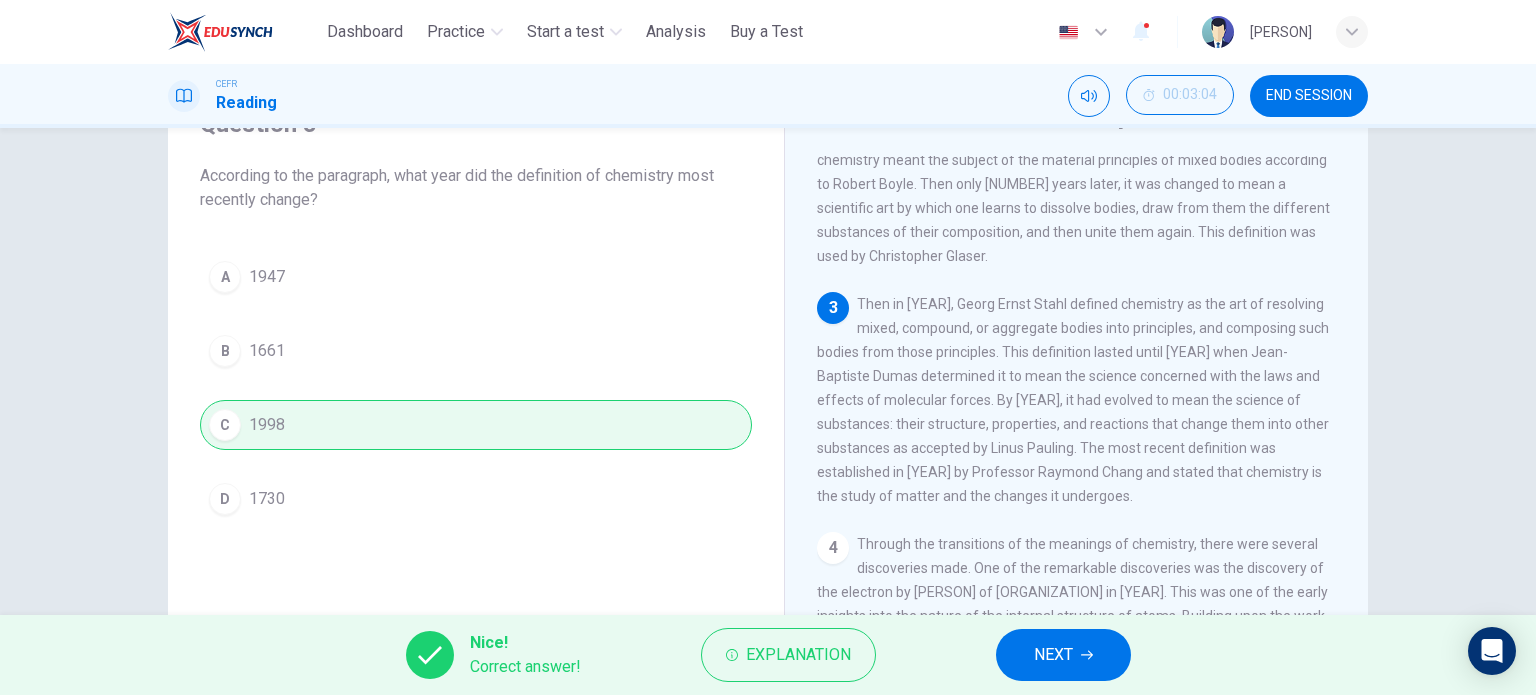click on "NEXT" at bounding box center [1063, 655] 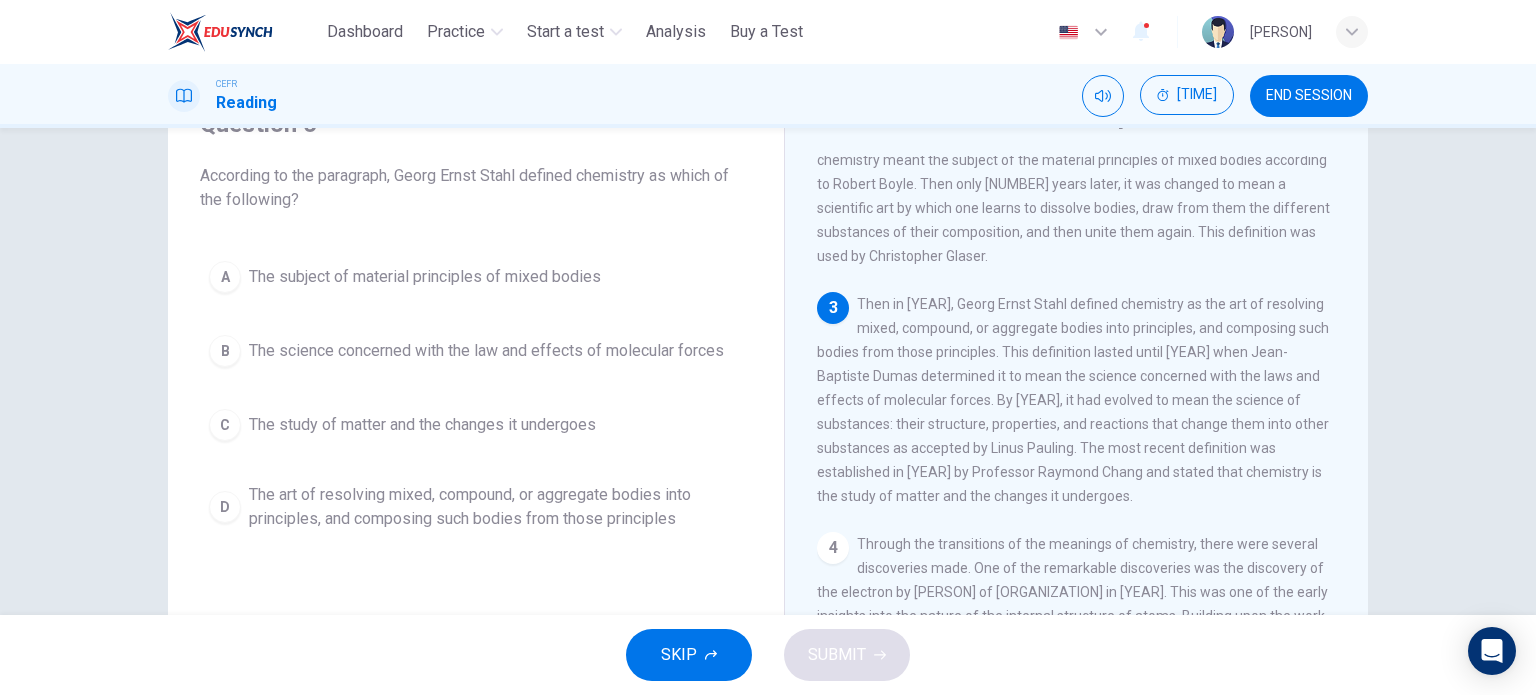 click on "The art of resolving mixed, compound, or aggregate bodies into principles, and composing such bodies from those principles" at bounding box center (425, 277) 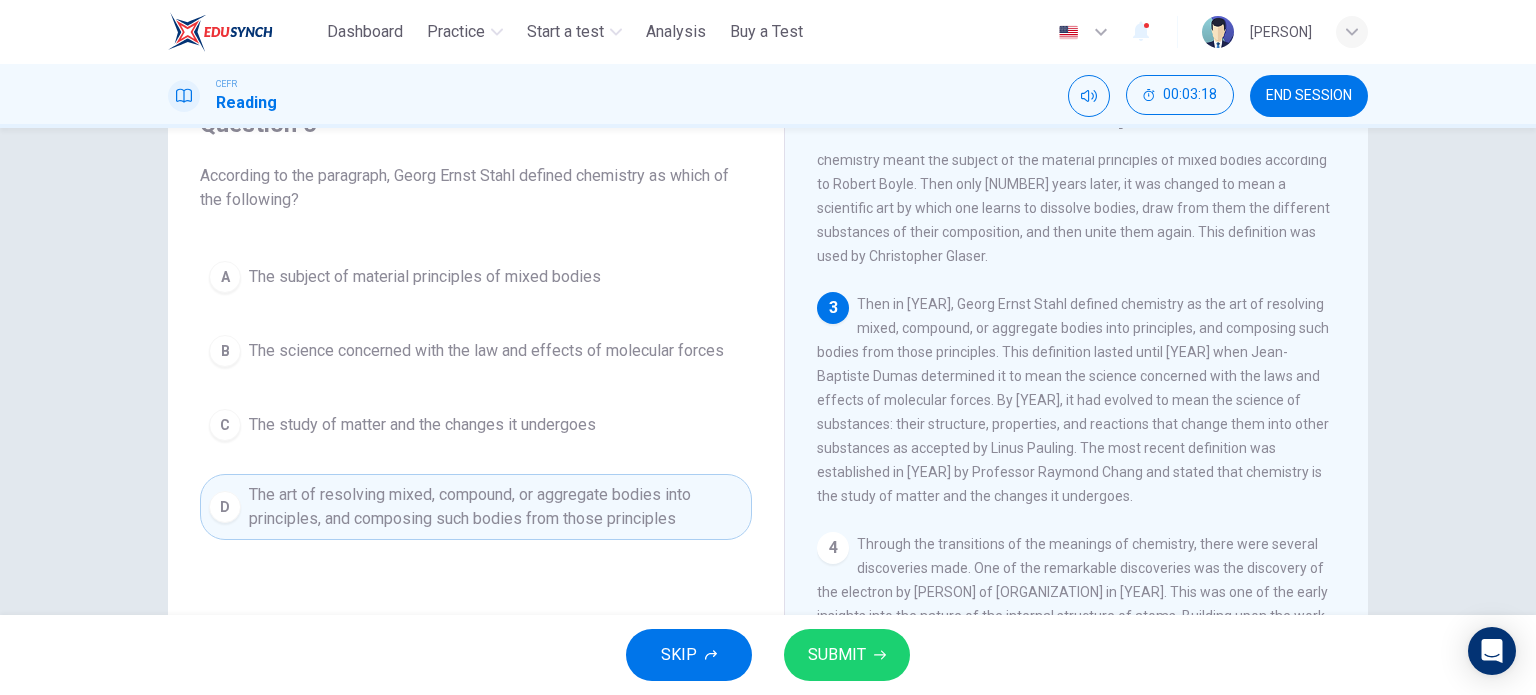 click on "SUBMIT" at bounding box center (847, 655) 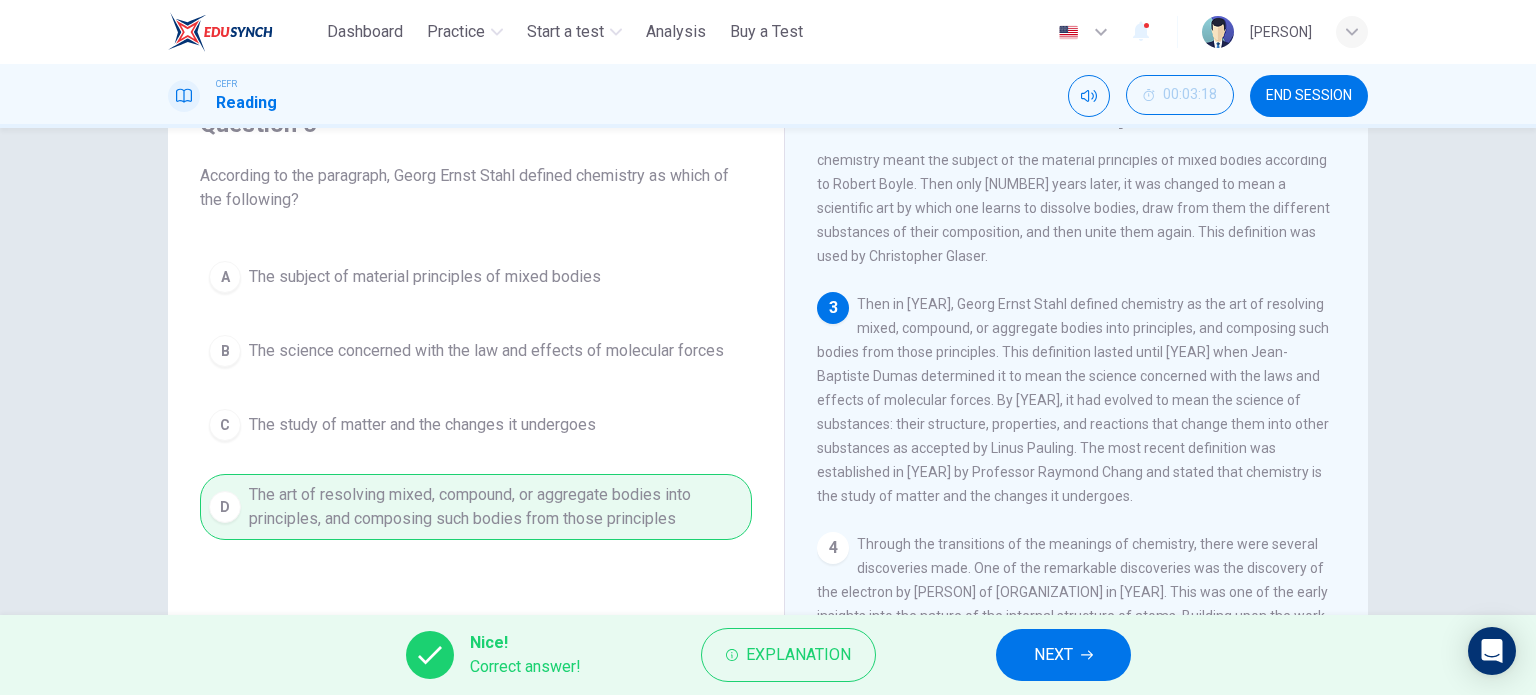 click on "Nice! Correct answer! Explanation NEXT" at bounding box center (768, 655) 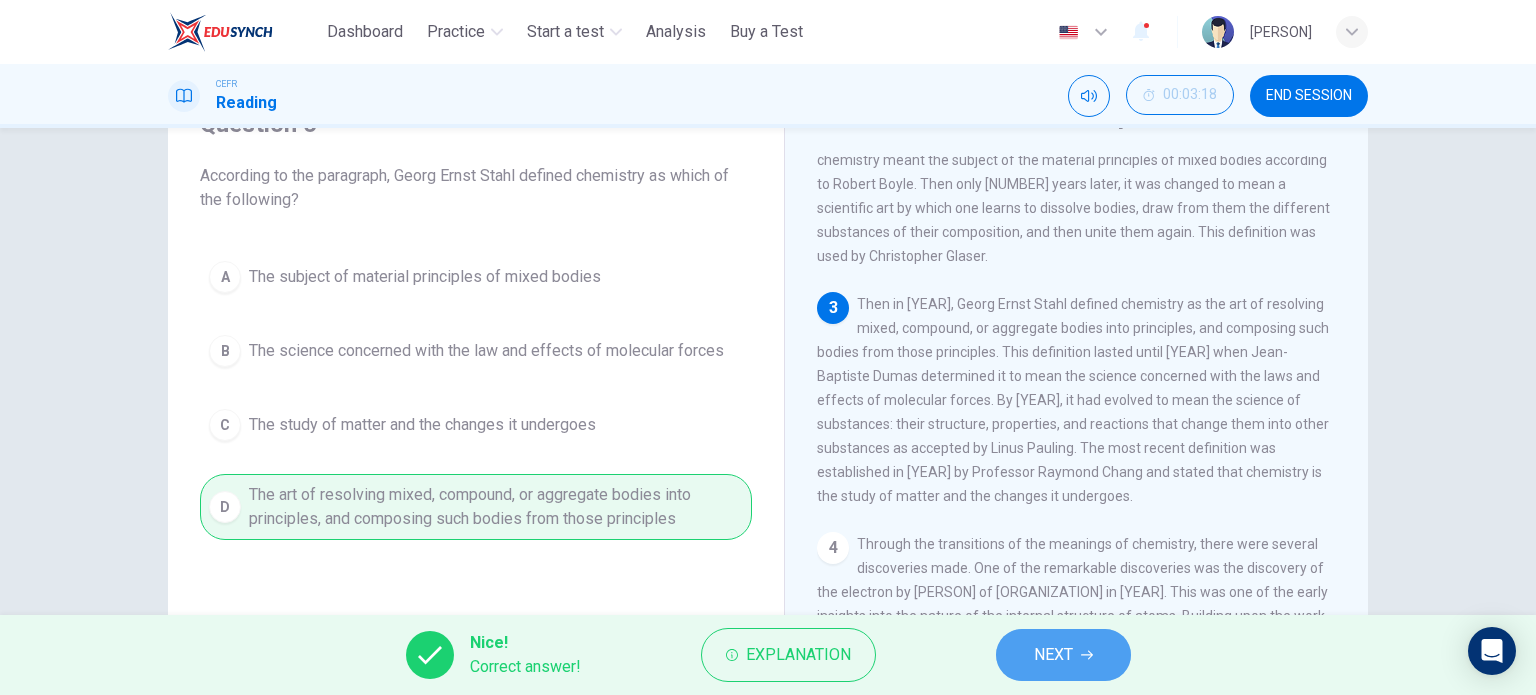 click on "NEXT" at bounding box center [1053, 655] 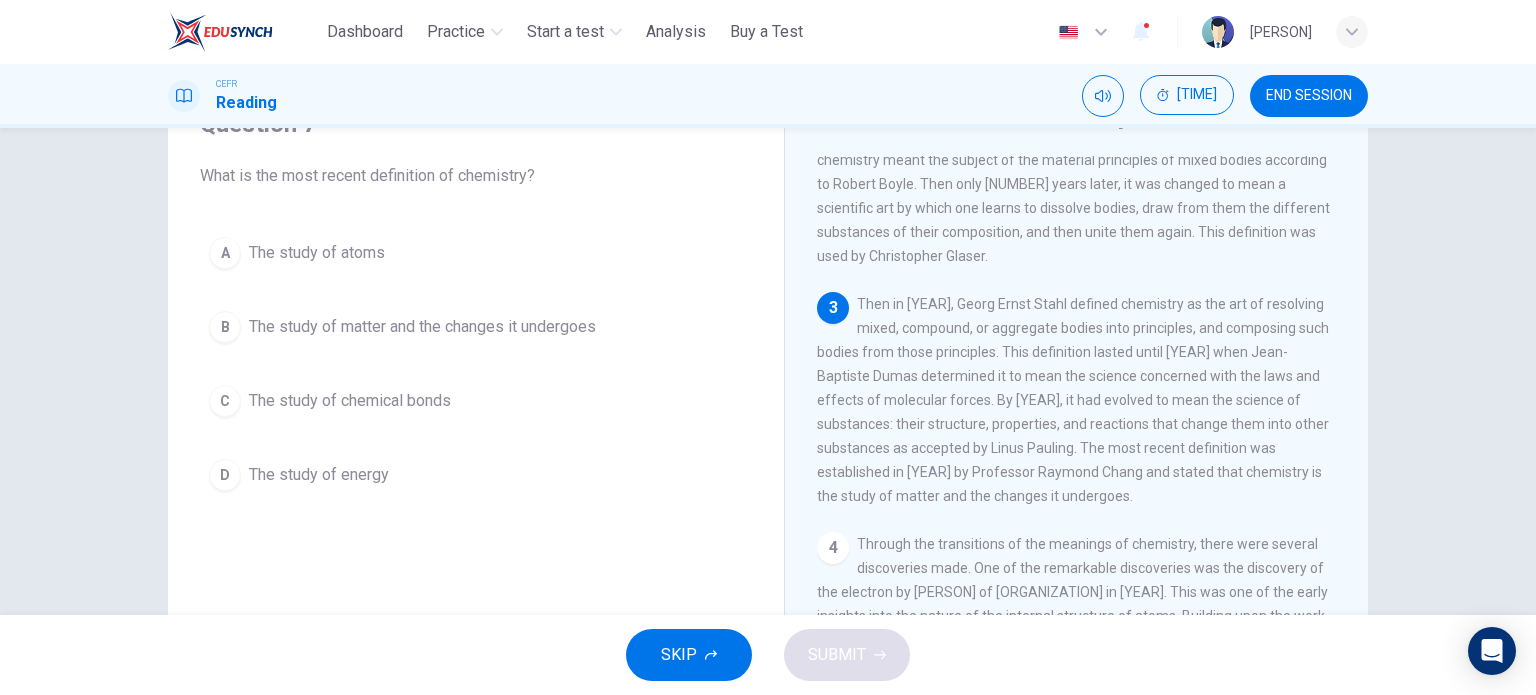 click on "The study of matter and the changes it undergoes" at bounding box center (317, 253) 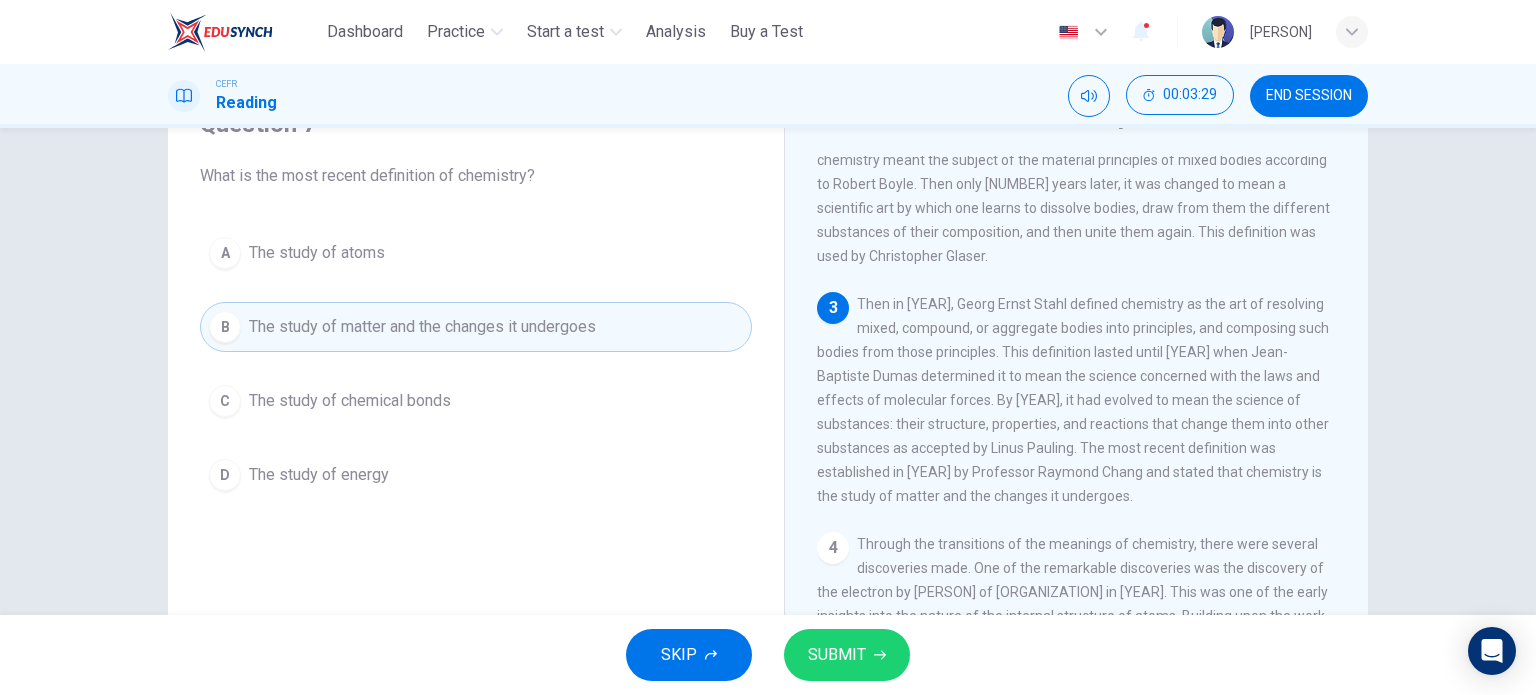 click on "SUBMIT" at bounding box center (837, 655) 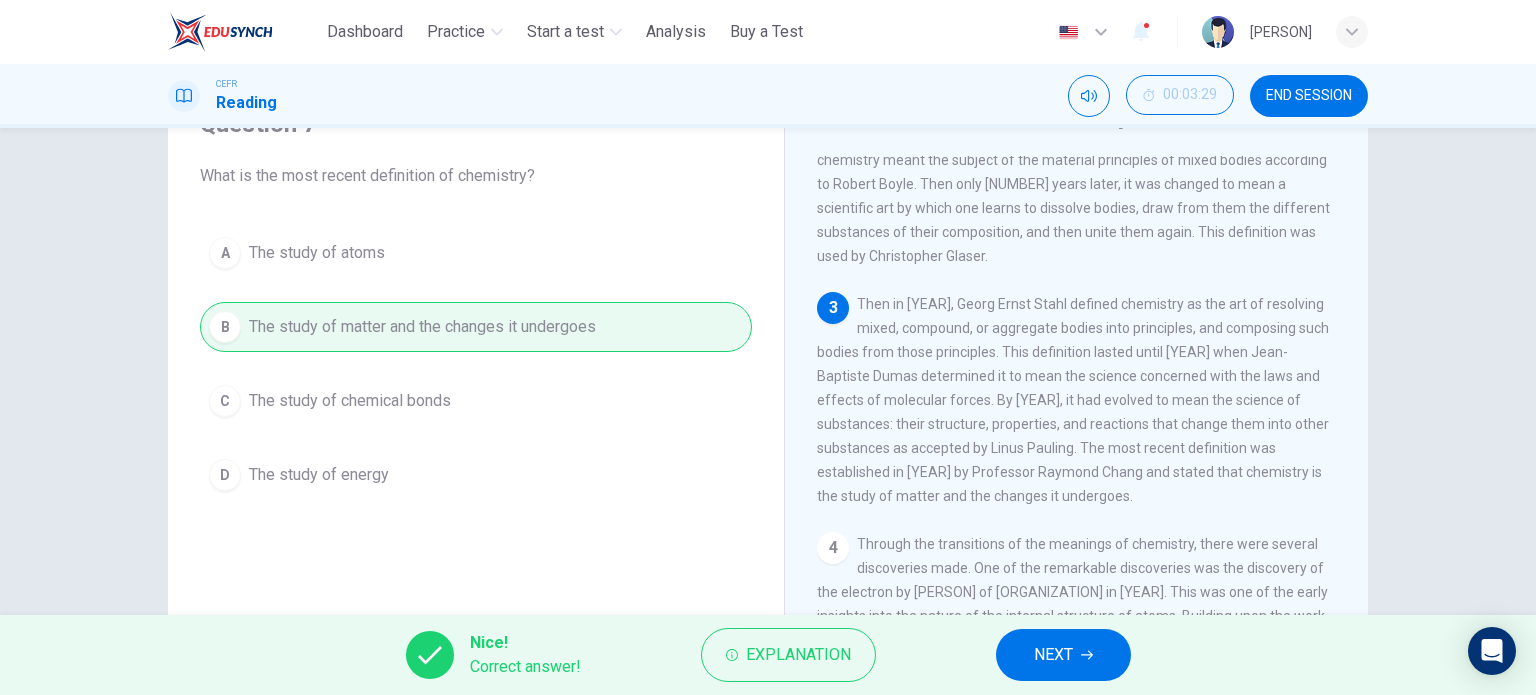 click on "NEXT" at bounding box center [1063, 655] 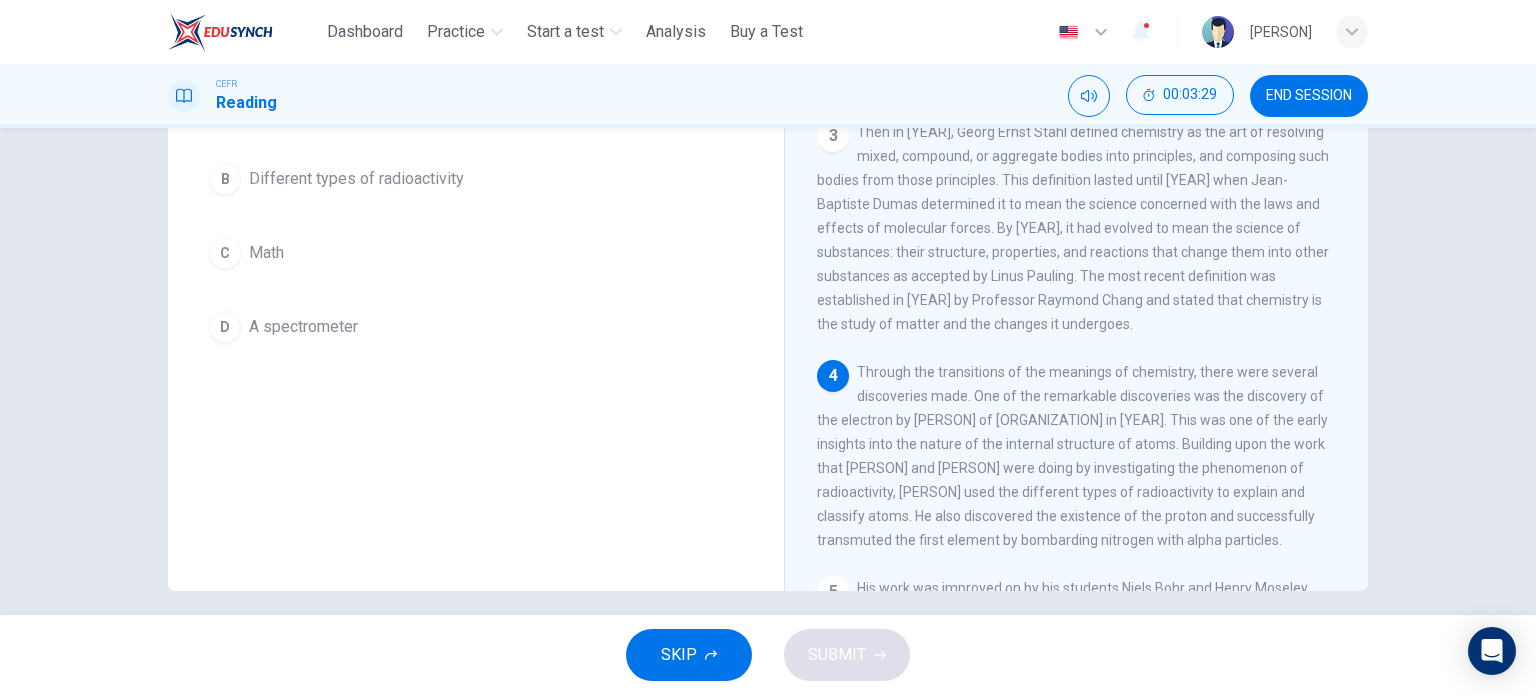 scroll, scrollTop: 288, scrollLeft: 0, axis: vertical 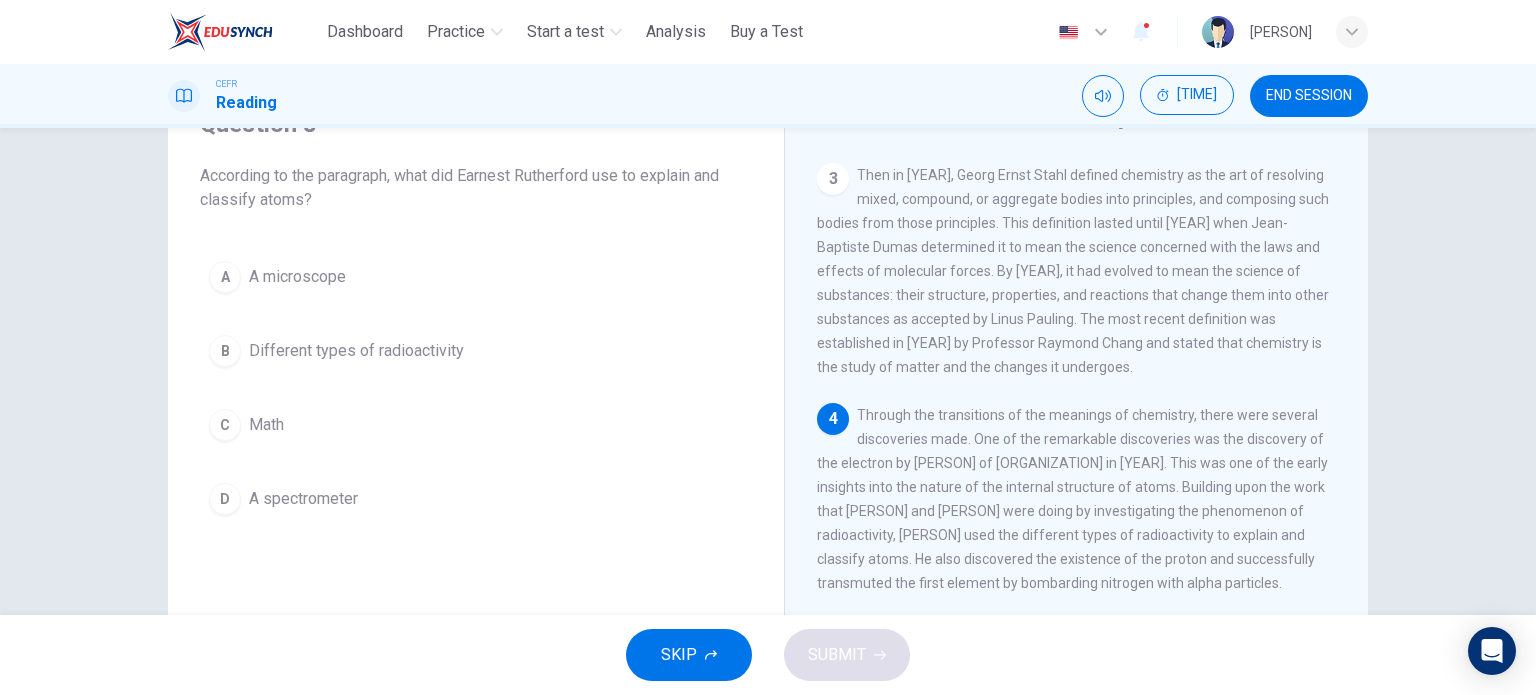 click on "Different types of radioactivity" at bounding box center (297, 277) 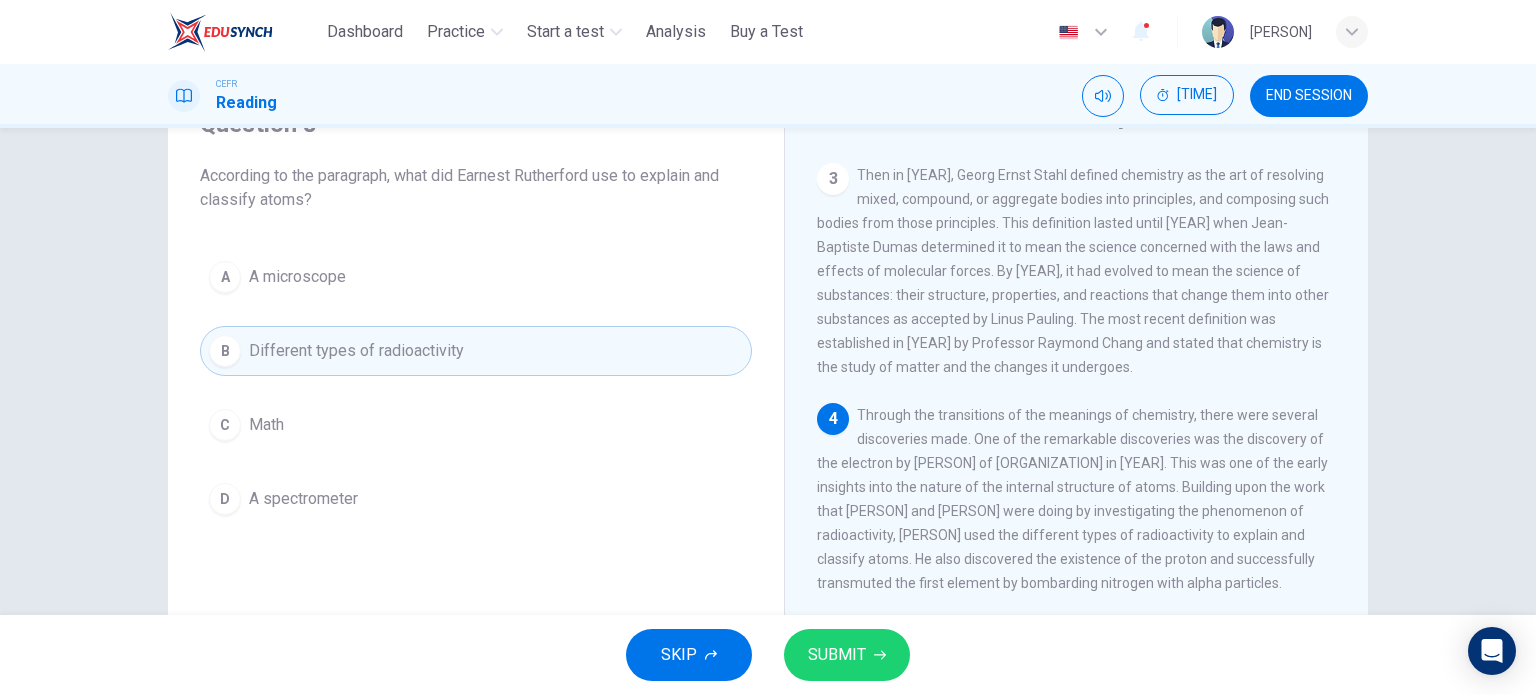 click on "SKIP SUBMIT" at bounding box center (768, 655) 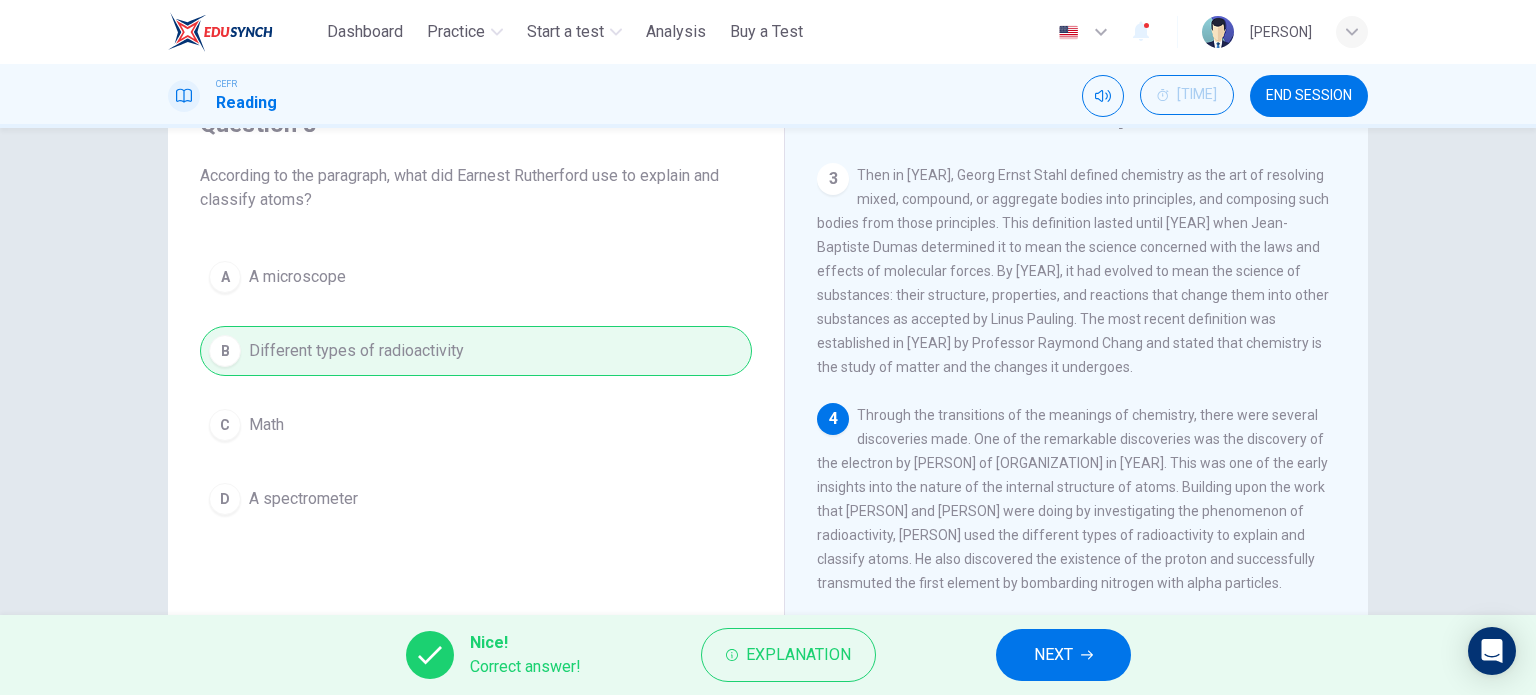 click on "NEXT" at bounding box center [1053, 655] 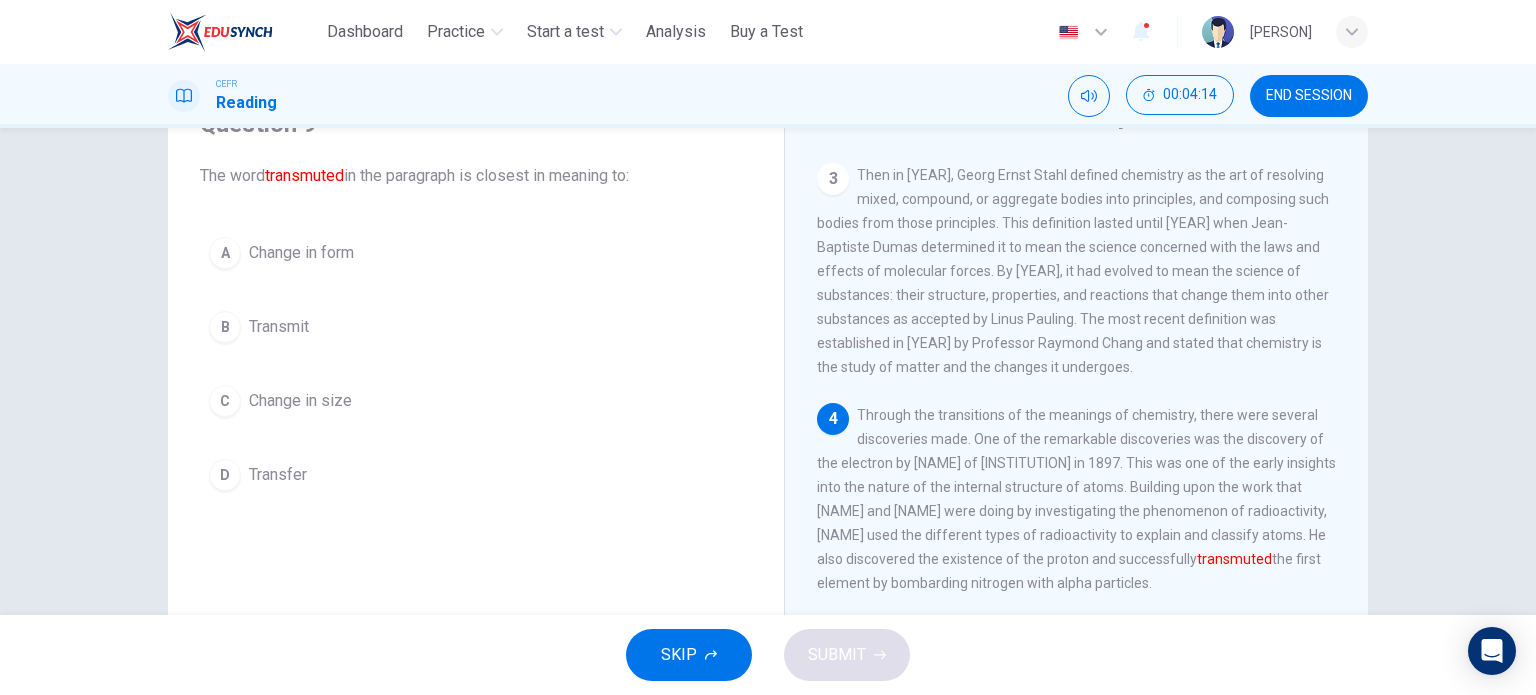 click on "Change in form" at bounding box center (301, 253) 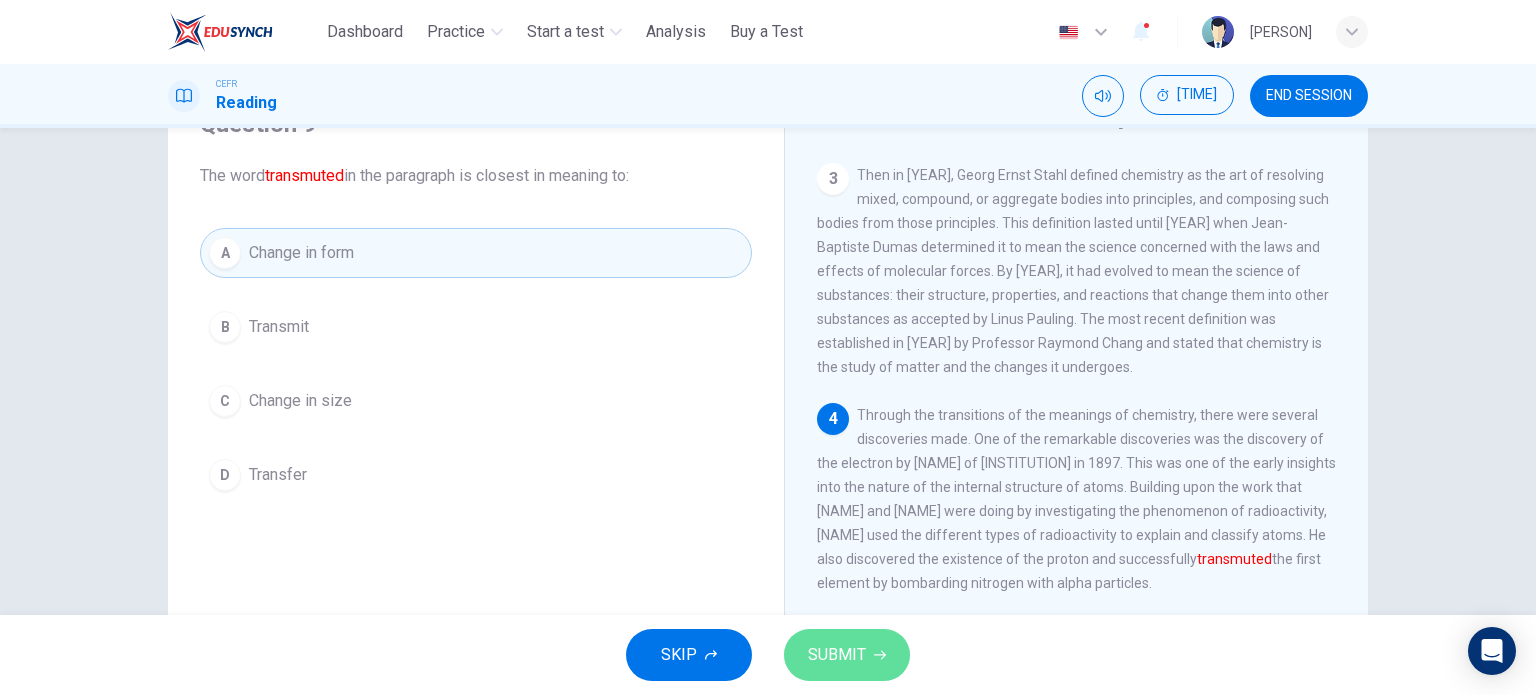 click on "SUBMIT" at bounding box center (837, 655) 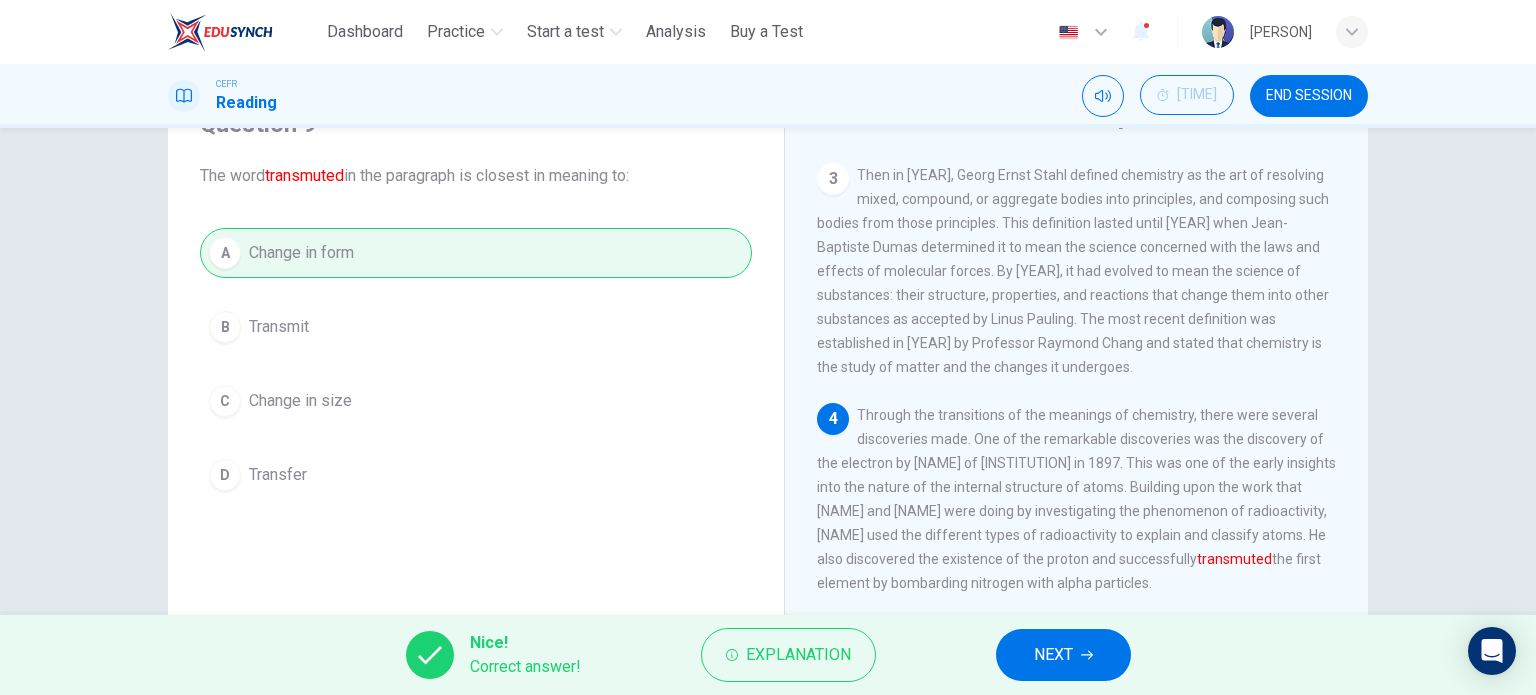 click on "NEXT" at bounding box center (1063, 655) 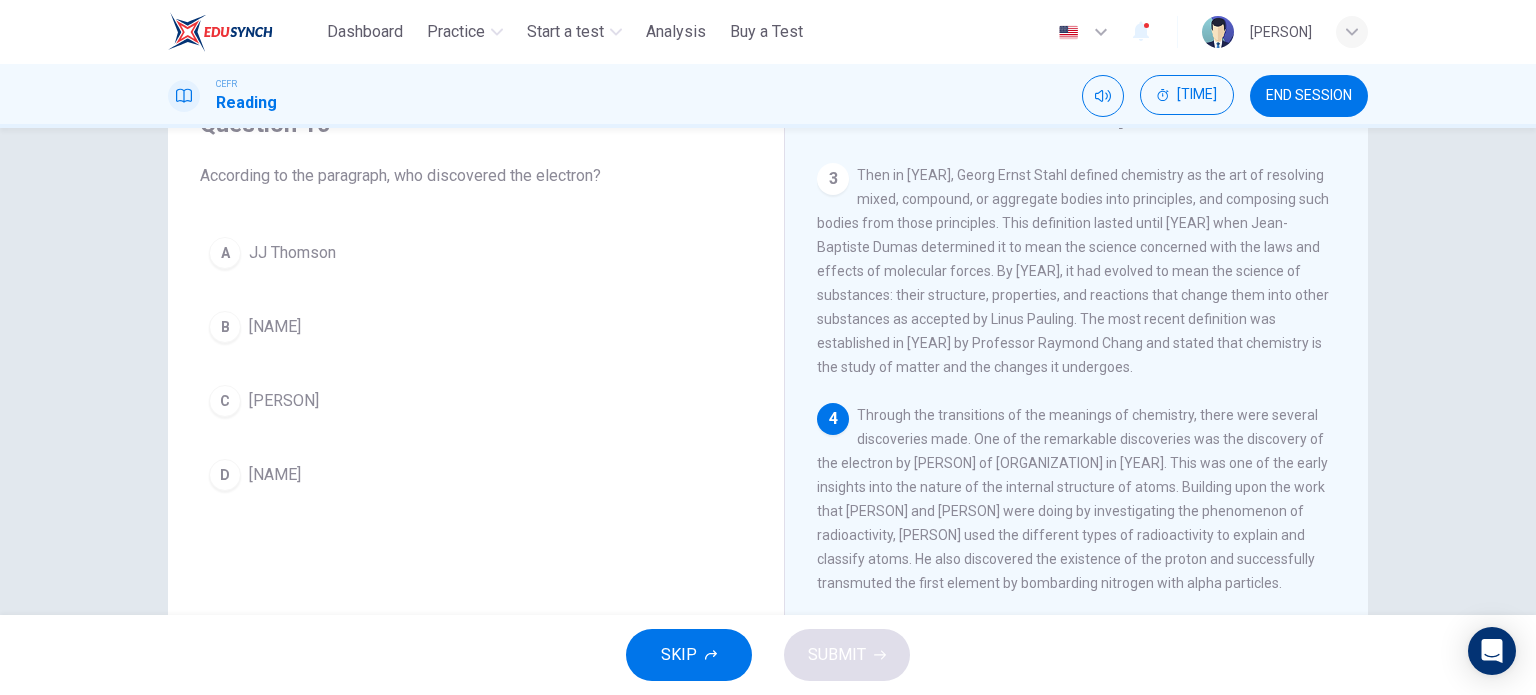 click on "JJ Thomson" at bounding box center (299, 253) 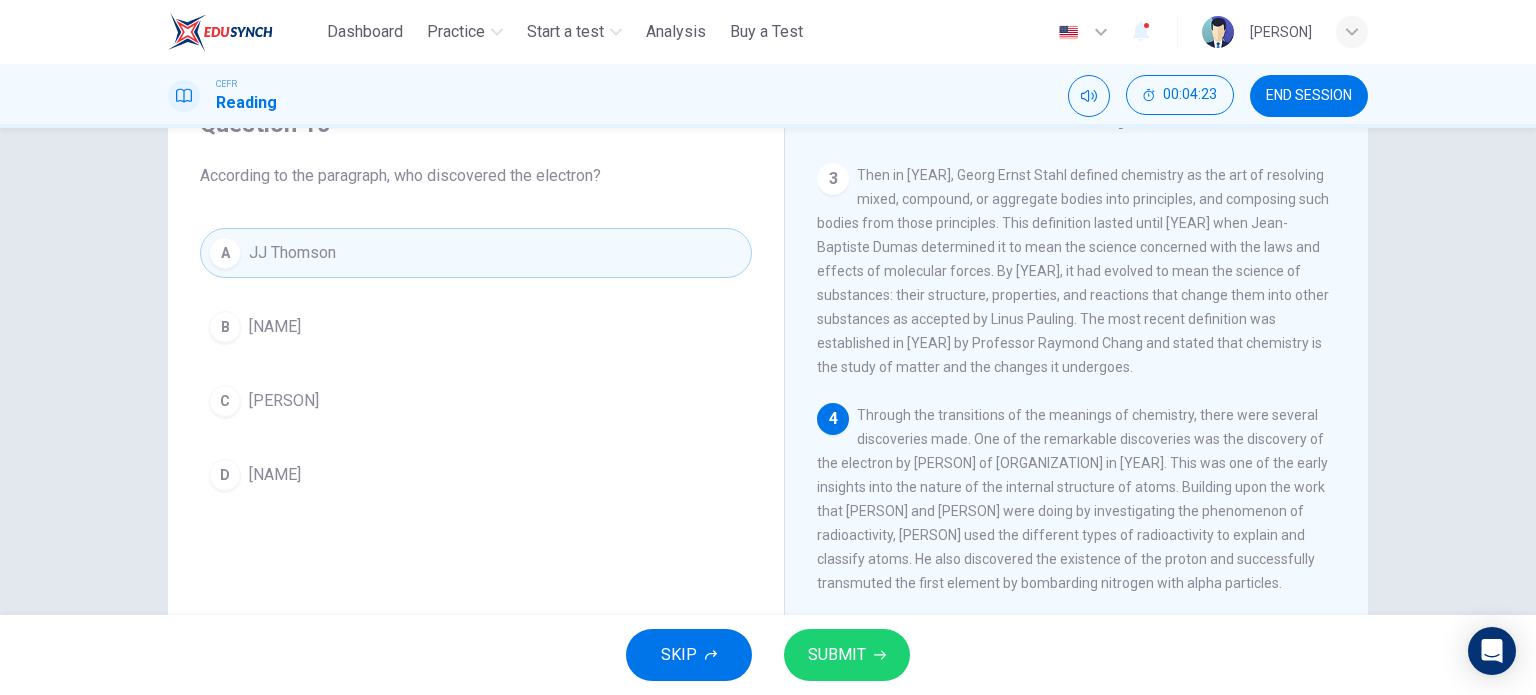 click on "SUBMIT" at bounding box center [847, 655] 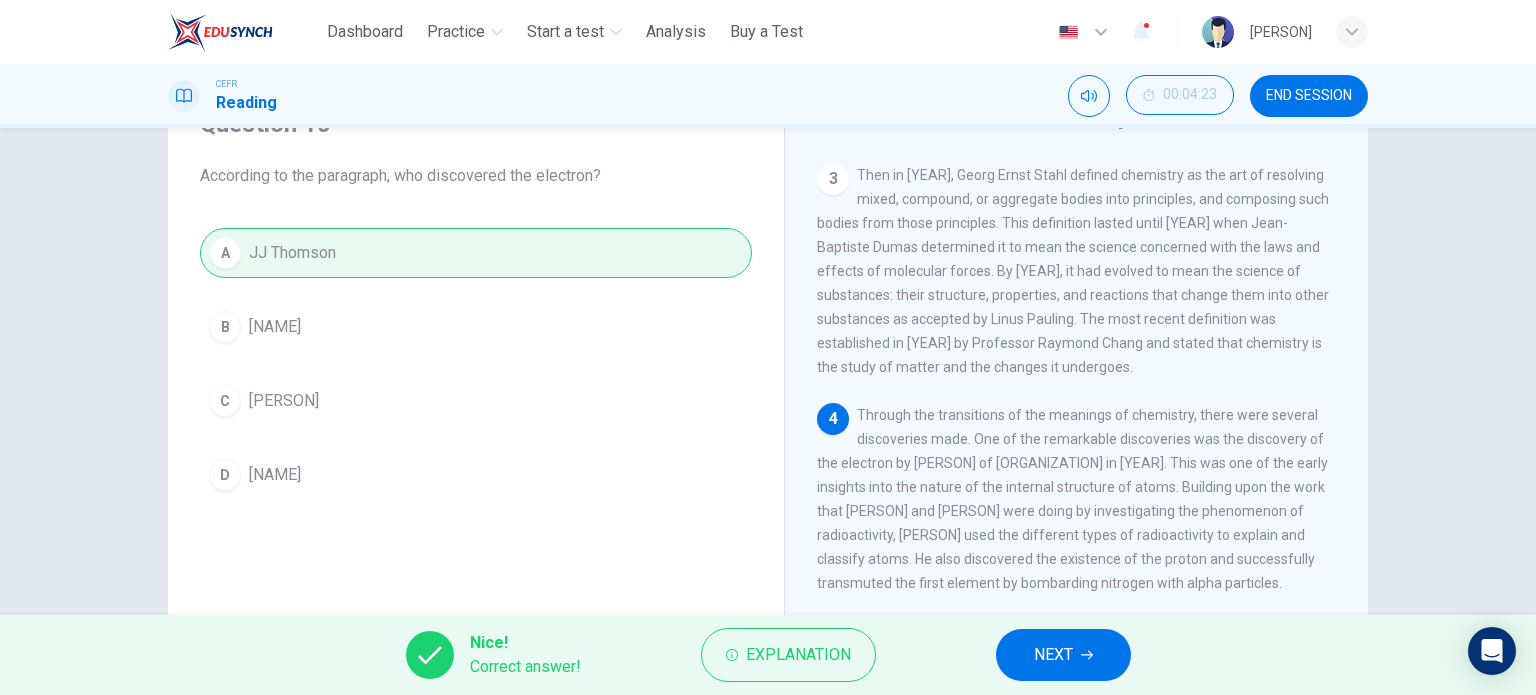 click on "NEXT" at bounding box center [1053, 655] 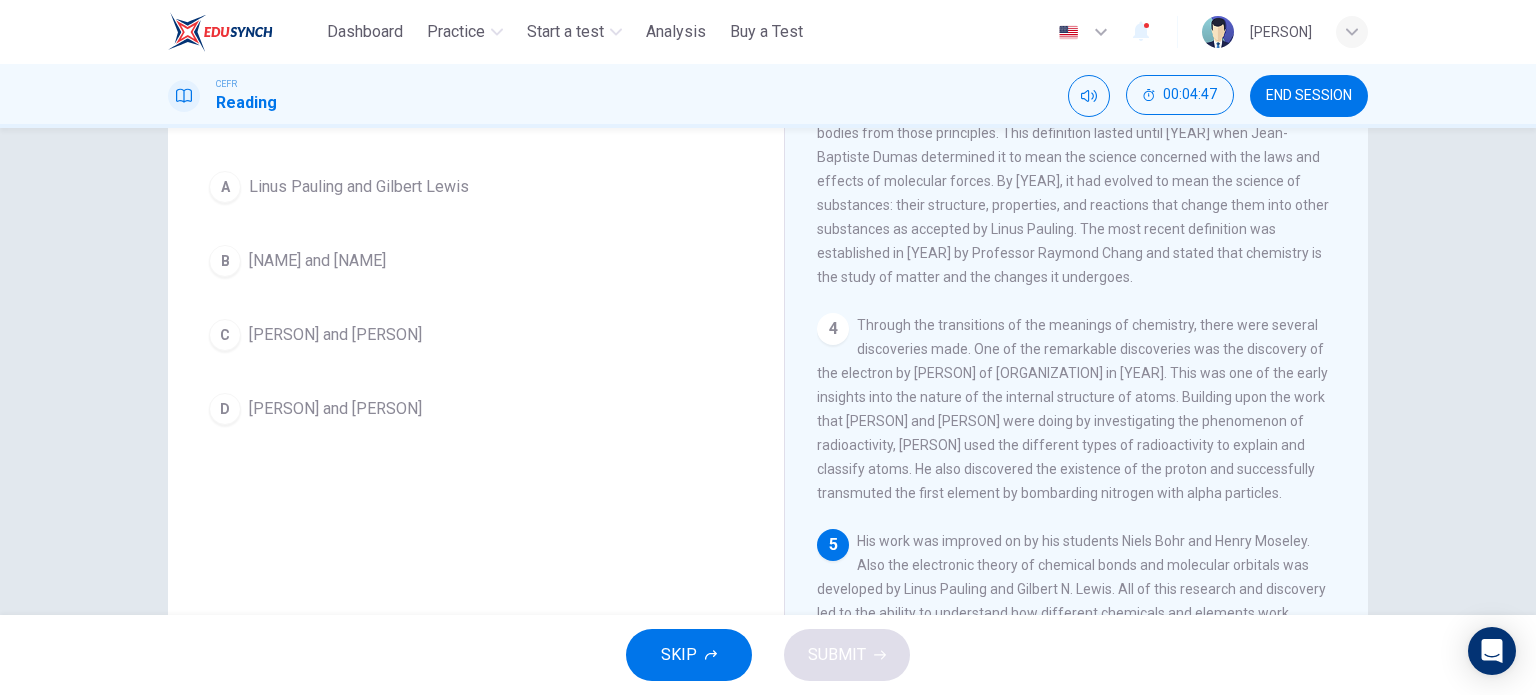 scroll, scrollTop: 188, scrollLeft: 0, axis: vertical 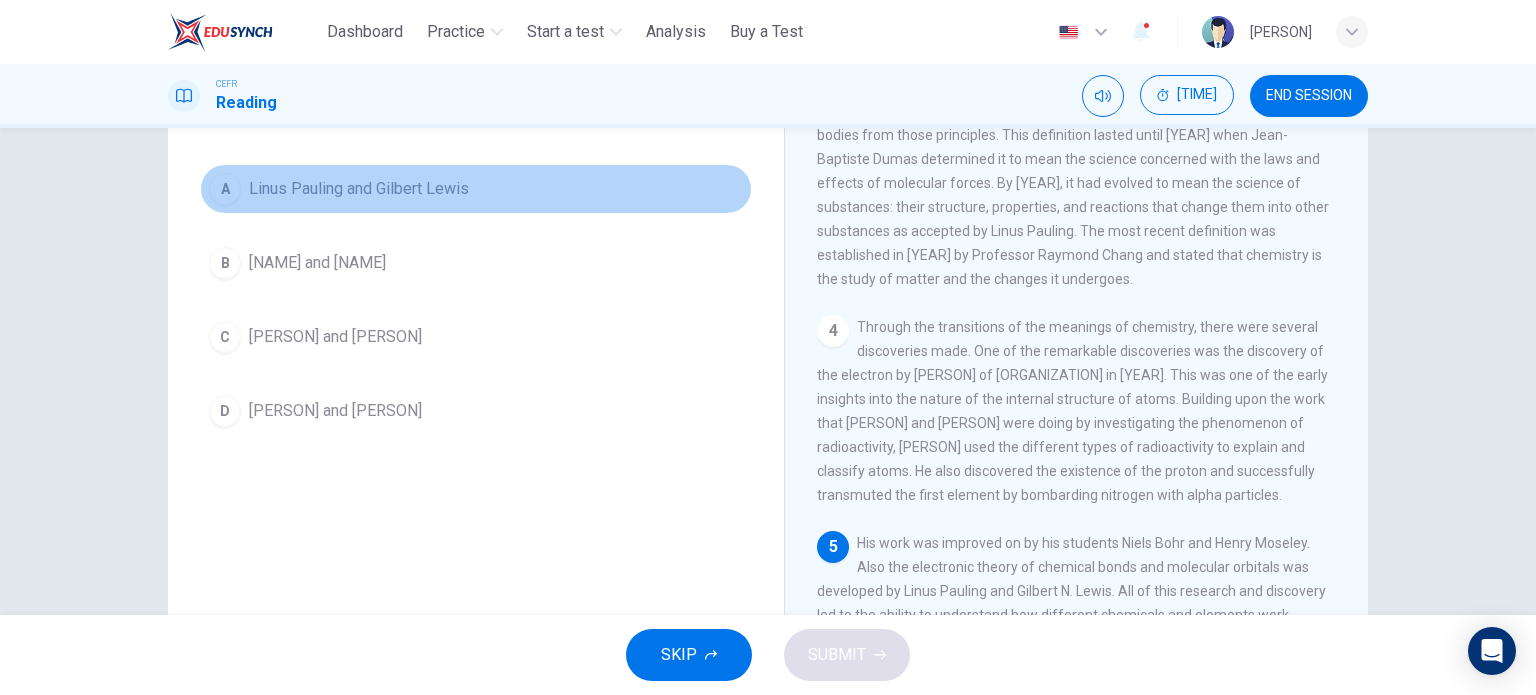 click on "A Linus Pauling and Gilbert Lewis" at bounding box center [476, 189] 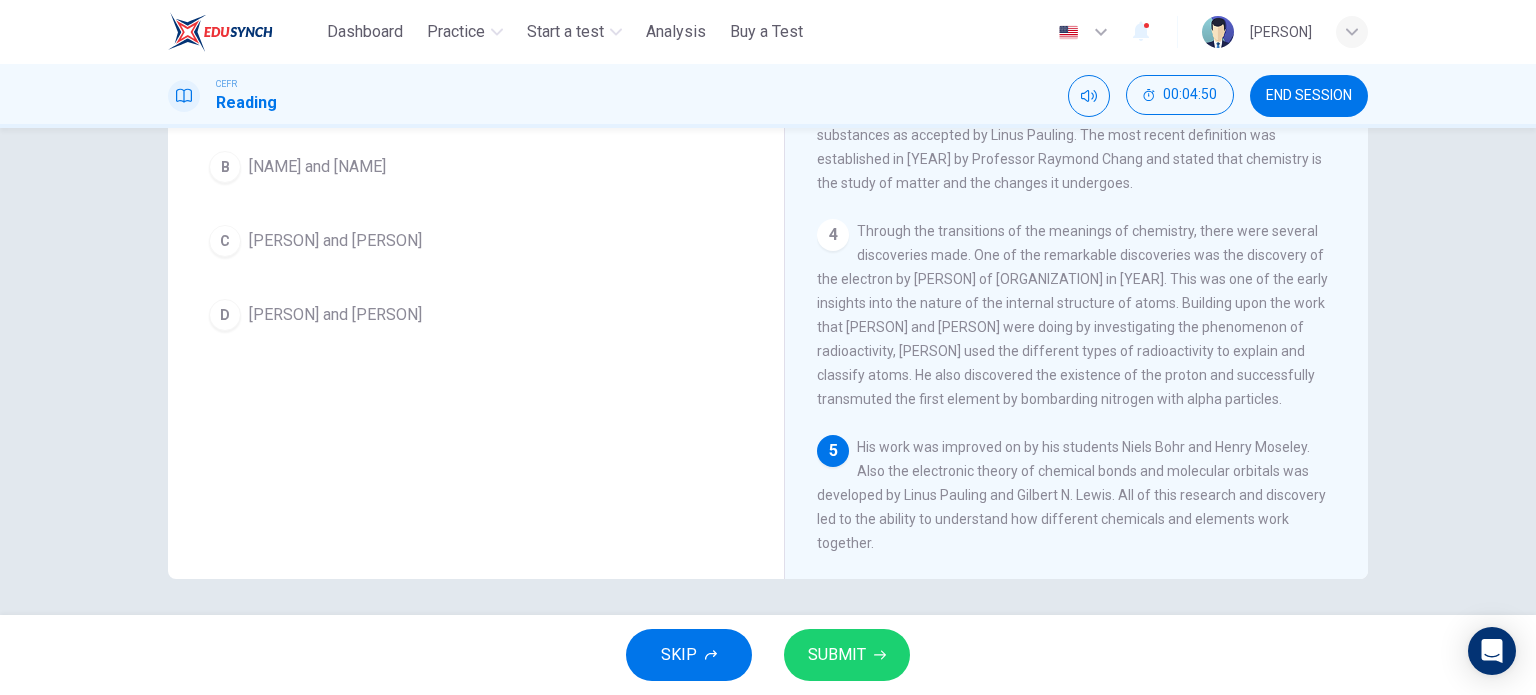 scroll, scrollTop: 288, scrollLeft: 0, axis: vertical 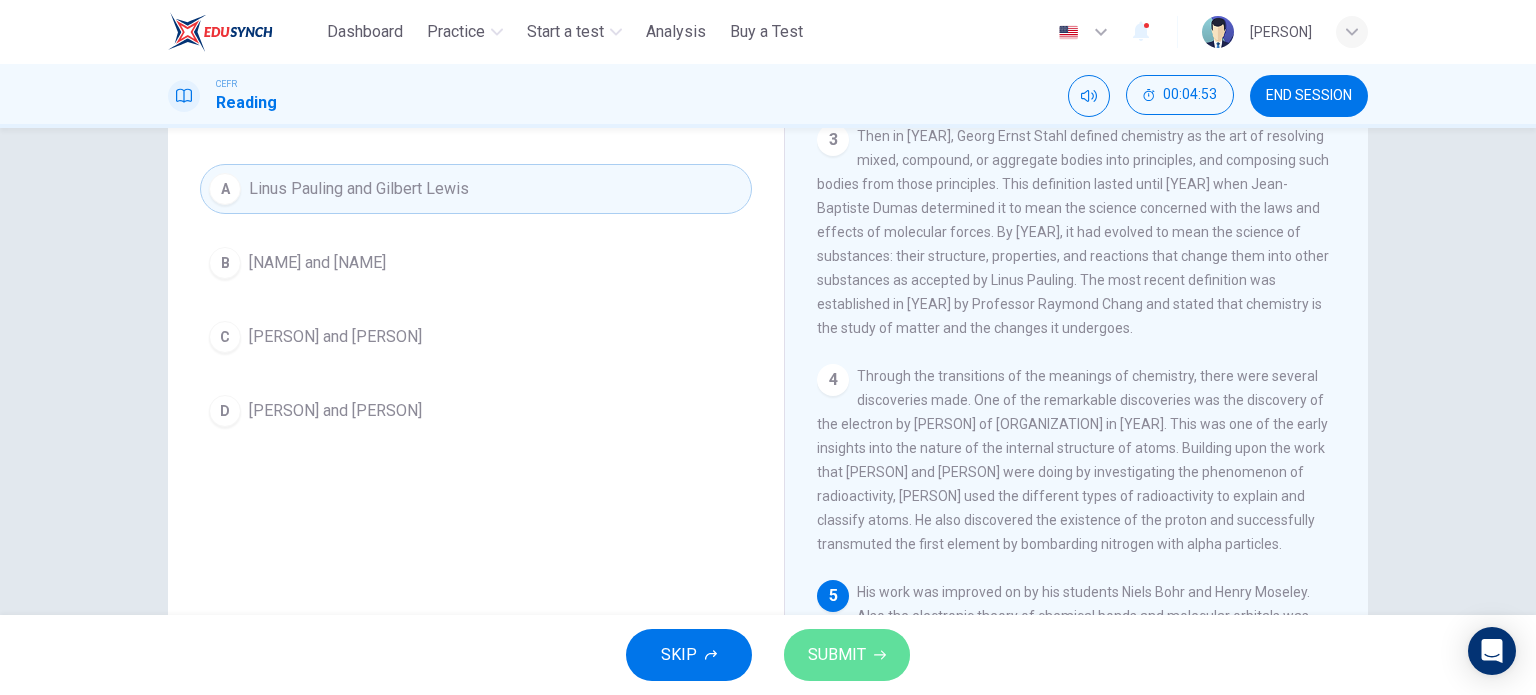 click on "SUBMIT" at bounding box center [847, 655] 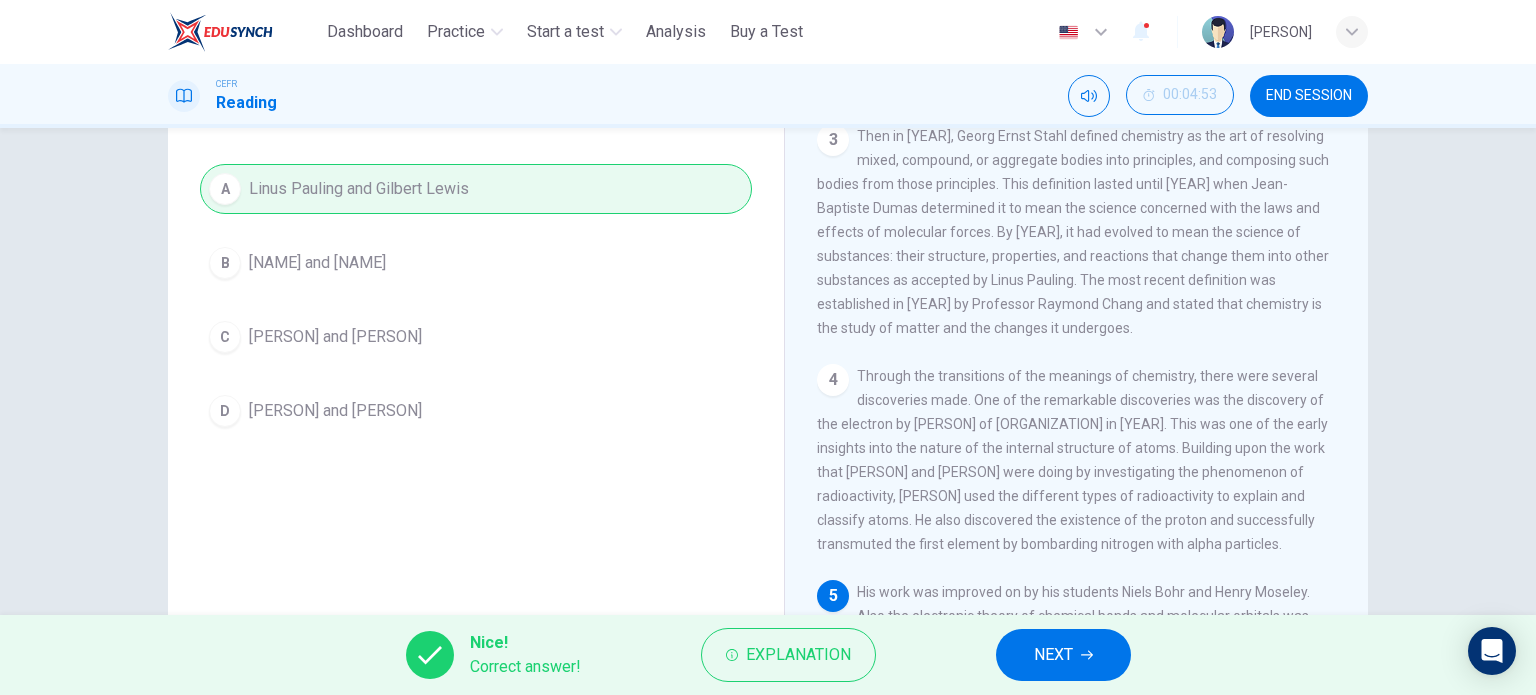 click on "NEXT" at bounding box center [1063, 655] 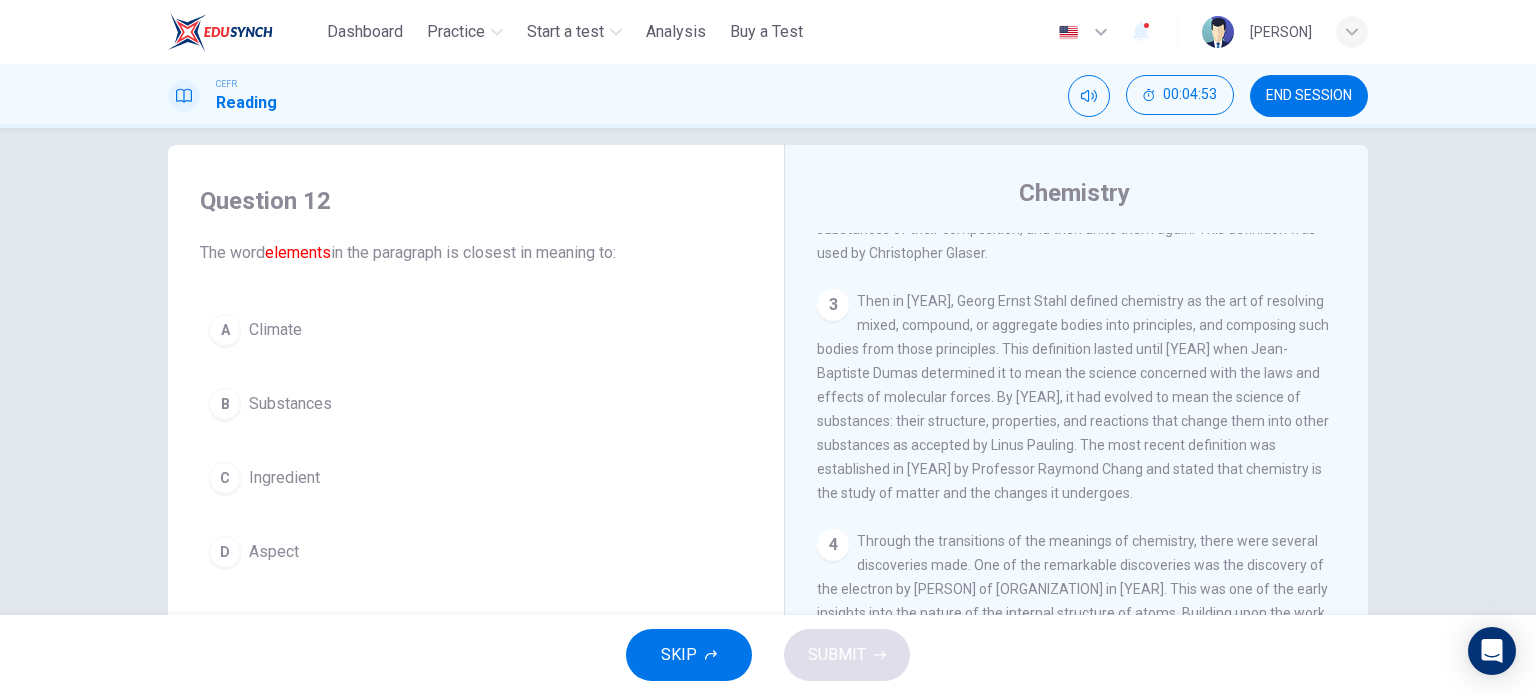 scroll, scrollTop: 0, scrollLeft: 0, axis: both 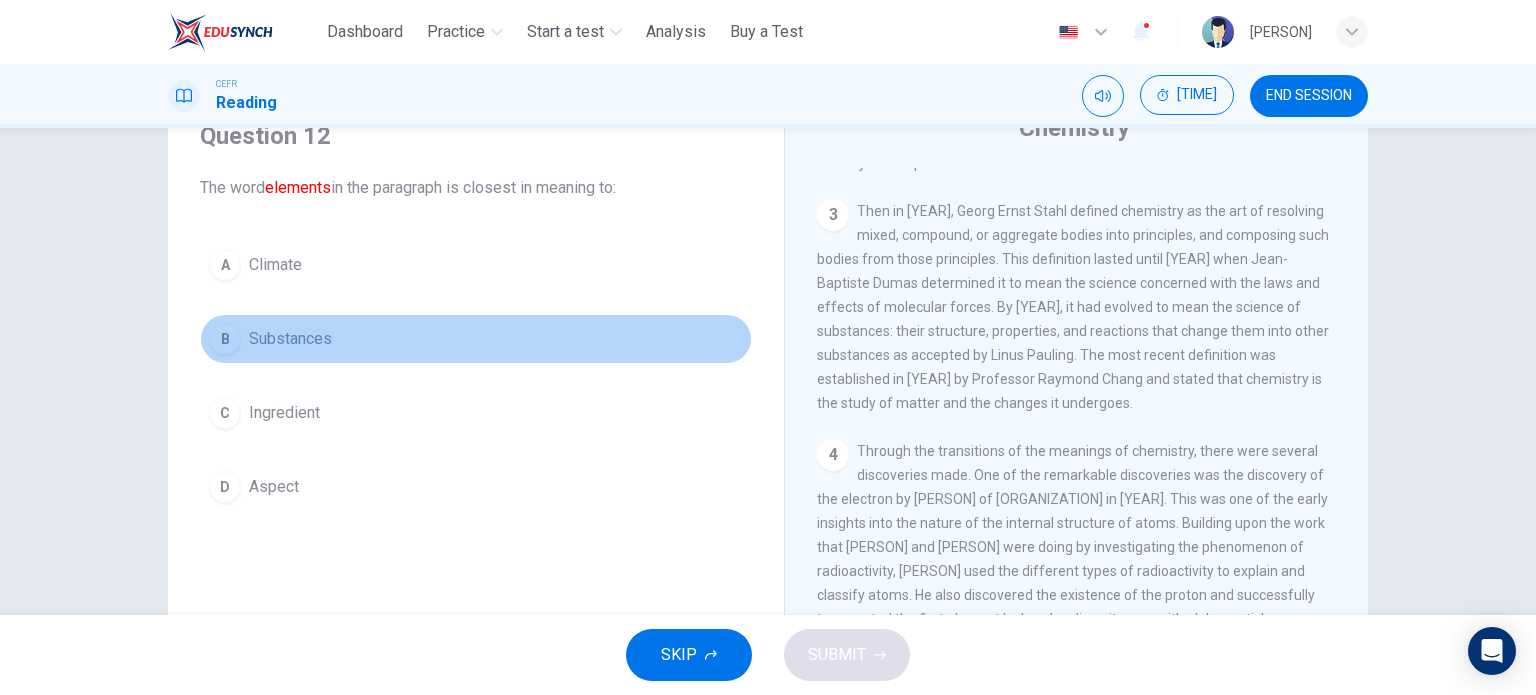 click on "B Substances" at bounding box center (476, 339) 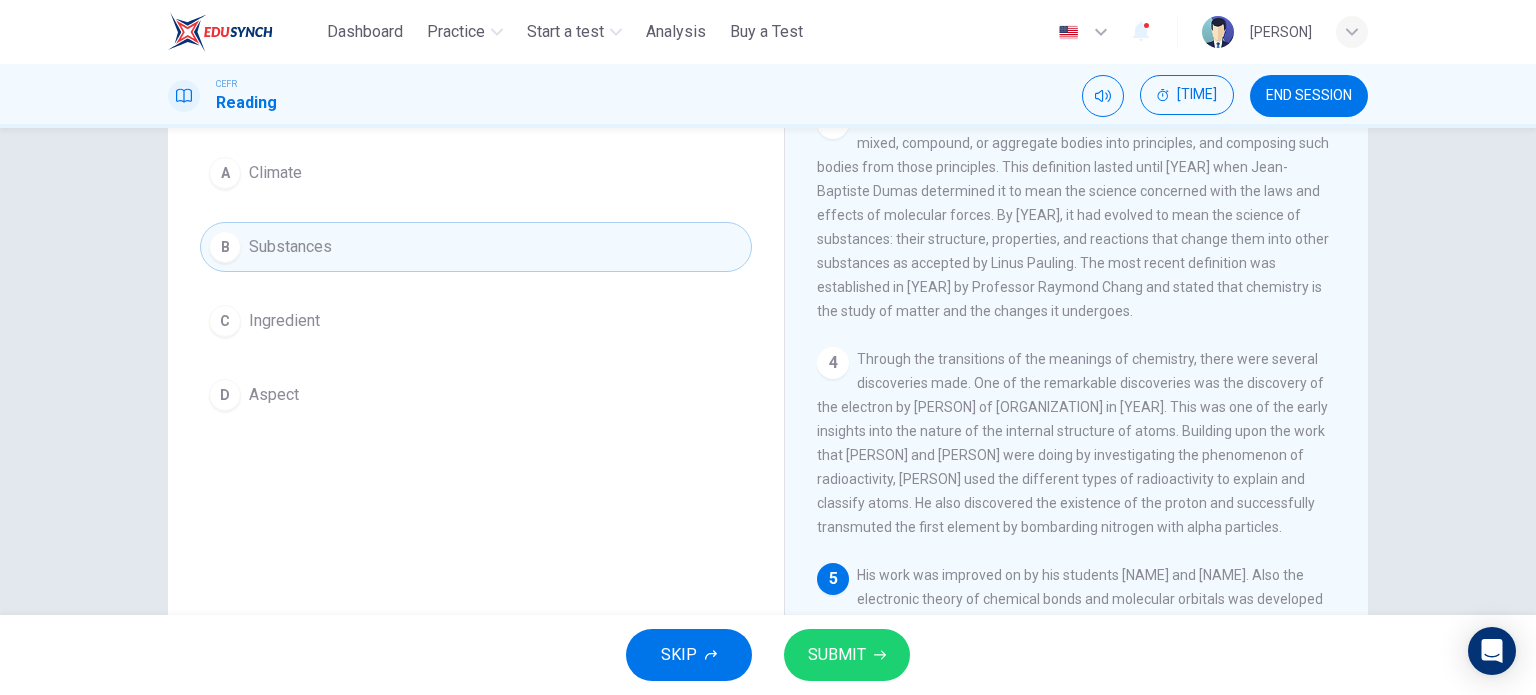 scroll, scrollTop: 188, scrollLeft: 0, axis: vertical 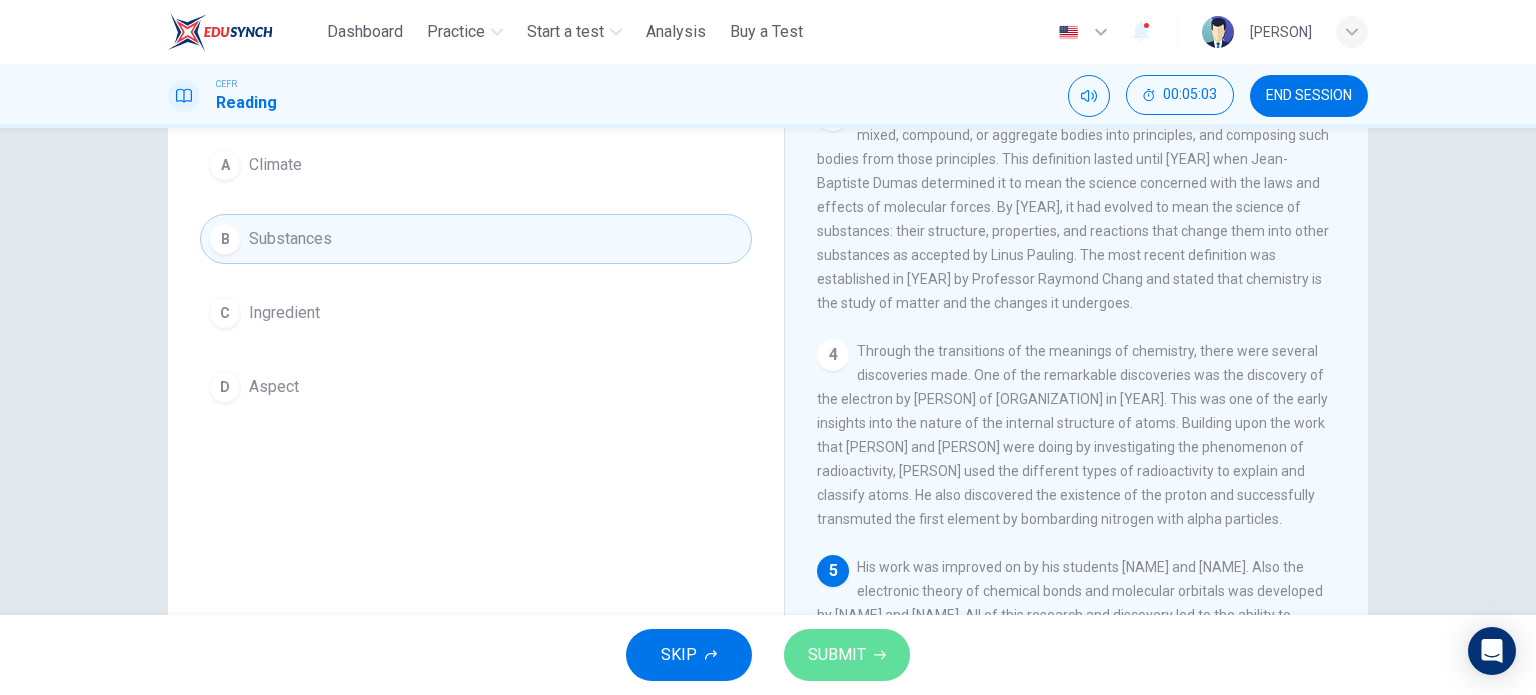 click on "SUBMIT" at bounding box center [847, 655] 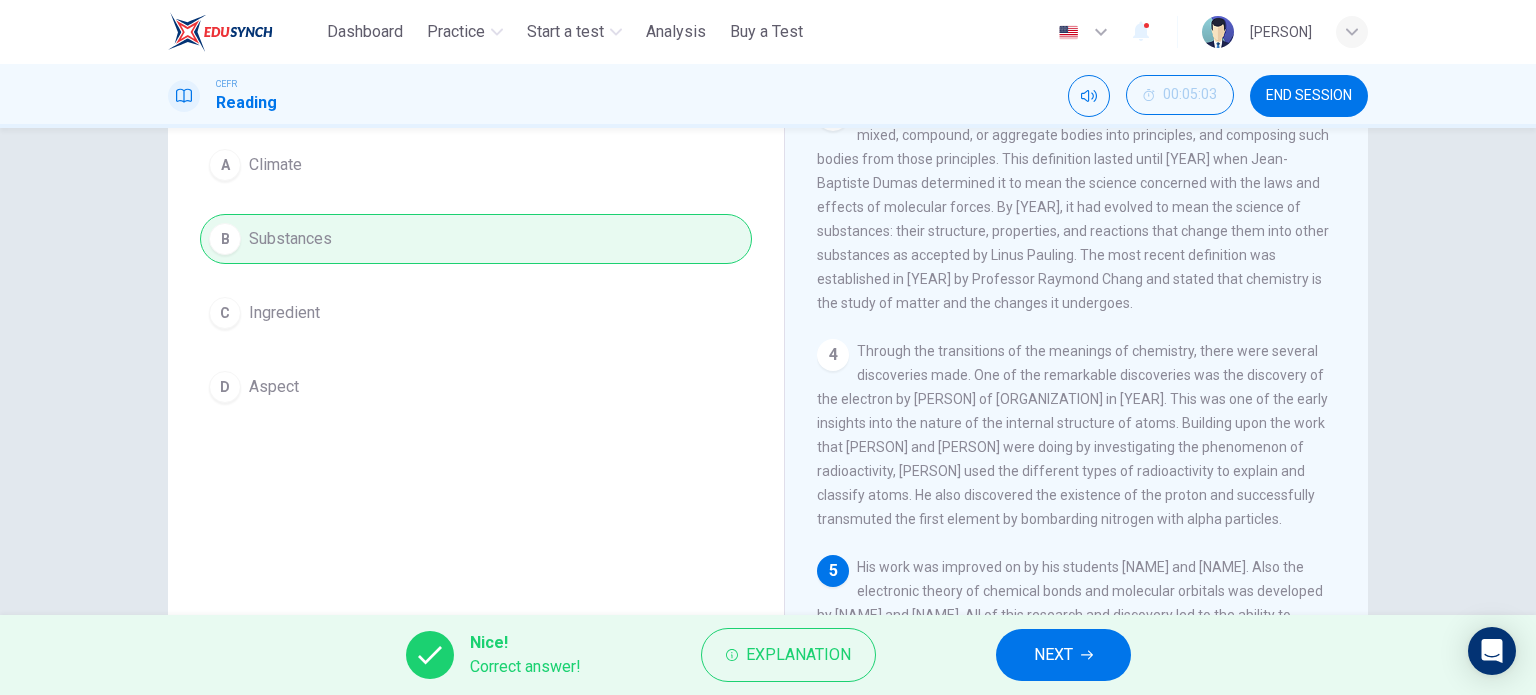 click on "NEXT" at bounding box center [1053, 655] 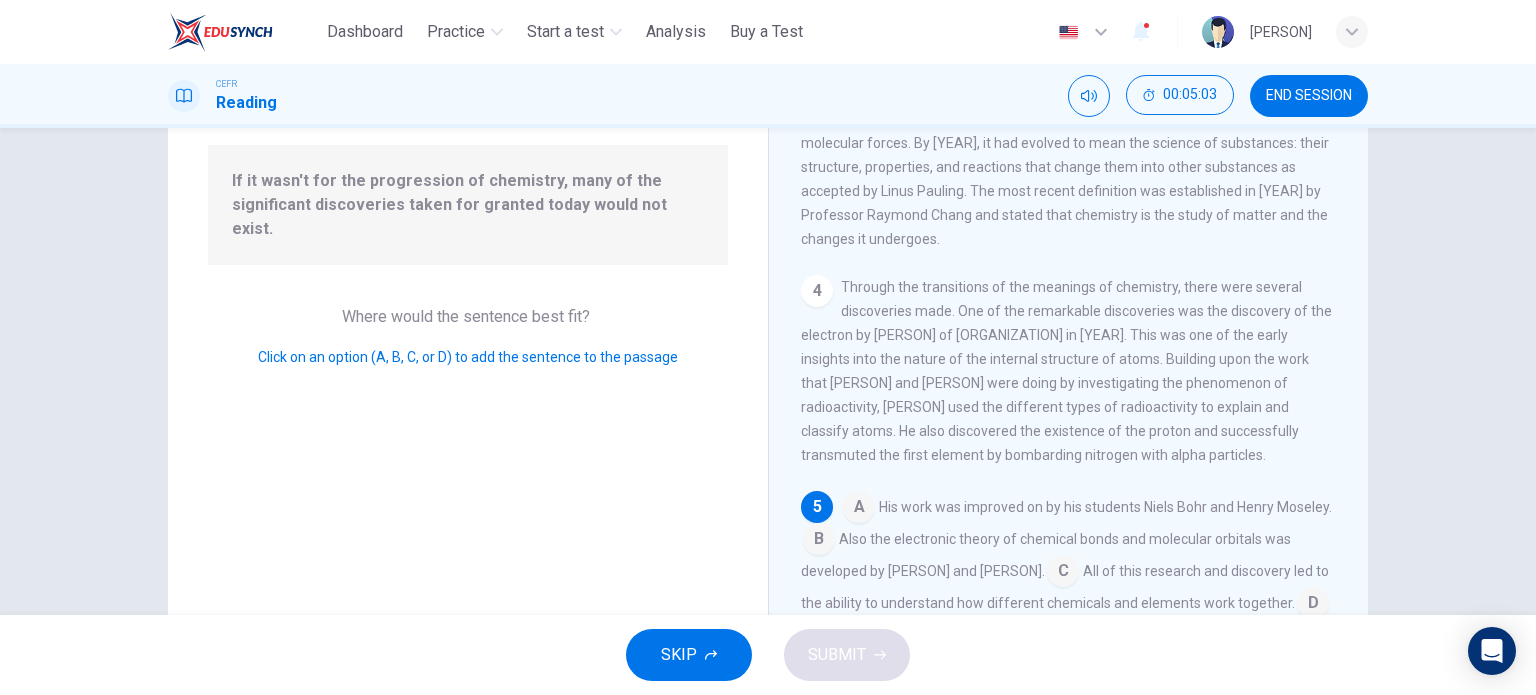 scroll, scrollTop: 416, scrollLeft: 0, axis: vertical 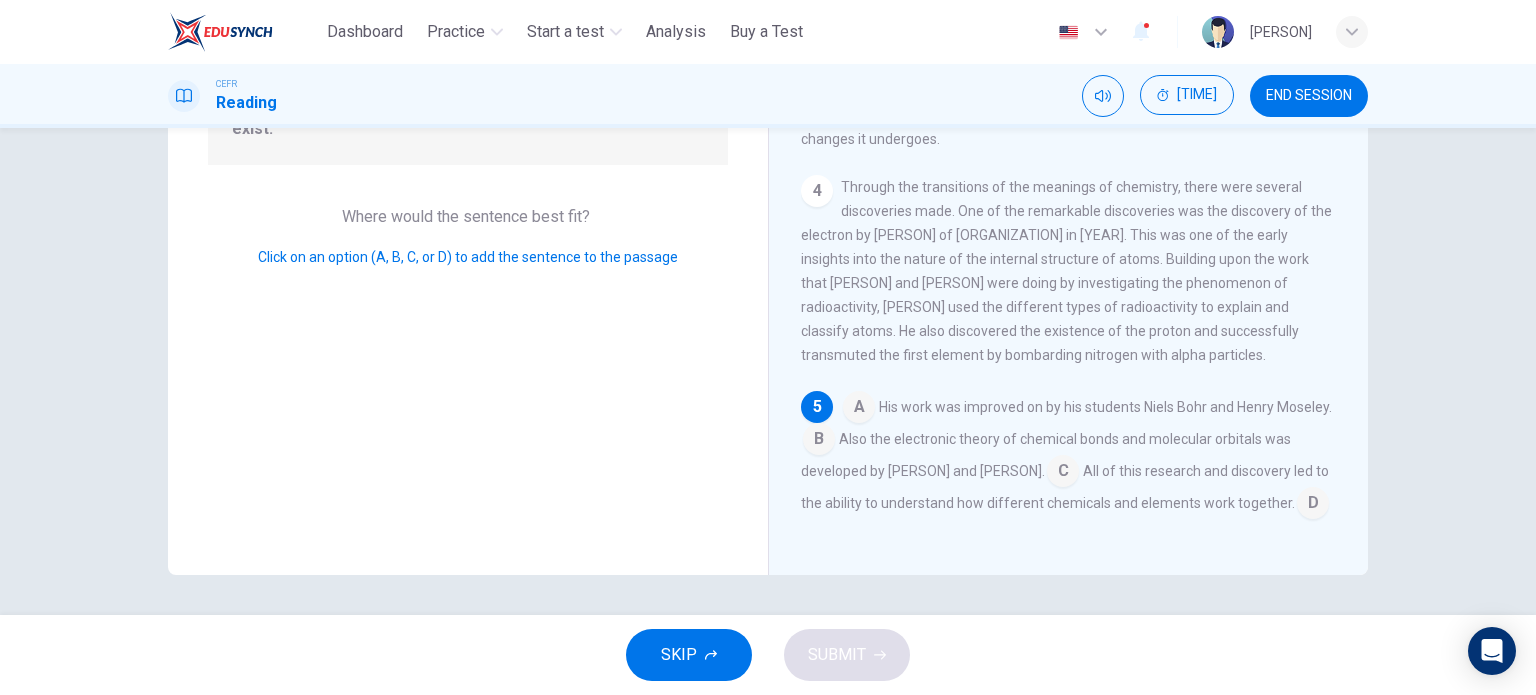 click at bounding box center [859, 409] 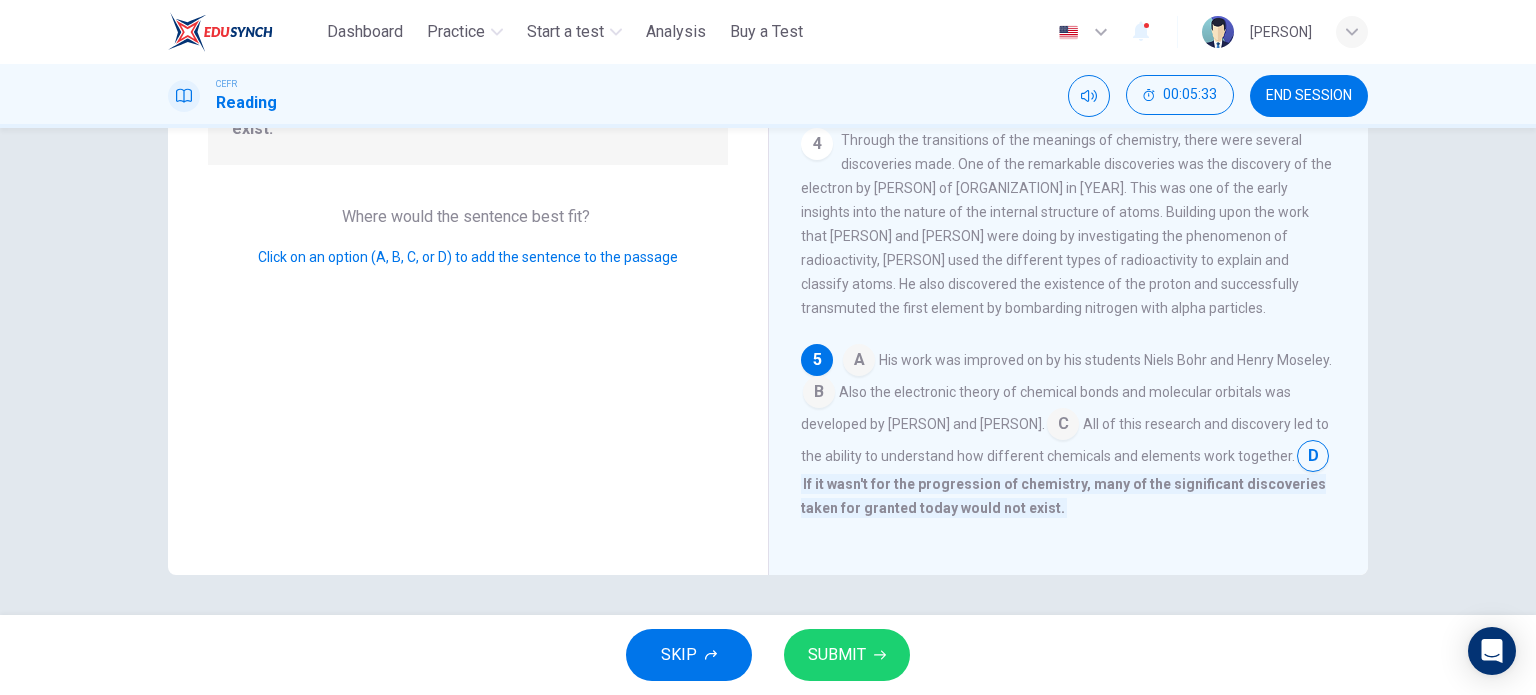 click on "SUBMIT" at bounding box center [847, 655] 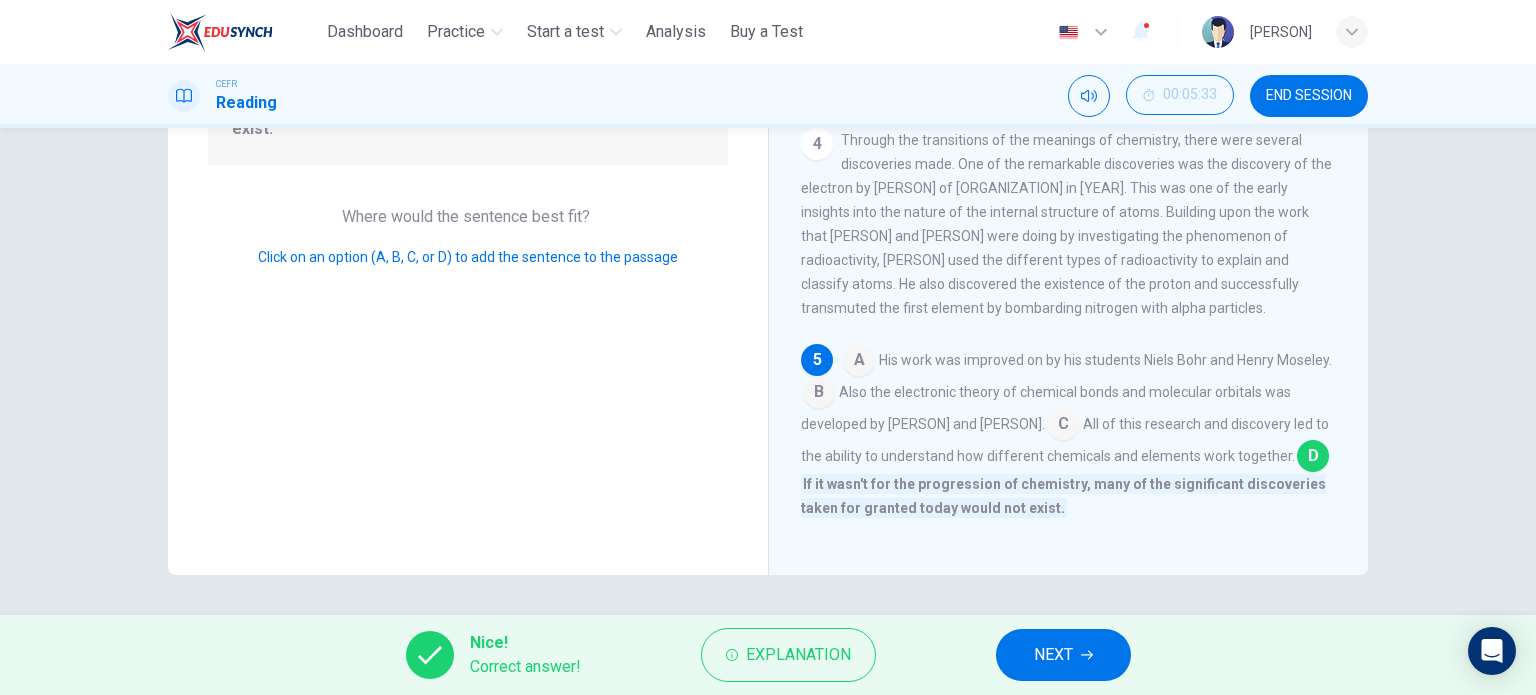 click on "NEXT" at bounding box center [1053, 655] 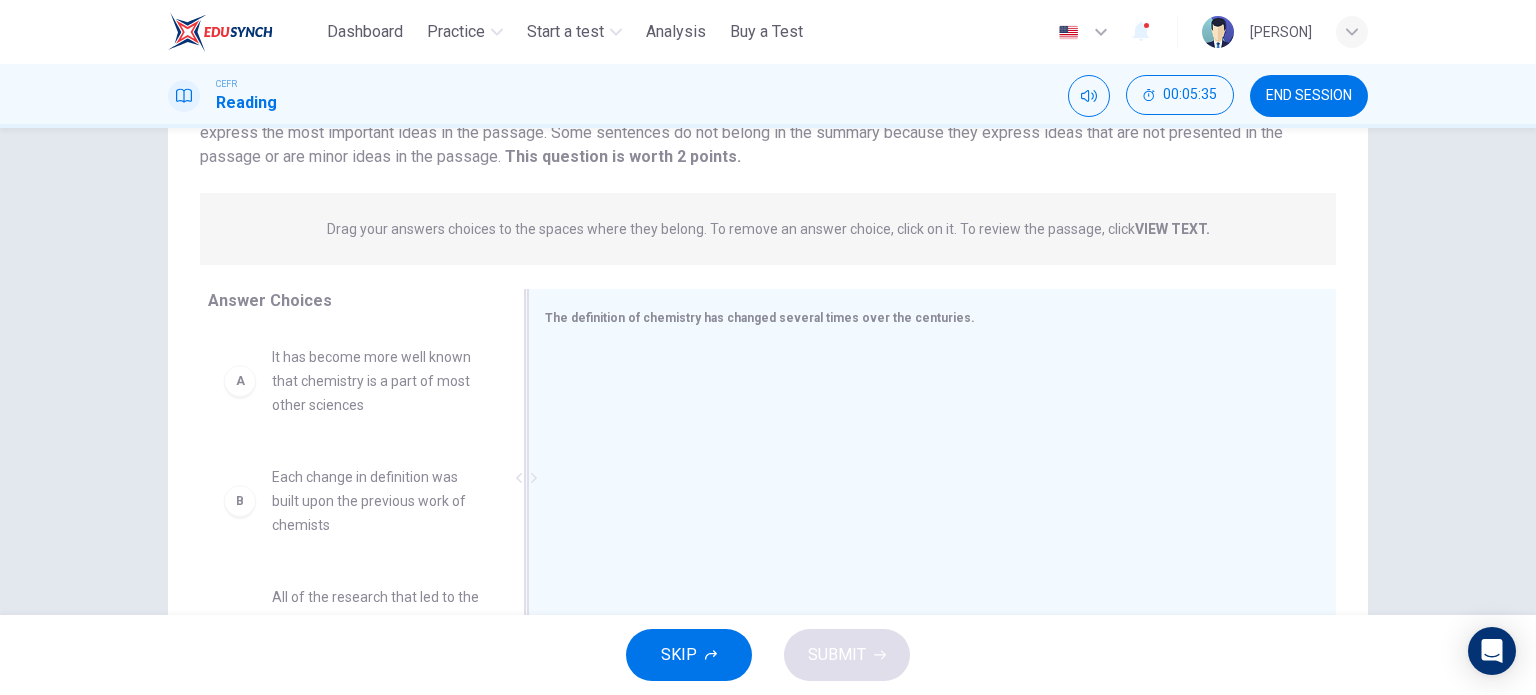 scroll, scrollTop: 188, scrollLeft: 0, axis: vertical 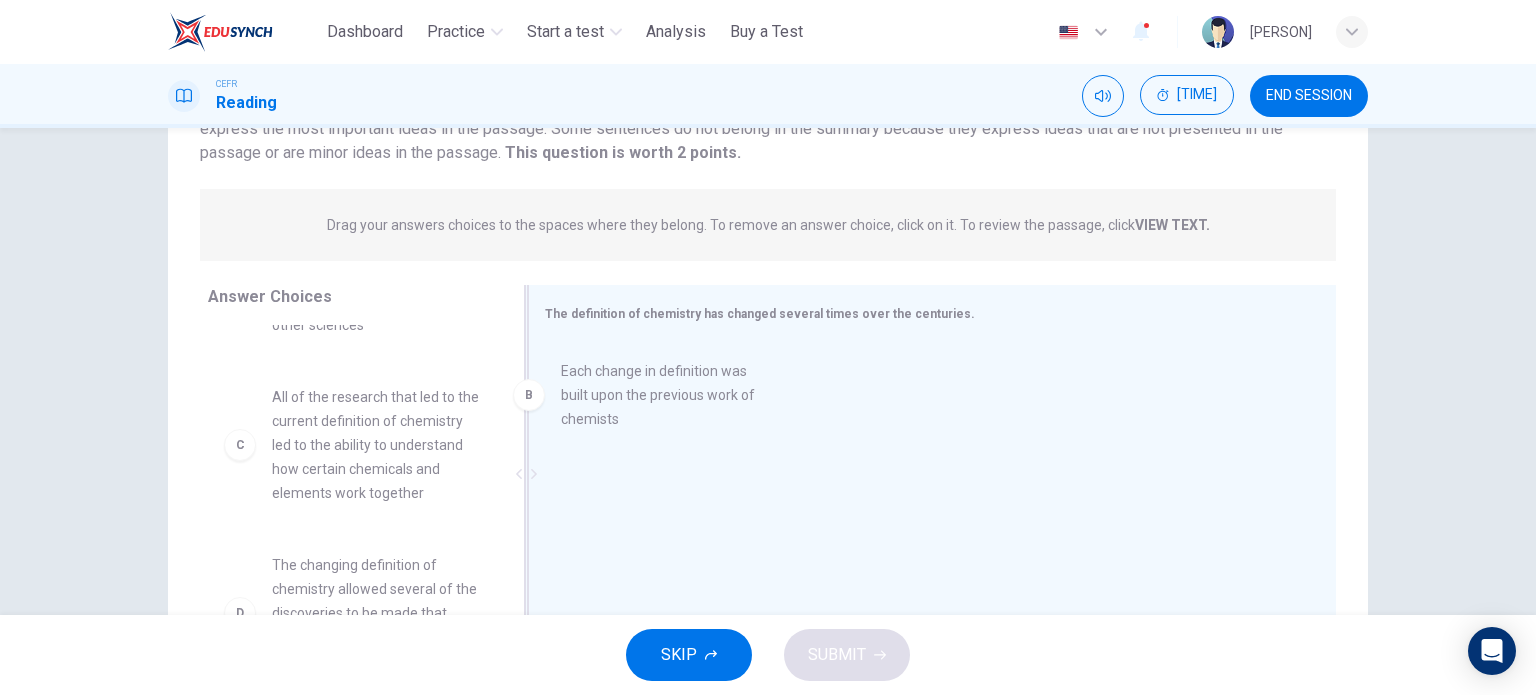 drag, startPoint x: 361, startPoint y: 405, endPoint x: 661, endPoint y: 403, distance: 300.00665 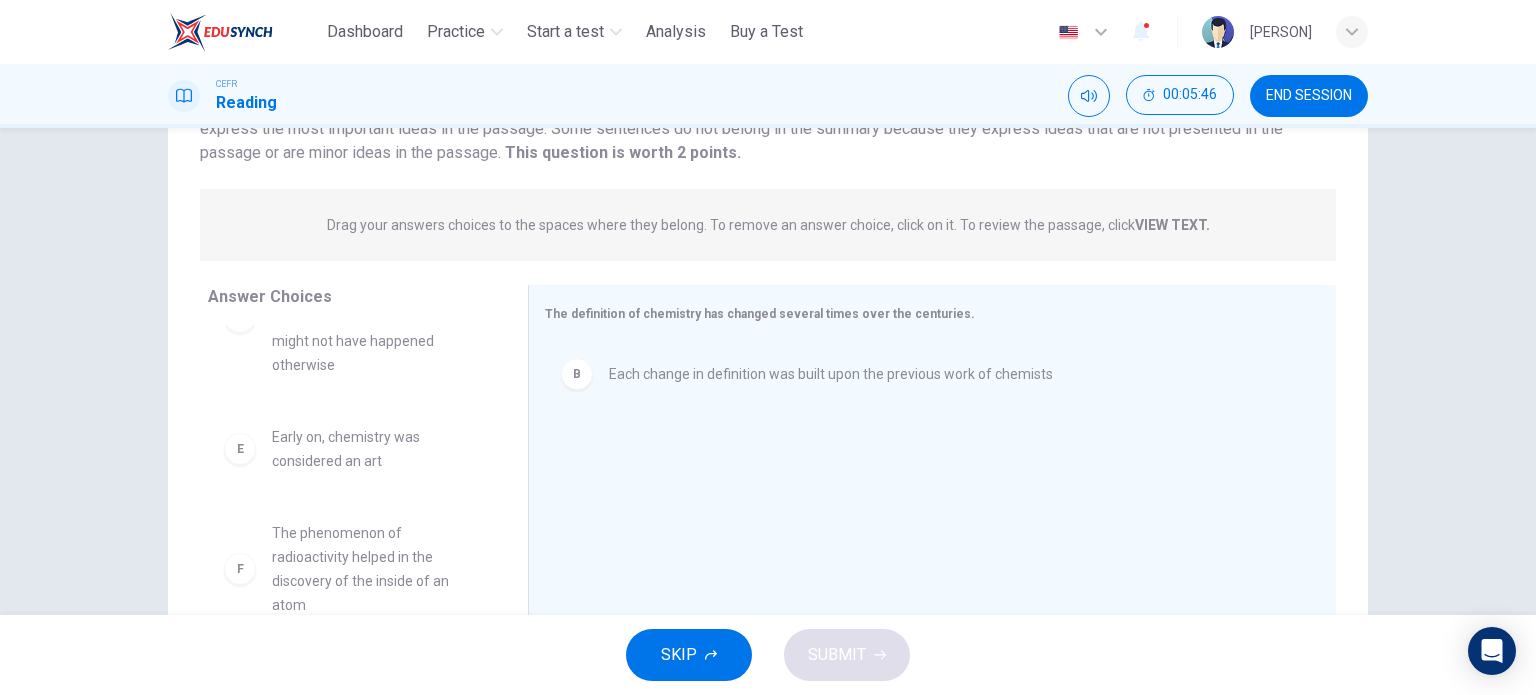 scroll, scrollTop: 396, scrollLeft: 0, axis: vertical 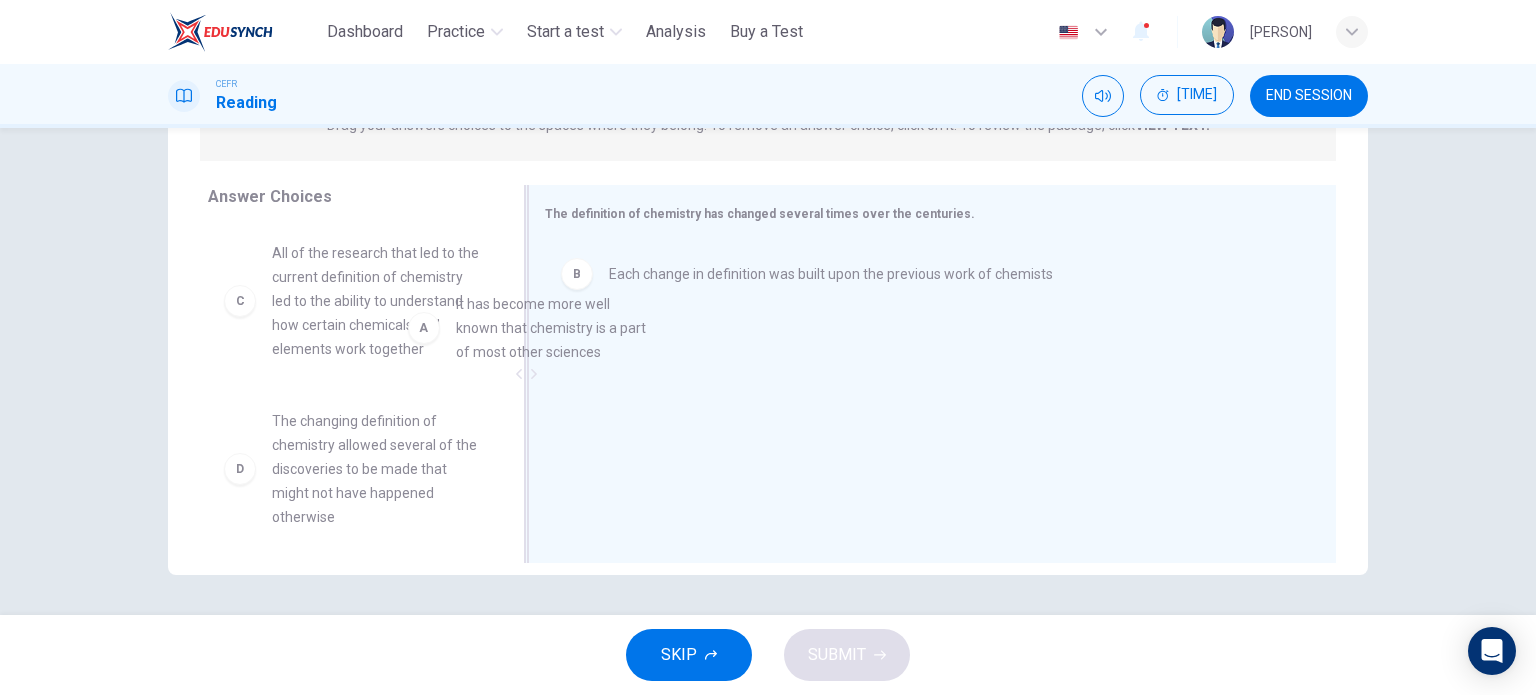 drag, startPoint x: 414, startPoint y: 264, endPoint x: 636, endPoint y: 321, distance: 229.20079 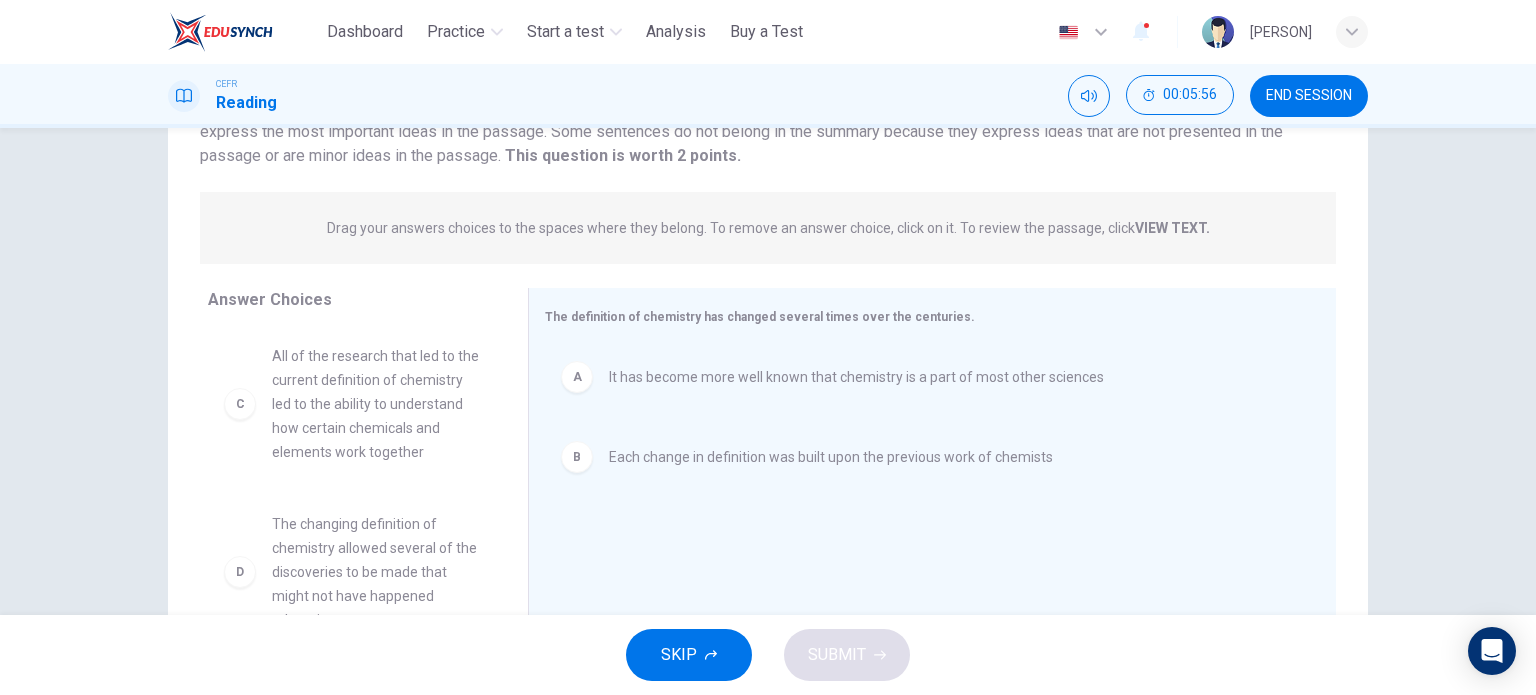 scroll, scrollTop: 188, scrollLeft: 0, axis: vertical 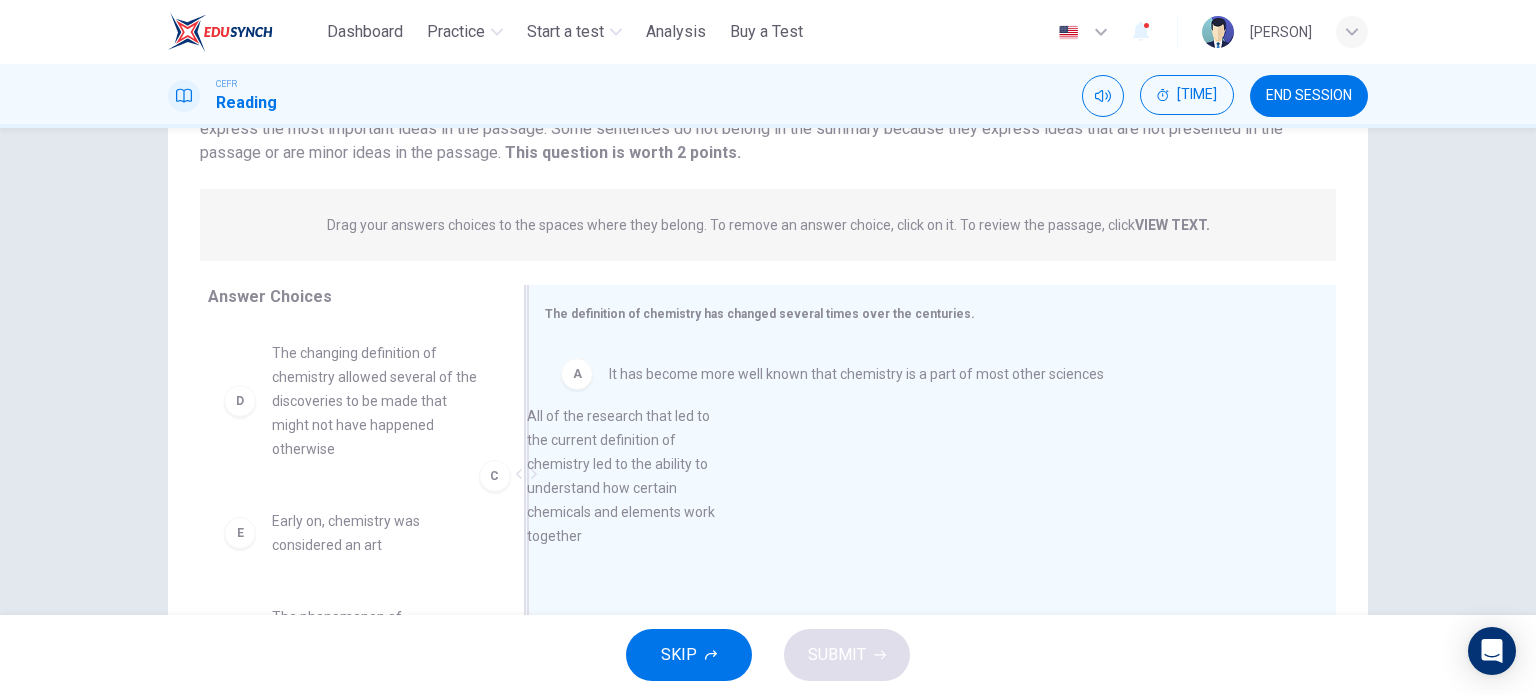 drag, startPoint x: 387, startPoint y: 423, endPoint x: 788, endPoint y: 522, distance: 413.03995 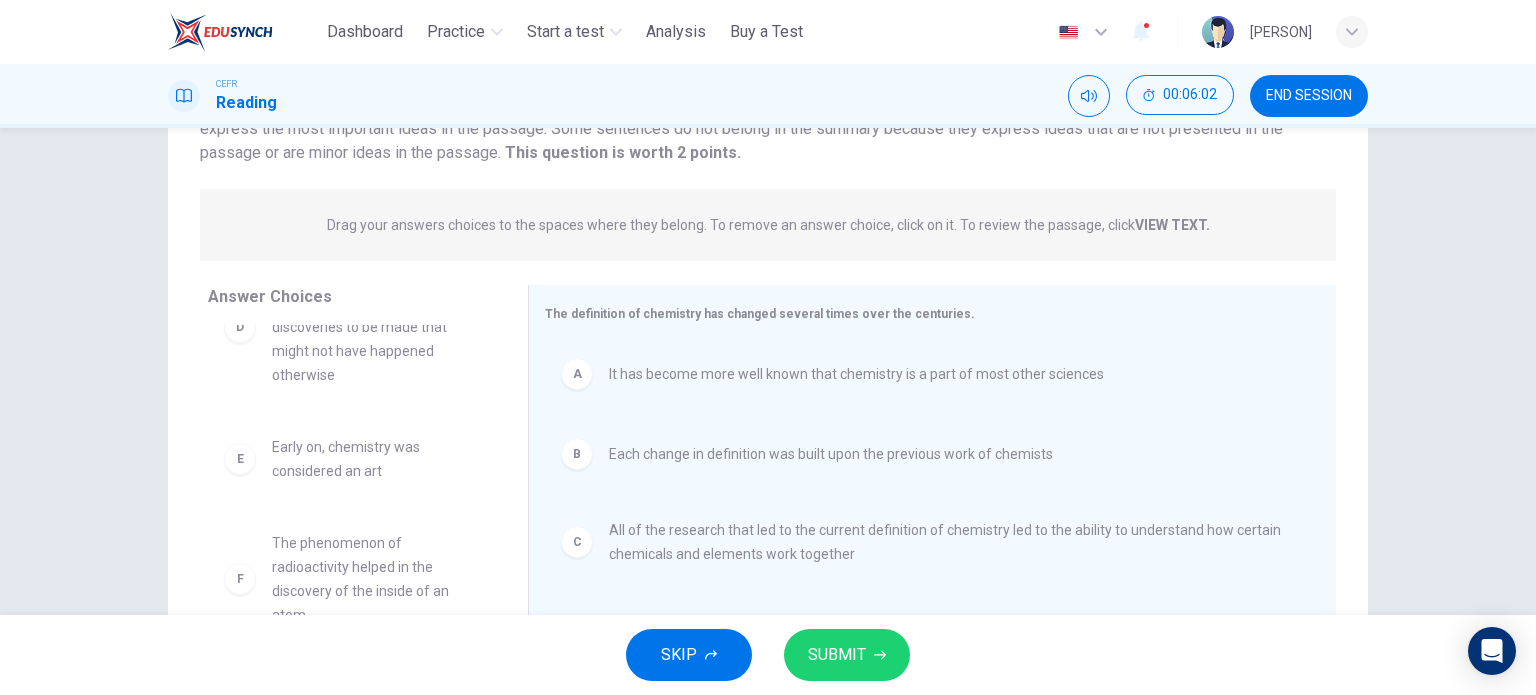 scroll, scrollTop: 84, scrollLeft: 0, axis: vertical 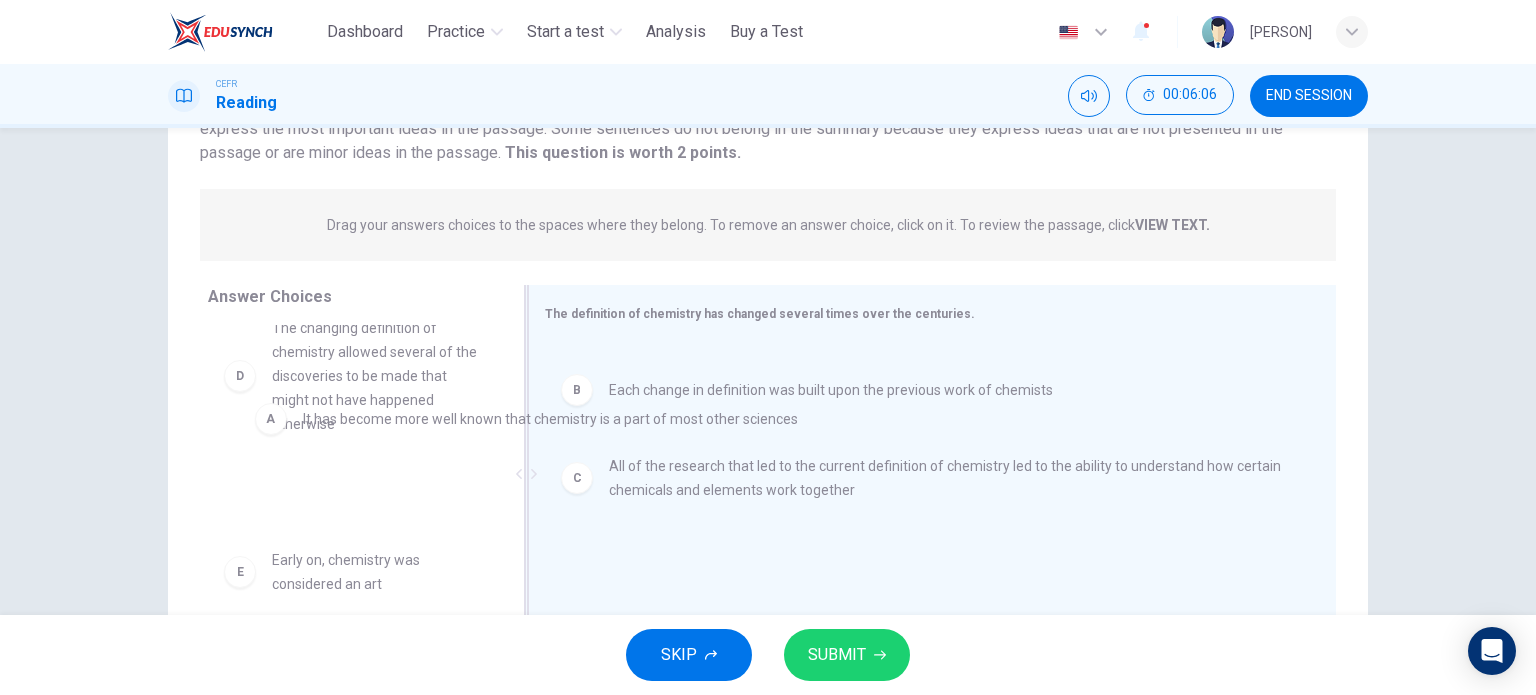 drag, startPoint x: 654, startPoint y: 378, endPoint x: 345, endPoint y: 425, distance: 312.554 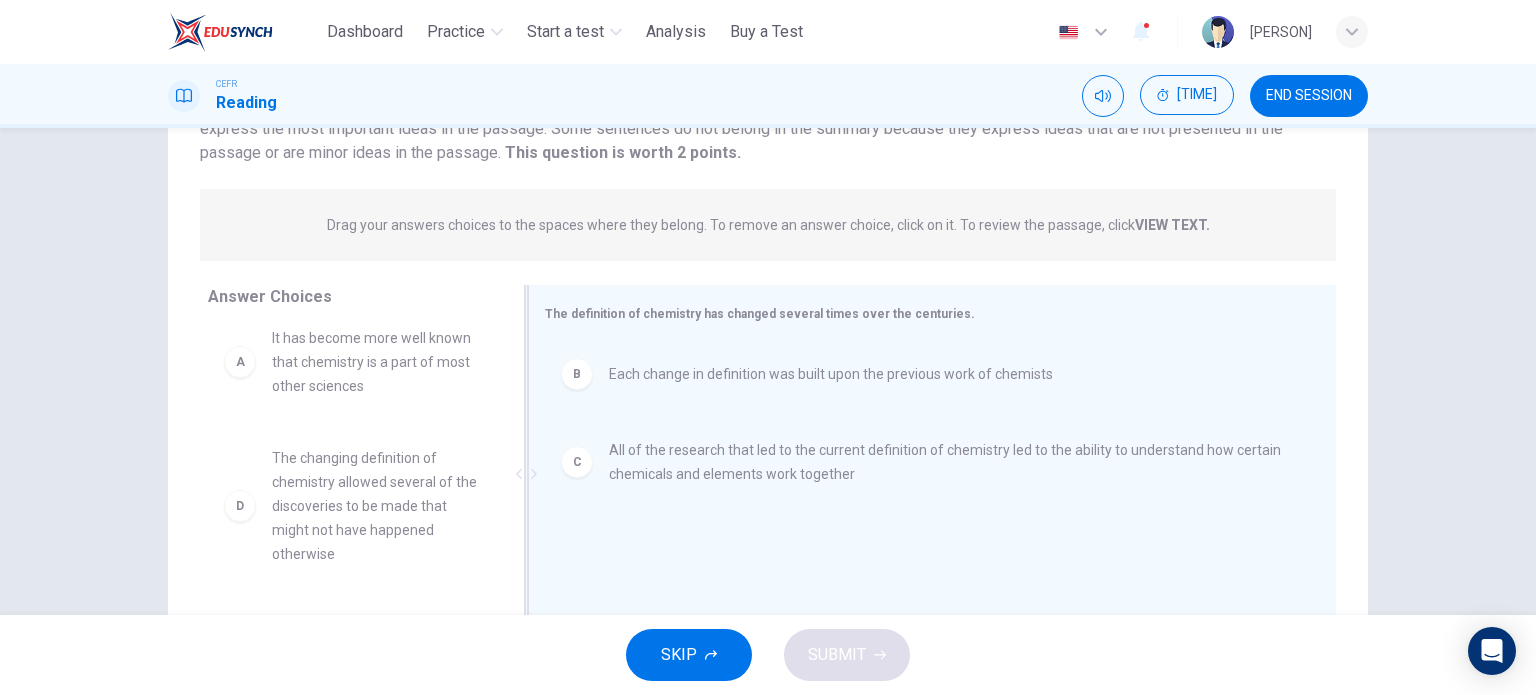 scroll, scrollTop: 0, scrollLeft: 0, axis: both 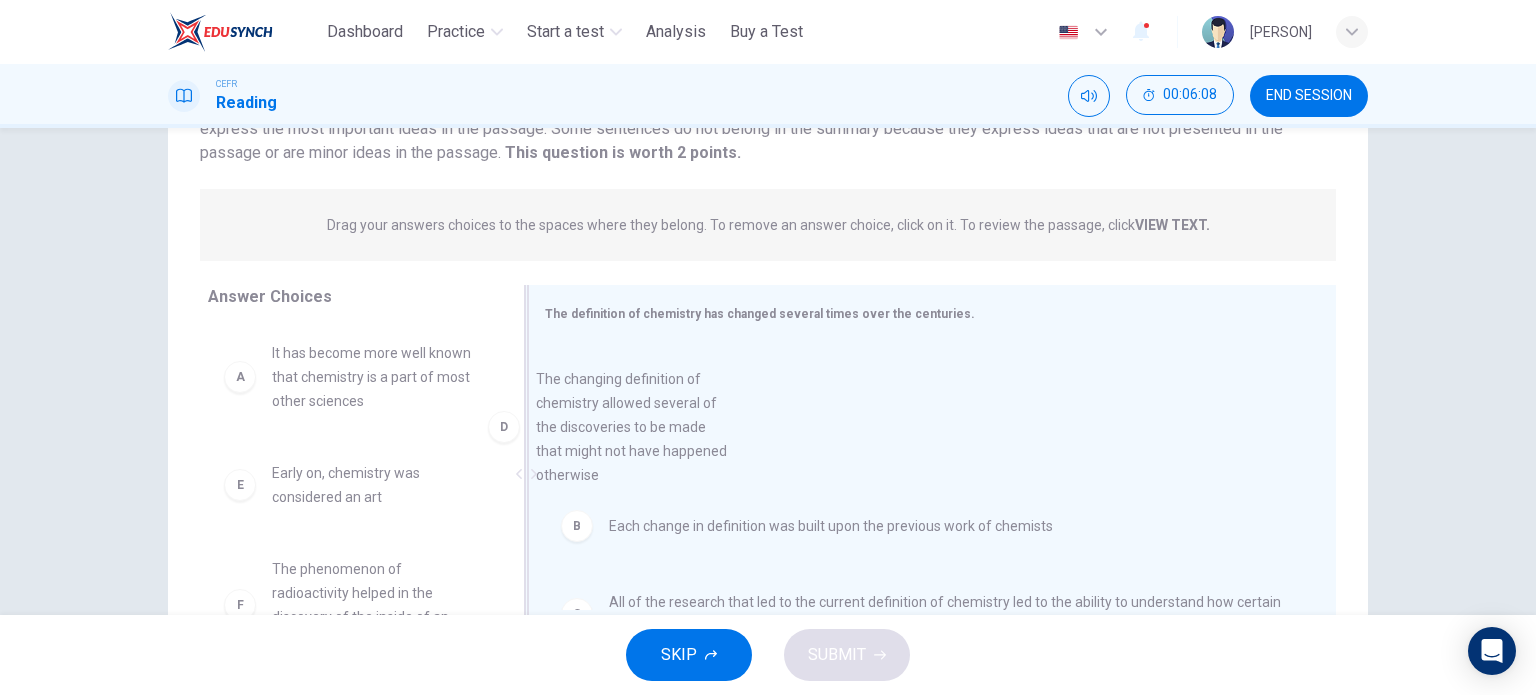 drag, startPoint x: 355, startPoint y: 512, endPoint x: 670, endPoint y: 409, distance: 331.41214 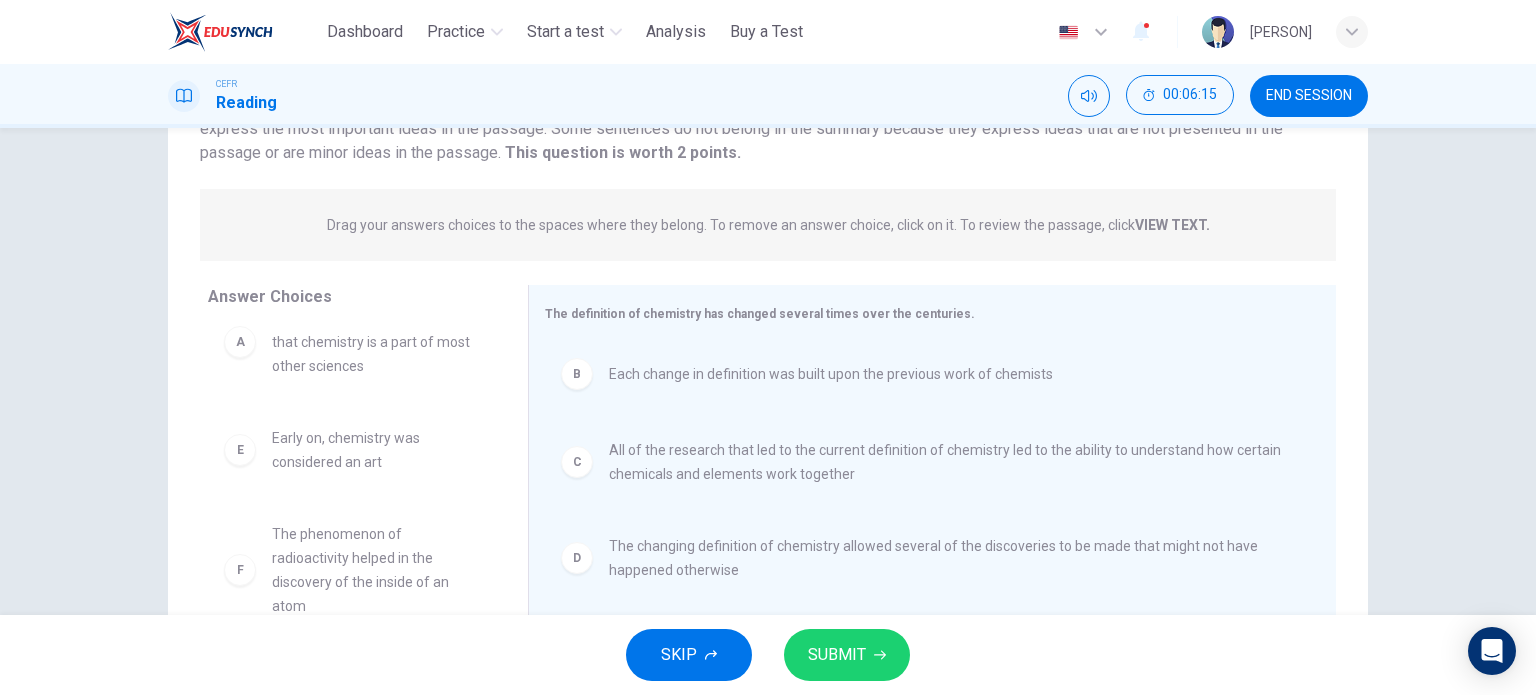 scroll, scrollTop: 36, scrollLeft: 0, axis: vertical 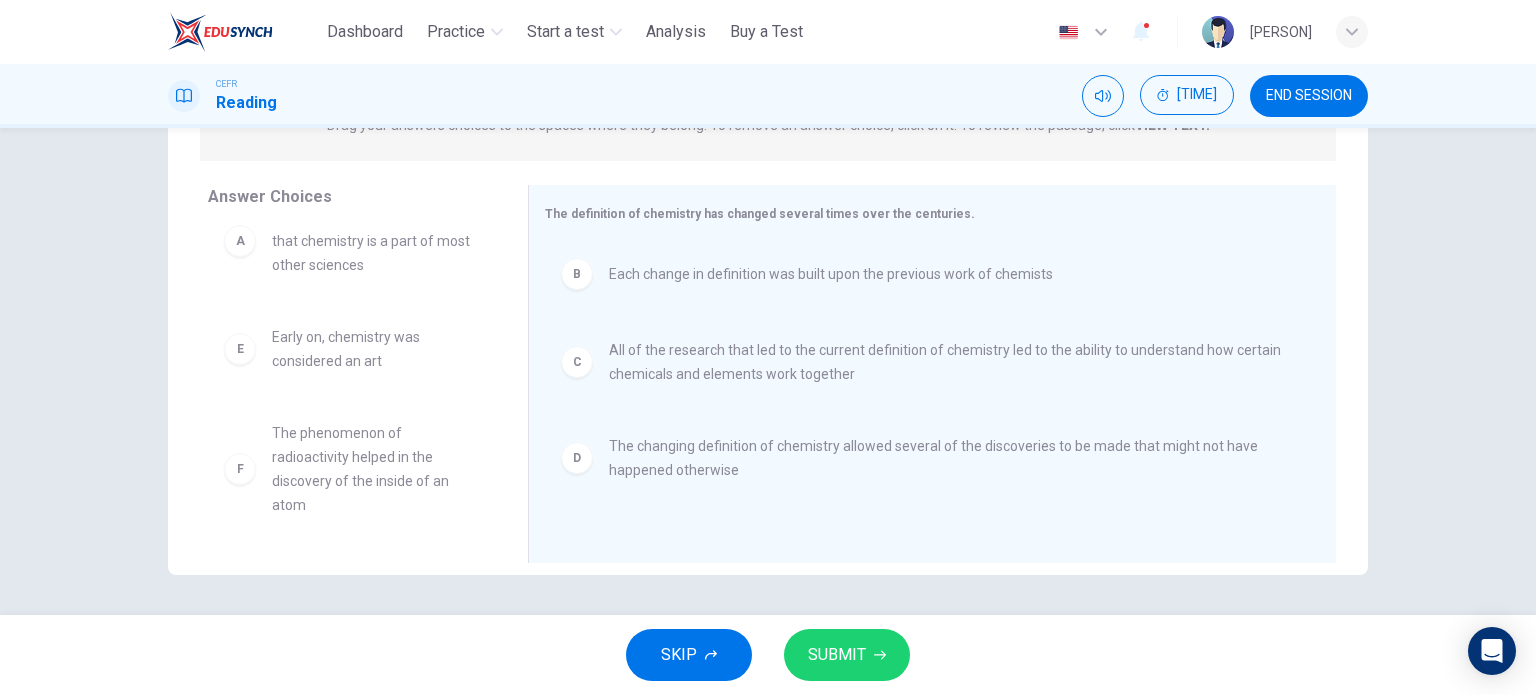 click on "SUBMIT" at bounding box center [837, 655] 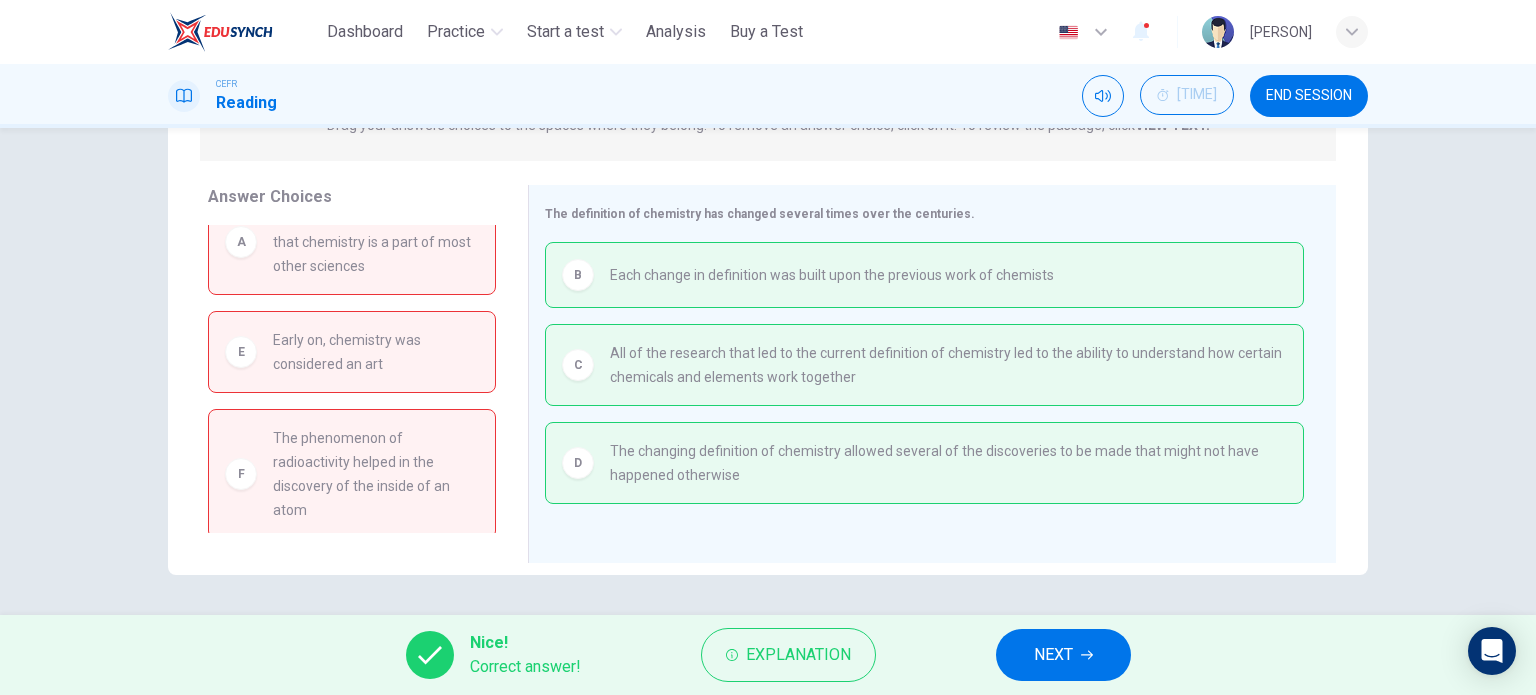 click on "NEXT" at bounding box center [1063, 655] 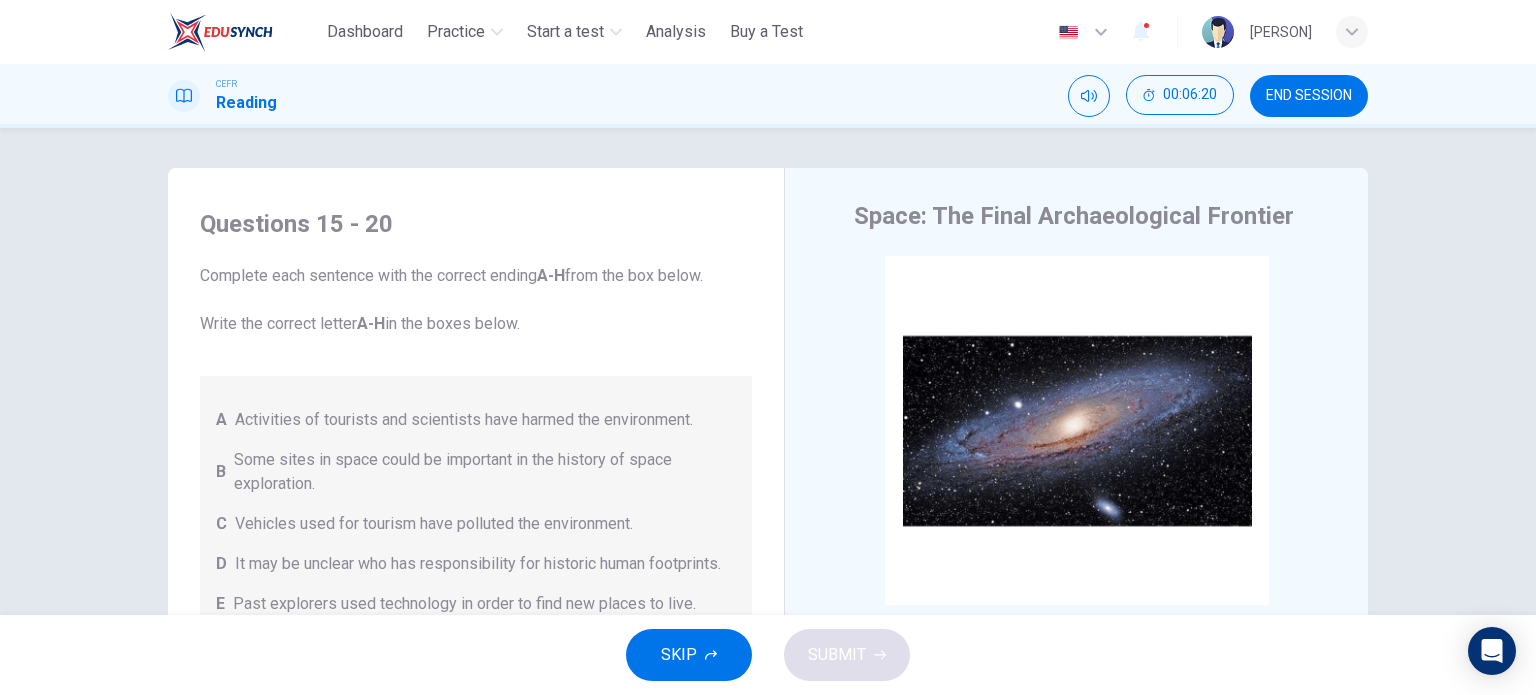 click on "END SESSION" at bounding box center (1309, 96) 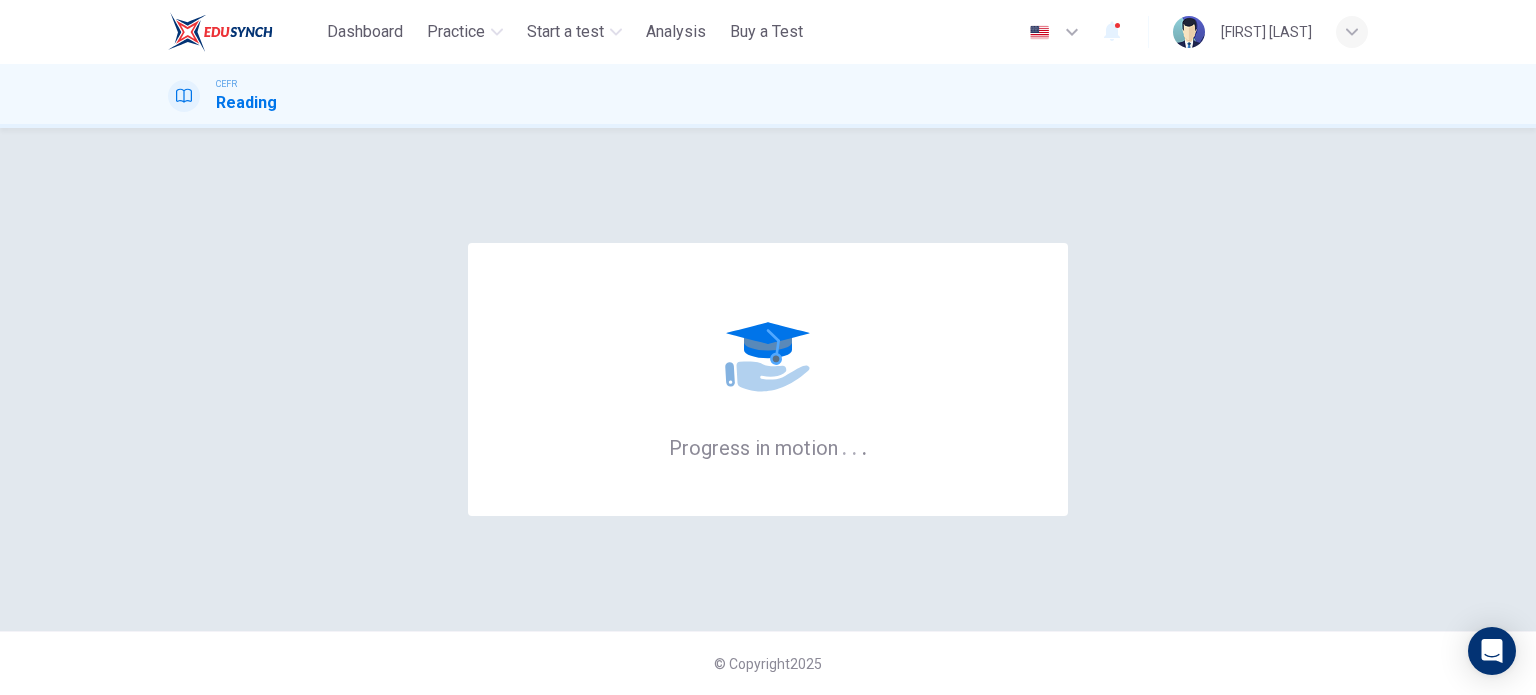 scroll, scrollTop: 0, scrollLeft: 0, axis: both 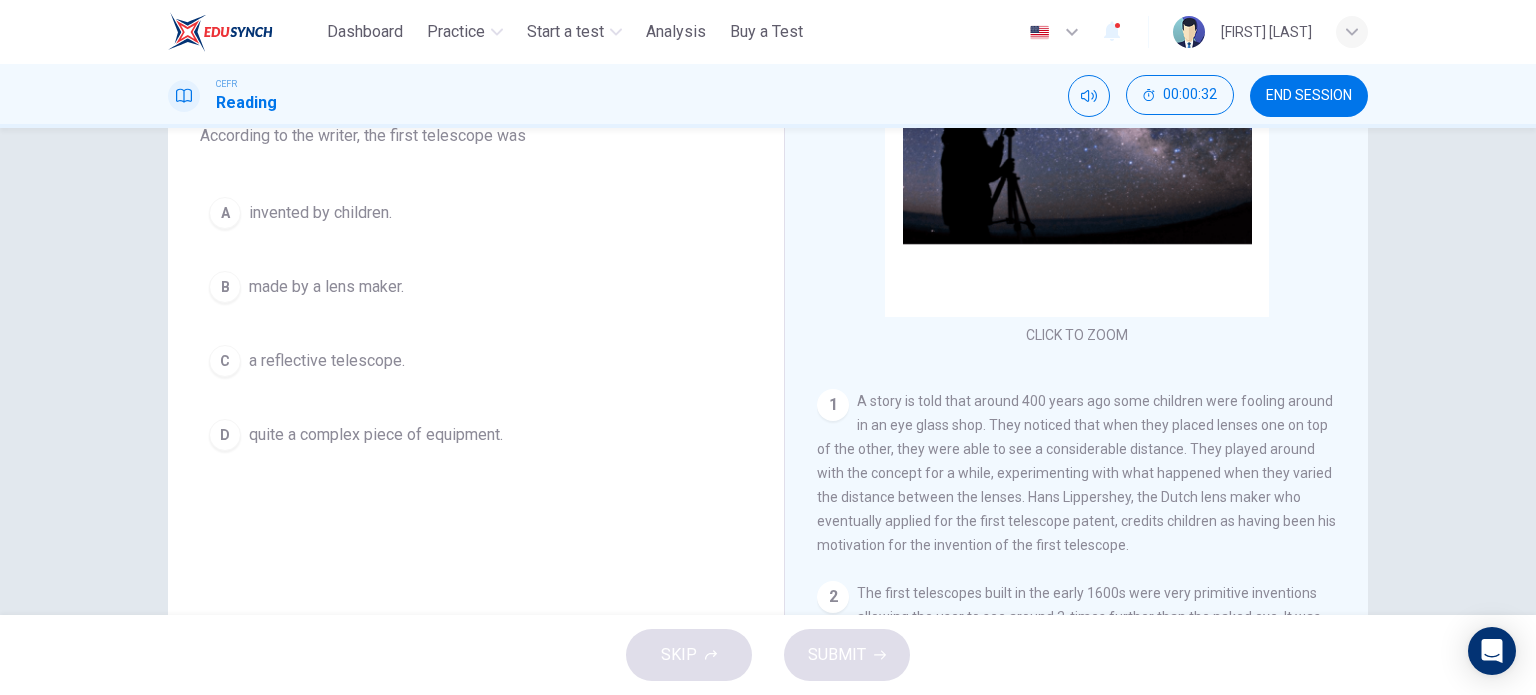 click on "made by a lens maker." at bounding box center [320, 213] 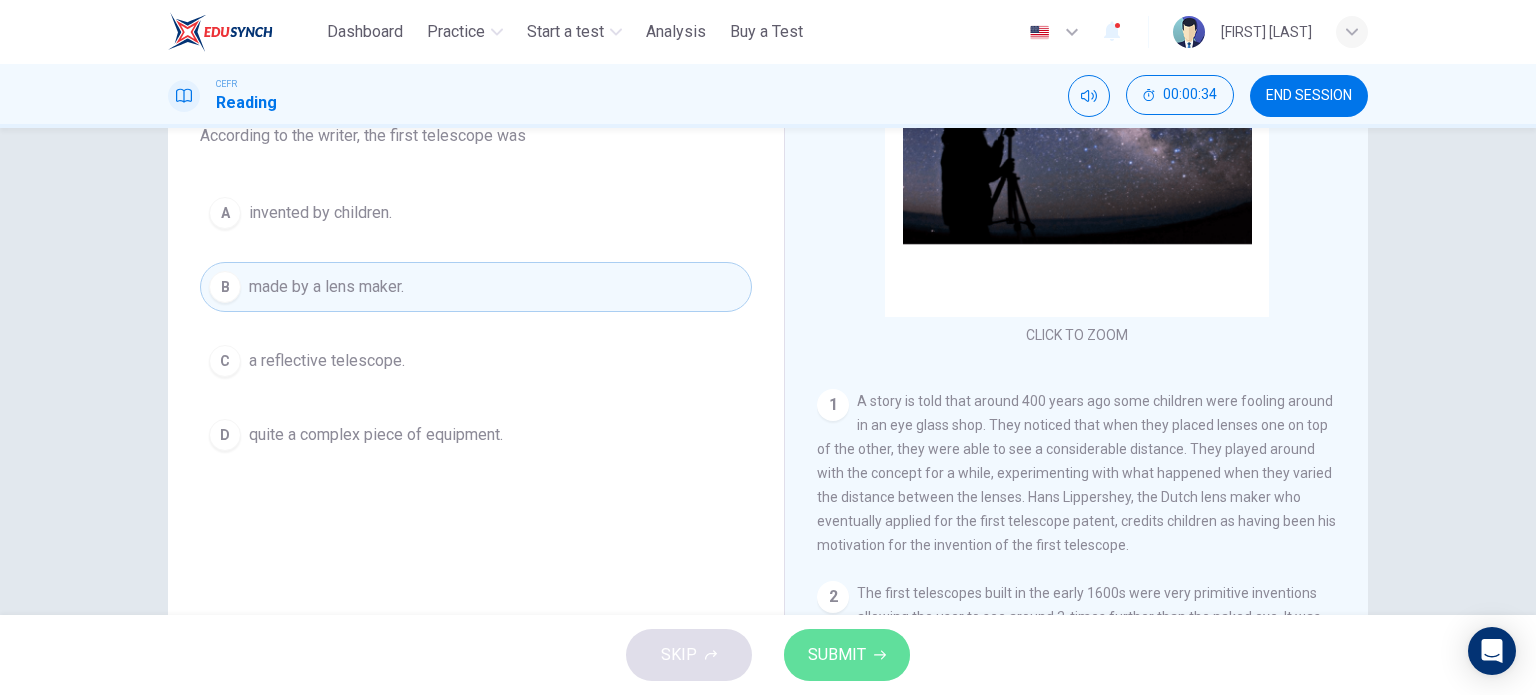 click on "SUBMIT" at bounding box center [847, 655] 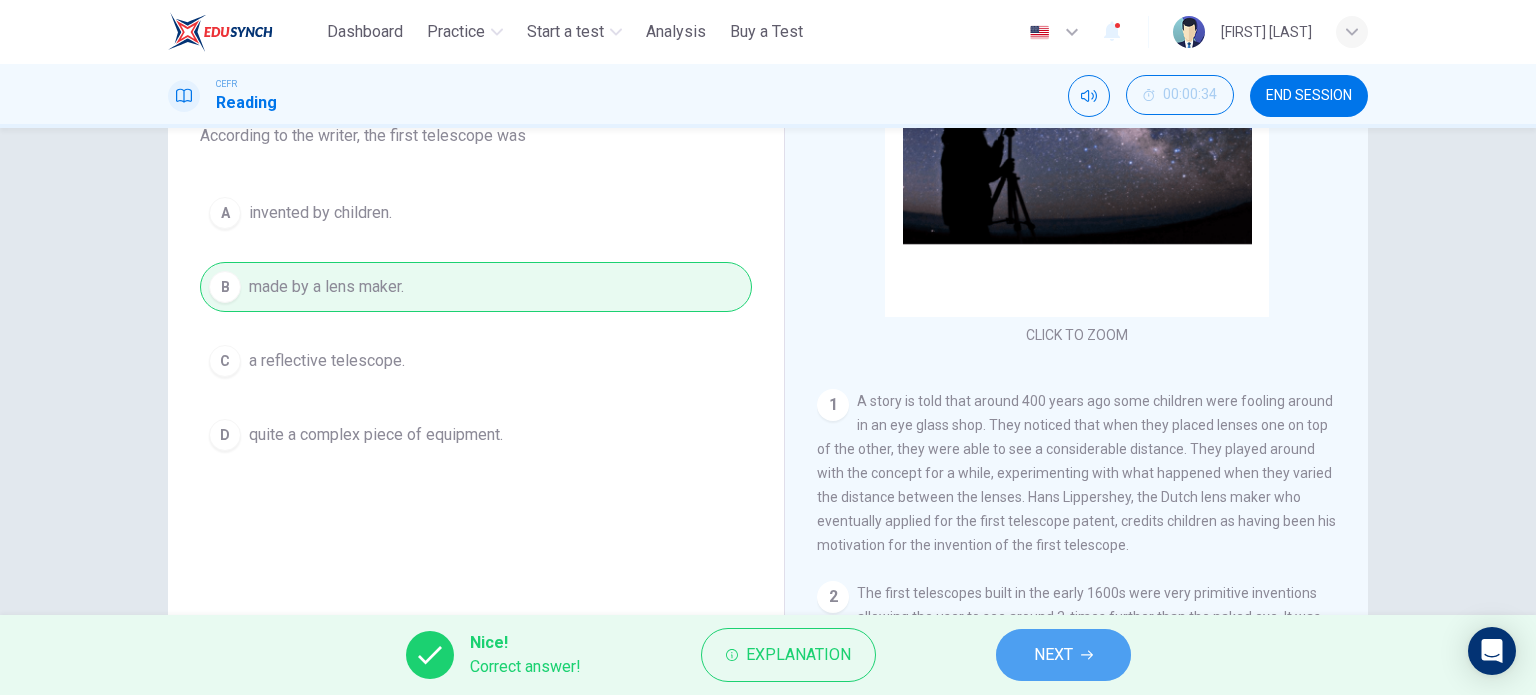click on "NEXT" at bounding box center [1053, 655] 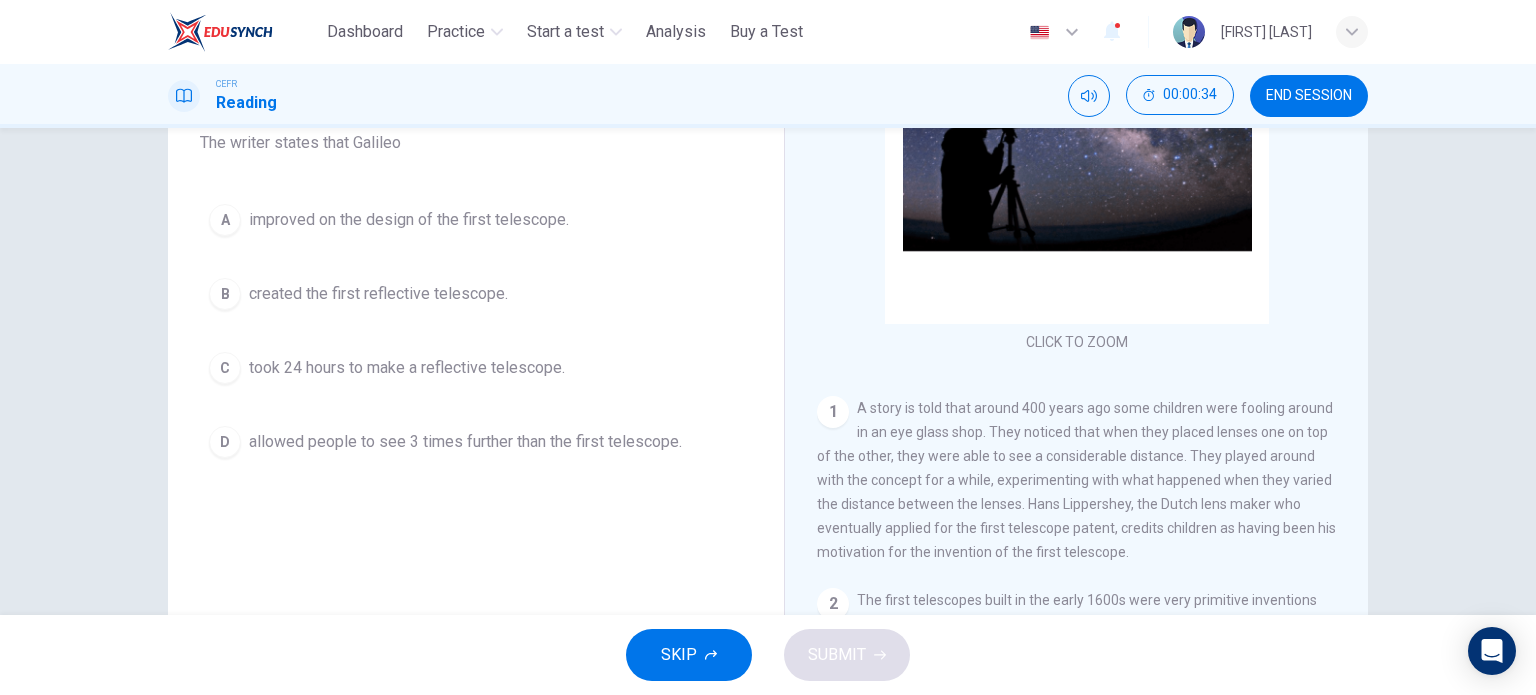 scroll, scrollTop: 188, scrollLeft: 0, axis: vertical 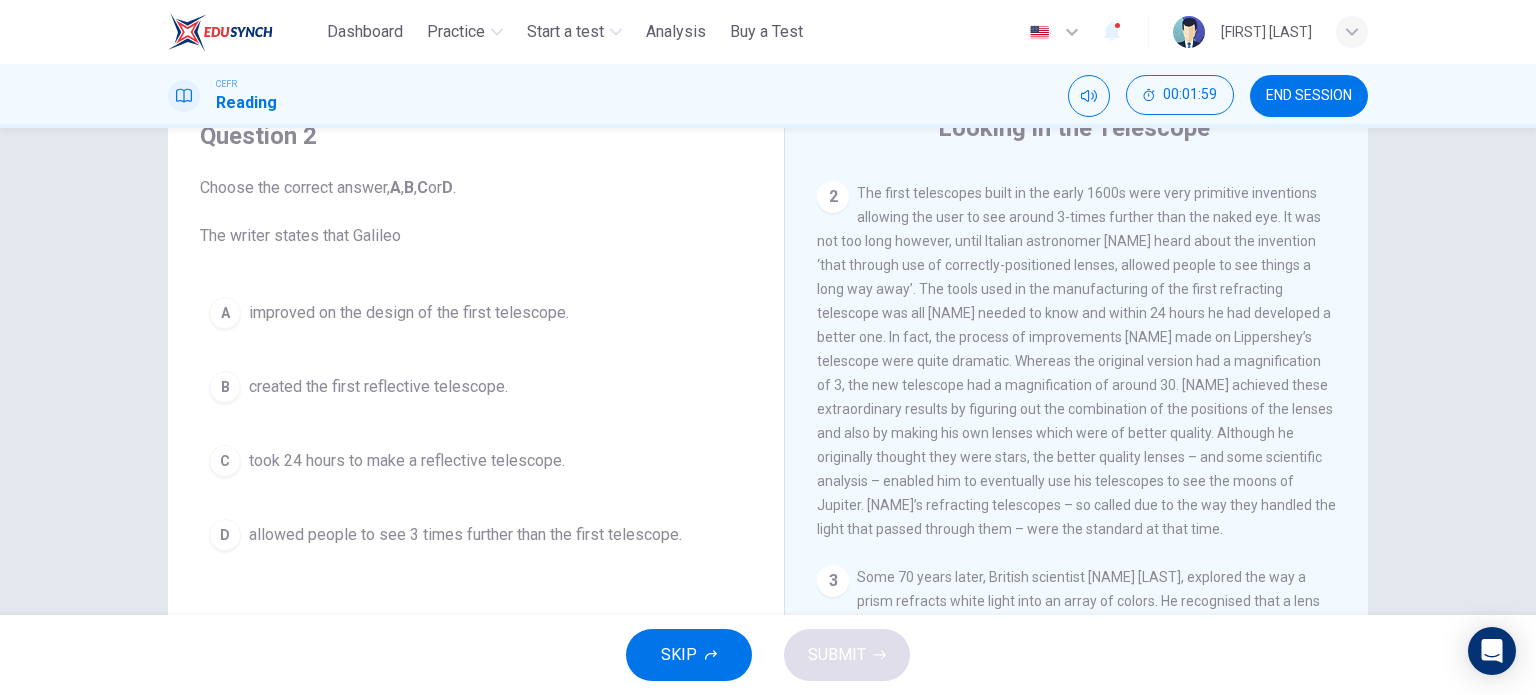 click on "improved on the design of the first telescope." at bounding box center [409, 313] 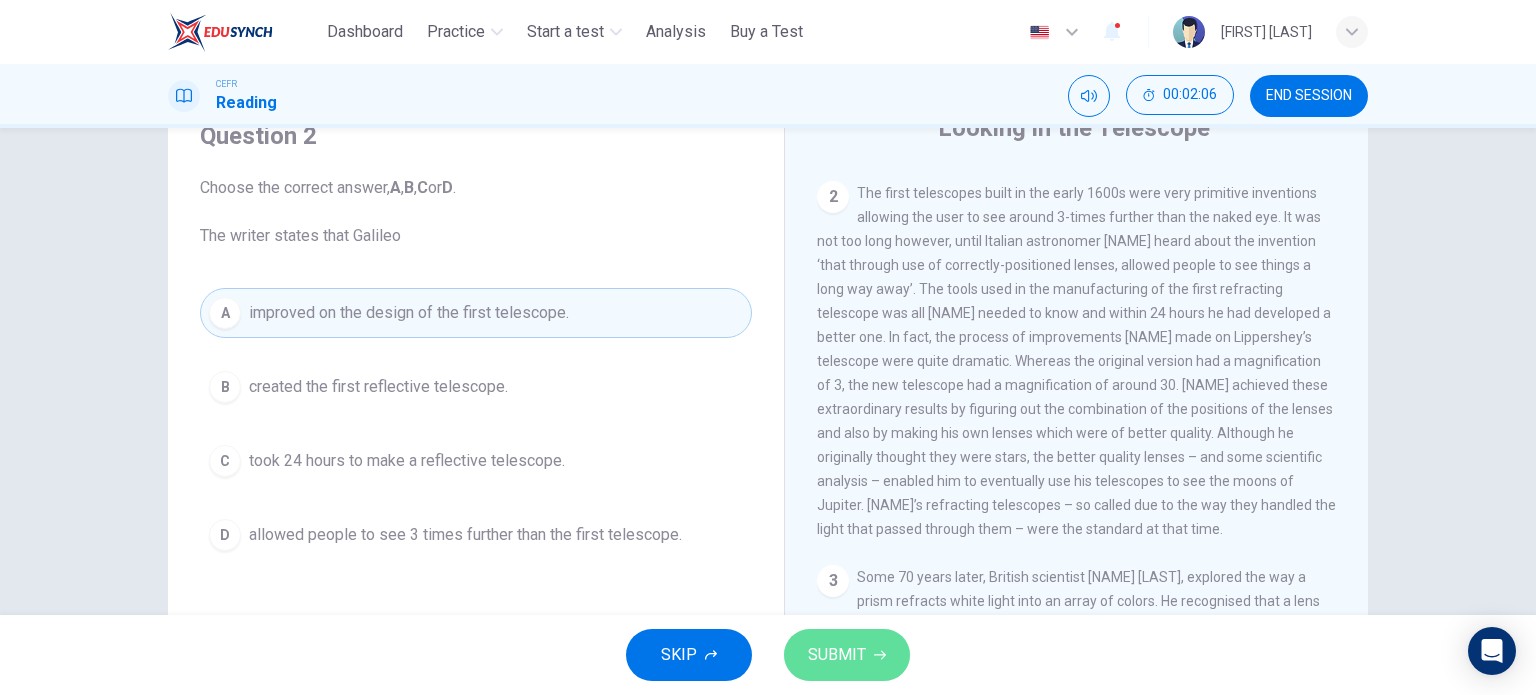 click on "SUBMIT" at bounding box center [837, 655] 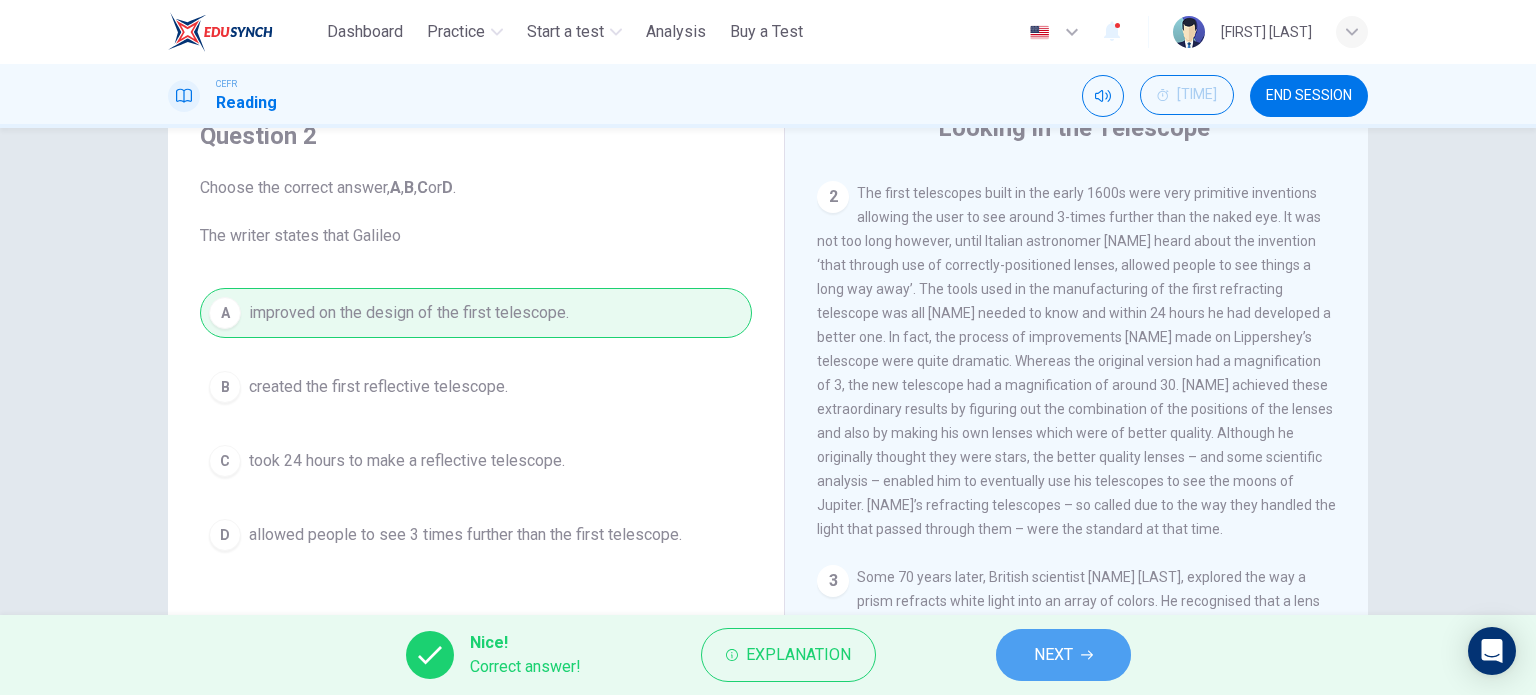 click on "NEXT" at bounding box center [1053, 655] 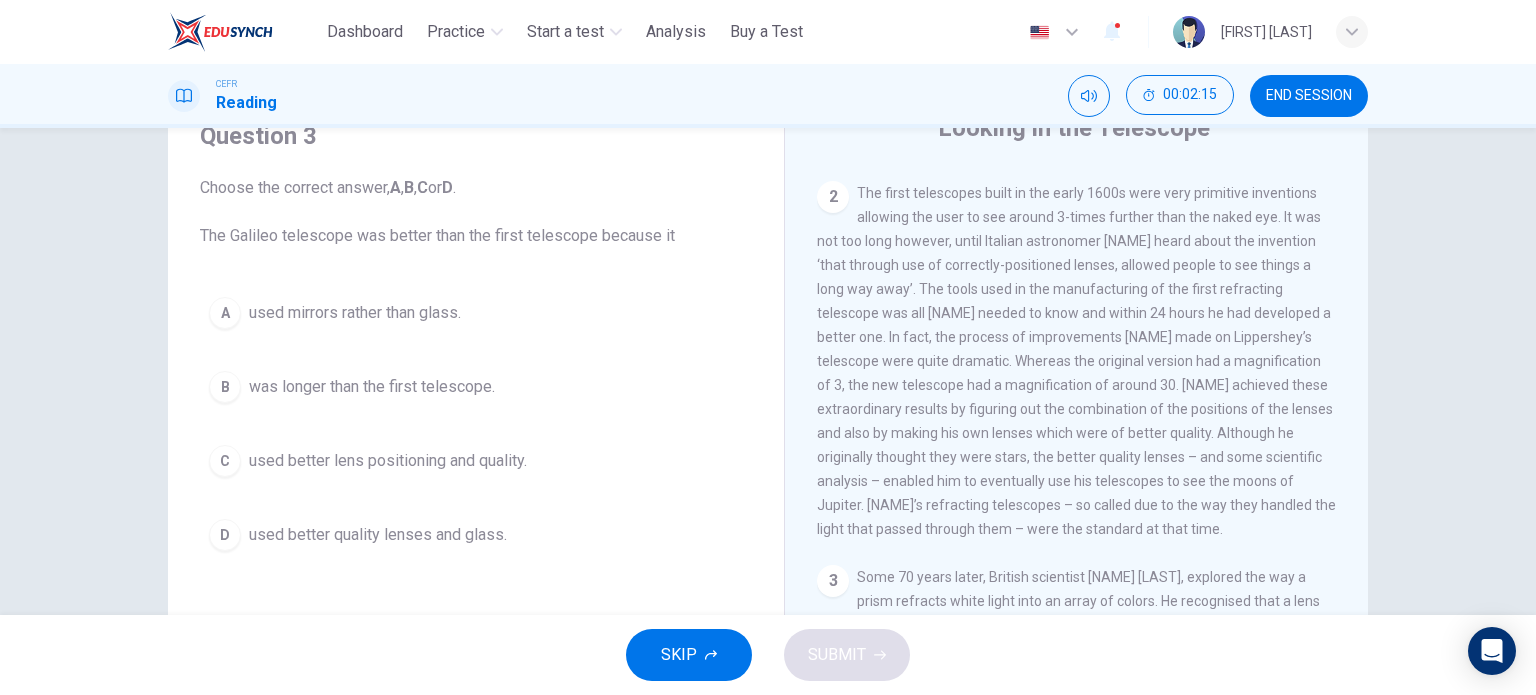 click on "used better lens positioning and quality." at bounding box center (355, 313) 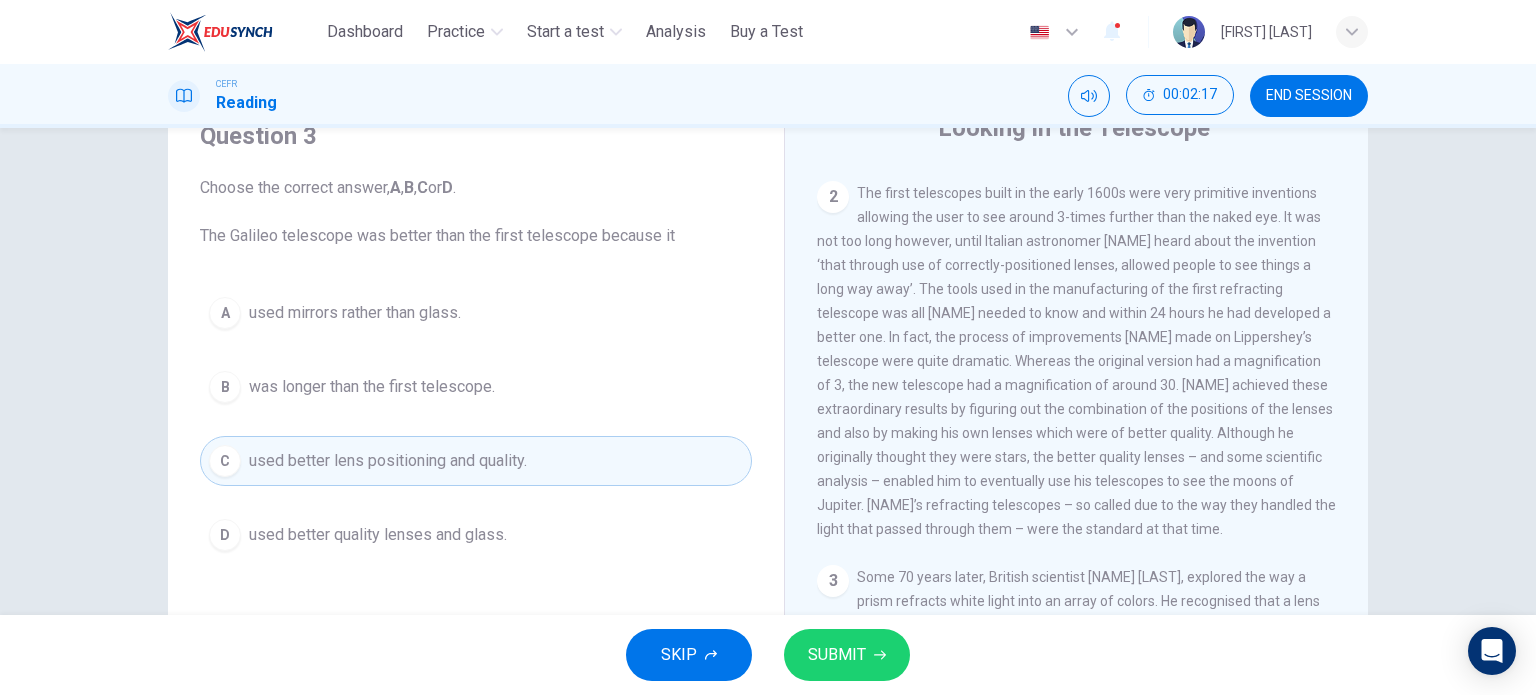 click on "SUBMIT" at bounding box center (837, 655) 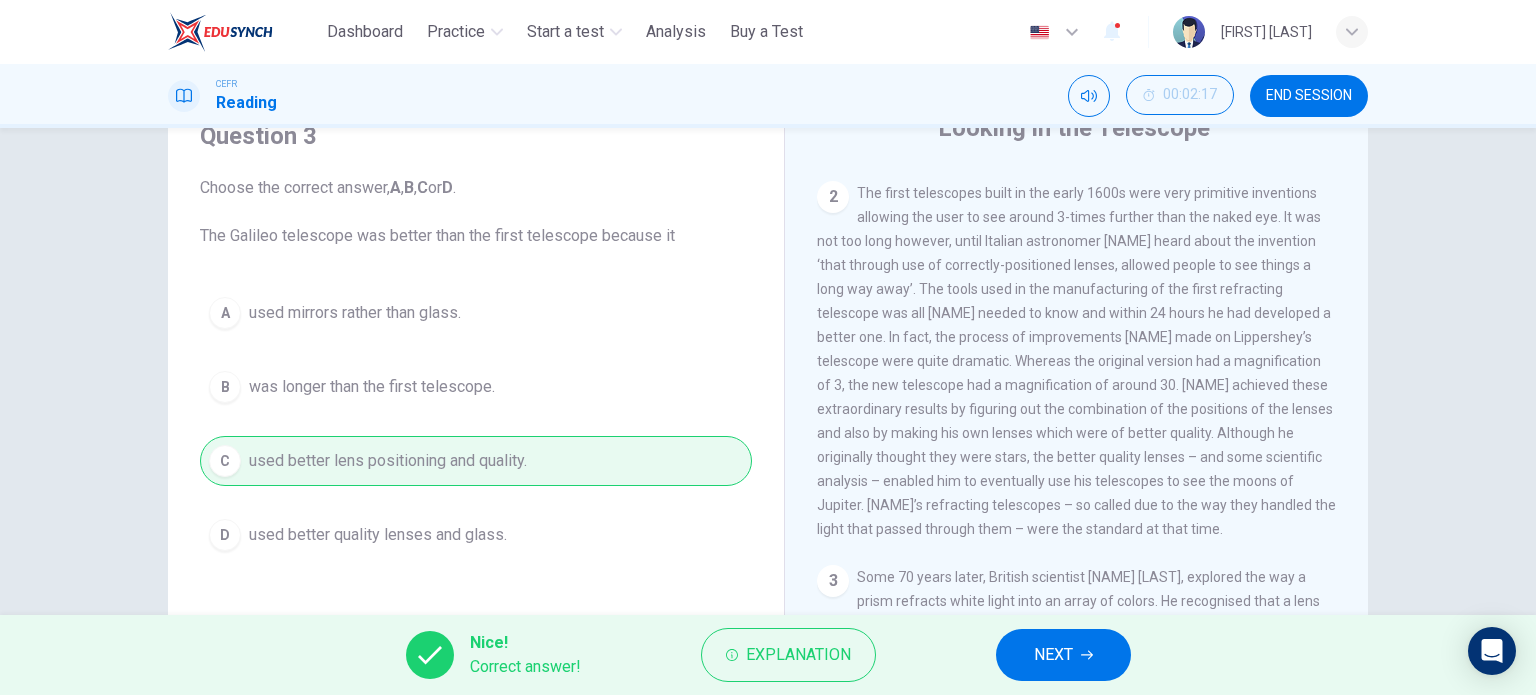 click on "NEXT" at bounding box center [1063, 655] 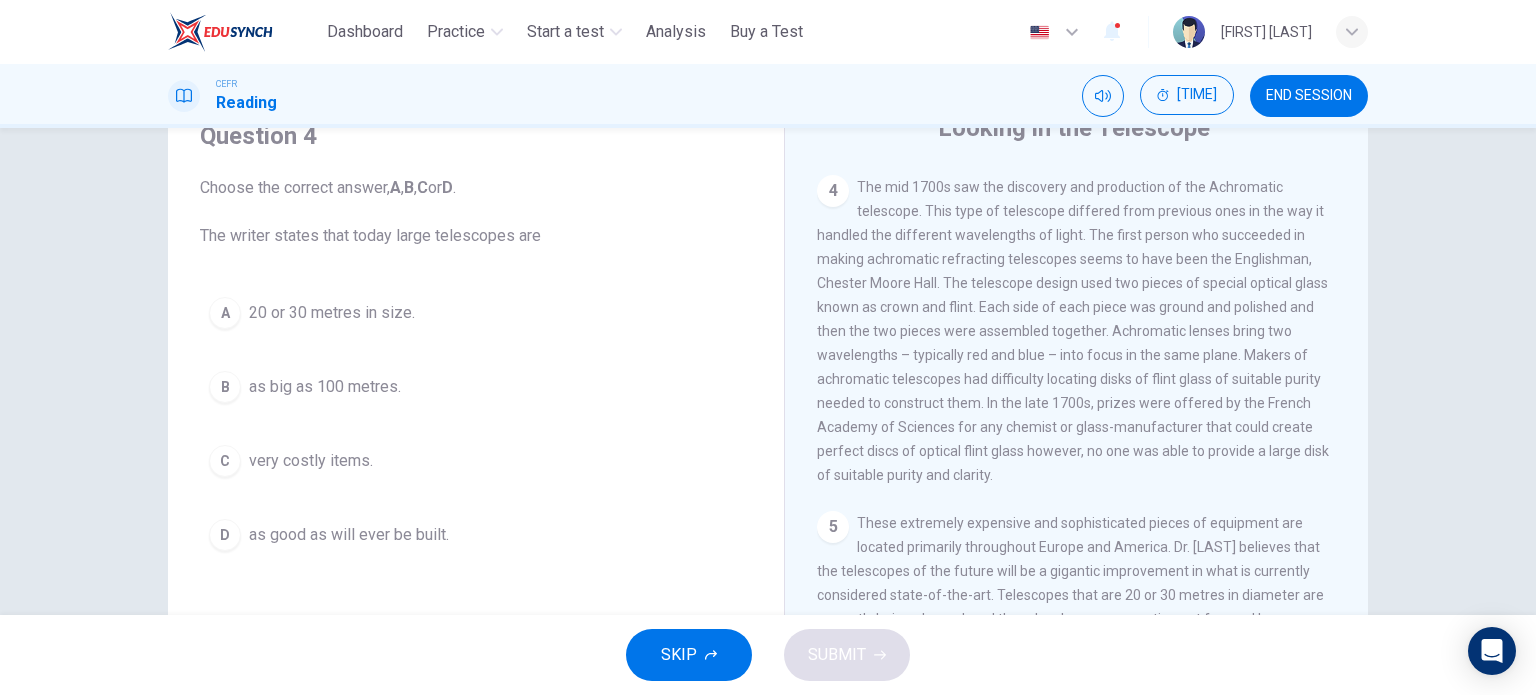 scroll, scrollTop: 1446, scrollLeft: 0, axis: vertical 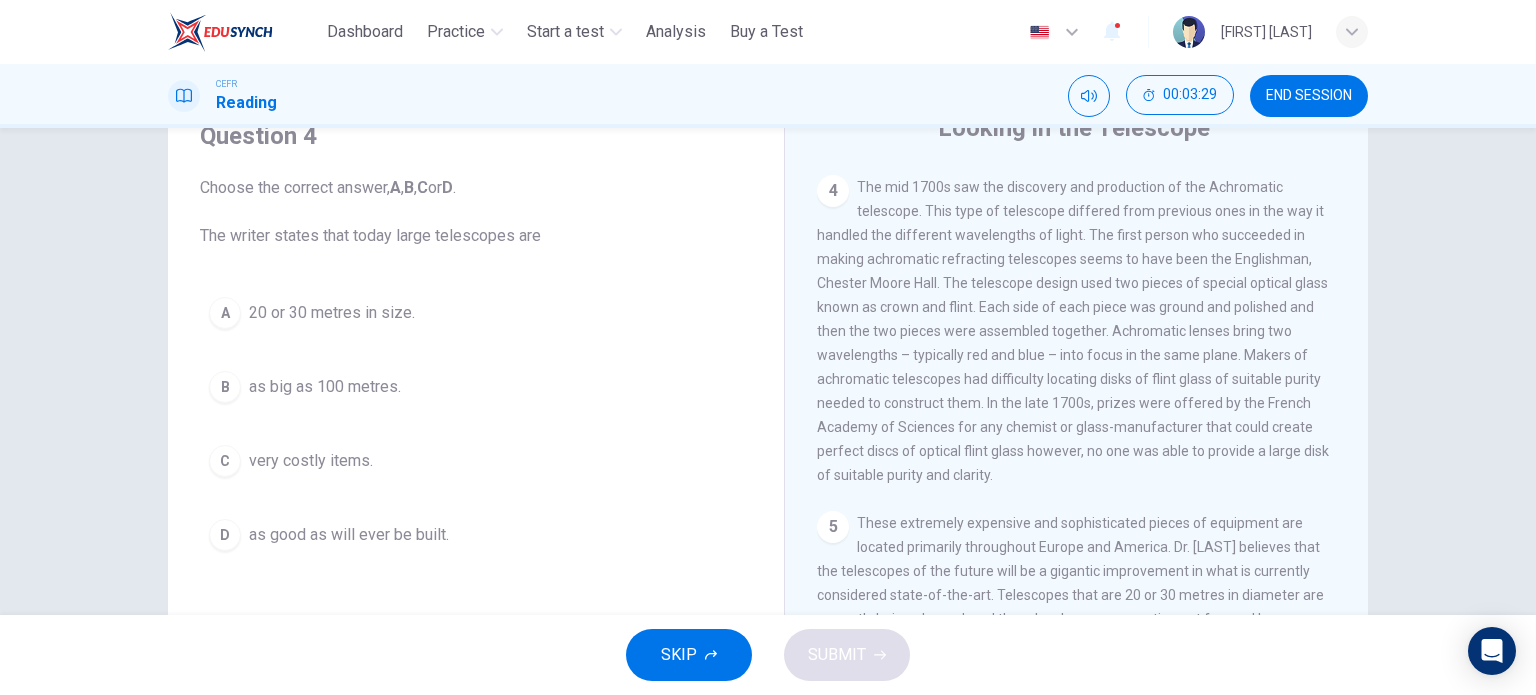 click on "C very costly items." at bounding box center (476, 461) 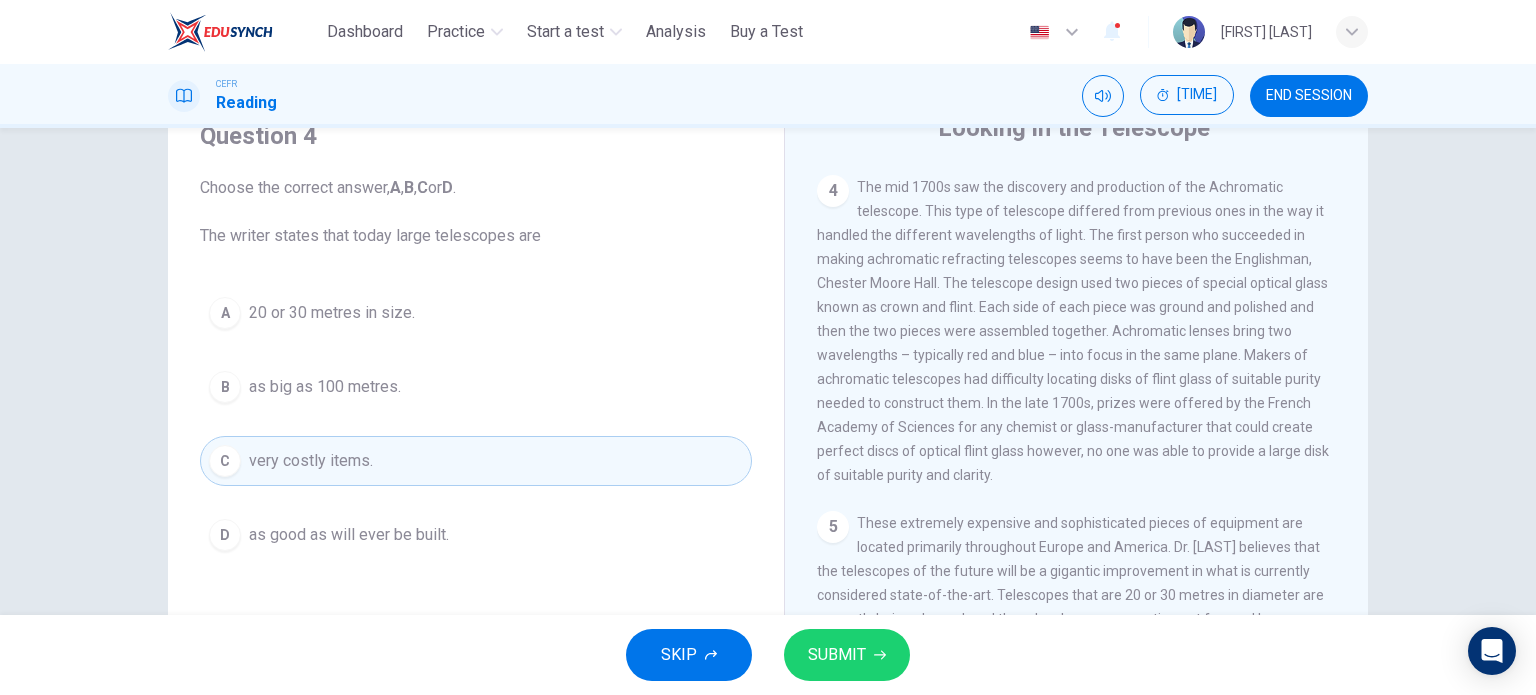 click on "SUBMIT" at bounding box center [847, 655] 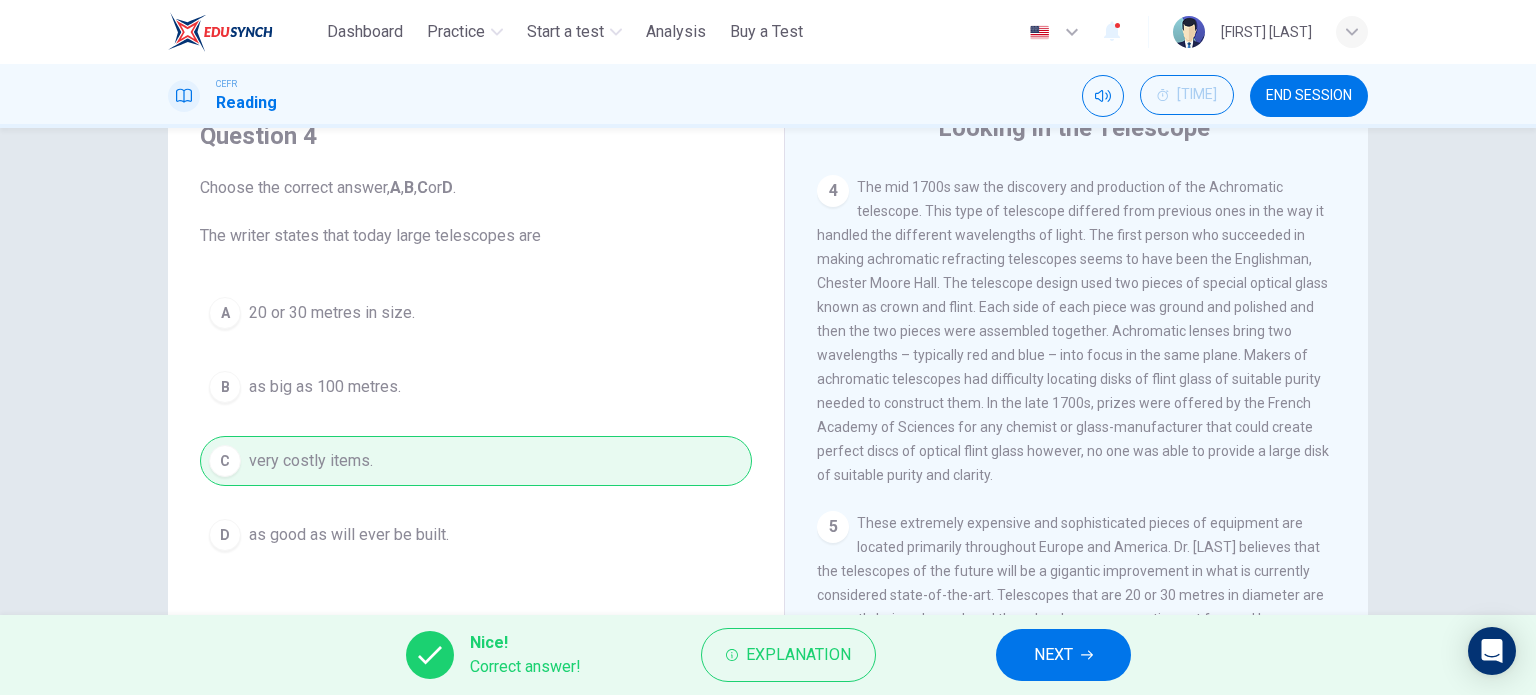 click on "NEXT" at bounding box center [1063, 655] 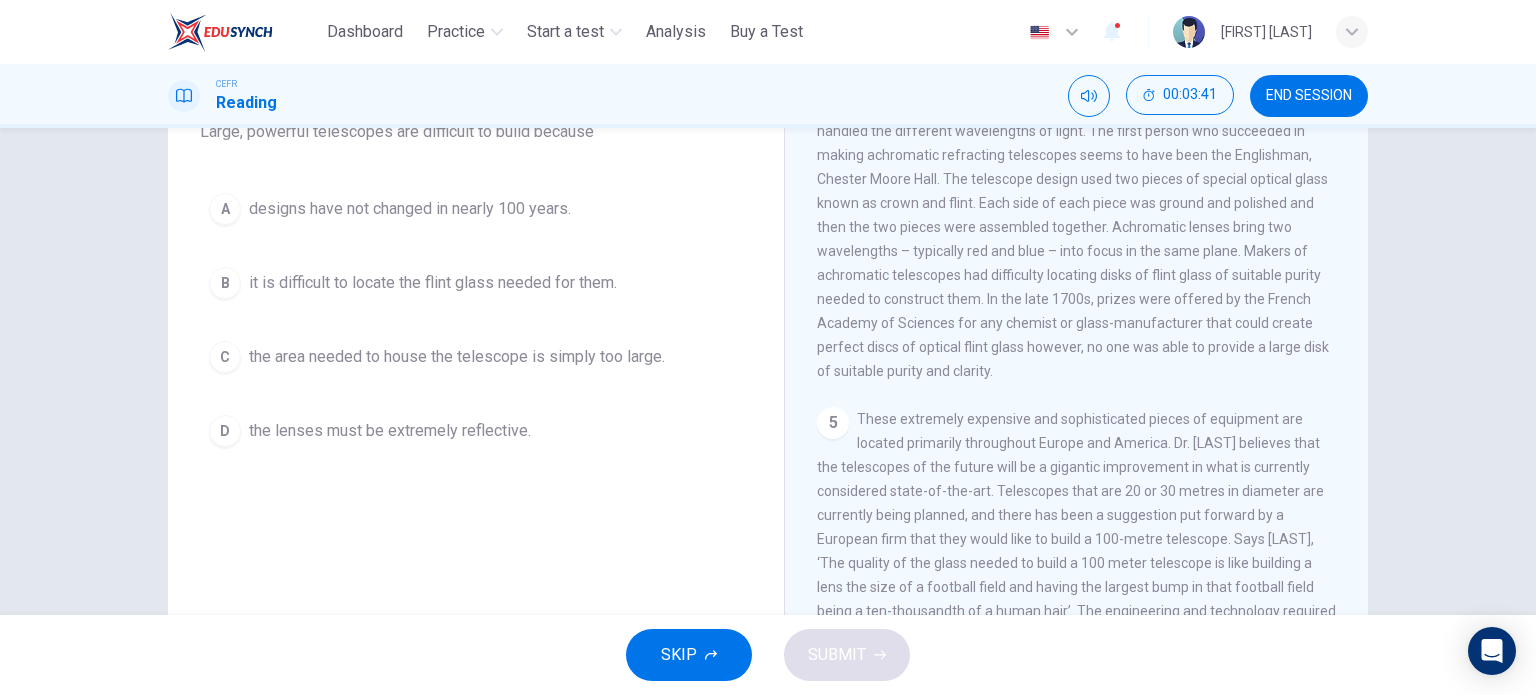 scroll, scrollTop: 188, scrollLeft: 0, axis: vertical 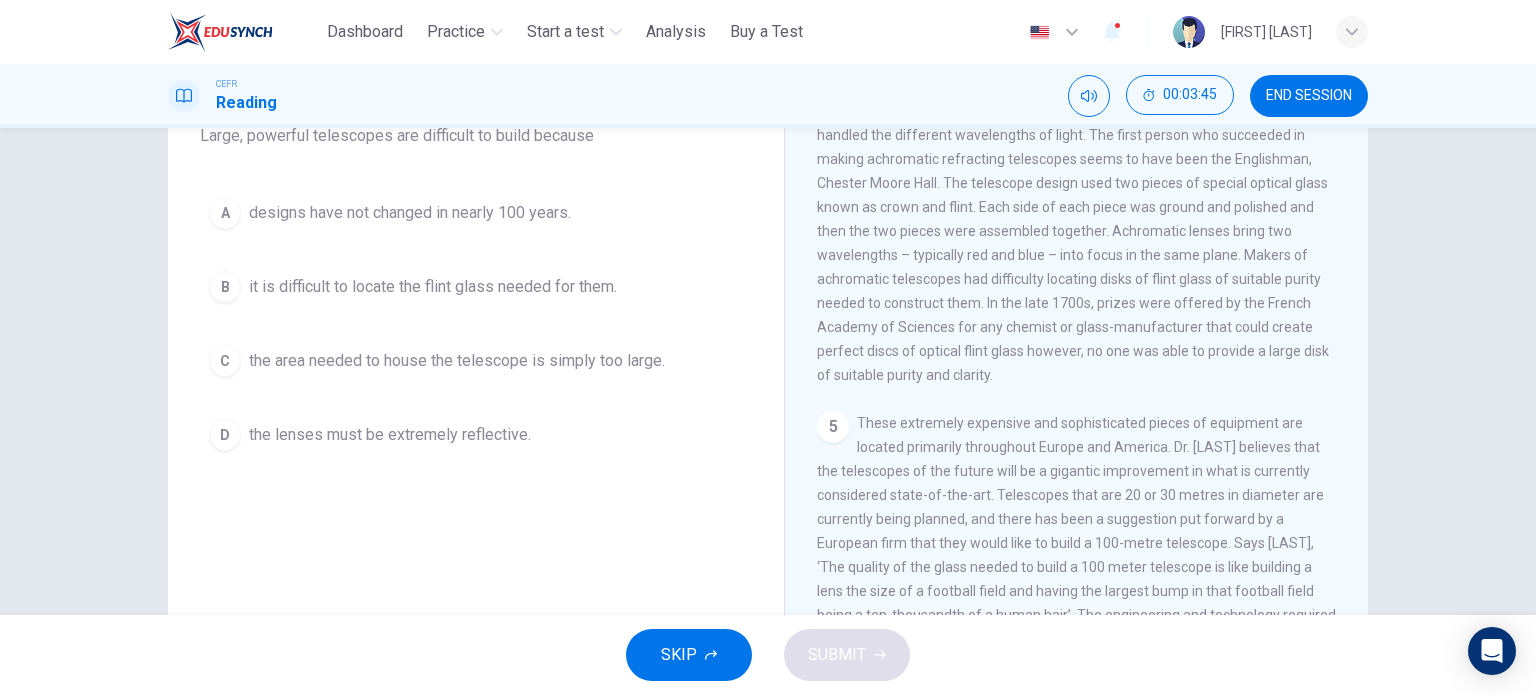 click on "the area needed to house the telescope is simply too large." at bounding box center (410, 213) 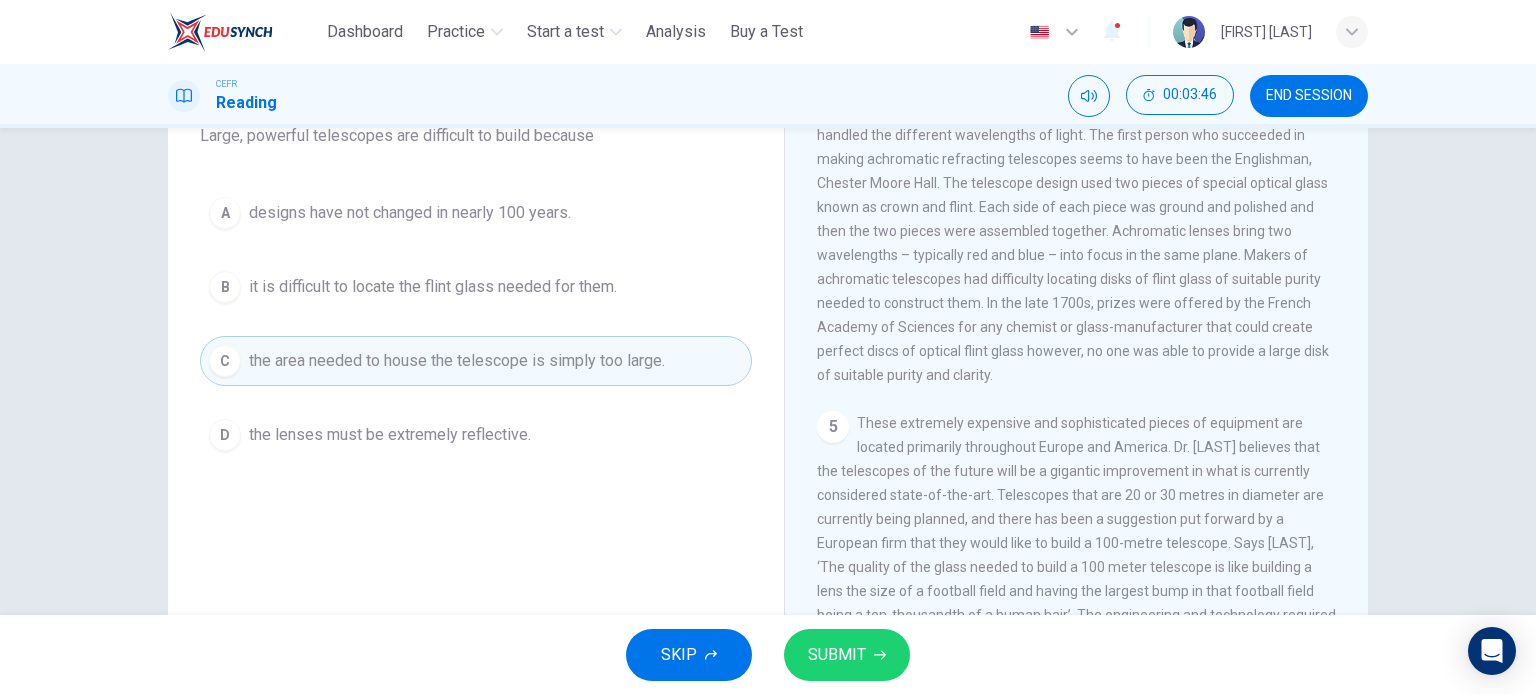 click on "SUBMIT" at bounding box center [847, 655] 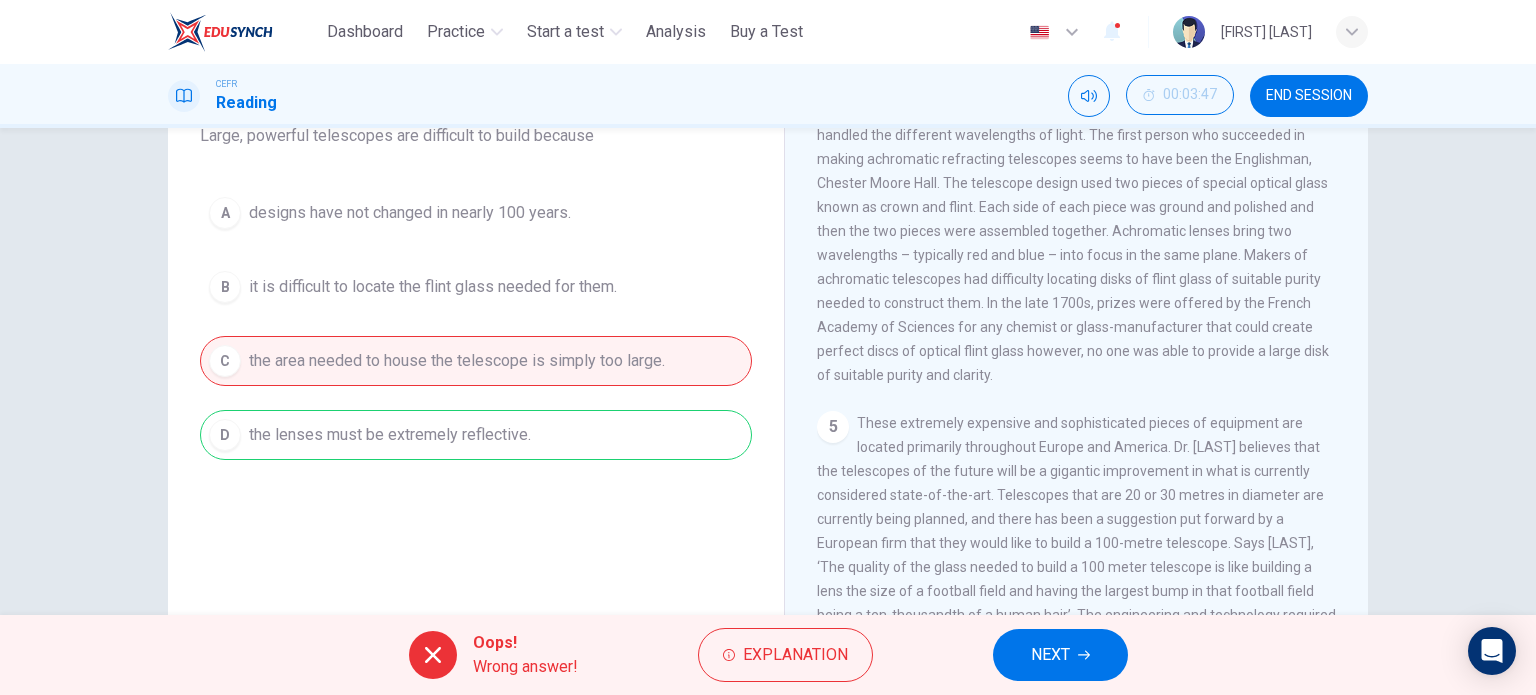 click on "NEXT" at bounding box center (1060, 655) 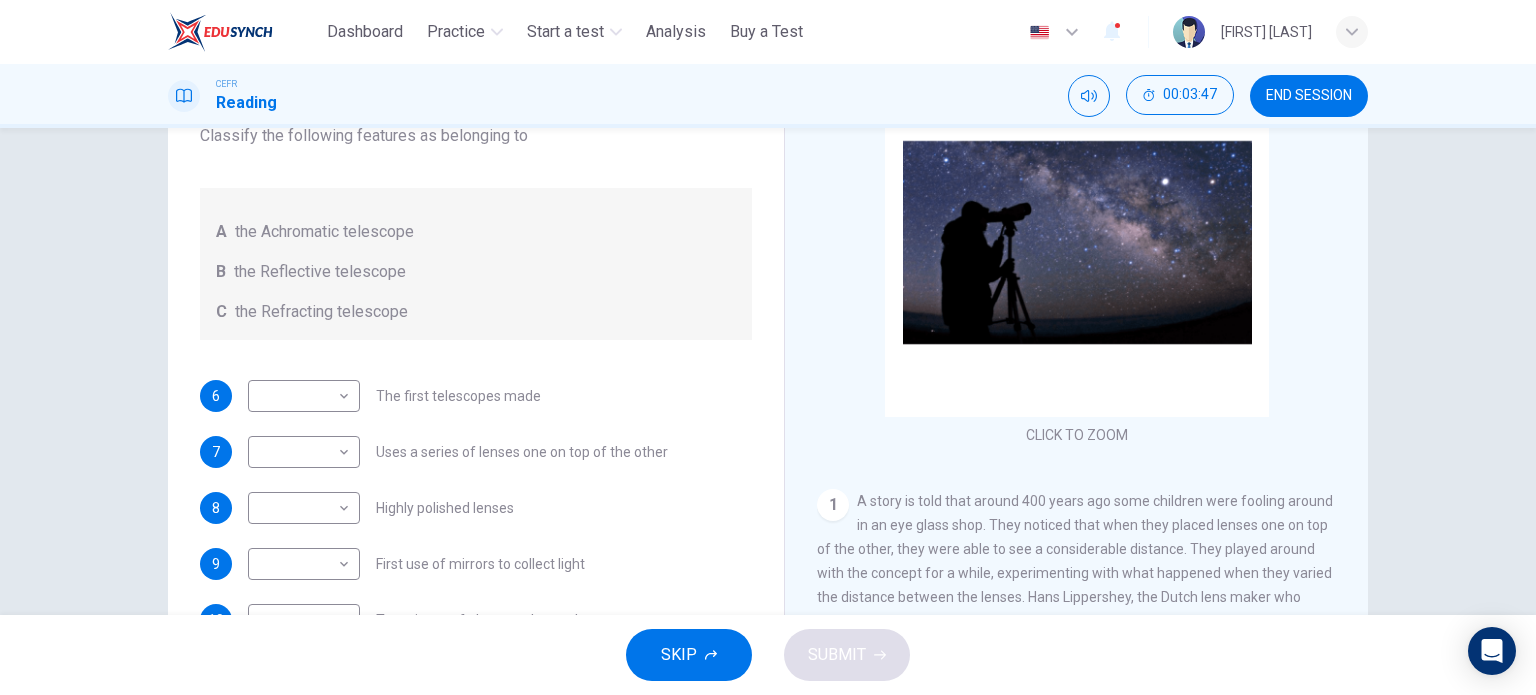 scroll, scrollTop: 0, scrollLeft: 0, axis: both 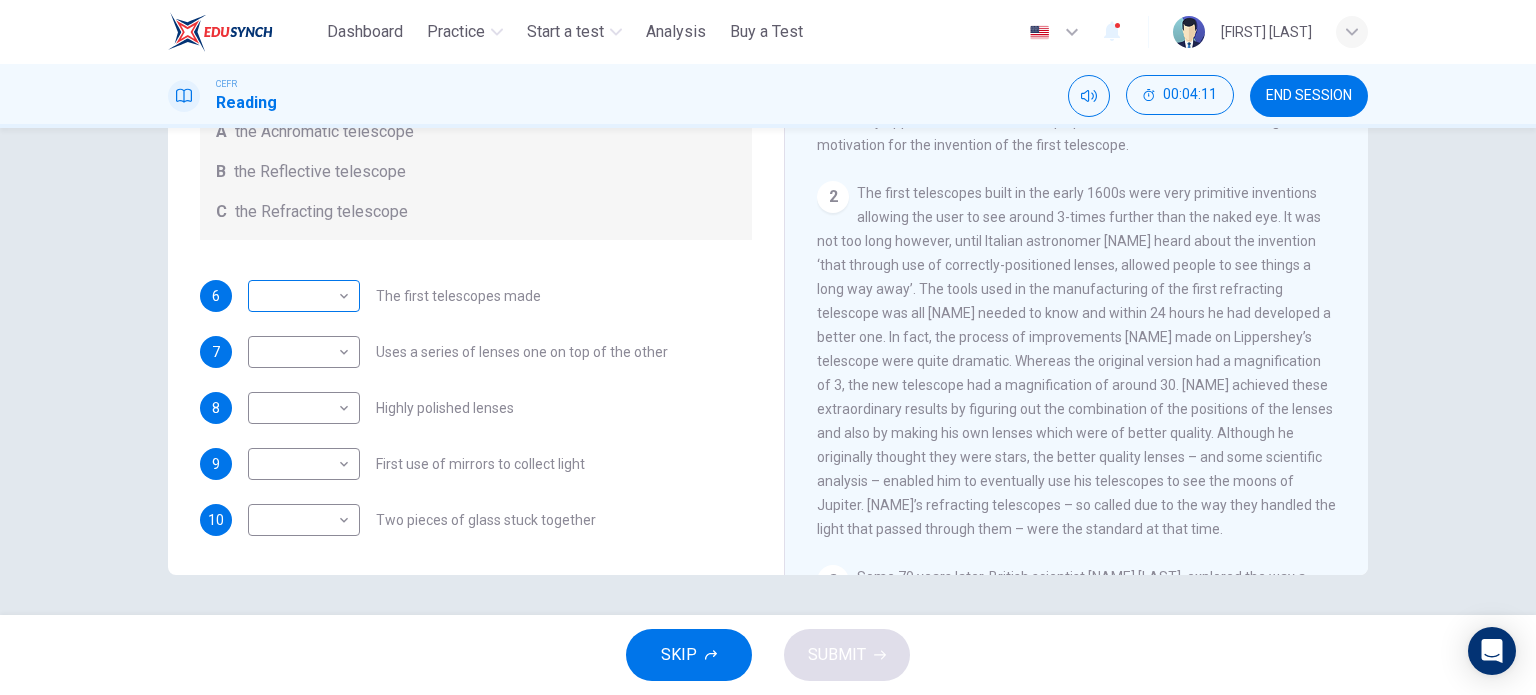 click on "This site uses cookies, as explained in our  Privacy Policy . If you agree to the use of cookies, please click the Accept button and continue to browse our site.   Privacy Policy Accept Dashboard Practice Start a test Analysis Buy a Test English ** ​ Adam Eusoff bin Azizul Rasdi CEFR Reading 00:04:11 END SESSION Questions 6 - 10 Write the correct letter A, B or C, in the boxes below.
Classify the following features as belonging to A the Achromatic telescope B the Reflective telescope C the Refracting telescope 6 ​ ​ The first telescopes made 7 ​ ​ Uses a series of lenses one on top of the other 8 ​ ​ Highly polished lenses 9 ​ ​ First use of mirrors to collect light 10 ​ ​ Two pieces of glass stuck together Looking in the Telescope CLICK TO ZOOM Click to Zoom 1 2 3 4 5 SKIP SUBMIT ELTC - EduSynch CEFR Test for Teachers in Malaysia
Dashboard Practice Start a test Analysis Pricing   Notifications 1 © Copyright  2025" at bounding box center [768, 347] 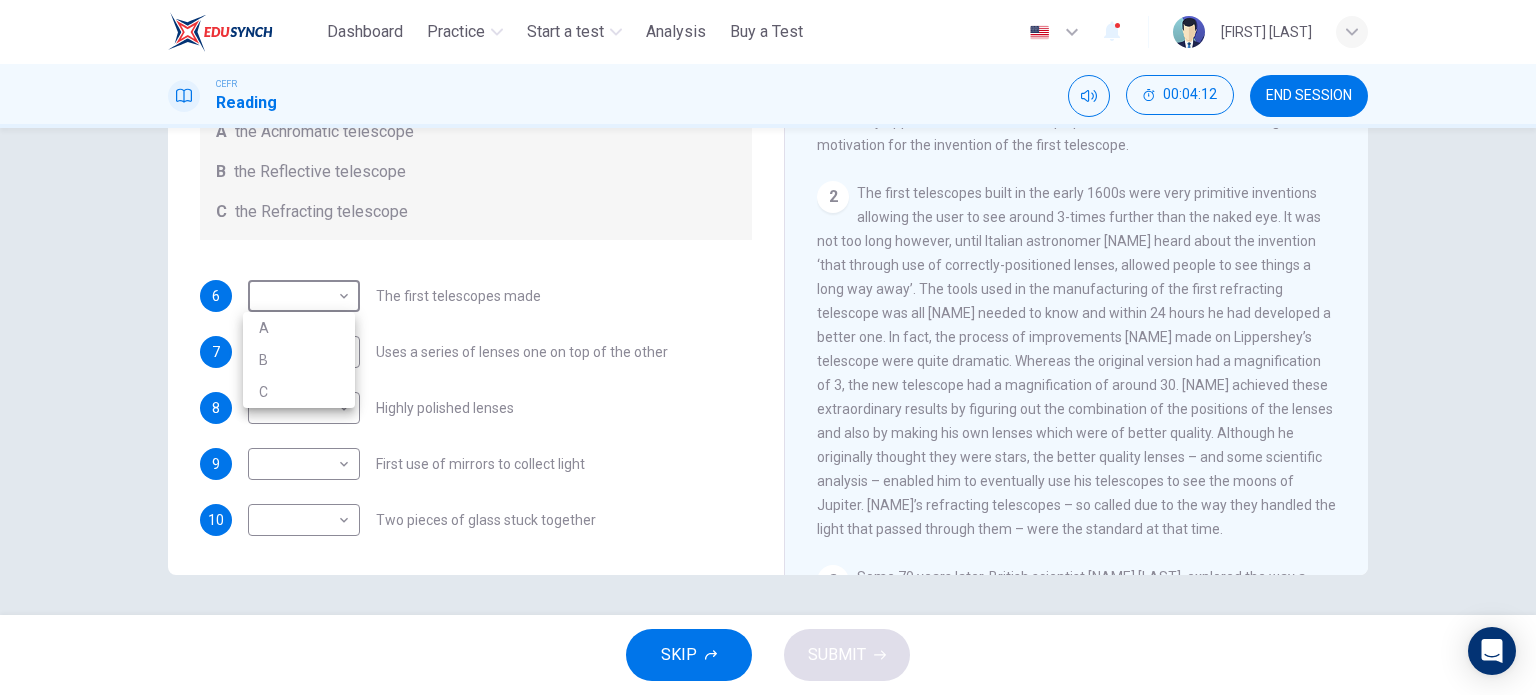 click on "C" at bounding box center (299, 392) 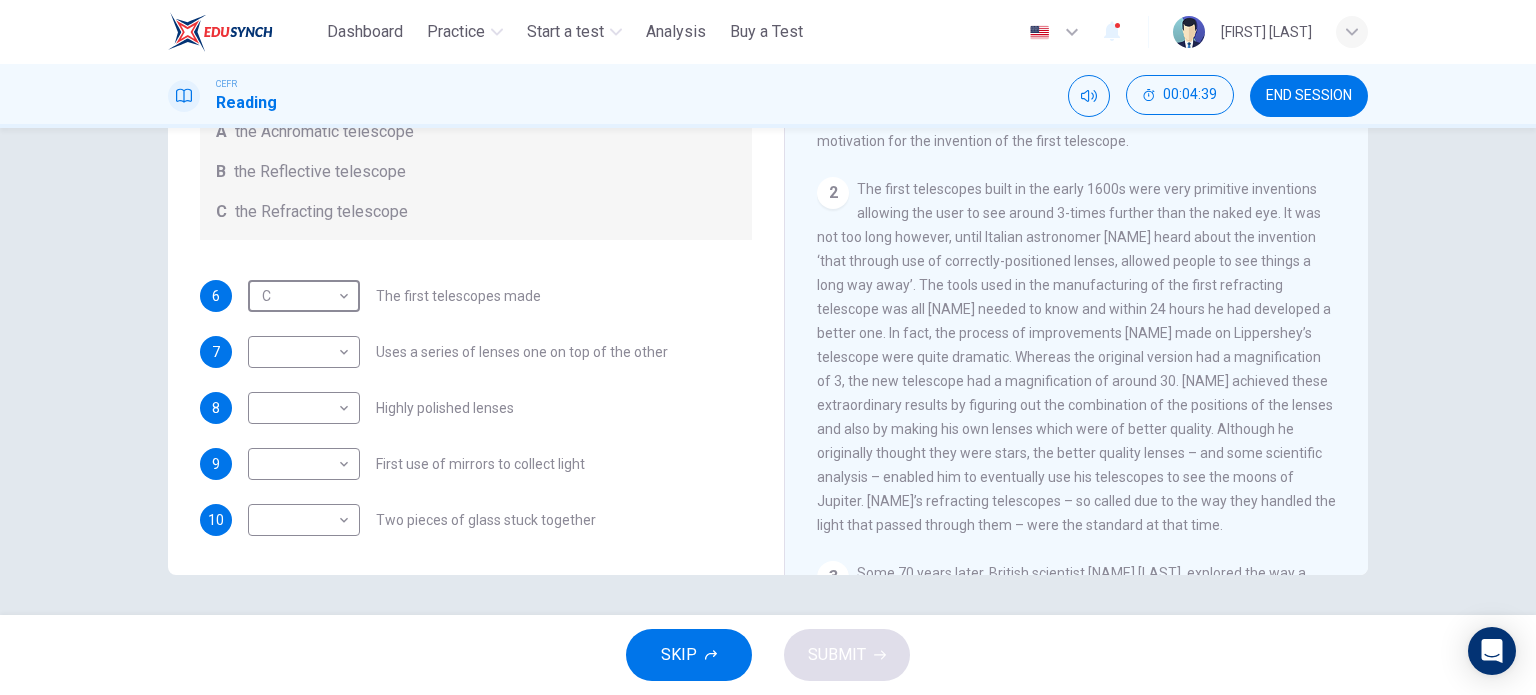 scroll, scrollTop: 400, scrollLeft: 0, axis: vertical 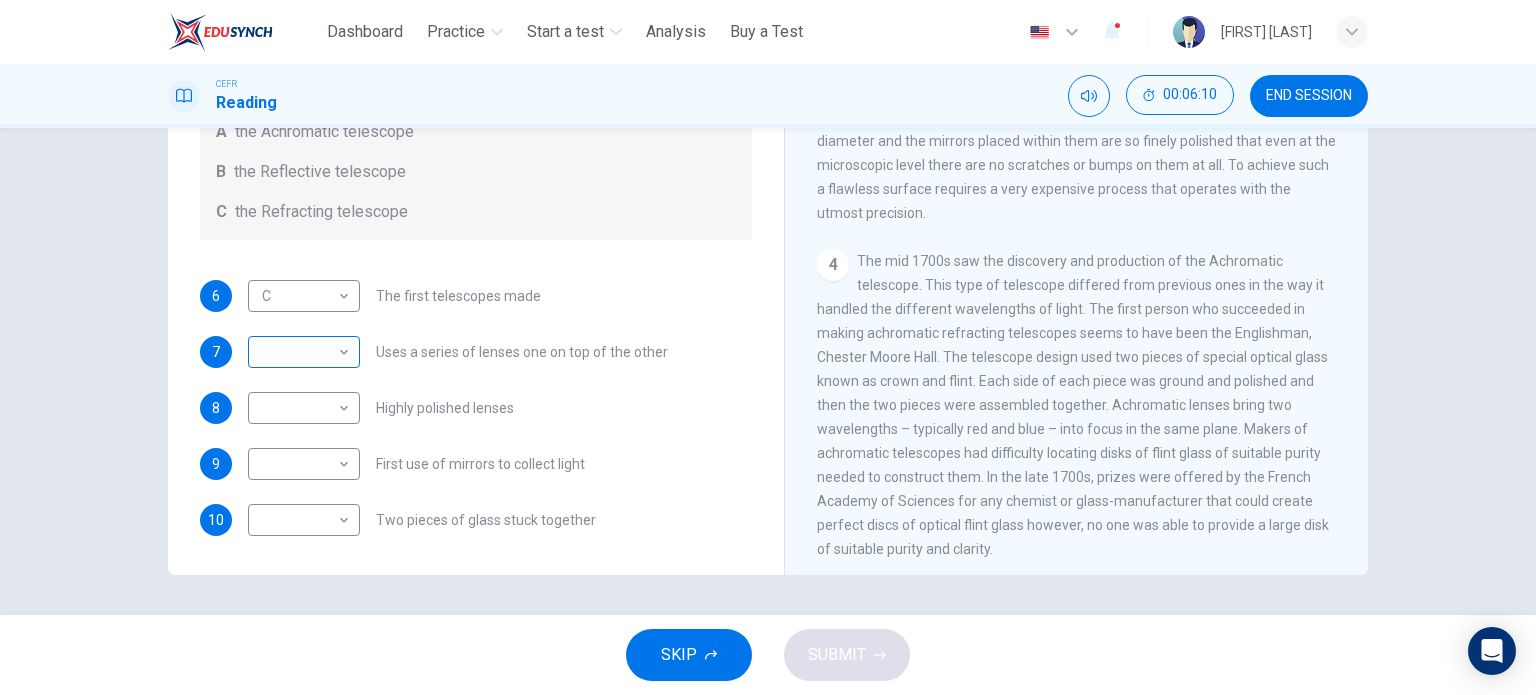 click on "​ ​" at bounding box center [304, 296] 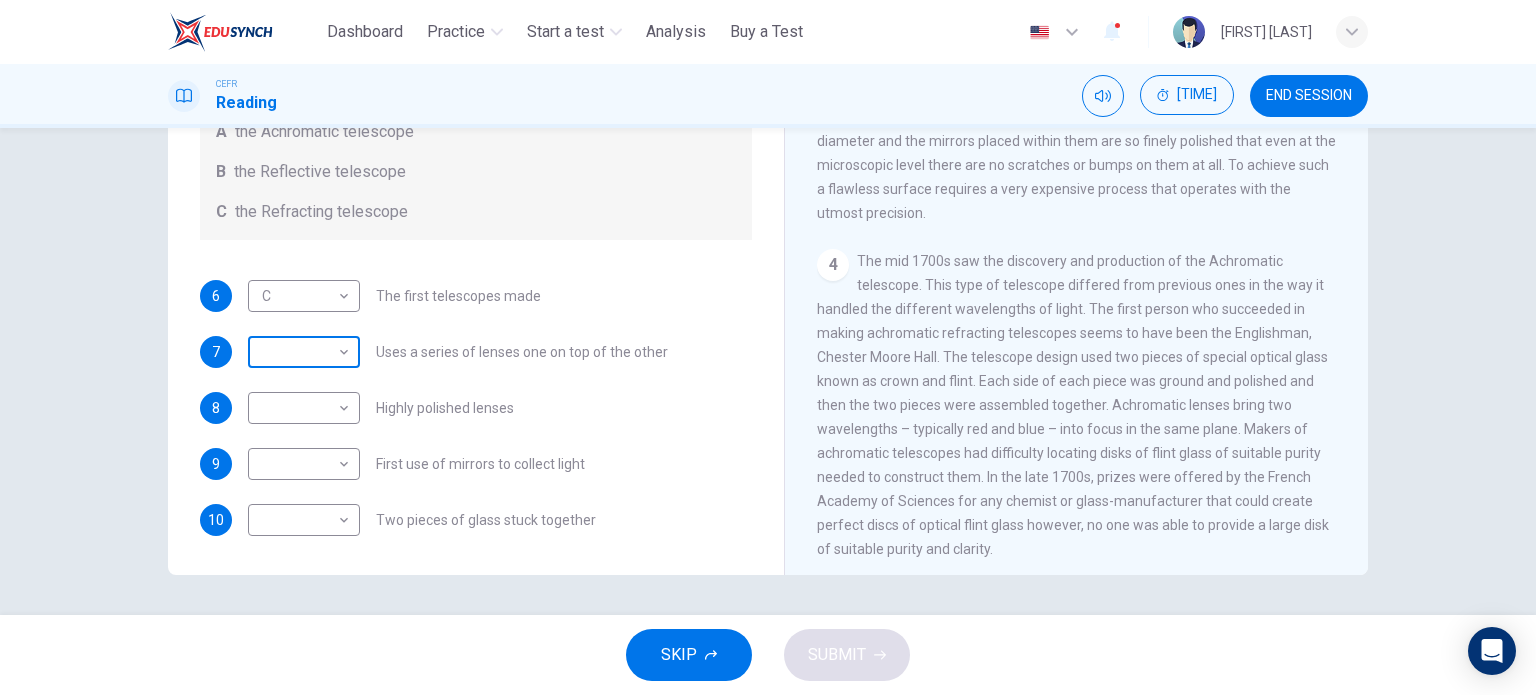 click on "This site uses cookies, as explained in our  Privacy Policy . If you agree to the use of cookies, please click the Accept button and continue to browse our site.   Privacy Policy Accept Dashboard Practice Start a test Analysis Buy a Test English ** ​ Adam Eusoff bin Azizul Rasdi CEFR Reading 00:06:11 END SESSION Questions 6 - 10 Write the correct letter A, B or C, in the boxes below.
Classify the following features as belonging to A the Achromatic telescope B the Reflective telescope C the Refracting telescope 6 C * ​ The first telescopes made 7 ​ ​ Uses a series of lenses one on top of the other 8 ​ ​ Highly polished lenses 9 ​ ​ First use of mirrors to collect light 10 ​ ​ Two pieces of glass stuck together Looking in the Telescope CLICK TO ZOOM Click to Zoom 1 2 3 4 5 SKIP SUBMIT ELTC - EduSynch CEFR Test for Teachers in Malaysia
Dashboard Practice Start a test Analysis Pricing   Notifications 1 © Copyright  2025" at bounding box center (768, 347) 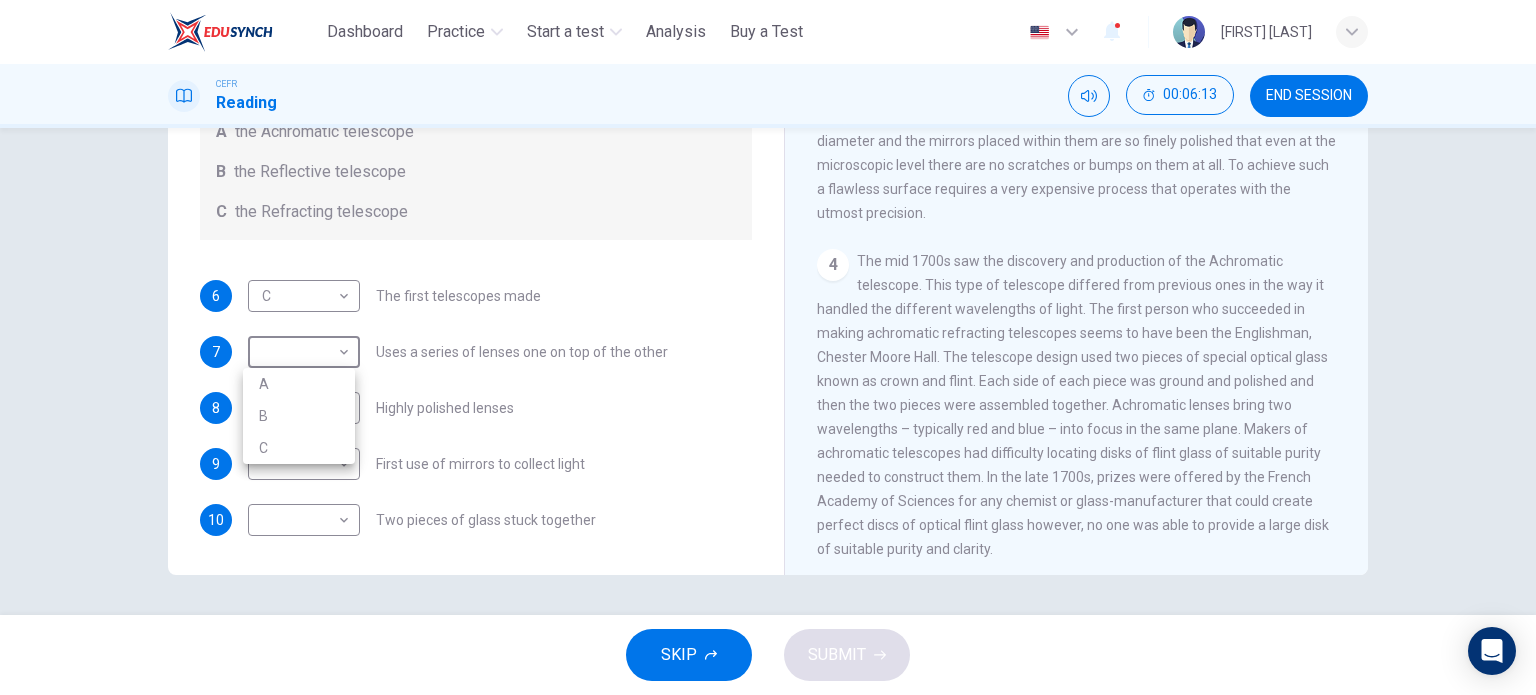 click on "A" at bounding box center [299, 384] 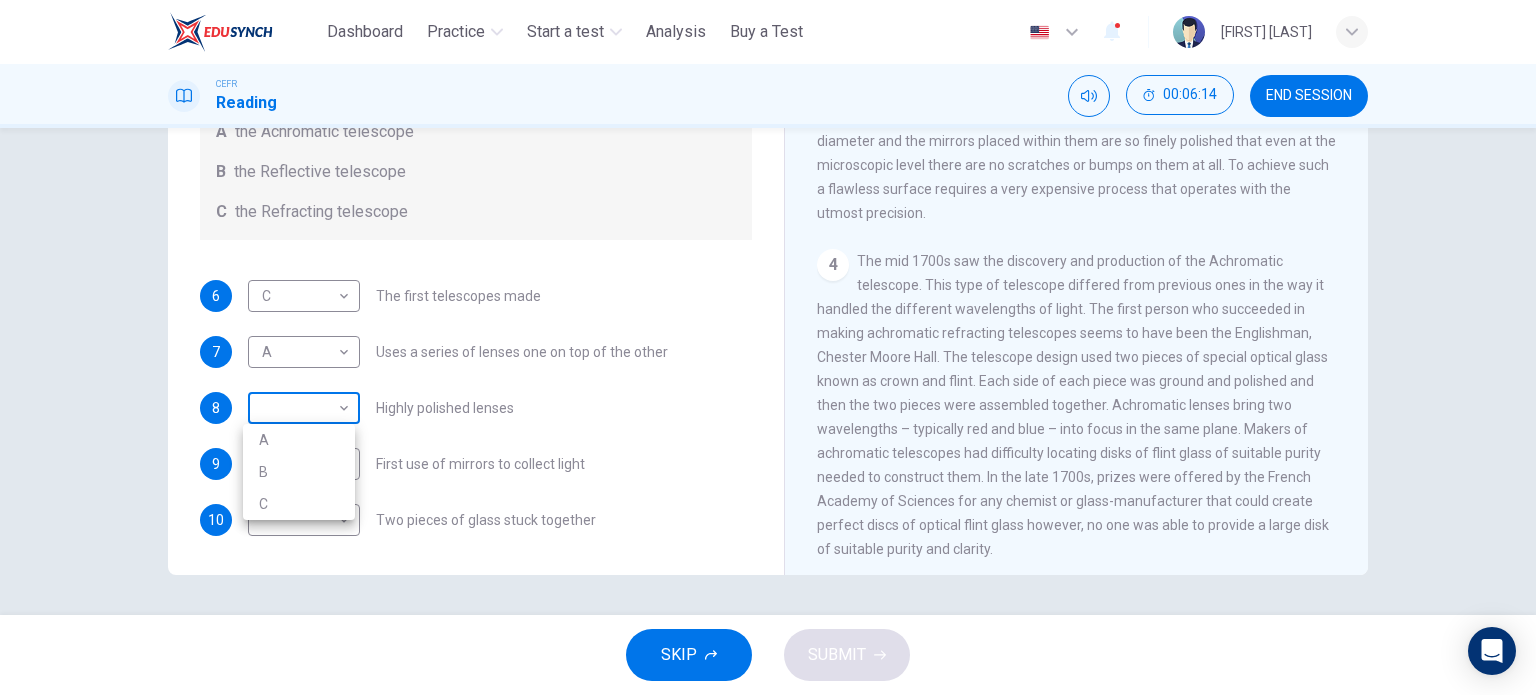 click on "This site uses cookies, as explained in our  Privacy Policy . If you agree to the use of cookies, please click the Accept button and continue to browse our site.   Privacy Policy Accept Dashboard Practice Start a test Analysis Buy a Test English ** ​ Adam Eusoff bin Azizul Rasdi CEFR Reading 00:06:14 END SESSION Questions 6 - 10 Write the correct letter A, B or C, in the boxes below.
Classify the following features as belonging to A the Achromatic telescope B the Reflective telescope C the Refracting telescope 6 C * ​ The first telescopes made 7 A * ​ Uses a series of lenses one on top of the other 8 ​ ​ Highly polished lenses 9 ​ ​ First use of mirrors to collect light 10 ​ ​ Two pieces of glass stuck together Looking in the Telescope CLICK TO ZOOM Click to Zoom 1 2 3 4 5 SKIP SUBMIT ELTC - EduSynch CEFR Test for Teachers in Malaysia
Dashboard Practice Start a test Analysis Pricing   Notifications 1 © Copyright  2025 A B C" at bounding box center (768, 347) 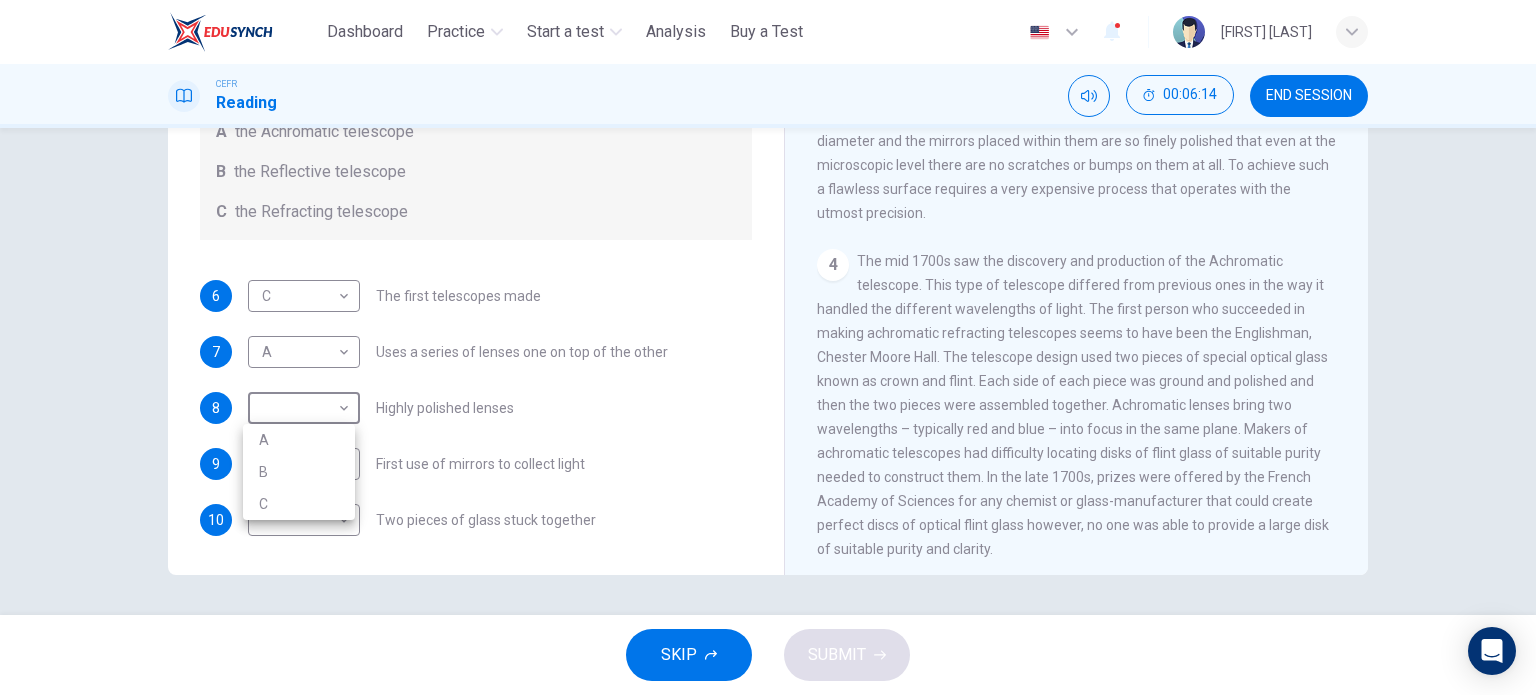 click on "A" at bounding box center (299, 440) 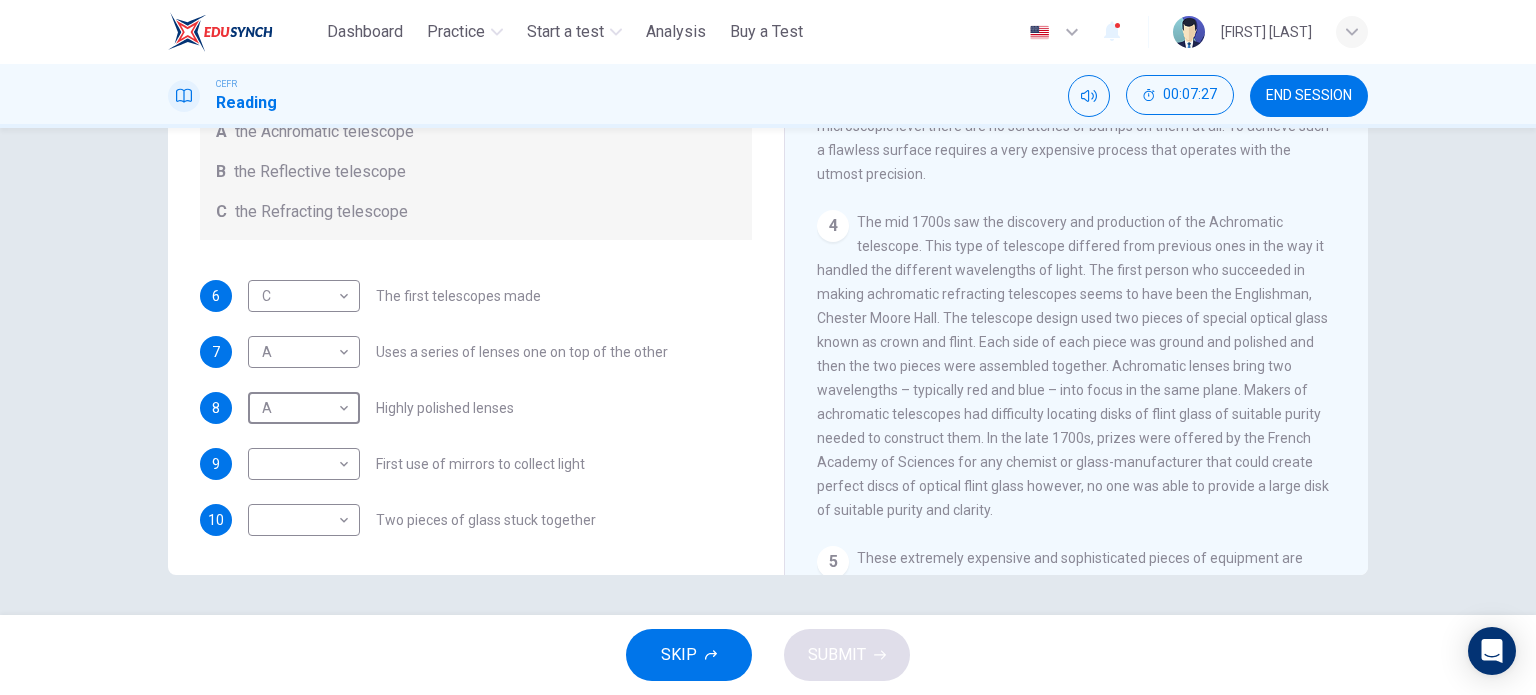 scroll, scrollTop: 1146, scrollLeft: 0, axis: vertical 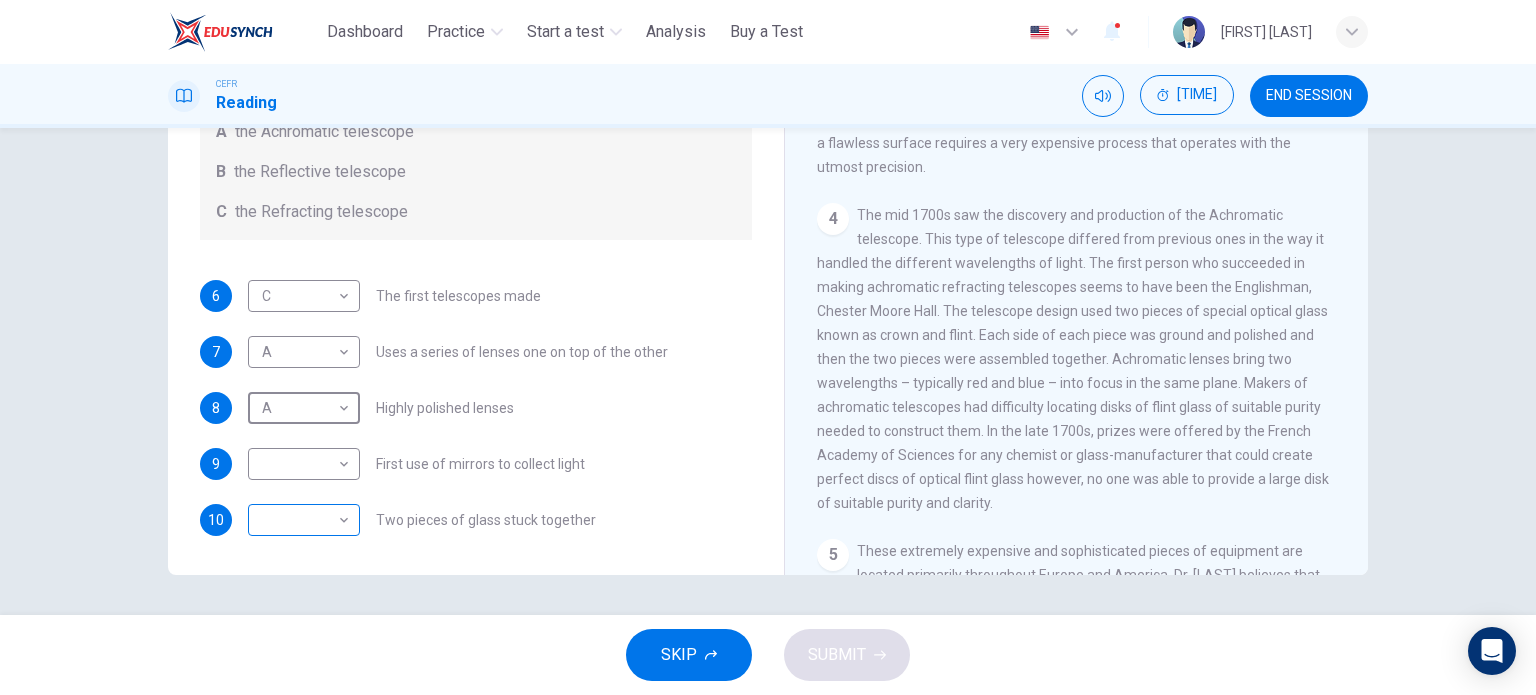 click on "This site uses cookies, as explained in our  Privacy Policy . If you agree to the use of cookies, please click the Accept button and continue to browse our site.   Privacy Policy Accept Dashboard Practice Start a test Analysis Buy a Test English ** ​ Adam Eusoff bin Azizul Rasdi CEFR Reading 00:07:37 END SESSION Questions 6 - 10 Write the correct letter A, B or C, in the boxes below.
Classify the following features as belonging to A the Achromatic telescope B the Reflective telescope C the Refracting telescope 6 C * ​ The first telescopes made 7 A * ​ Uses a series of lenses one on top of the other 8 A * ​ Highly polished lenses 9 ​ ​ First use of mirrors to collect light 10 ​ ​ Two pieces of glass stuck together Looking in the Telescope CLICK TO ZOOM Click to Zoom 1 2 3 4 5 SKIP SUBMIT ELTC - EduSynch CEFR Test for Teachers in Malaysia
Dashboard Practice Start a test Analysis Pricing   Notifications 1 © Copyright  2025" at bounding box center [768, 347] 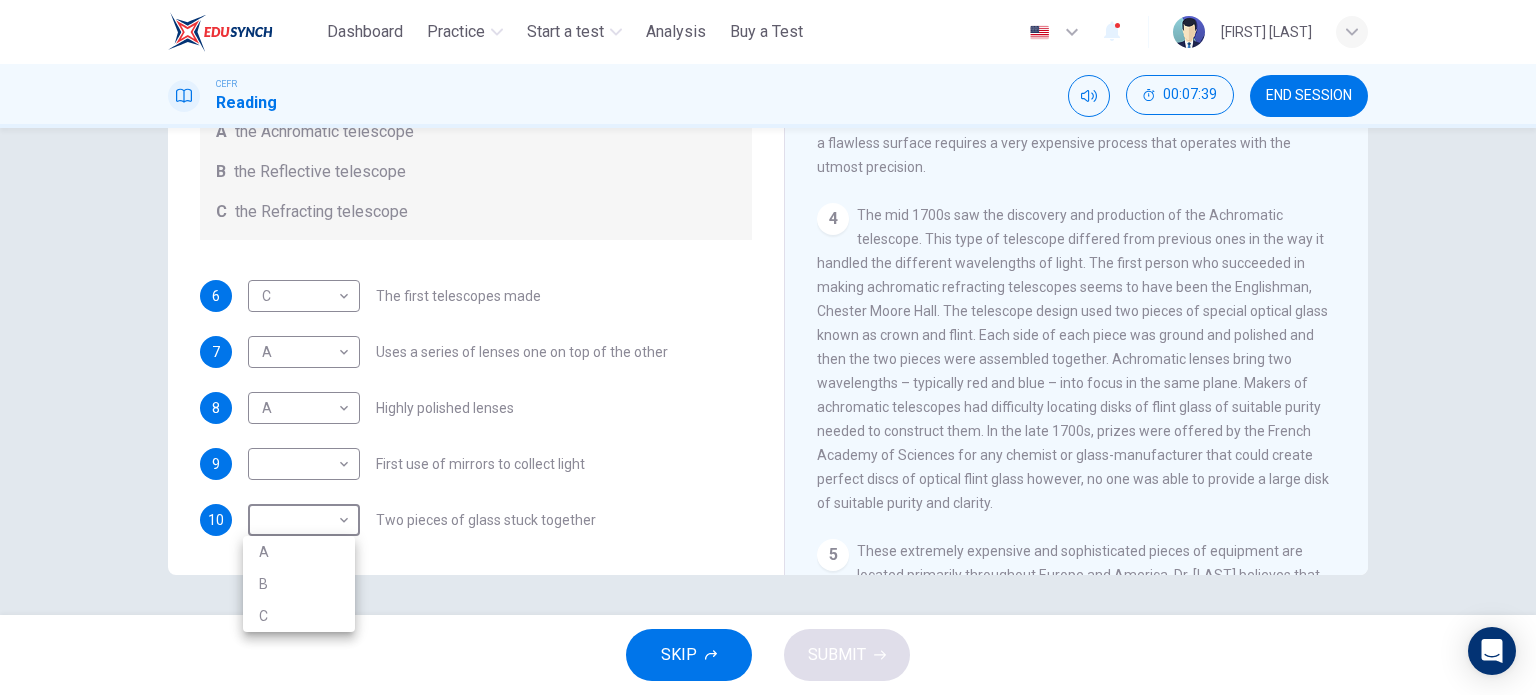 click on "C" at bounding box center (299, 616) 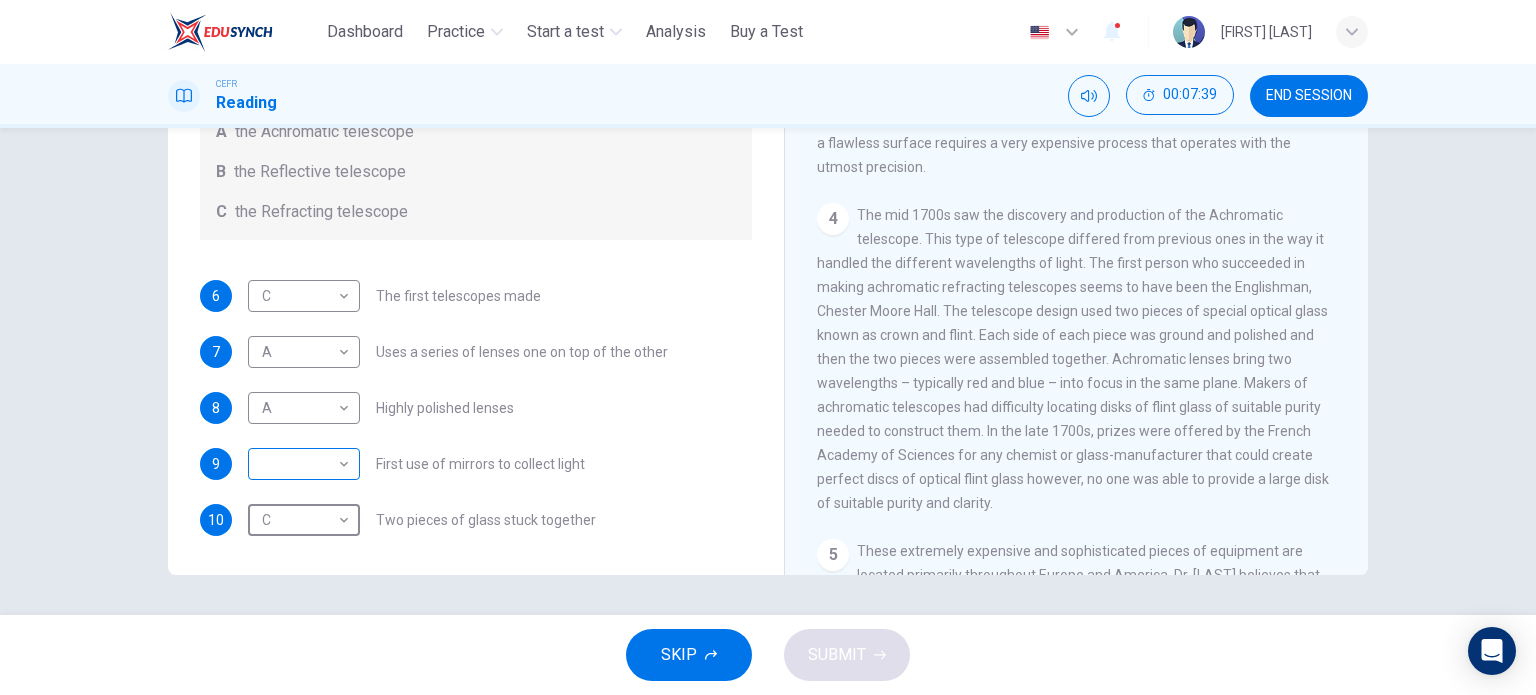 click on "This site uses cookies, as explained in our  Privacy Policy . If you agree to the use of cookies, please click the Accept button and continue to browse our site.   Privacy Policy Accept Dashboard Practice Start a test Analysis Buy a Test English ** ​ Adam Eusoff bin Azizul Rasdi CEFR Reading 00:07:39 END SESSION Questions 6 - 10 Write the correct letter A, B or C, in the boxes below.
Classify the following features as belonging to A the Achromatic telescope B the Reflective telescope C the Refracting telescope 6 C * ​ The first telescopes made 7 A * ​ Uses a series of lenses one on top of the other 8 A * ​ Highly polished lenses 9 ​ ​ First use of mirrors to collect light 10 C * ​ Two pieces of glass stuck together Looking in the Telescope CLICK TO ZOOM Click to Zoom 1 2 3 4 5 SKIP SUBMIT ELTC - EduSynch CEFR Test for Teachers in Malaysia
Dashboard Practice Start a test Analysis Pricing   Notifications 1 © Copyright  2025" at bounding box center [768, 347] 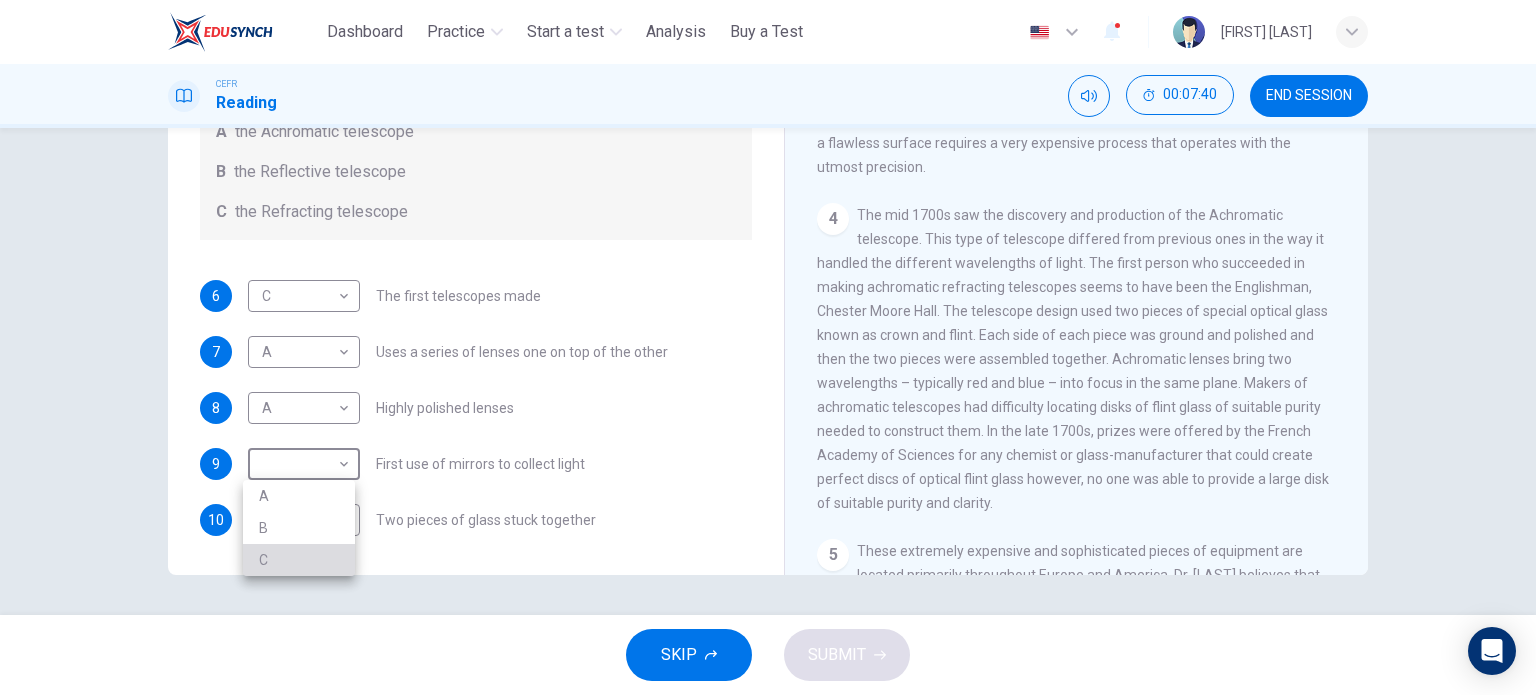 click on "C" at bounding box center [299, 560] 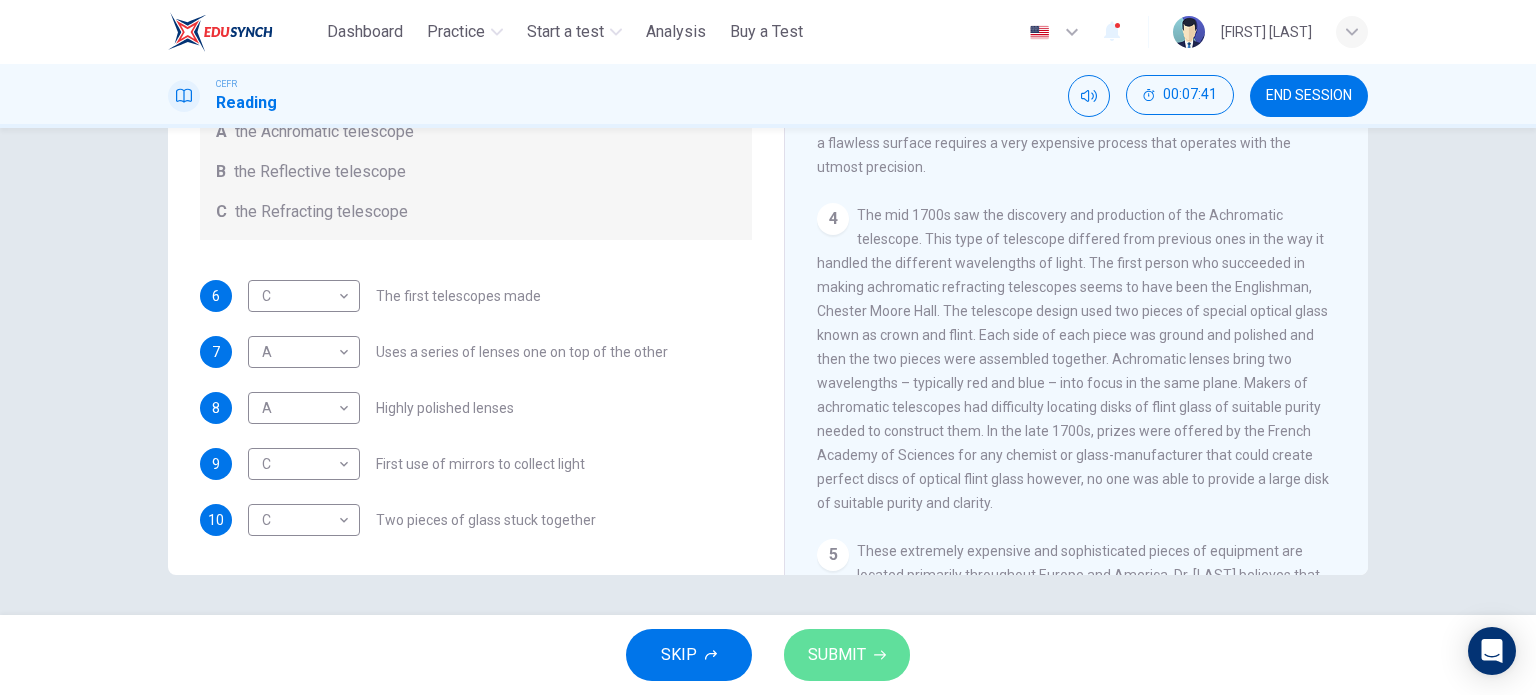 click on "SUBMIT" at bounding box center (847, 655) 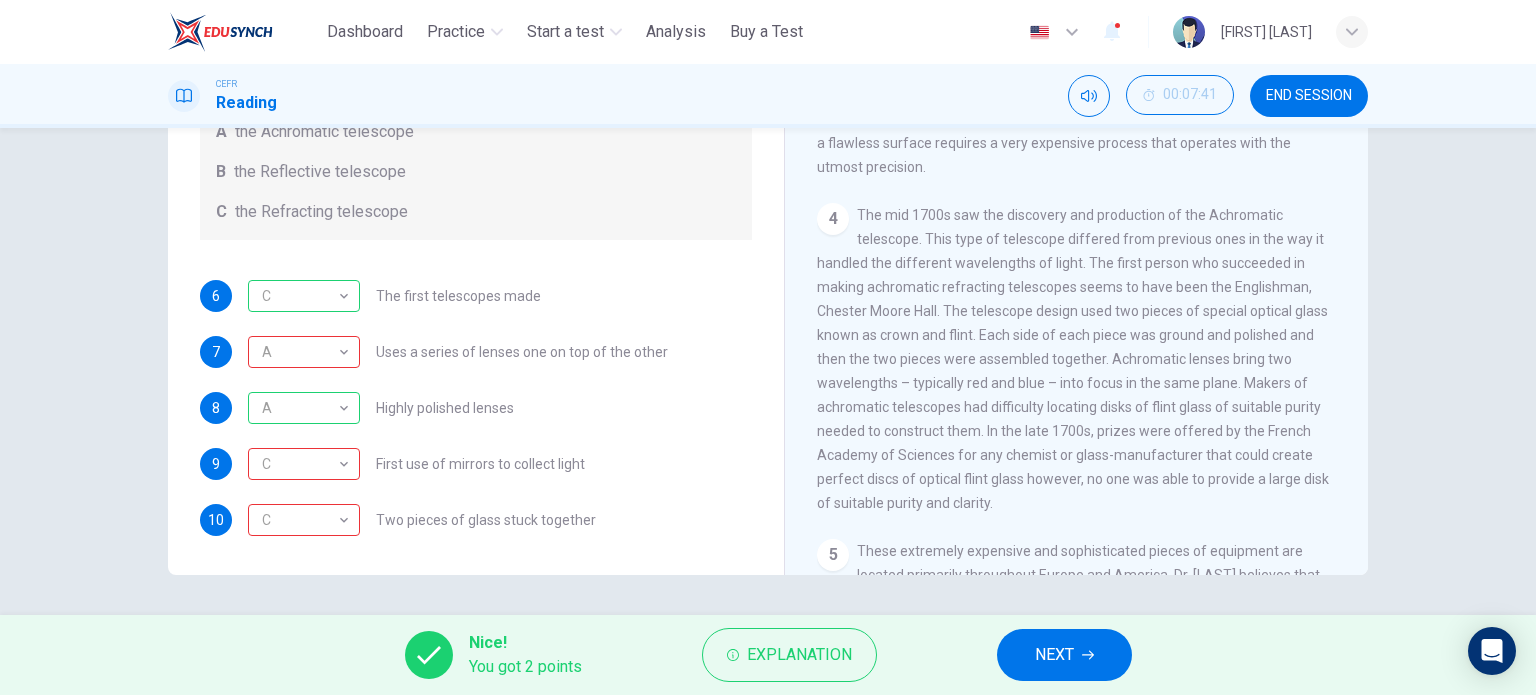click on "NEXT" at bounding box center [1064, 655] 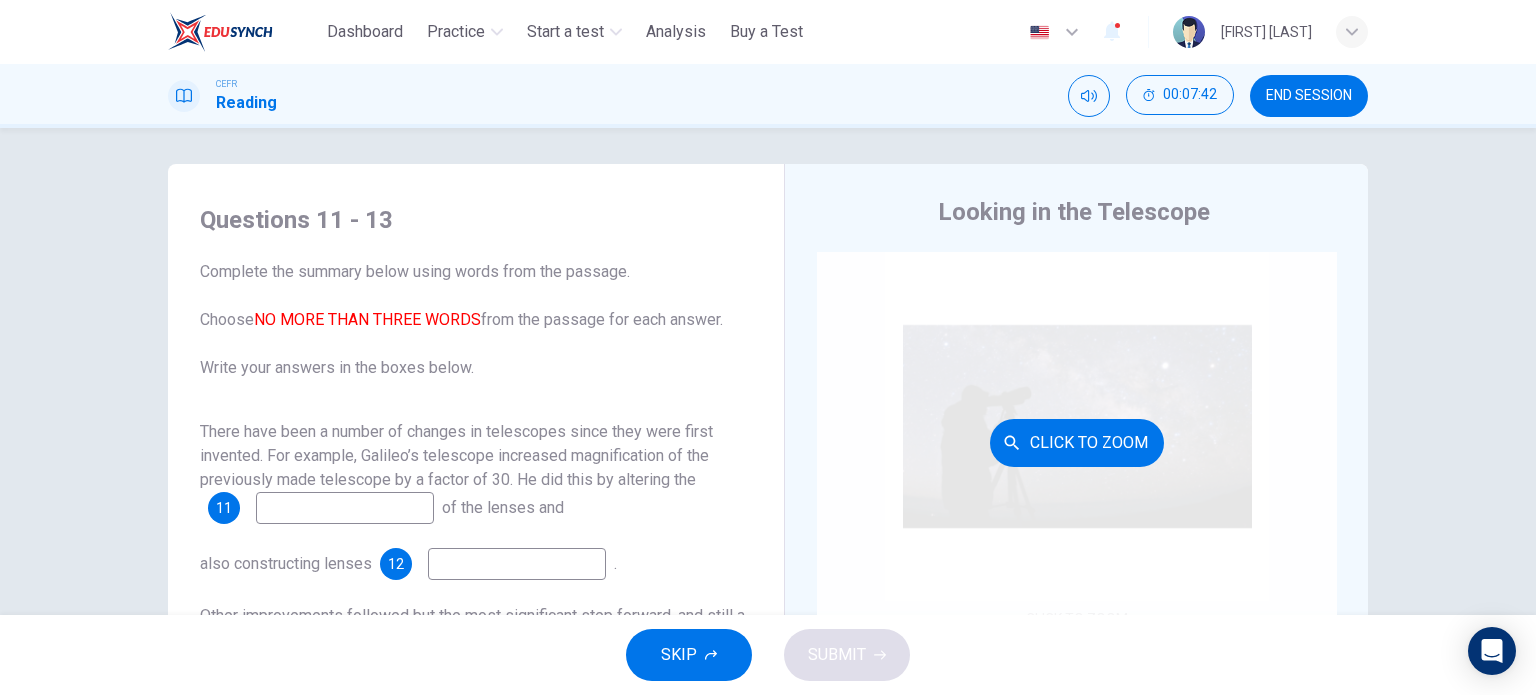 scroll, scrollTop: 0, scrollLeft: 0, axis: both 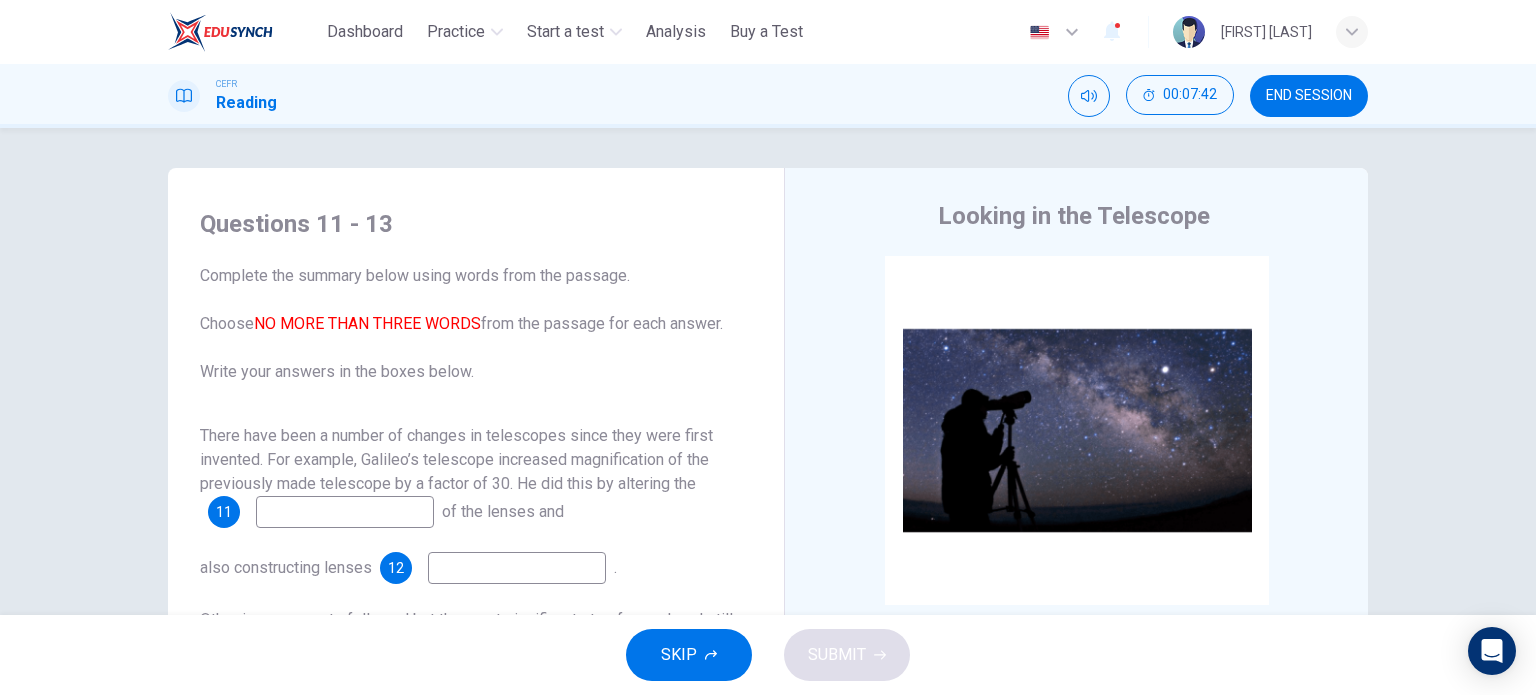 click on "END SESSION" at bounding box center (1309, 96) 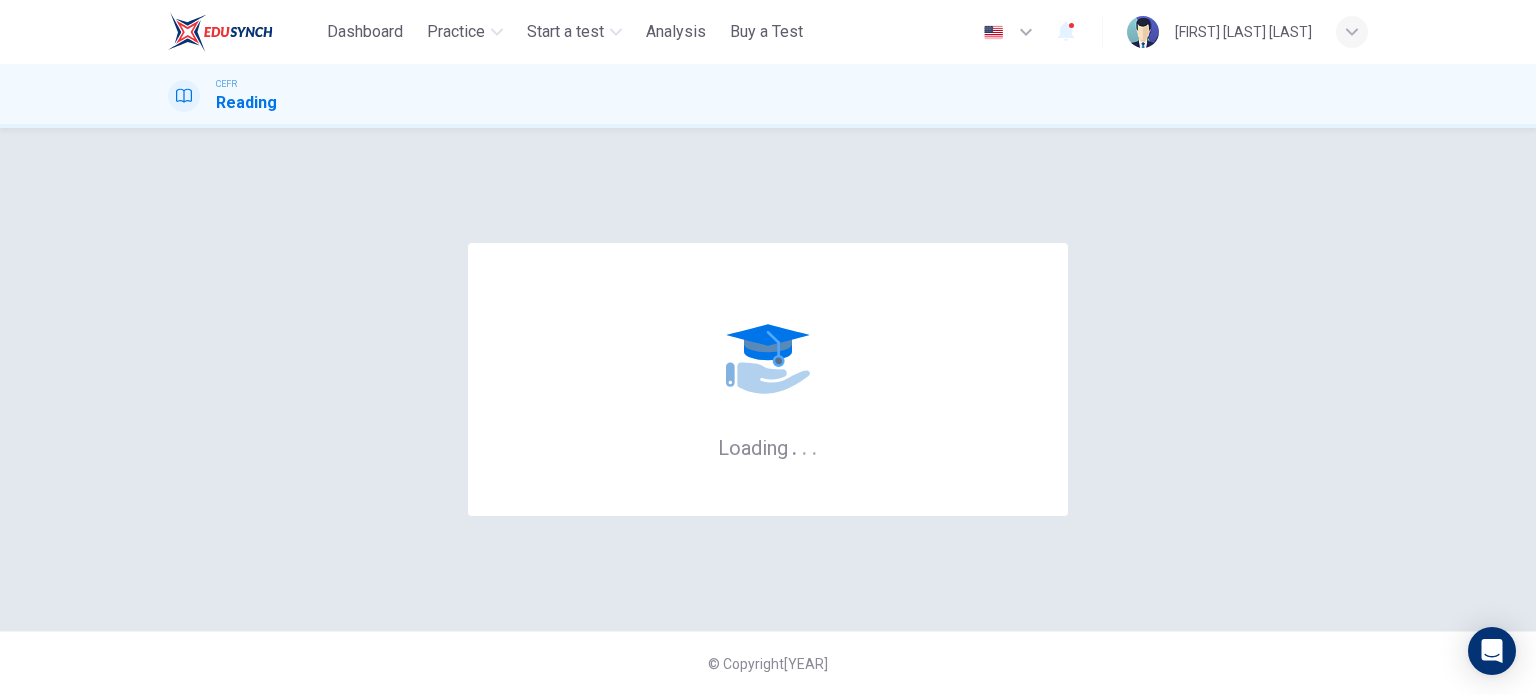 scroll, scrollTop: 0, scrollLeft: 0, axis: both 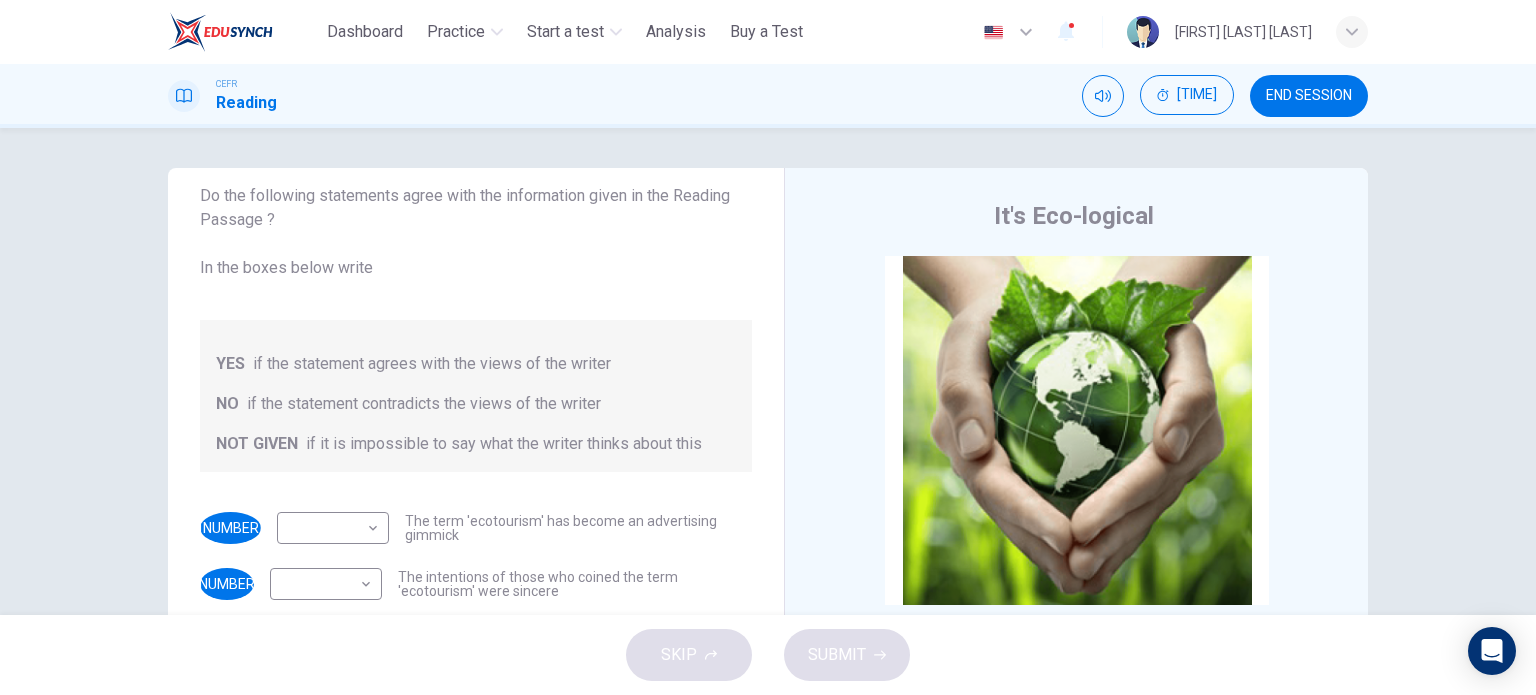 click on "END SESSION" at bounding box center (1309, 96) 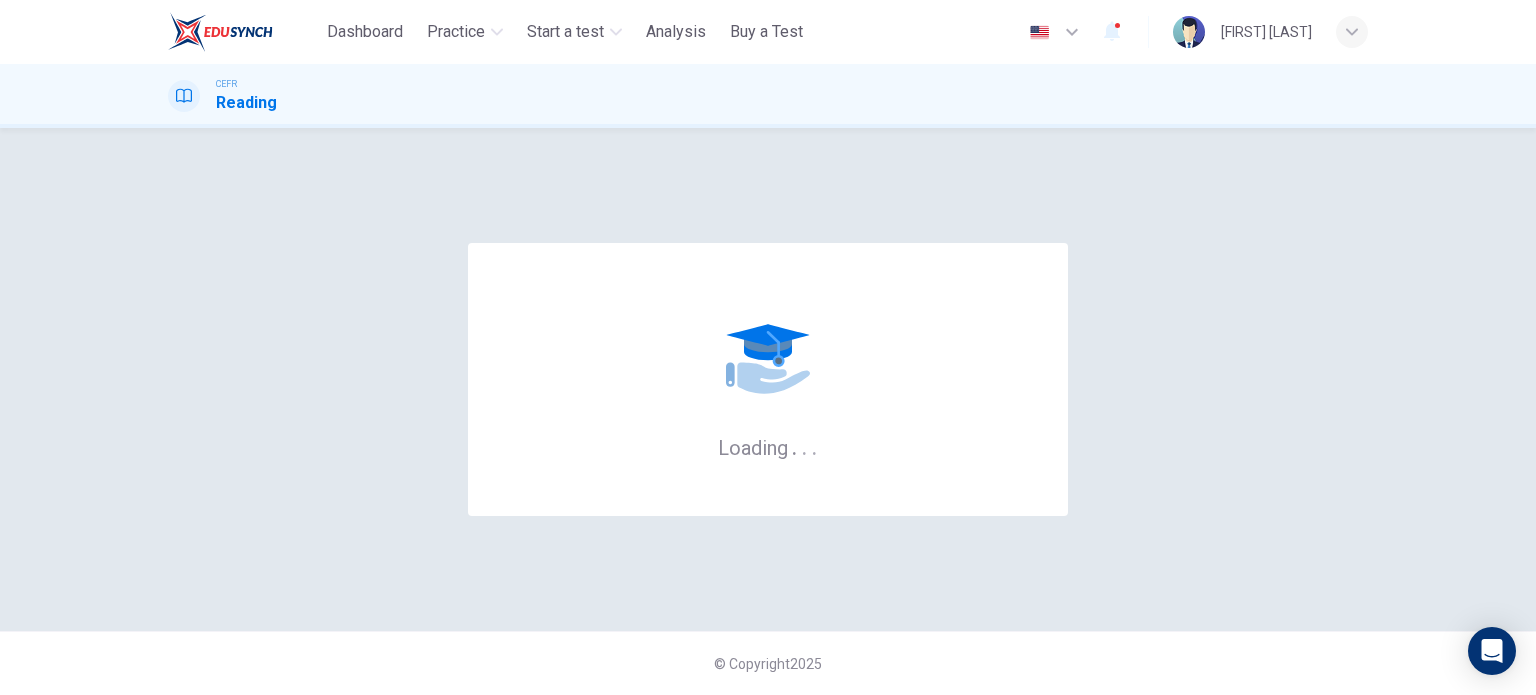 scroll, scrollTop: 0, scrollLeft: 0, axis: both 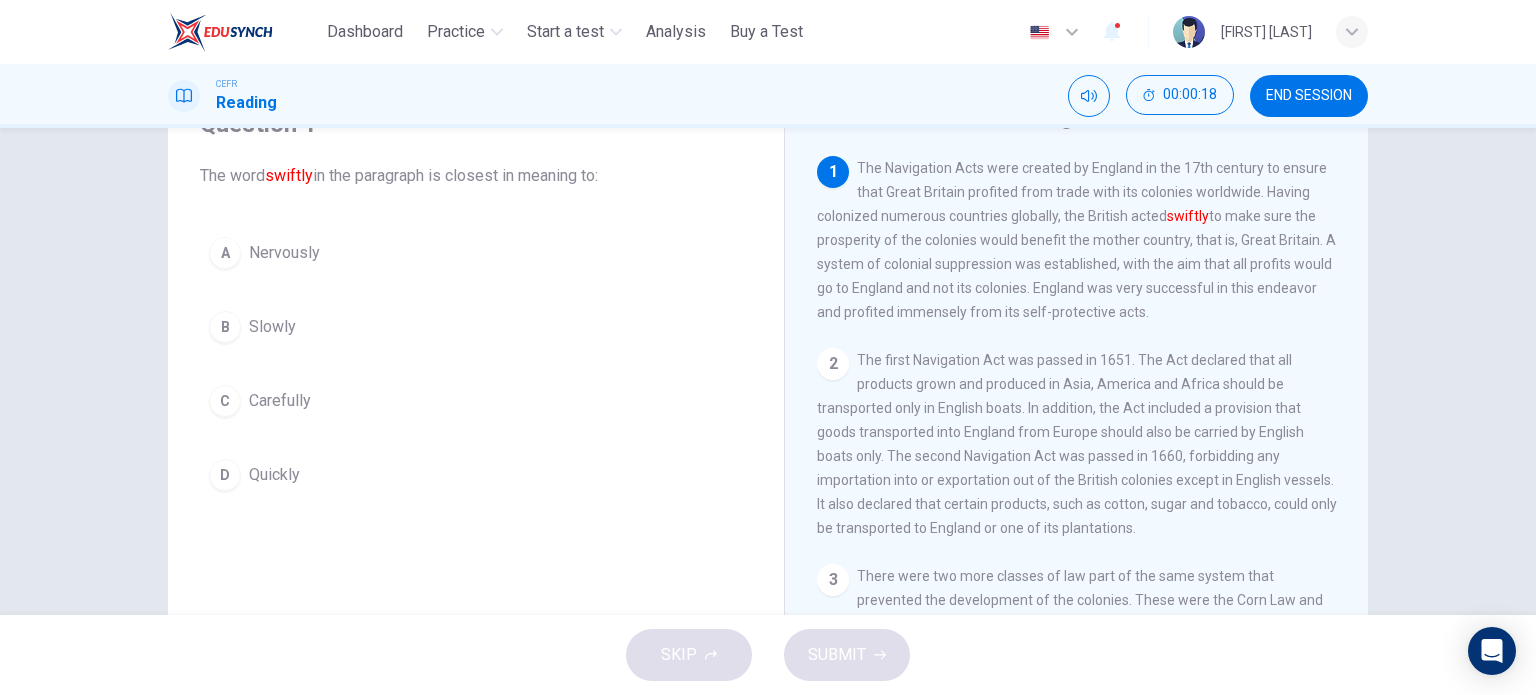 click on "Quickly" at bounding box center [284, 253] 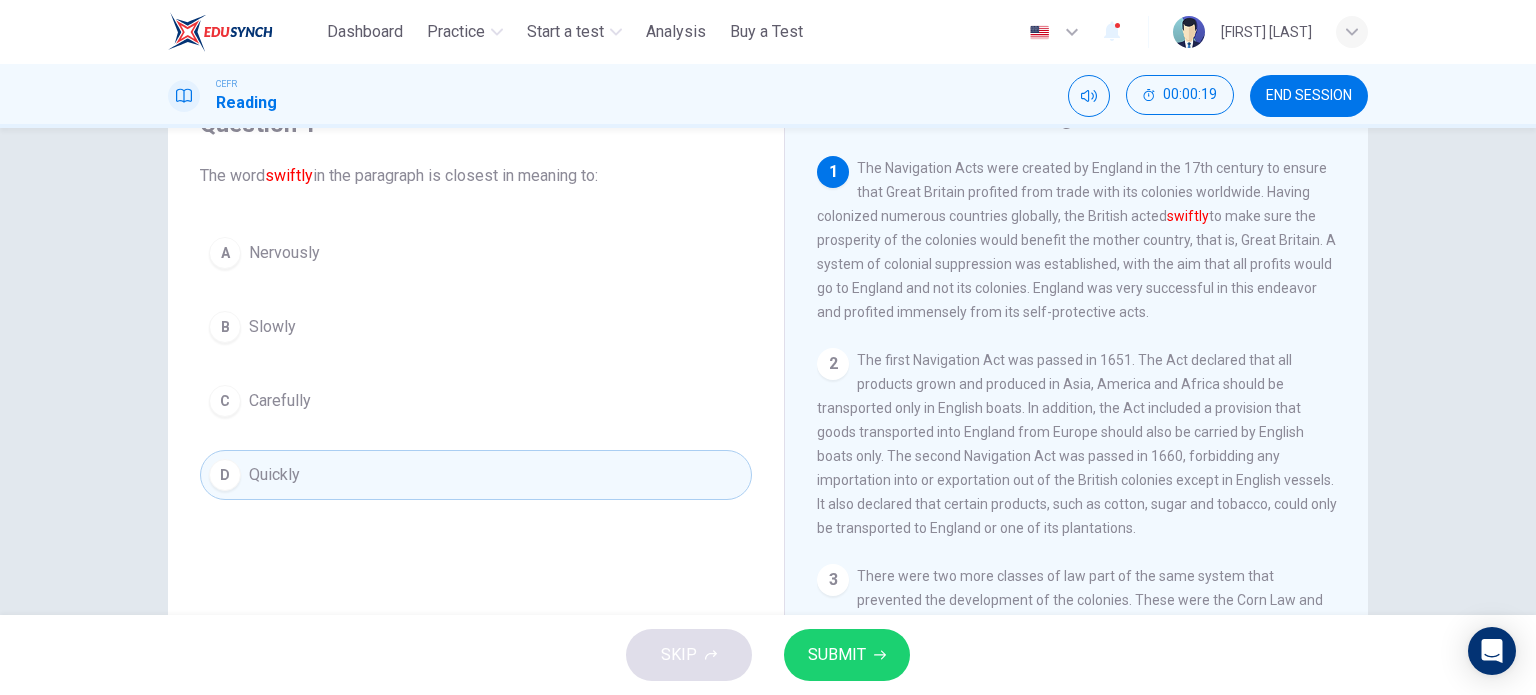 click on "SUBMIT" at bounding box center (837, 655) 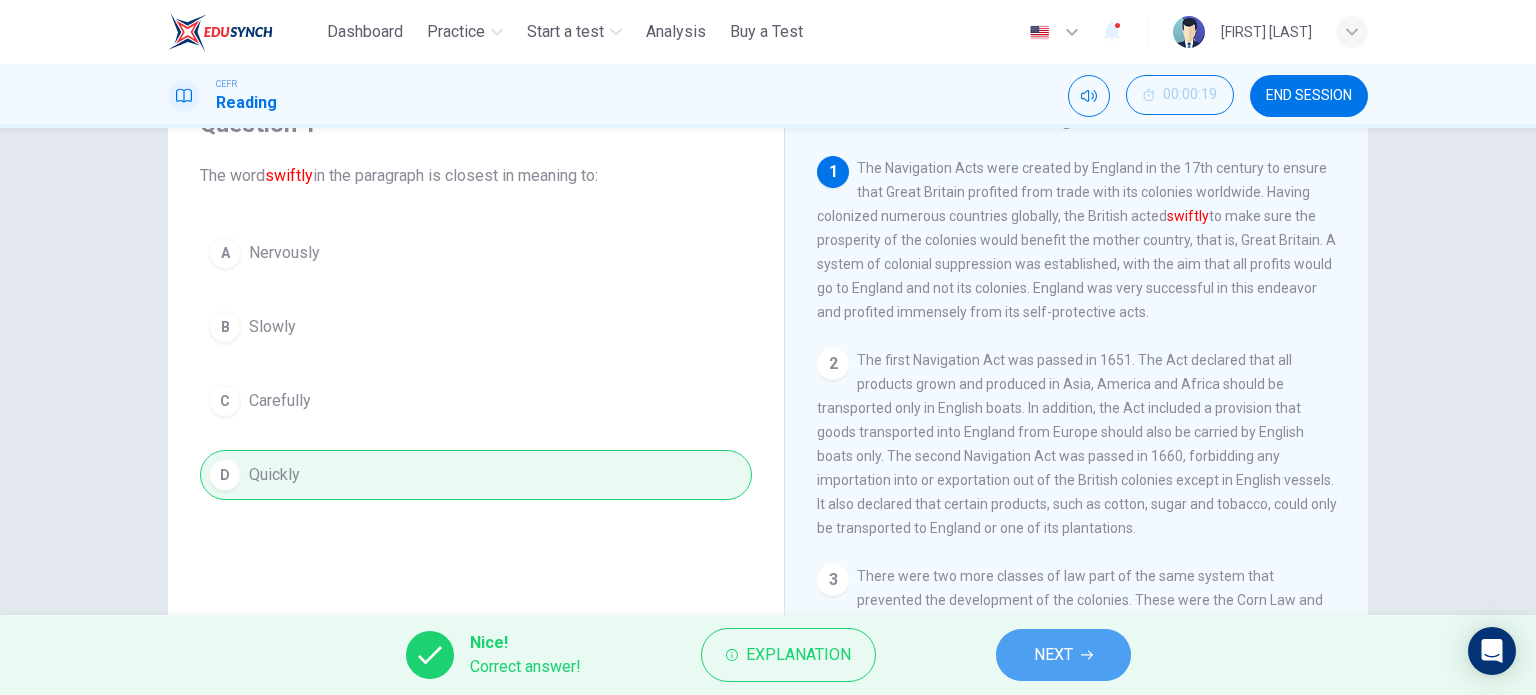 click on "NEXT" at bounding box center (1053, 655) 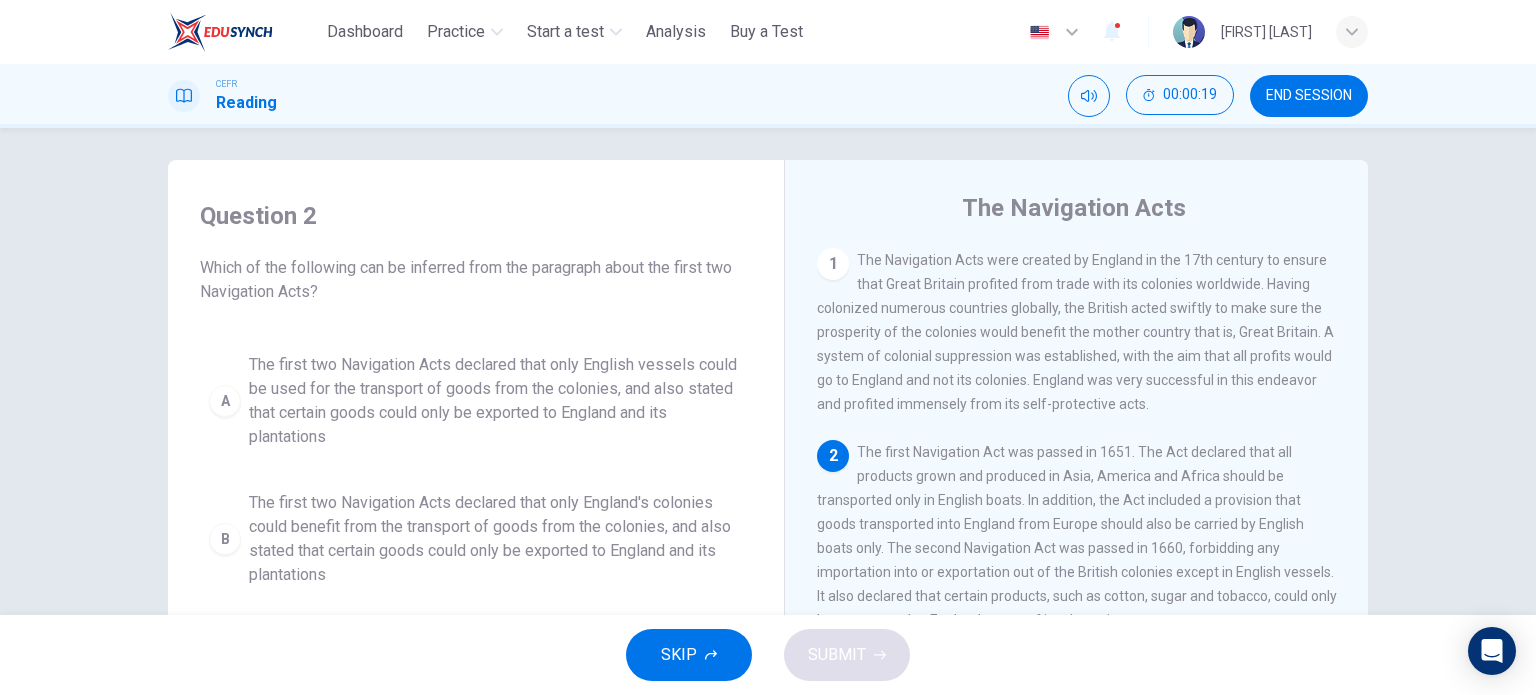 scroll, scrollTop: 0, scrollLeft: 0, axis: both 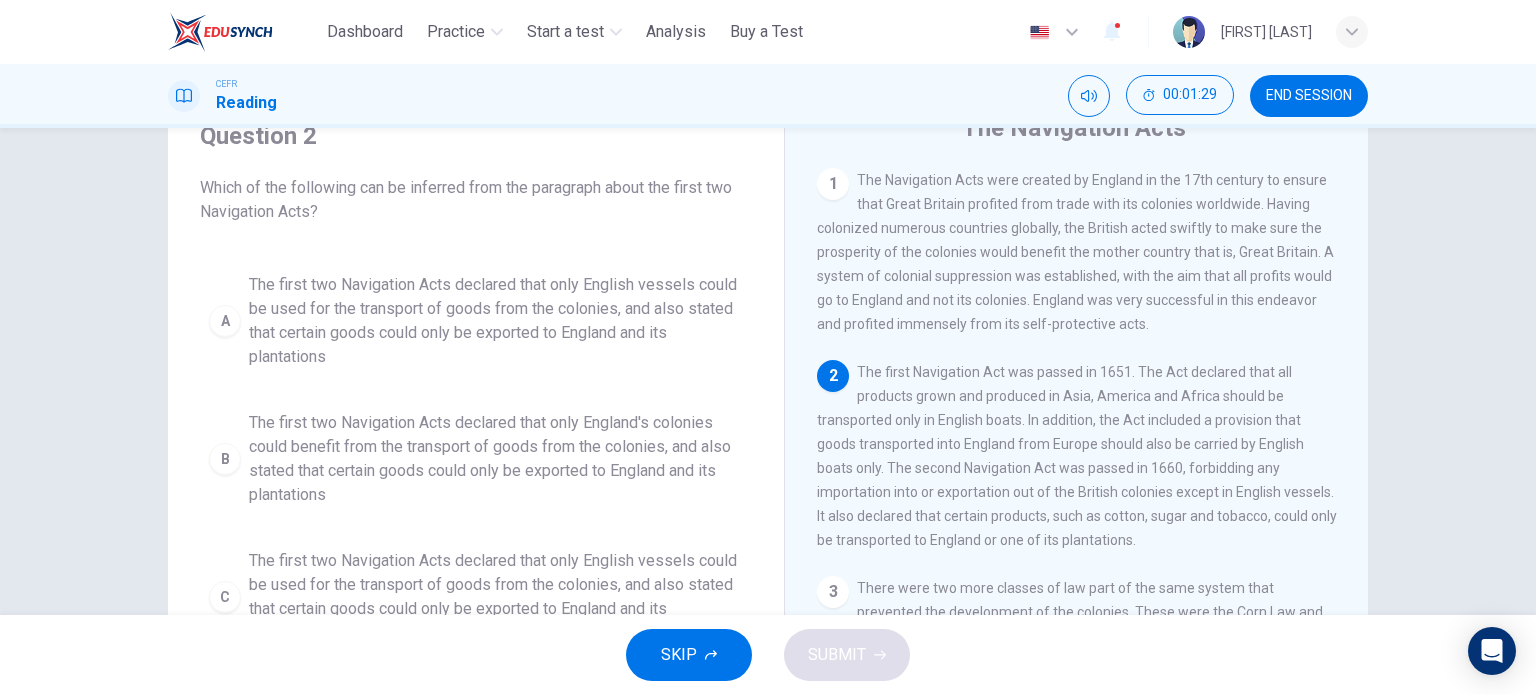 click on "The first two Navigation Acts declared that only England's colonies could benefit from the transport of goods from the colonies, and also stated that certain goods could only be exported to England and its plantations" at bounding box center (496, 309) 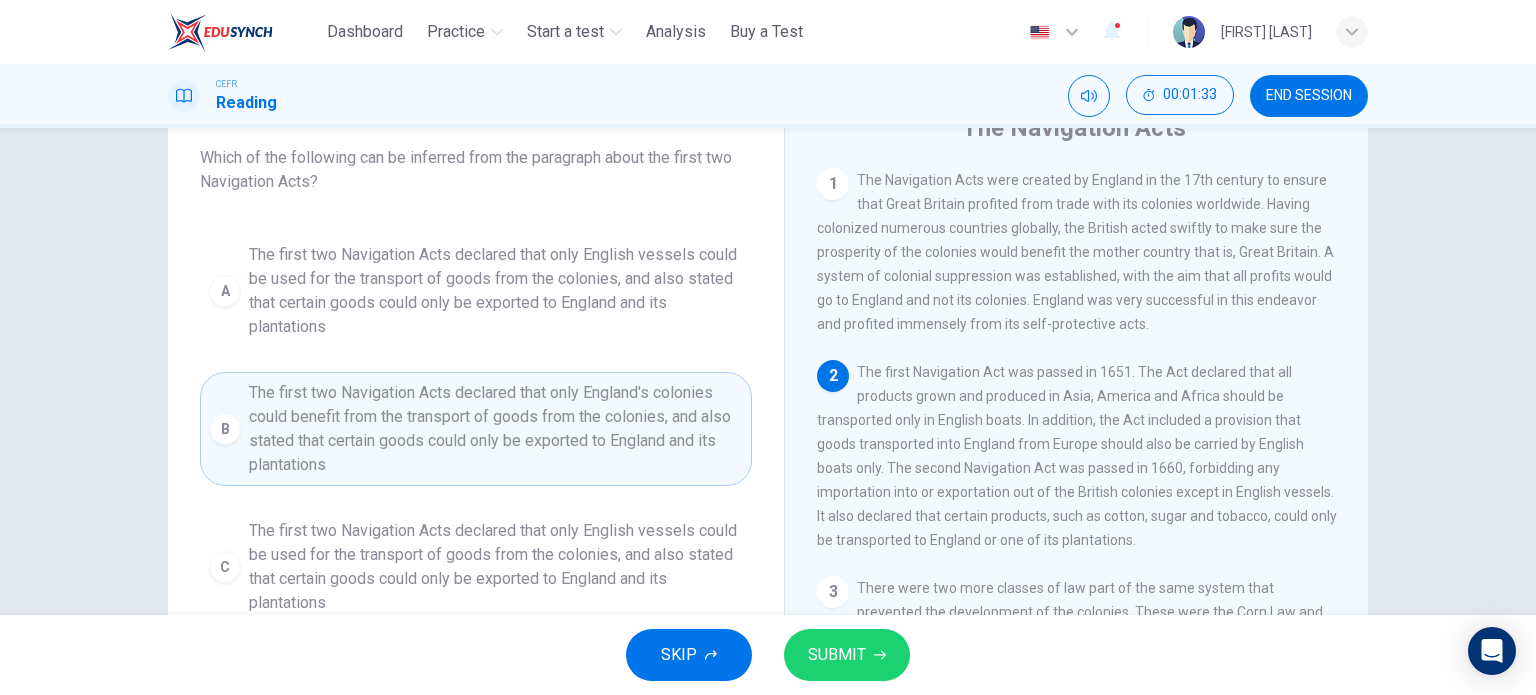 scroll, scrollTop: 31, scrollLeft: 0, axis: vertical 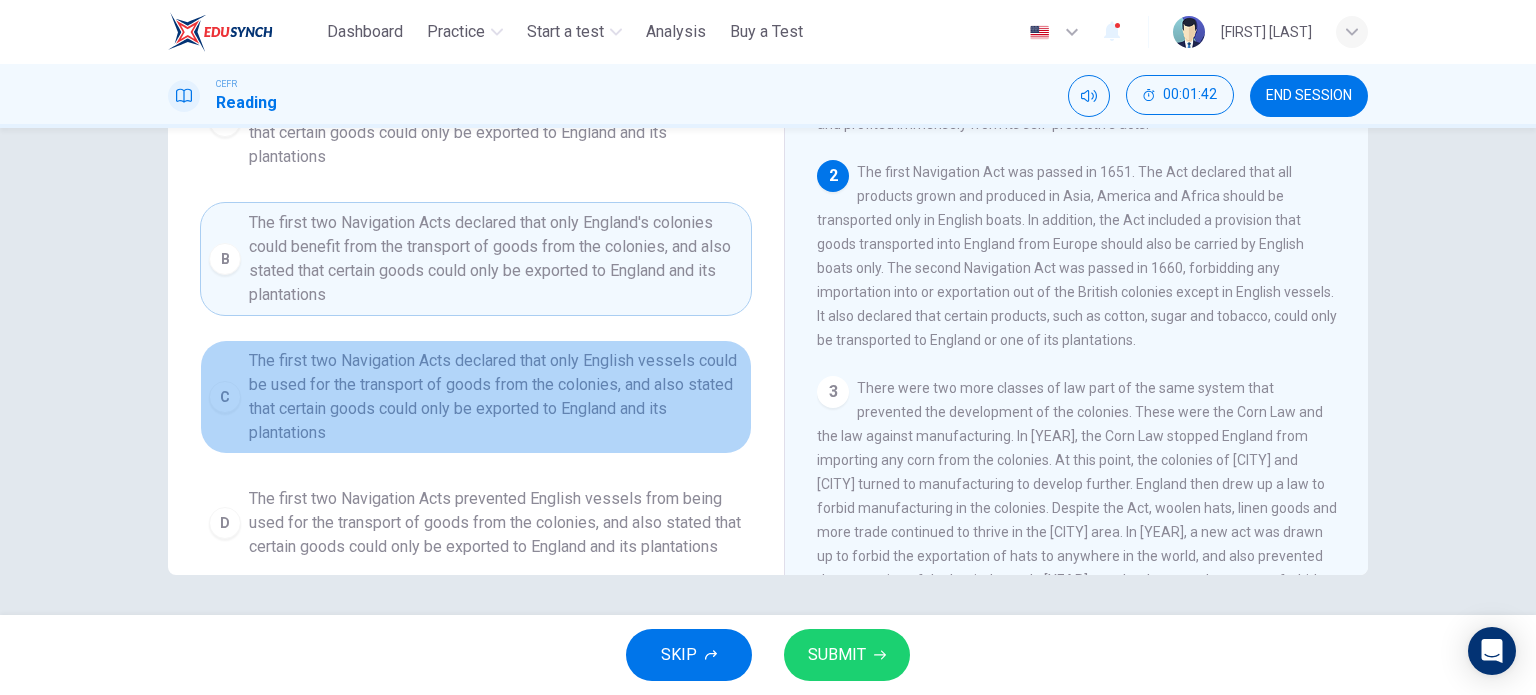 click on "The first two Navigation Acts declared that only English vessels could be used for the transport of goods from the colonies, and also stated that certain goods could only be exported to England and its plantations" at bounding box center (496, 109) 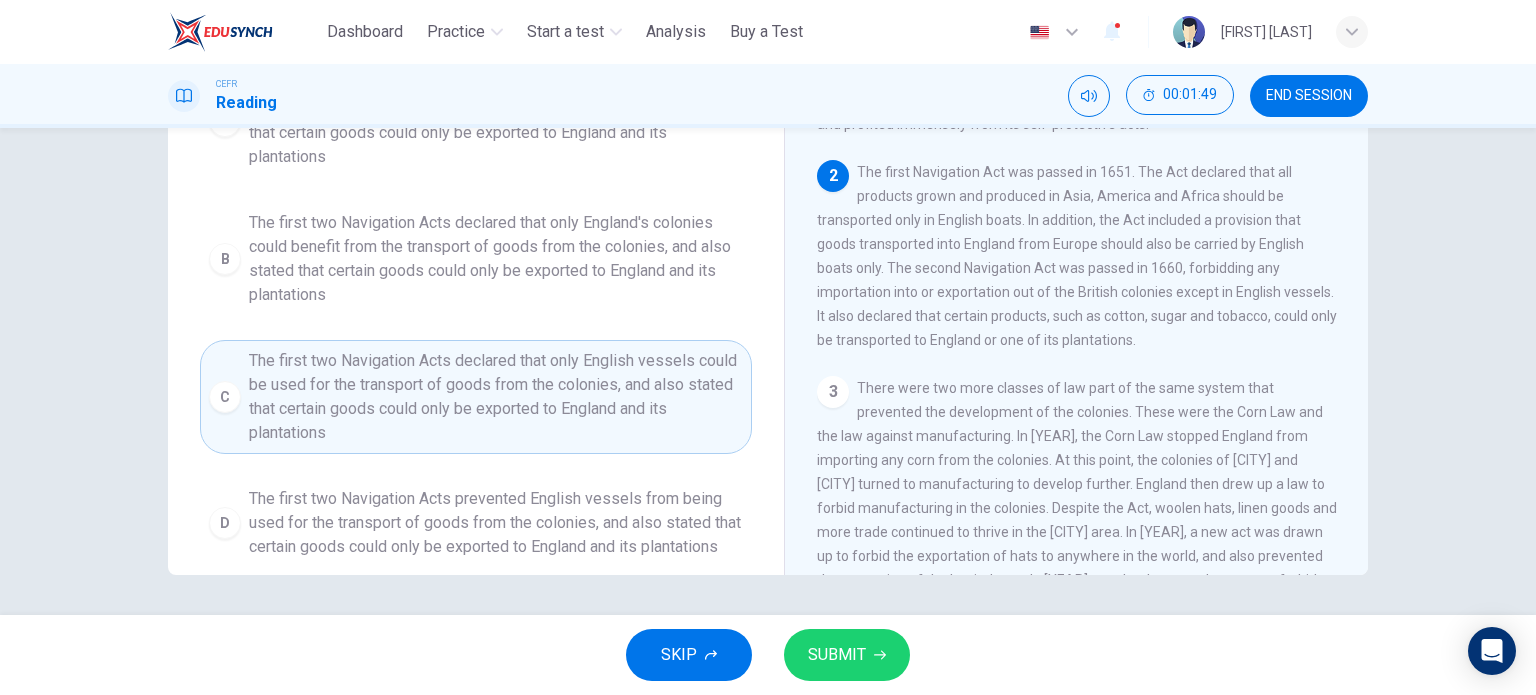 click on "SUBMIT" at bounding box center (847, 655) 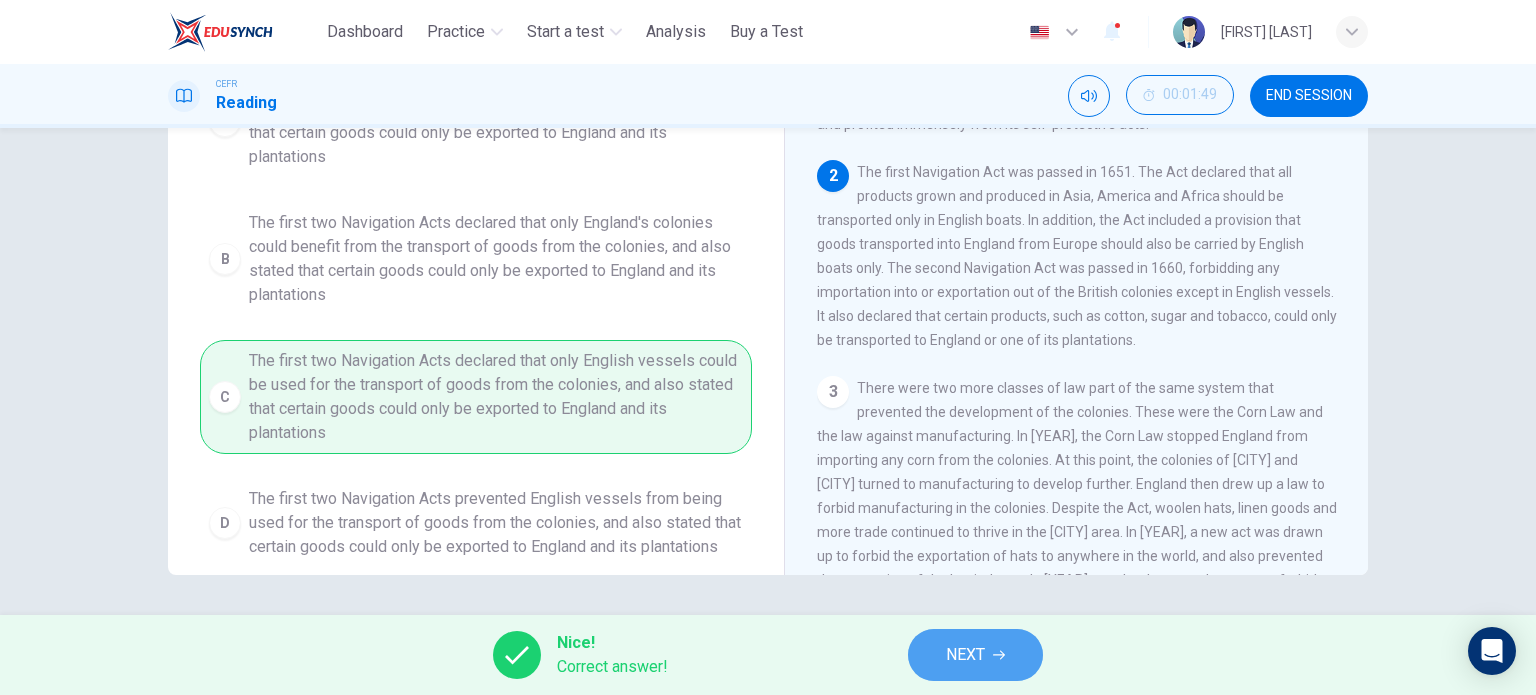 click on "NEXT" at bounding box center [975, 655] 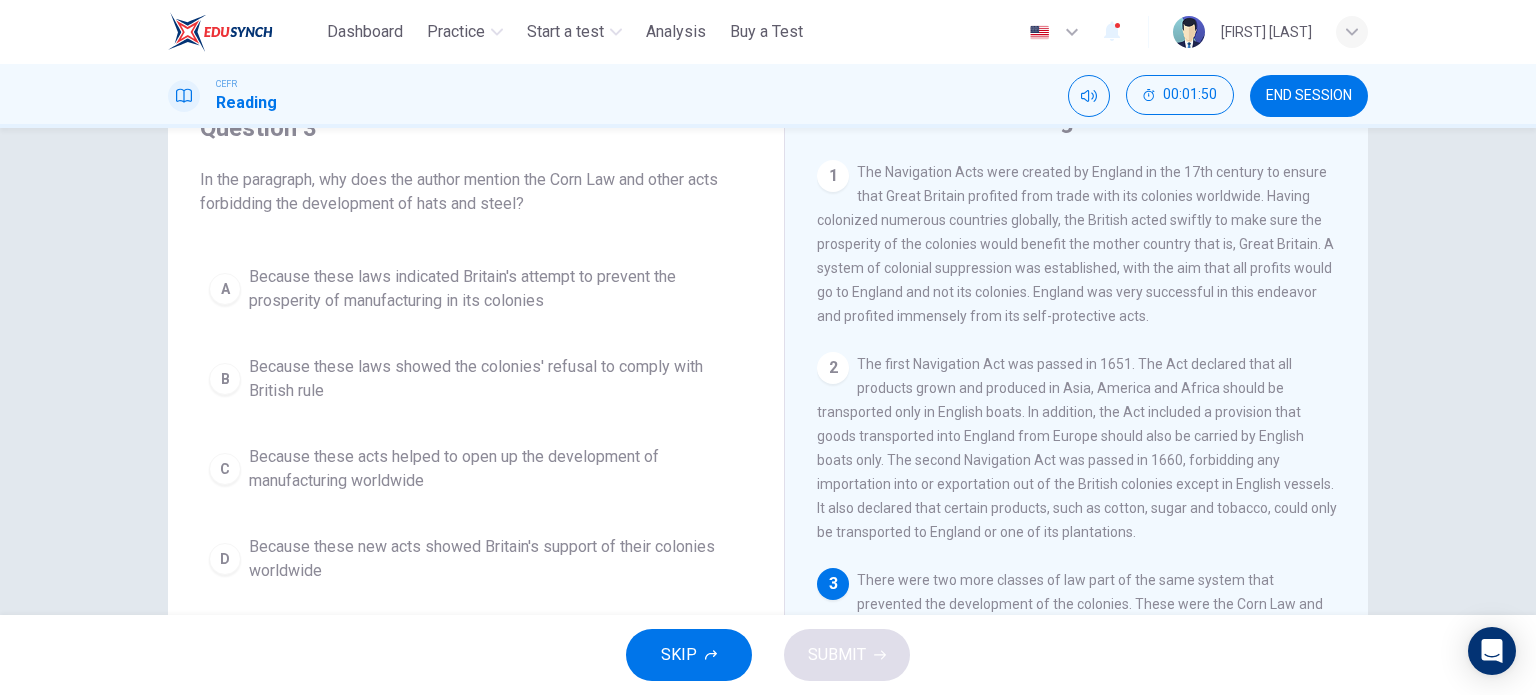 scroll, scrollTop: 100, scrollLeft: 0, axis: vertical 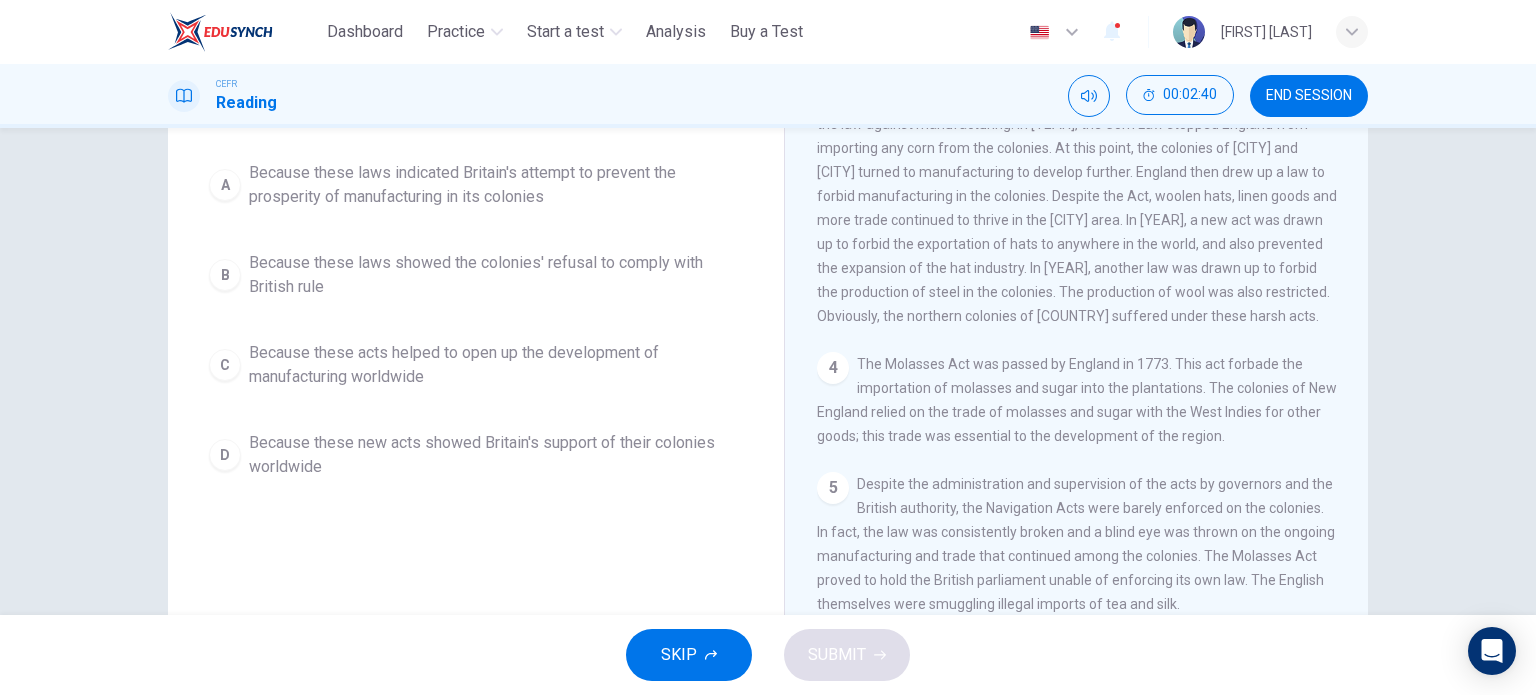 click on "Because these laws indicated Britain's attempt to prevent the prosperity of manufacturing in its colonies" at bounding box center [496, 185] 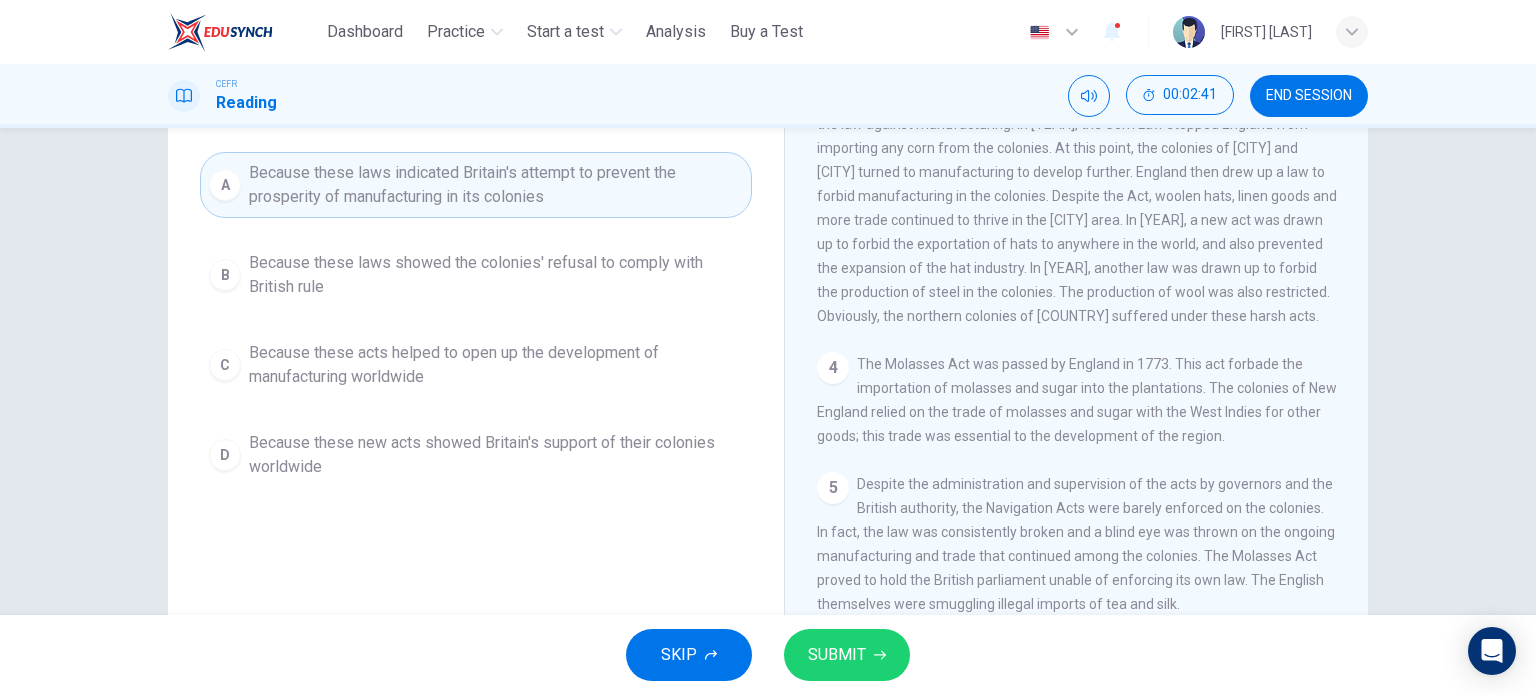 click on "SUBMIT" at bounding box center [837, 655] 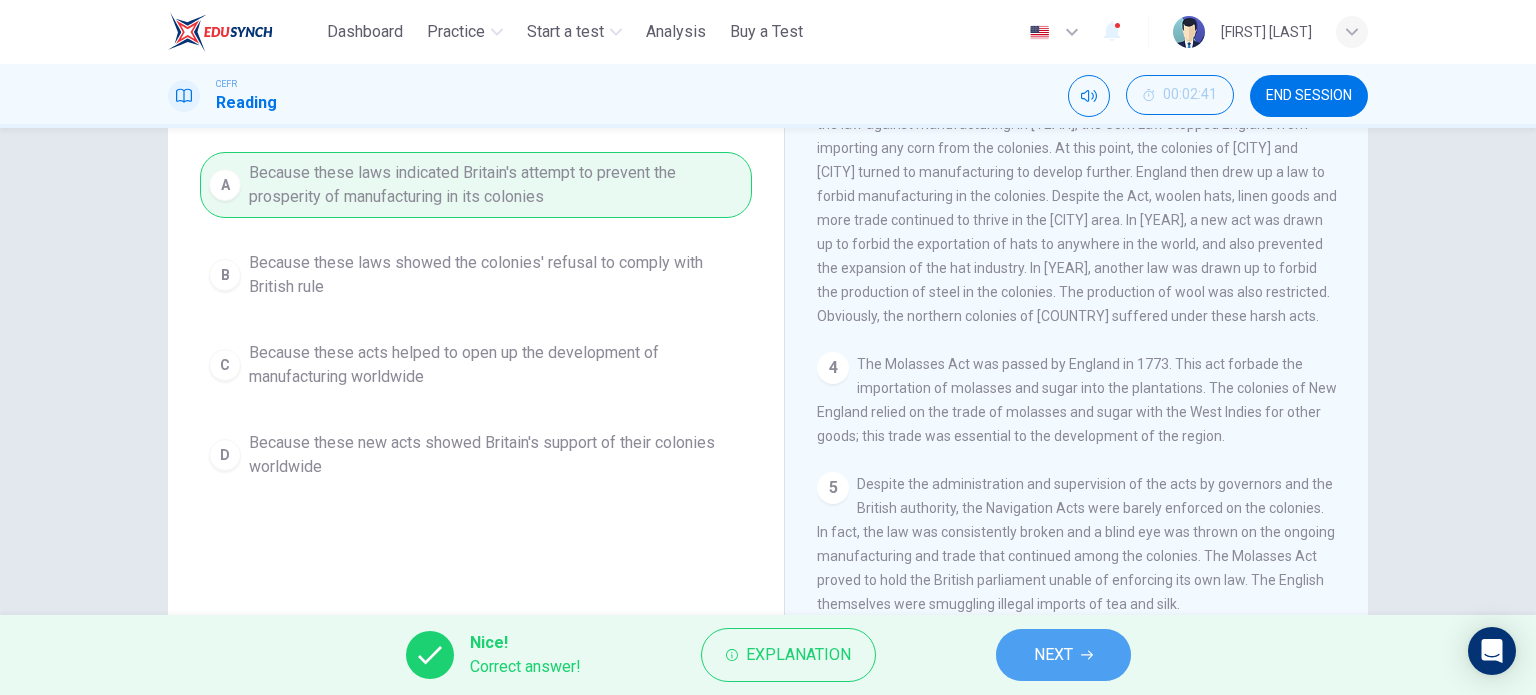 click on "NEXT" at bounding box center (1063, 655) 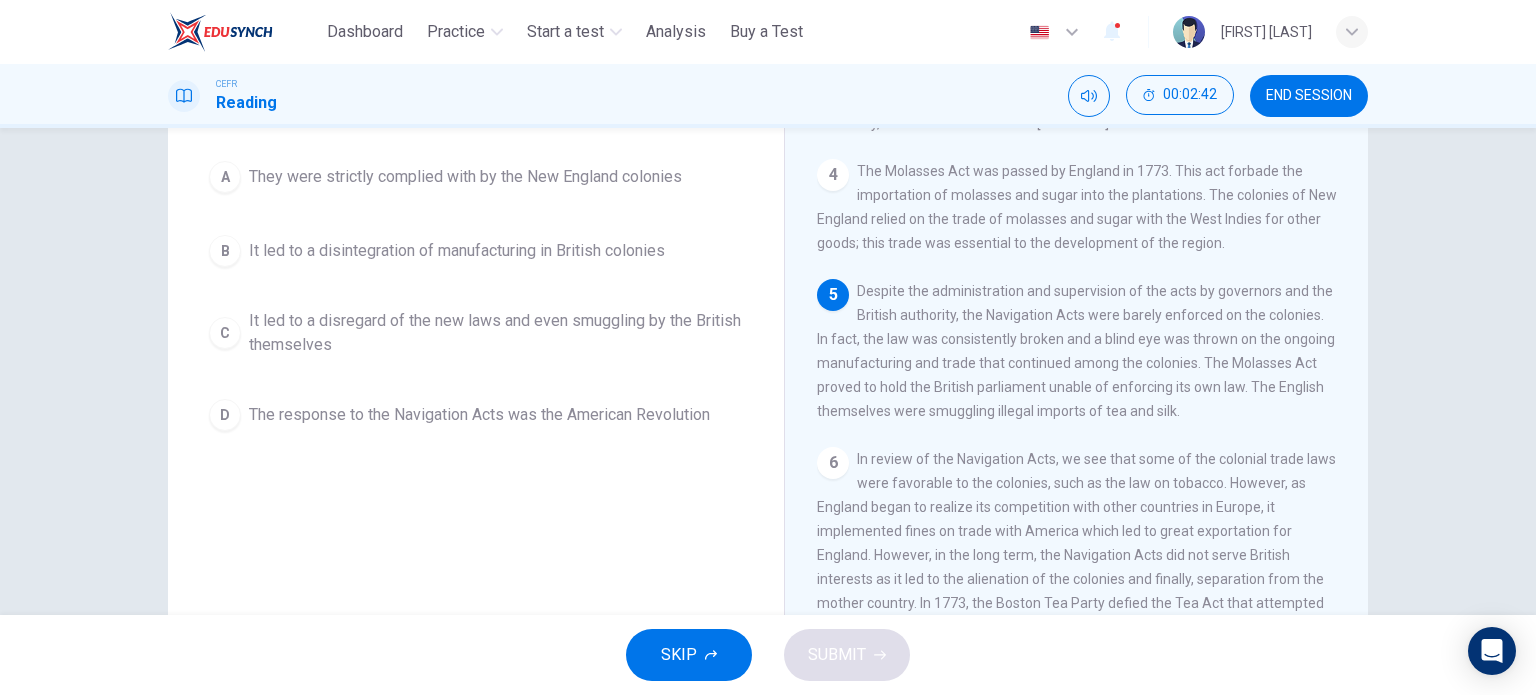 scroll, scrollTop: 677, scrollLeft: 0, axis: vertical 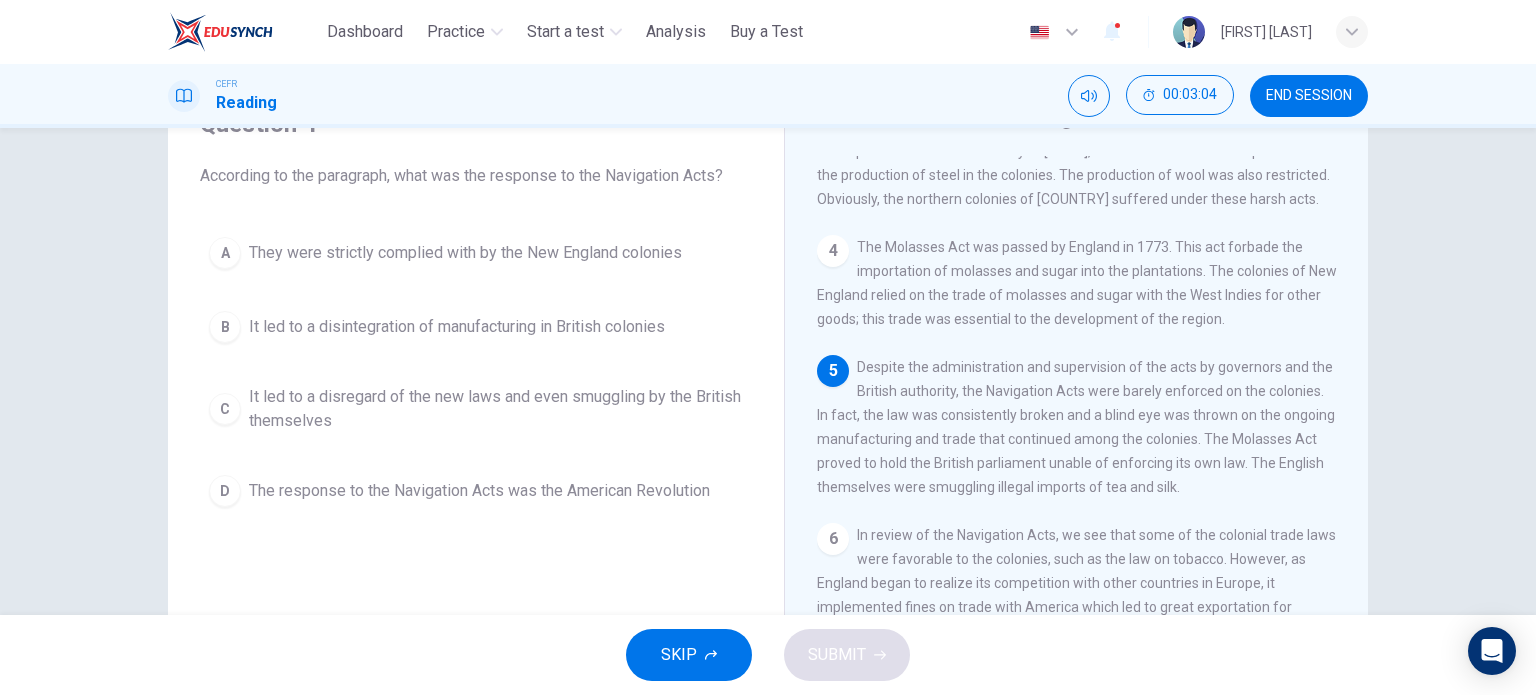 click on "It led to a disregard of the new laws and even smuggling by the British themselves" at bounding box center (465, 253) 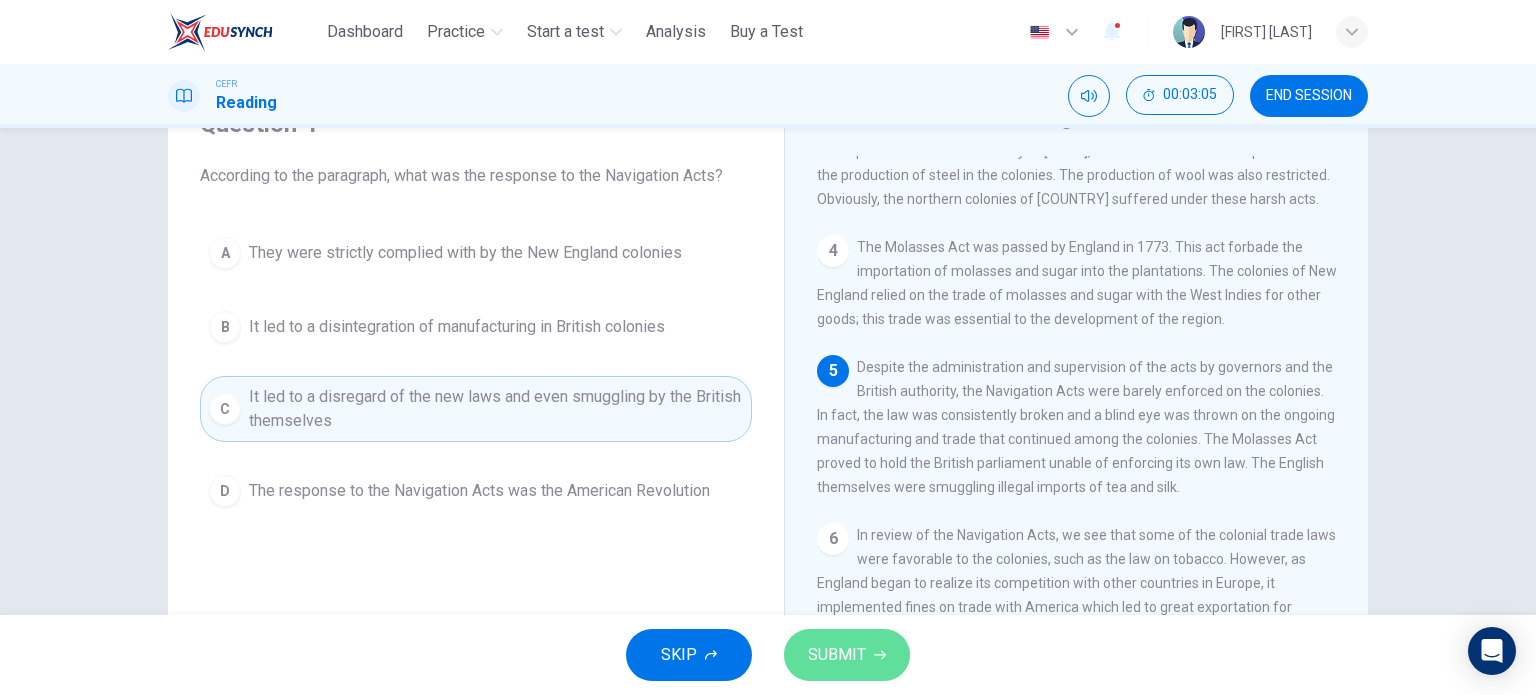 click on "SUBMIT" at bounding box center (837, 655) 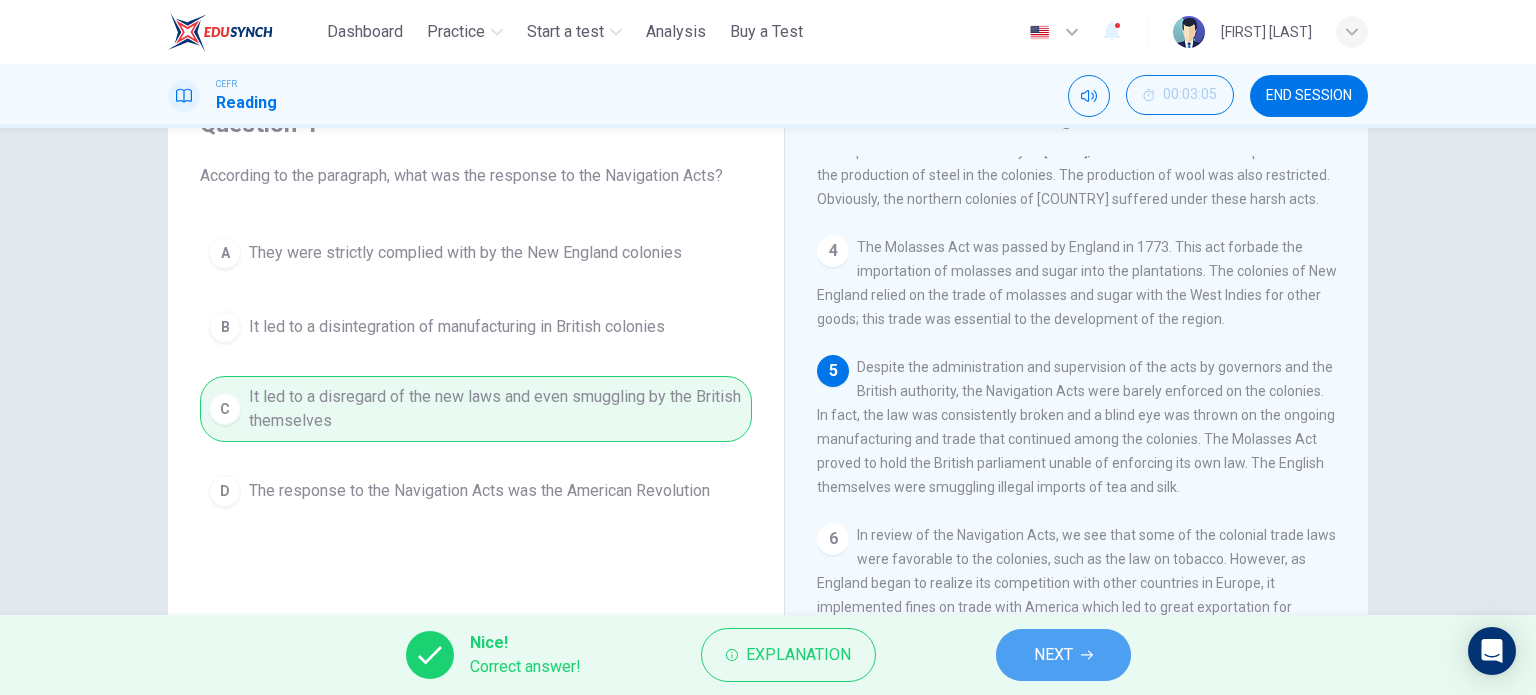 click on "NEXT" at bounding box center [1063, 655] 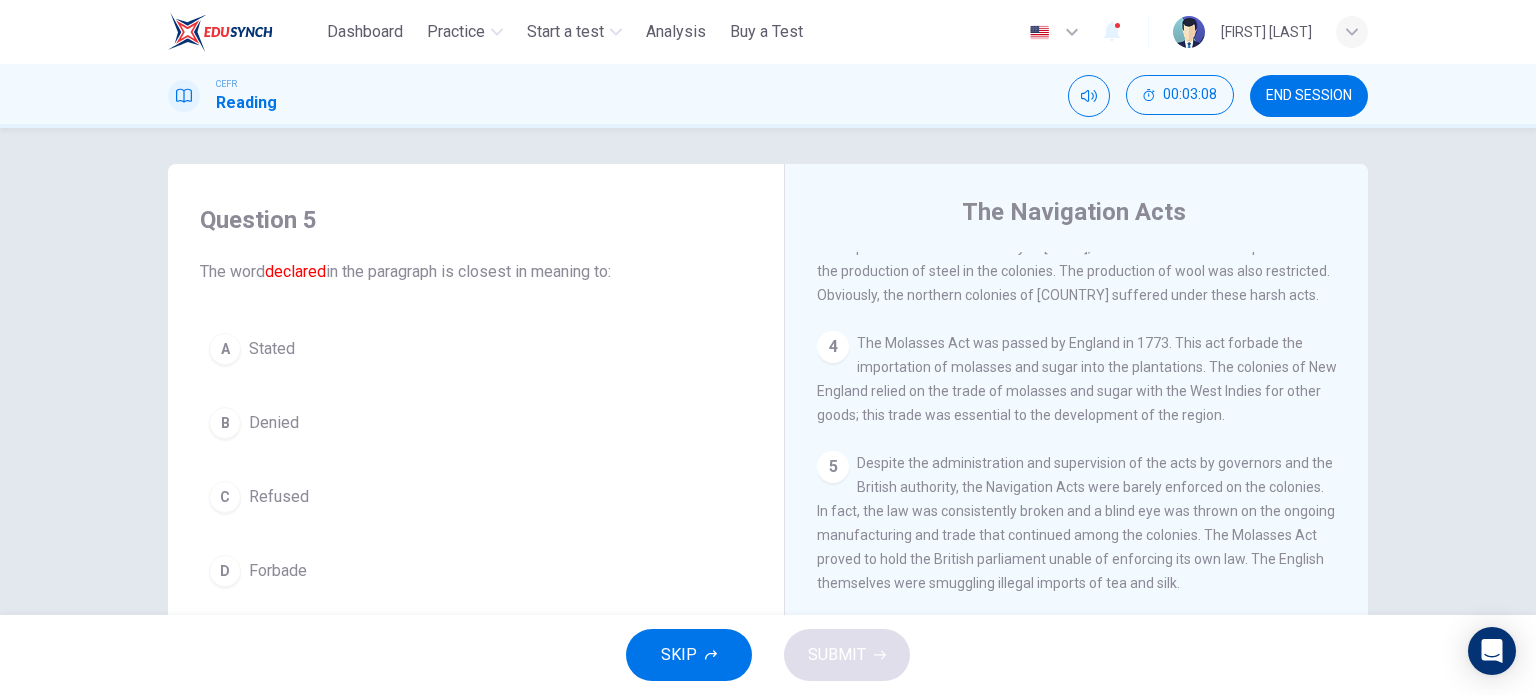 scroll, scrollTop: 0, scrollLeft: 0, axis: both 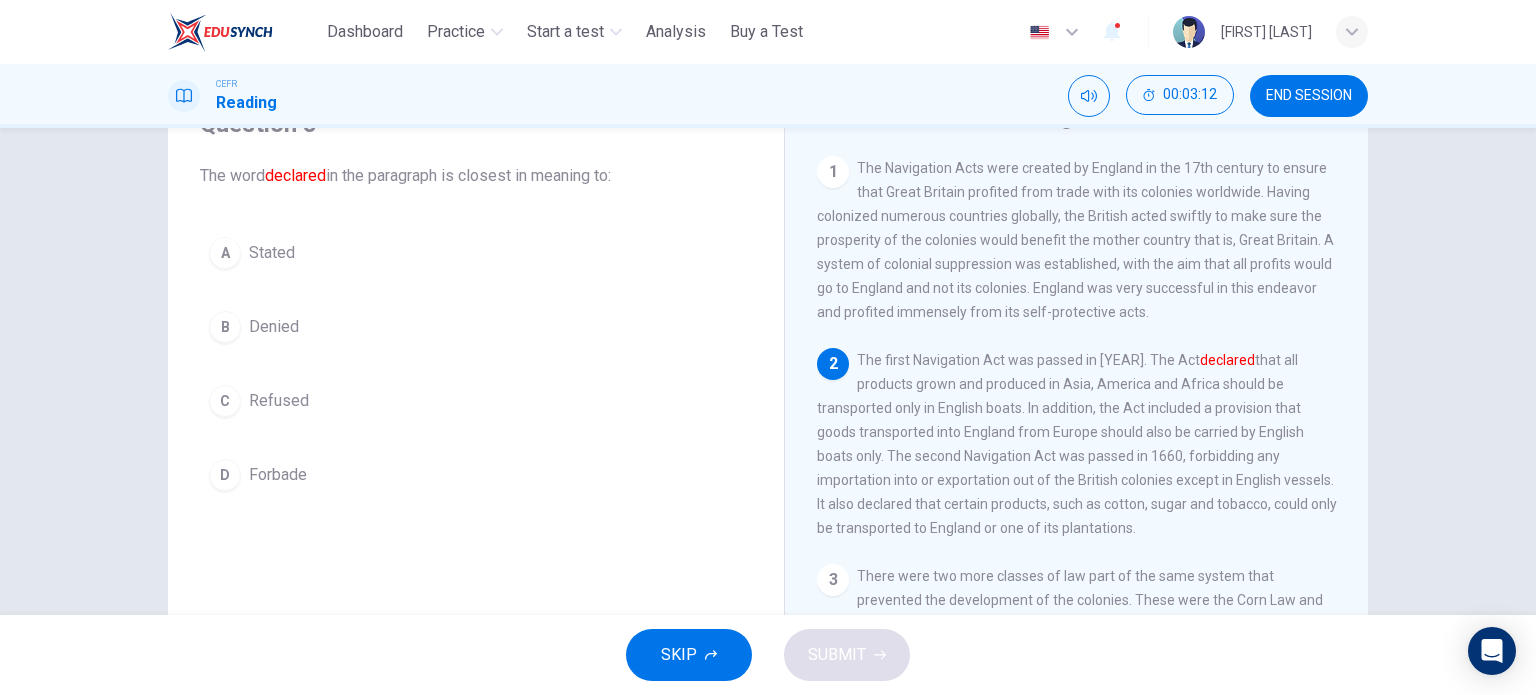 click on "A Stated" at bounding box center (476, 253) 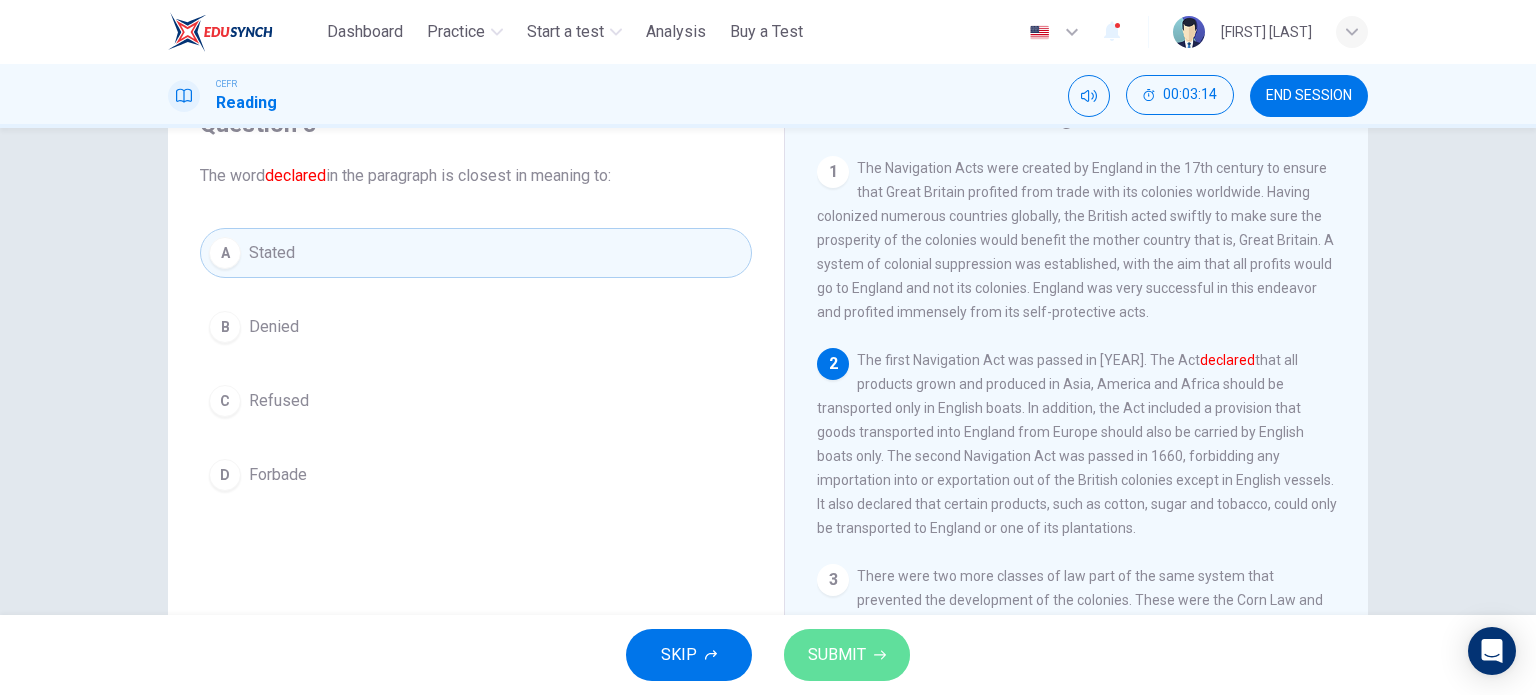 click on "SUBMIT" at bounding box center [837, 655] 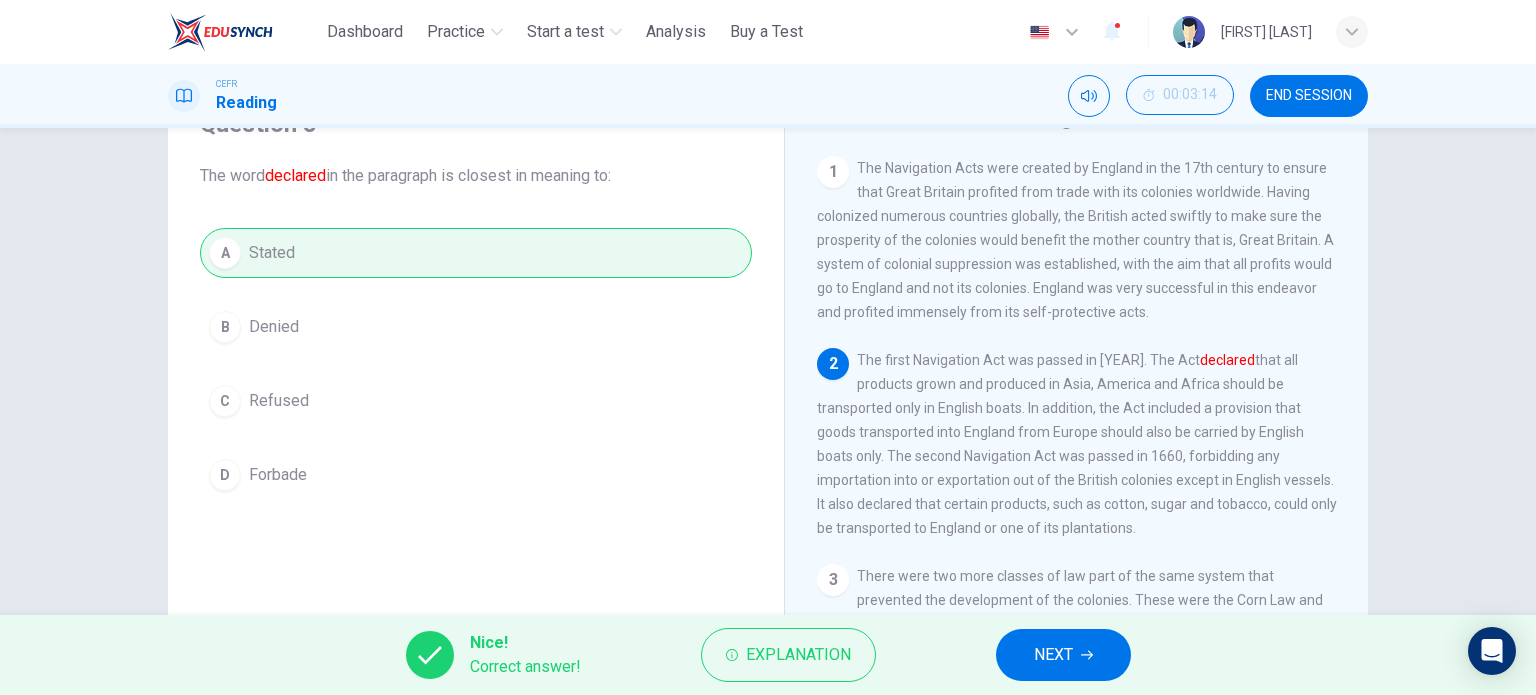 click on "NEXT" at bounding box center [1063, 655] 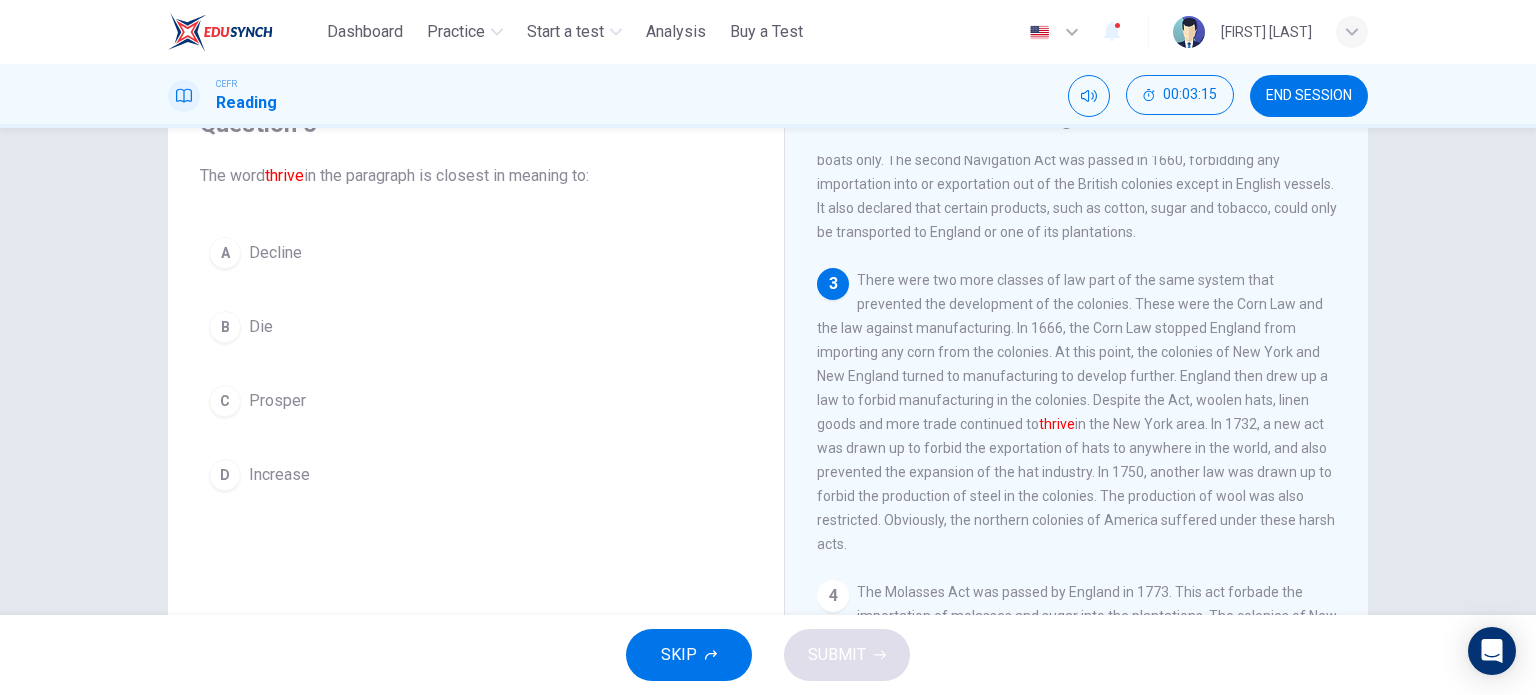 scroll, scrollTop: 300, scrollLeft: 0, axis: vertical 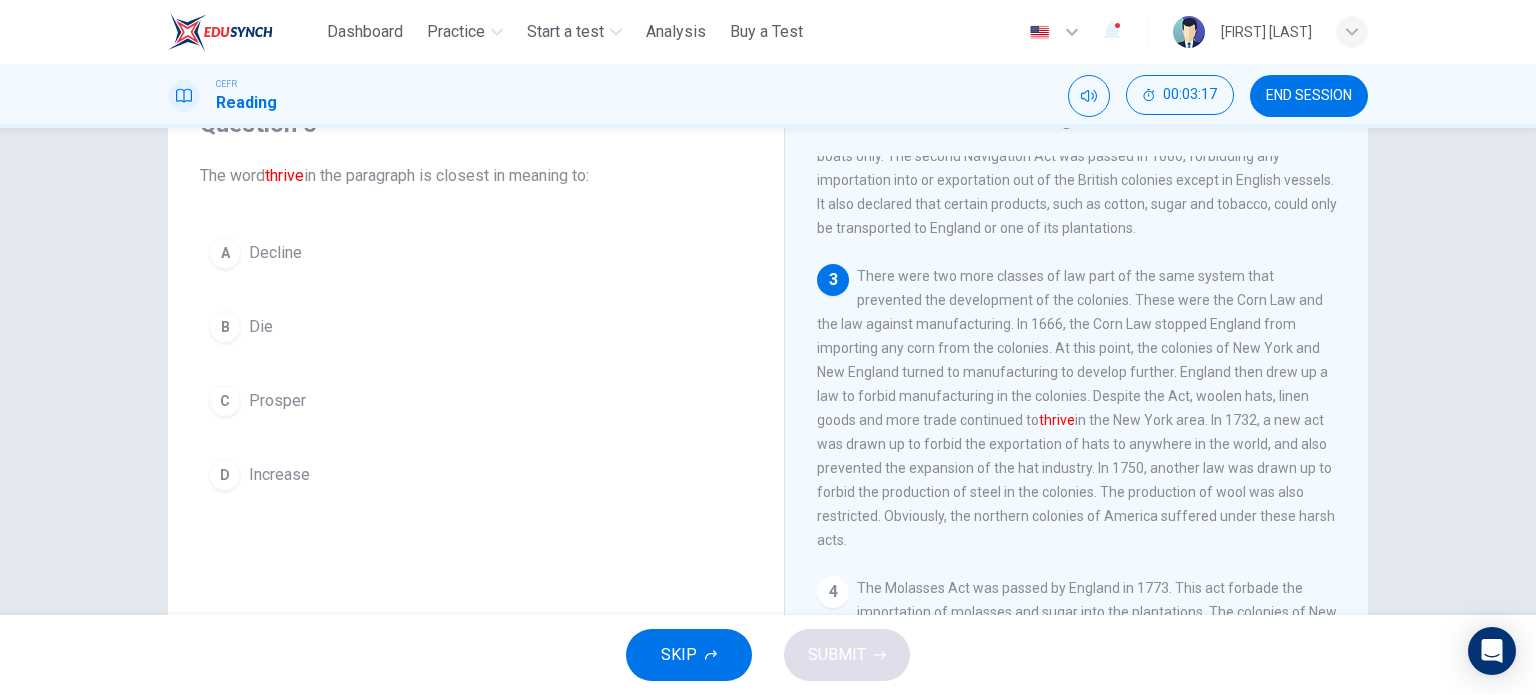 click on "C Prosper" at bounding box center [476, 401] 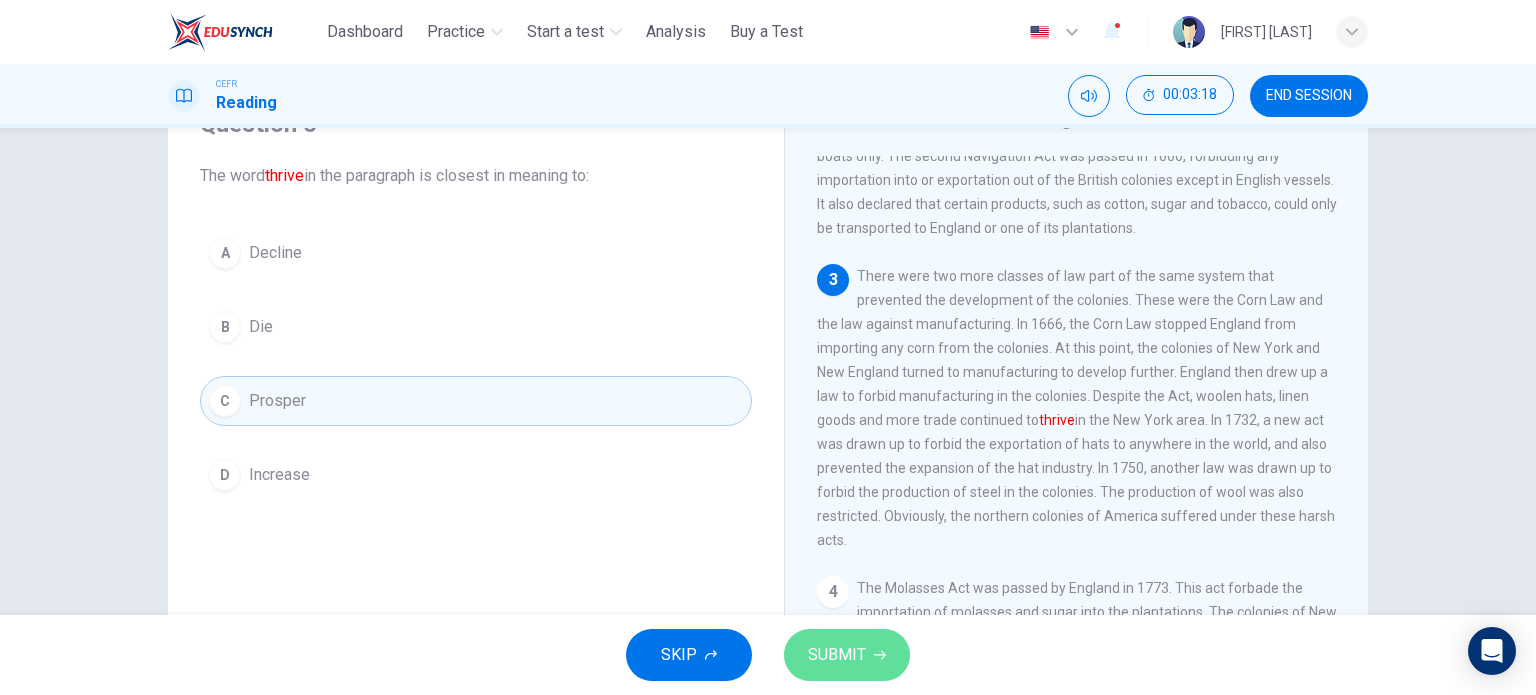 click on "SUBMIT" at bounding box center [847, 655] 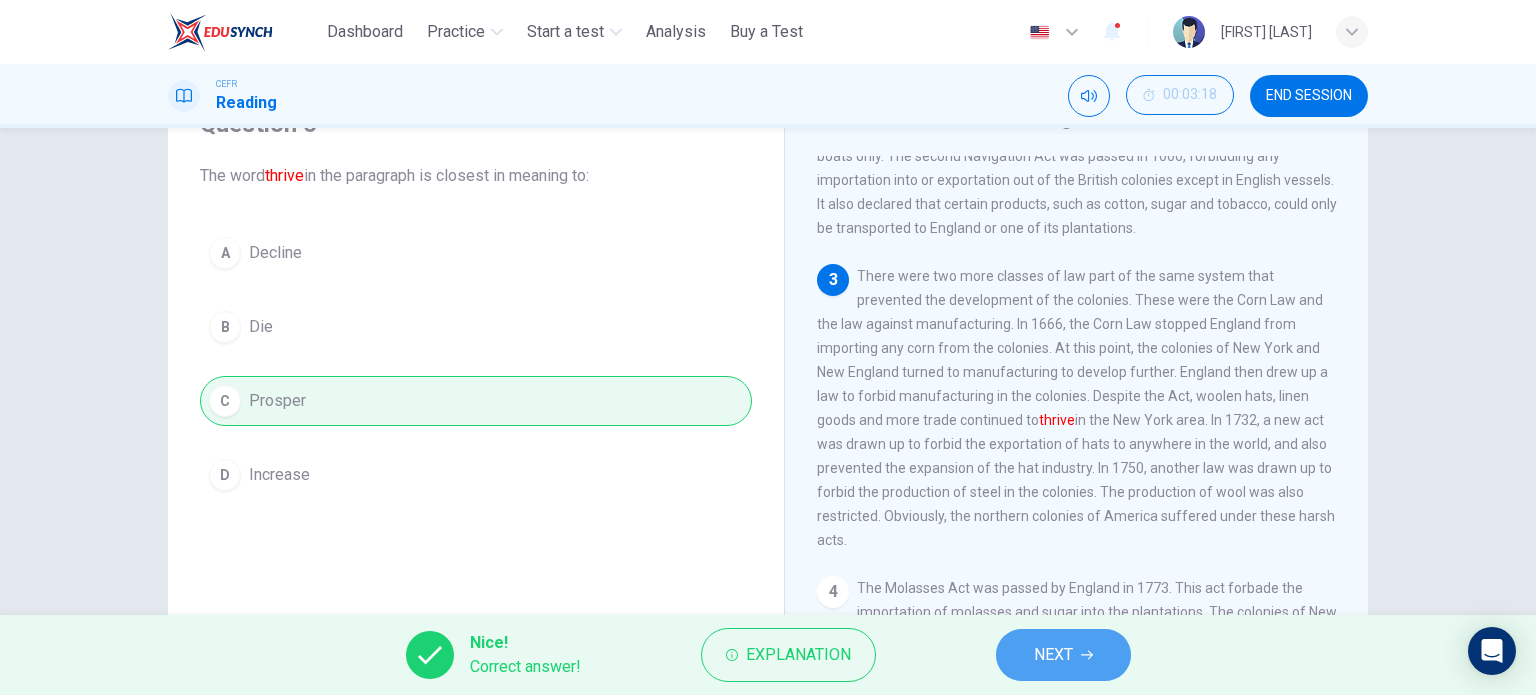 click on "NEXT" at bounding box center [1063, 655] 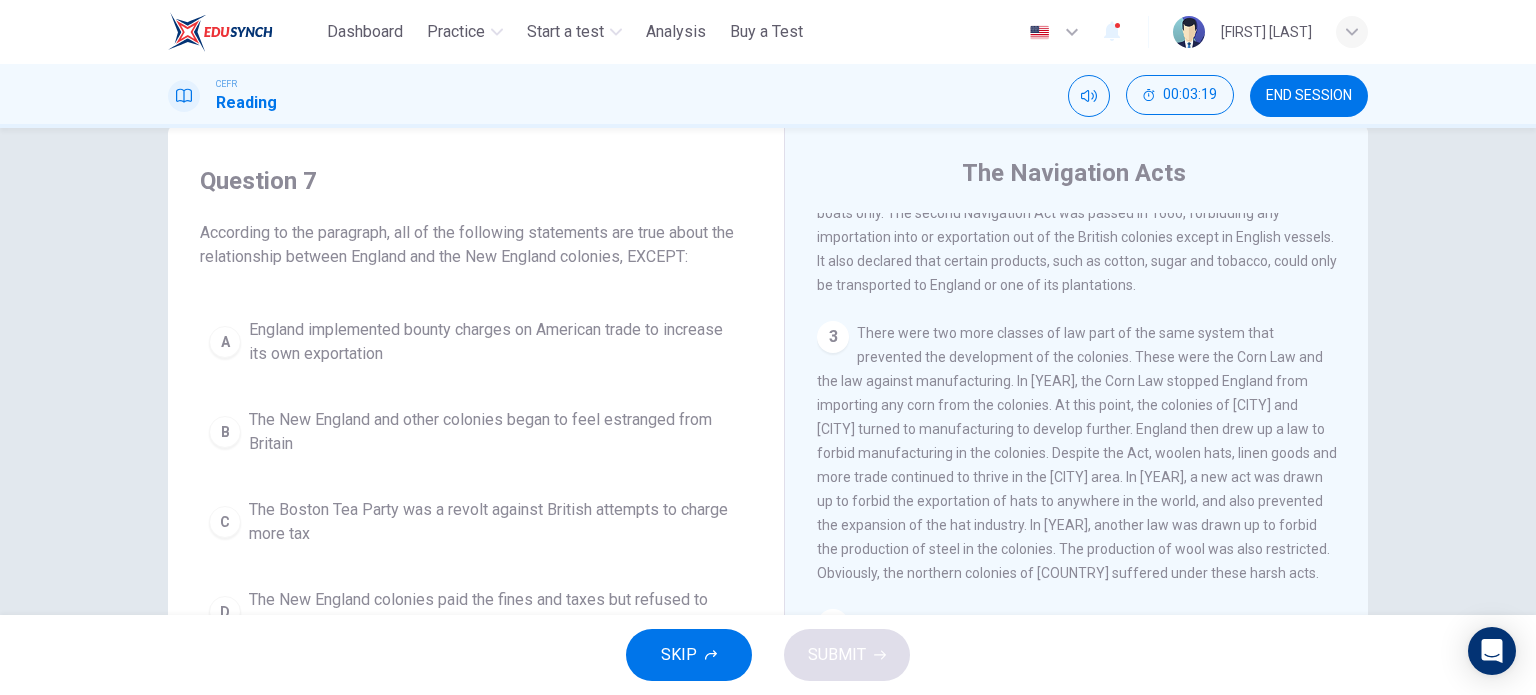 scroll, scrollTop: 100, scrollLeft: 0, axis: vertical 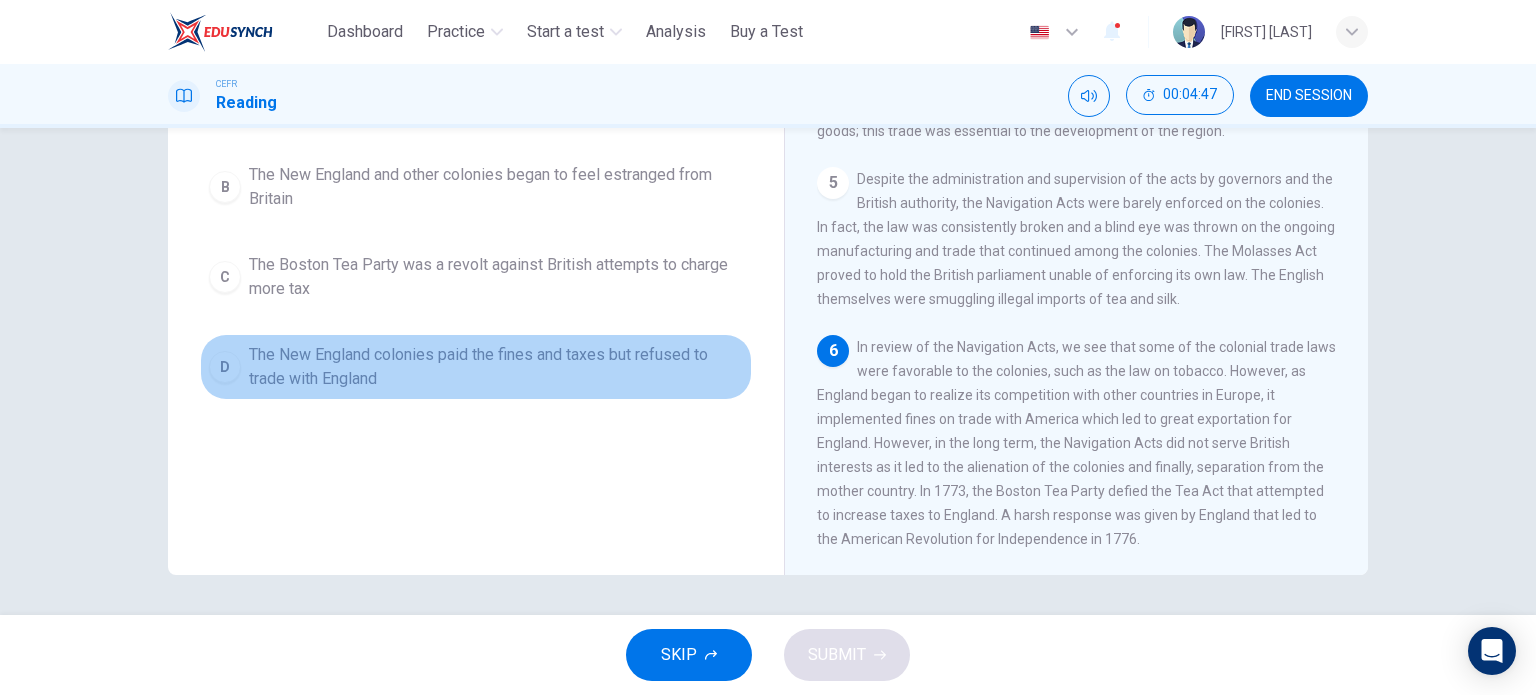 click on "The New England colonies paid the fines and taxes but refused to trade with England" at bounding box center (496, 97) 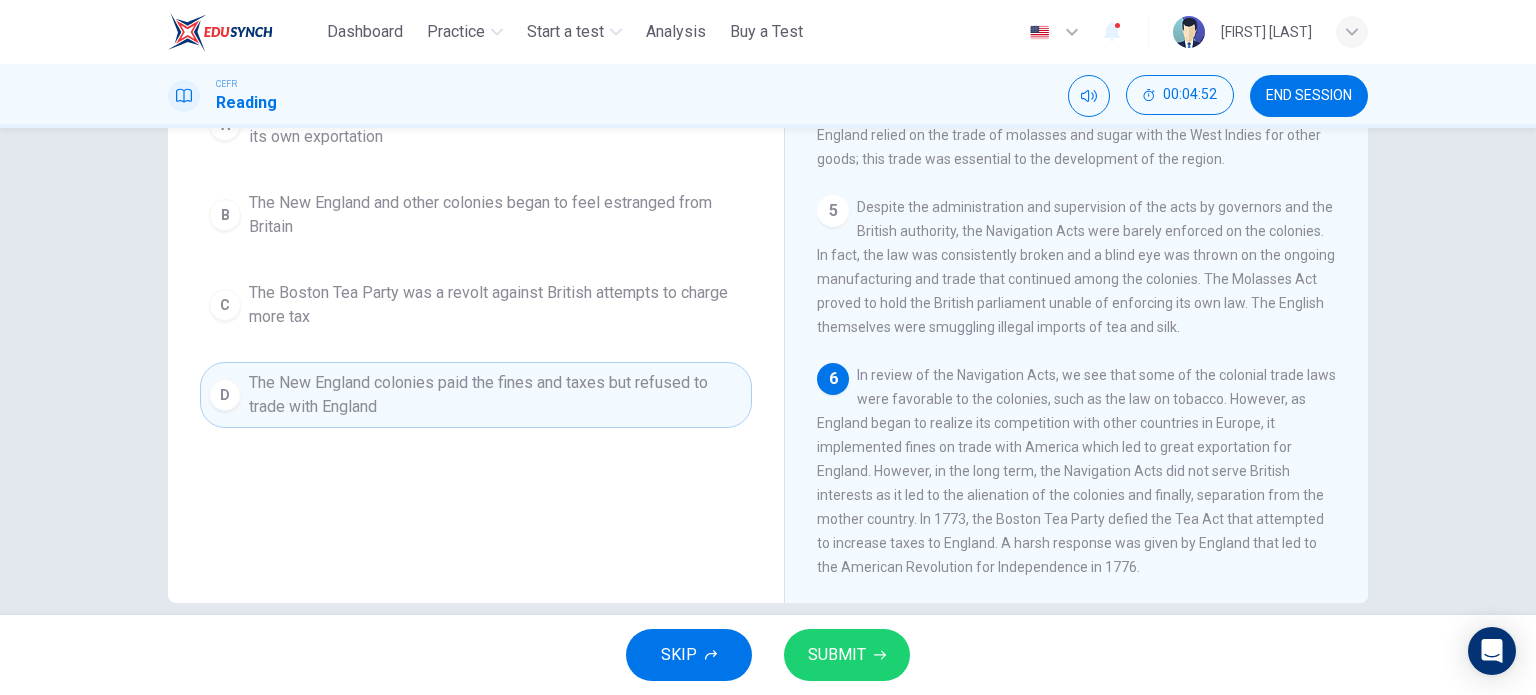 scroll, scrollTop: 288, scrollLeft: 0, axis: vertical 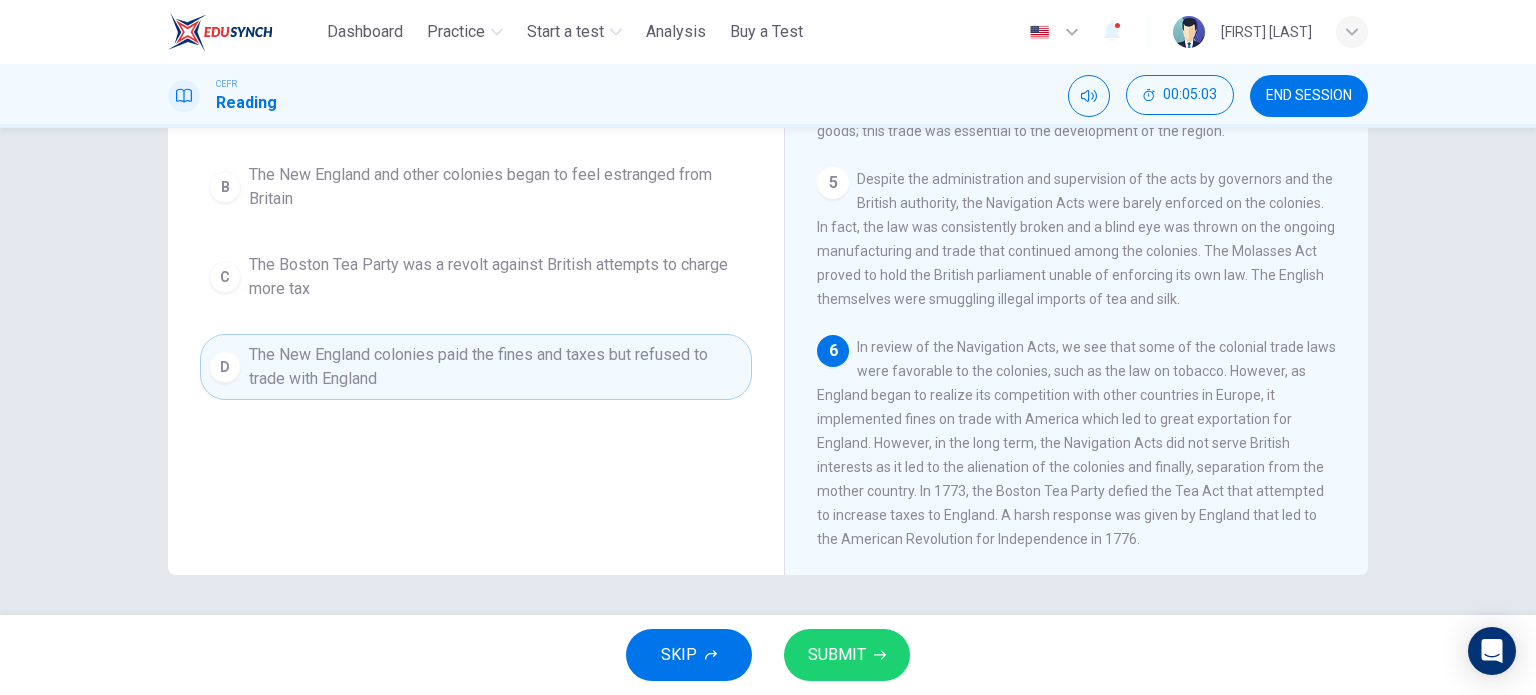 click on "SUBMIT" at bounding box center [847, 655] 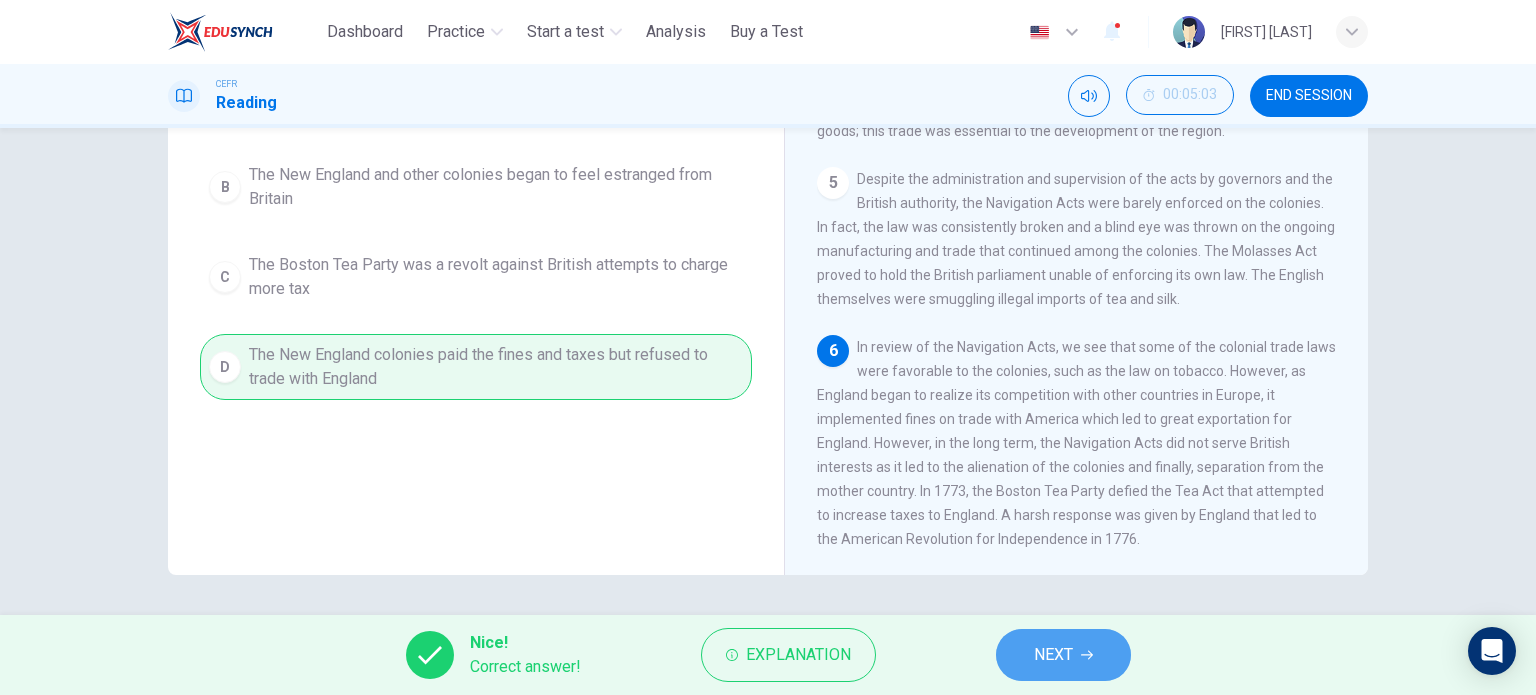click on "NEXT" at bounding box center (1053, 655) 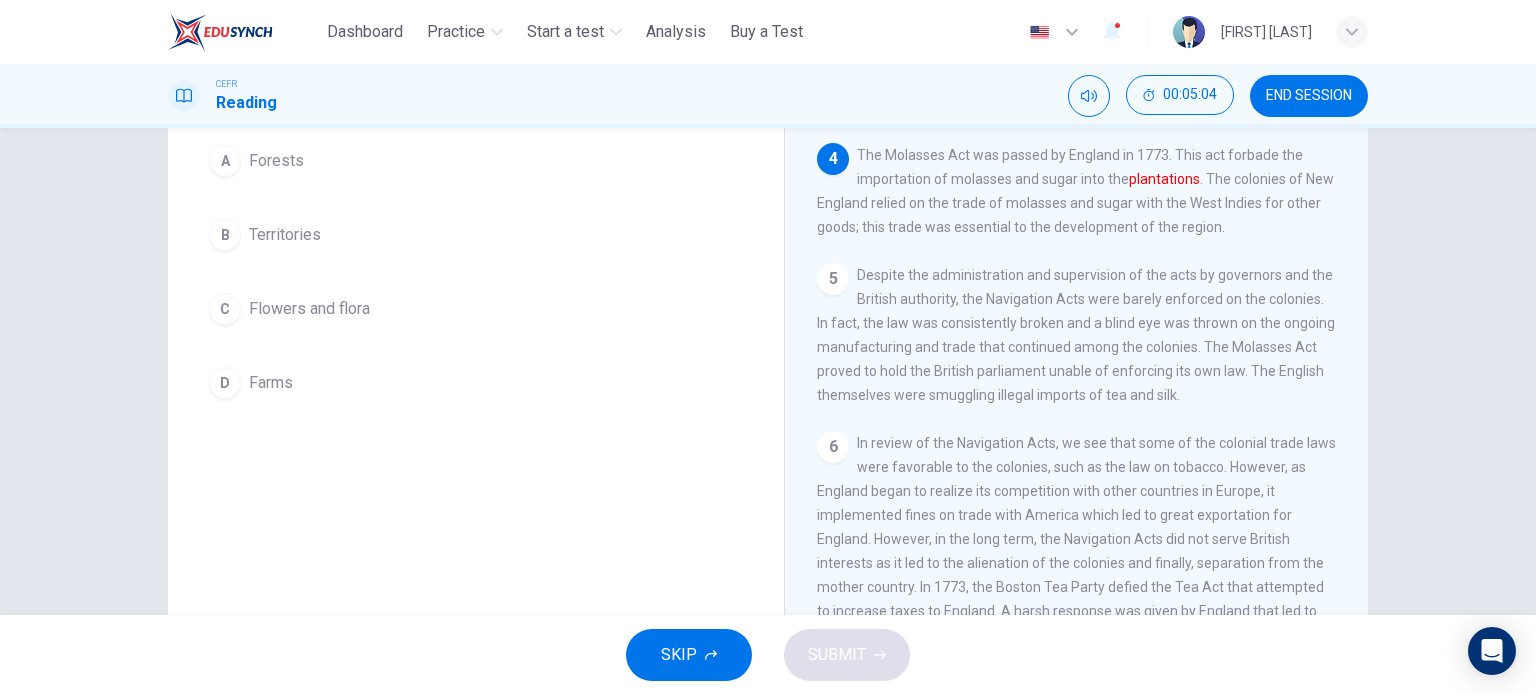 scroll, scrollTop: 200, scrollLeft: 0, axis: vertical 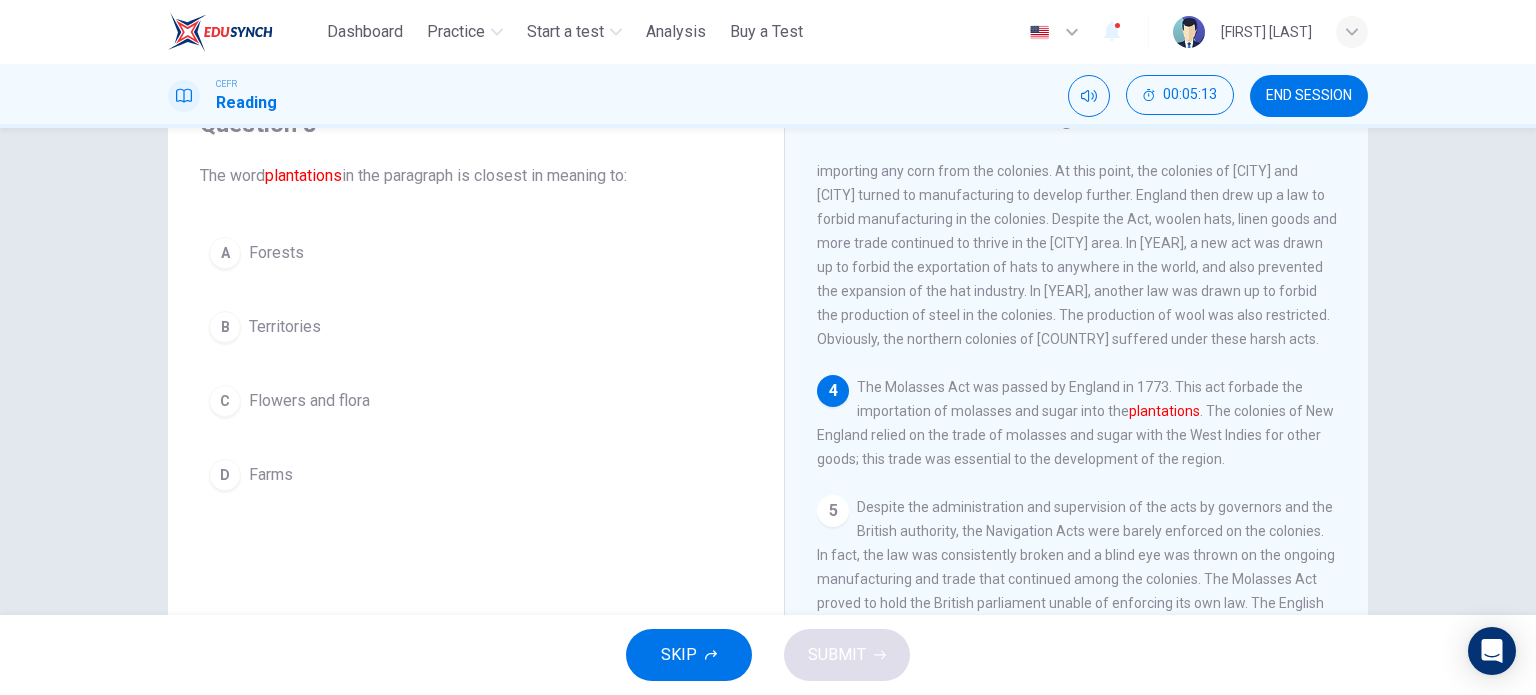 click on "A Forests B Territories C Flowers and flora D Farms" at bounding box center [476, 364] 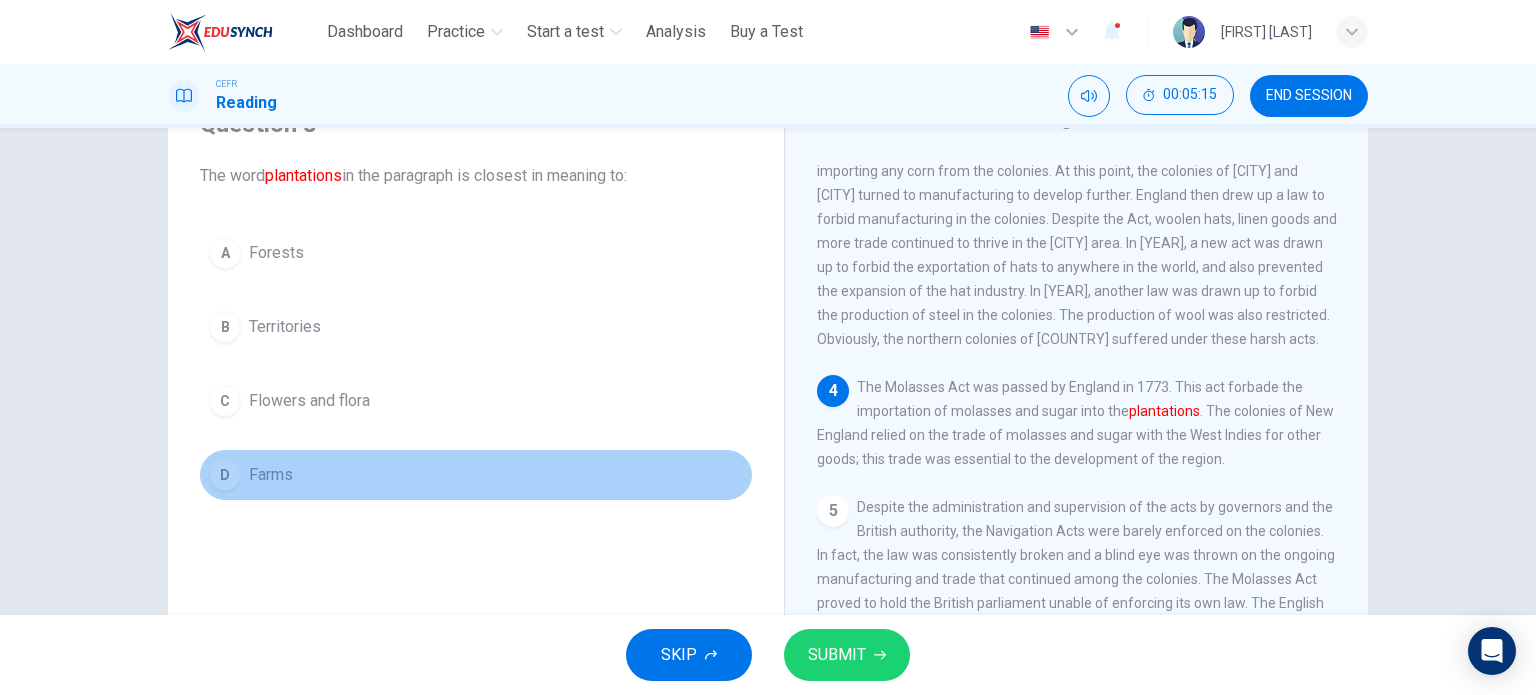 click on "D Farms" at bounding box center (476, 475) 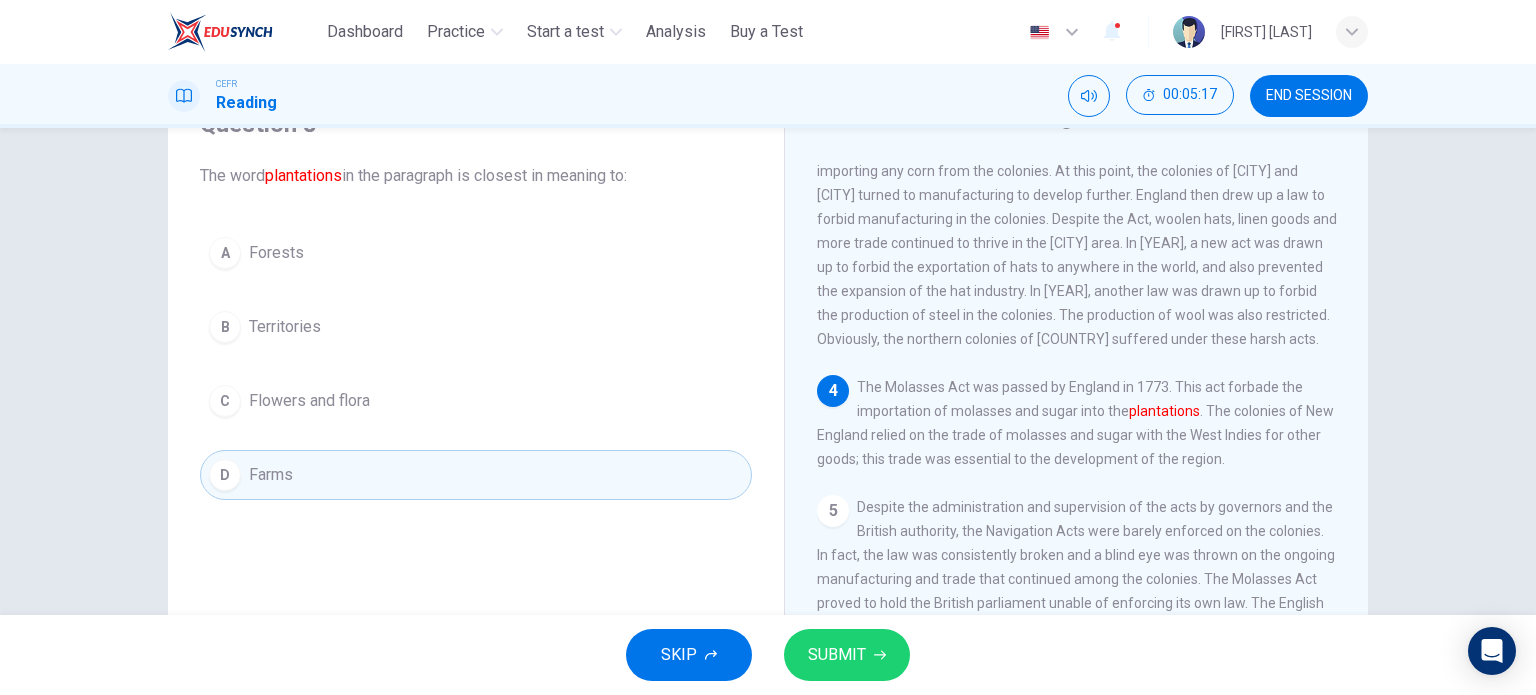 click on "SUBMIT" at bounding box center [847, 655] 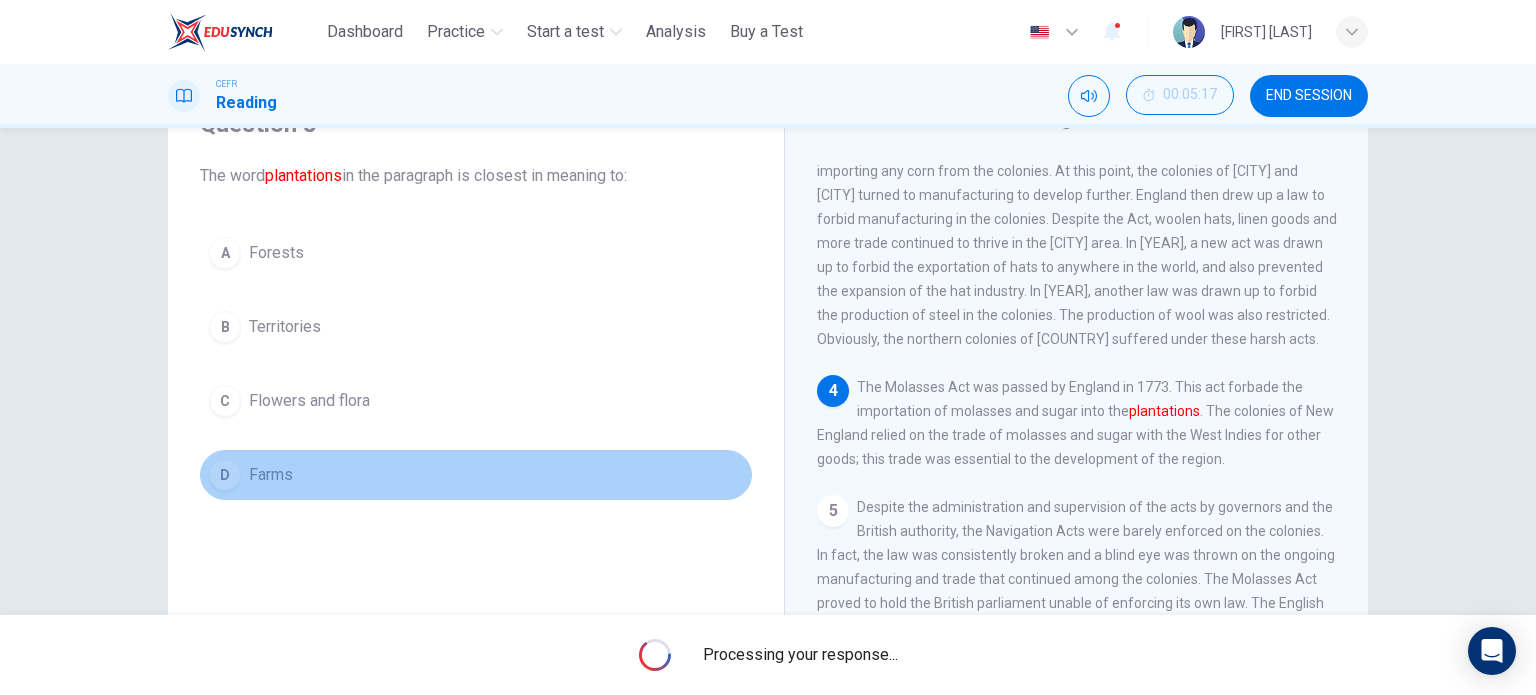 click on "Farms" at bounding box center (271, 475) 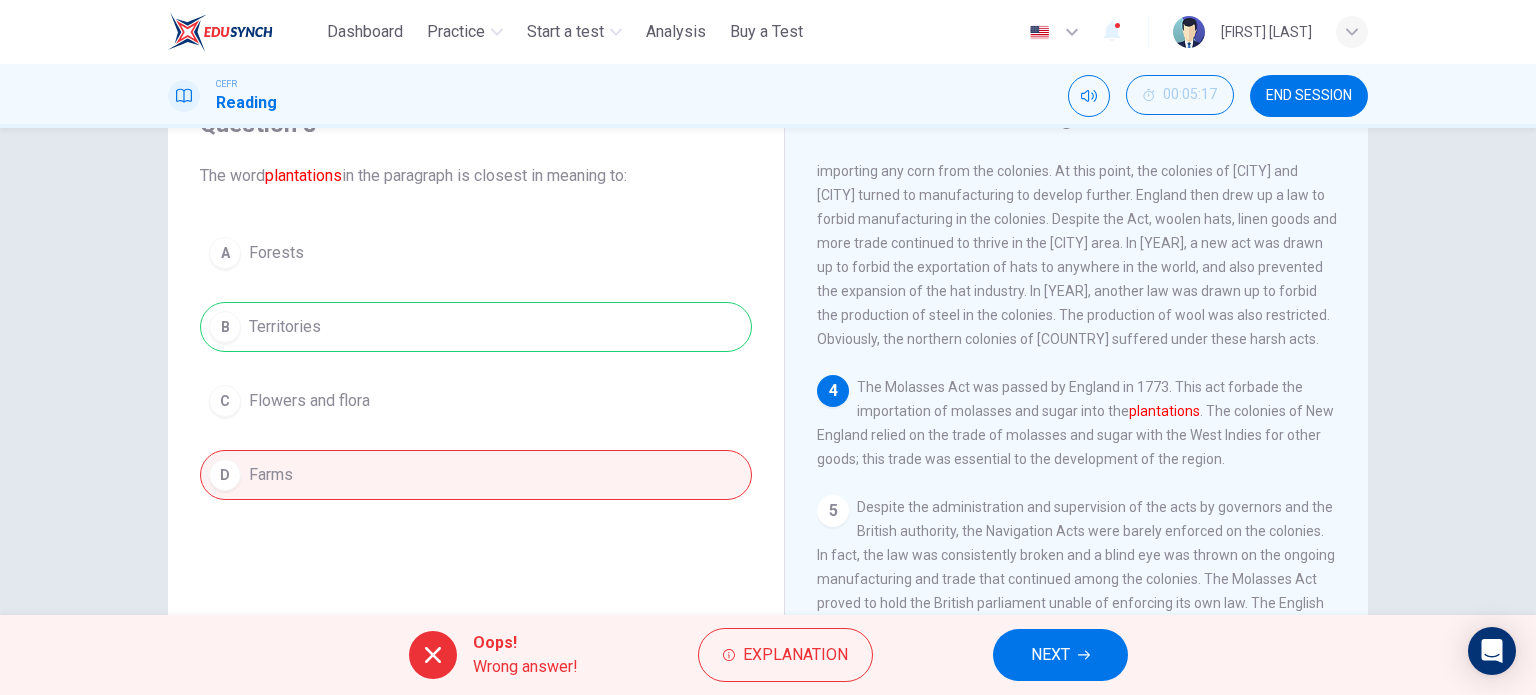 click on "A Forests B Territories C Flowers and flora D Farms" at bounding box center [476, 364] 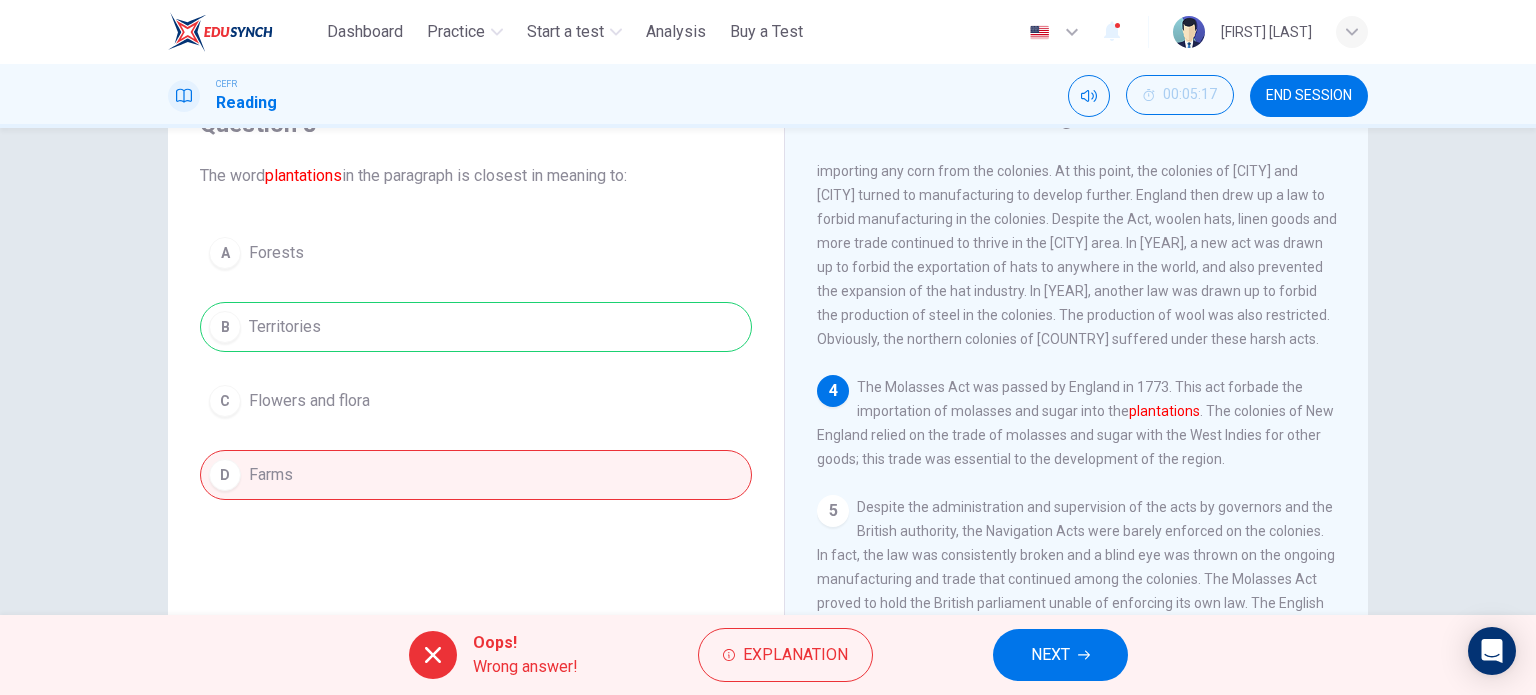 click on "NEXT" at bounding box center (1050, 655) 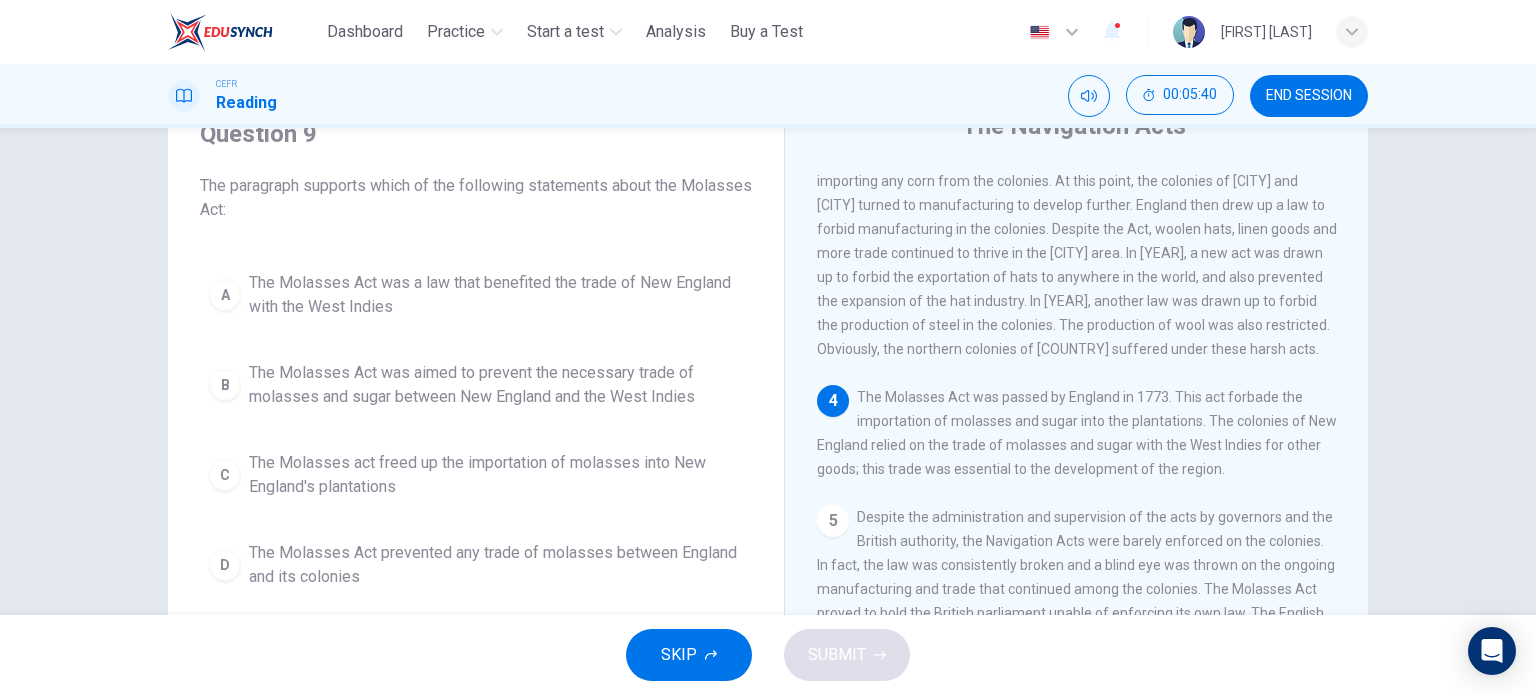 scroll, scrollTop: 88, scrollLeft: 0, axis: vertical 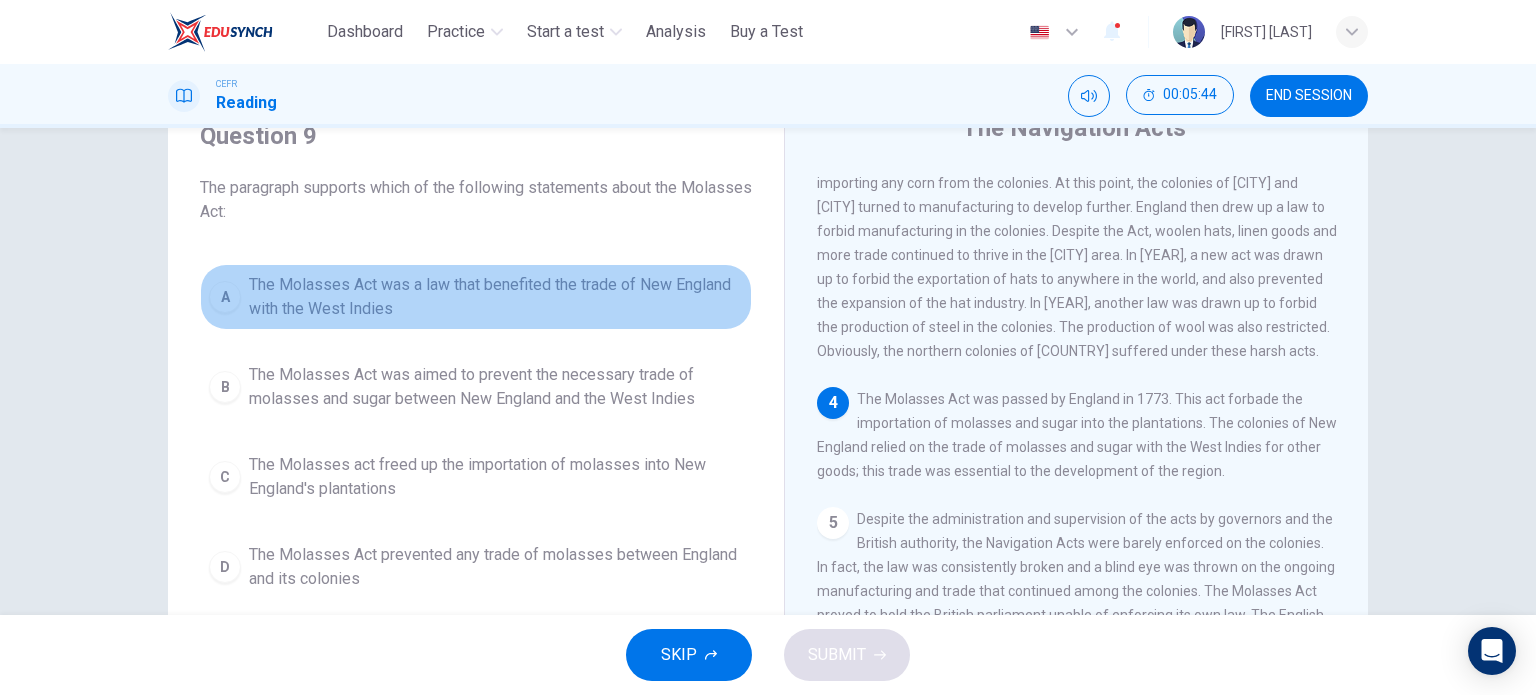 click on "The Molasses Act was a law that benefited the trade of New England with the West Indies" at bounding box center [496, 297] 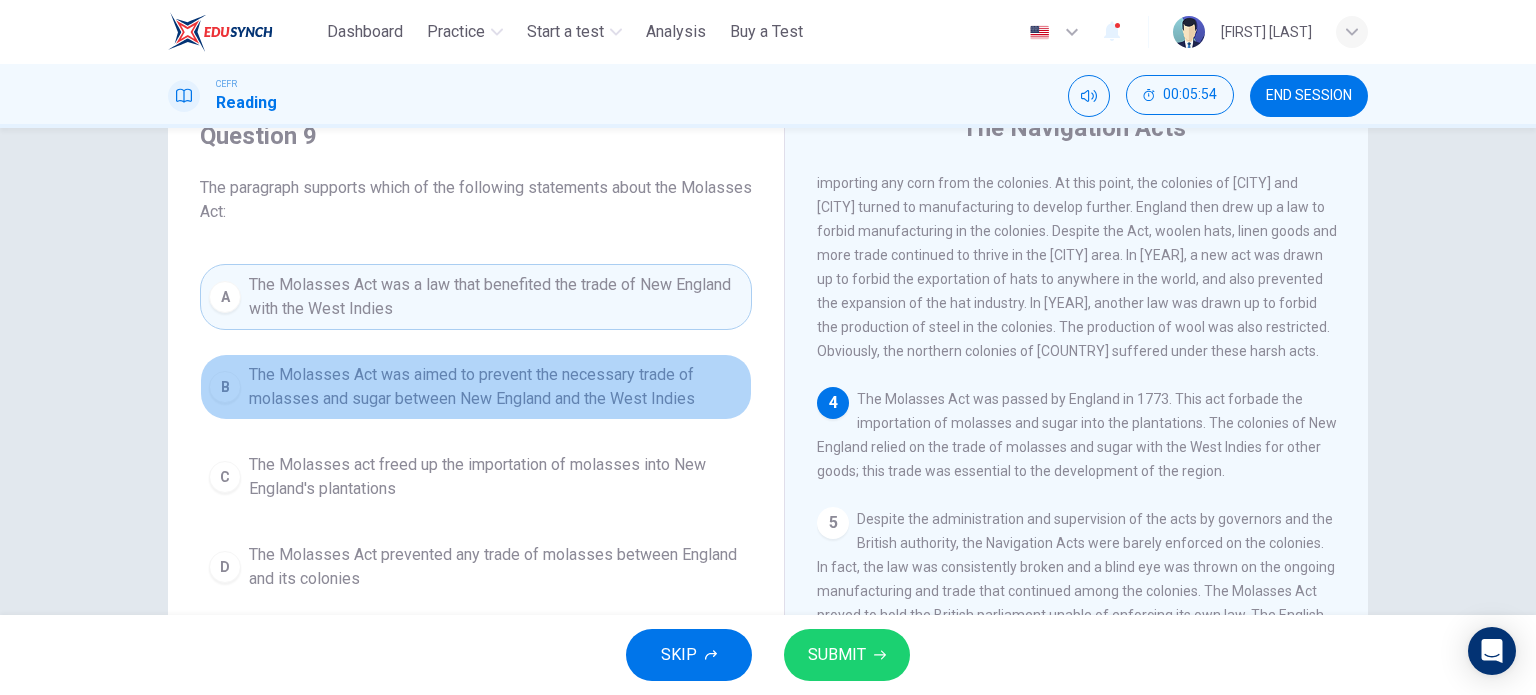 click on "The Molasses Act was aimed to prevent the necessary trade of molasses and sugar between New England and the West Indies" at bounding box center [496, 387] 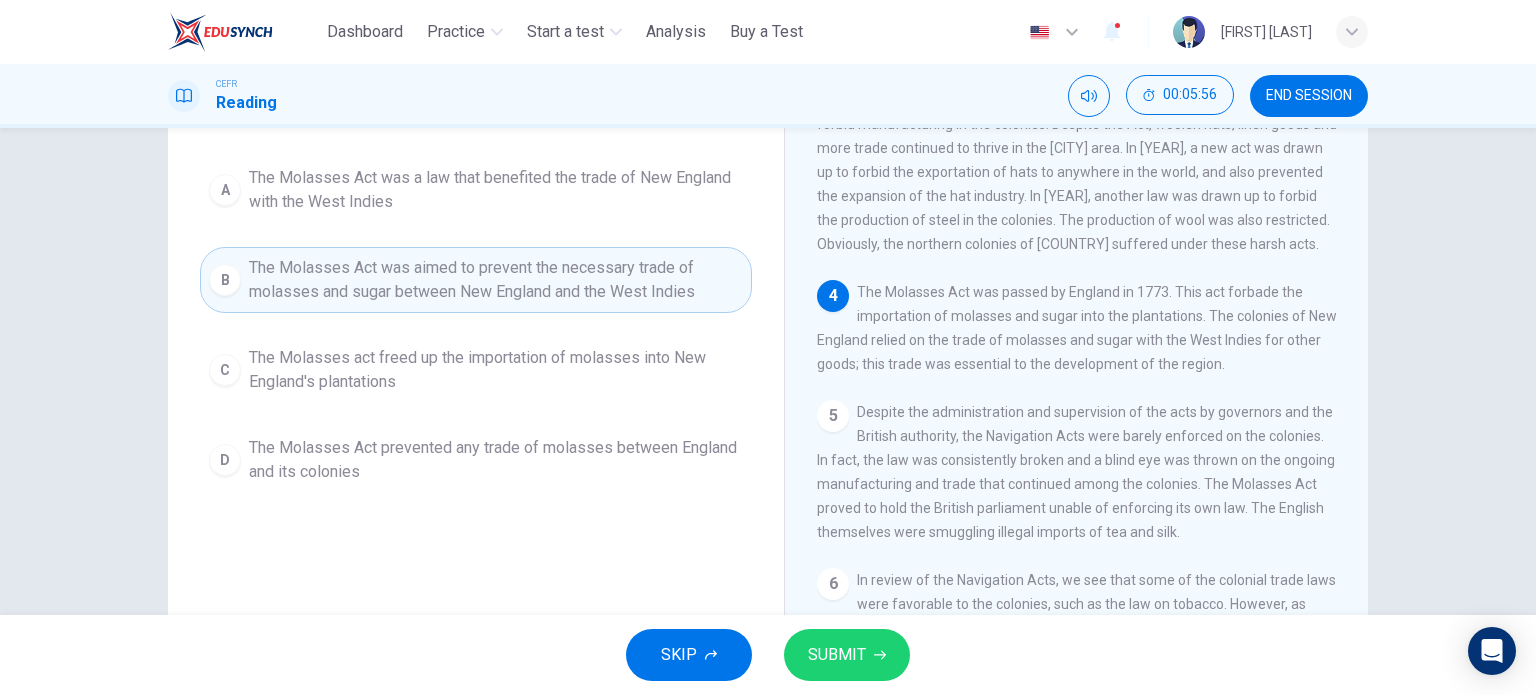 scroll, scrollTop: 188, scrollLeft: 0, axis: vertical 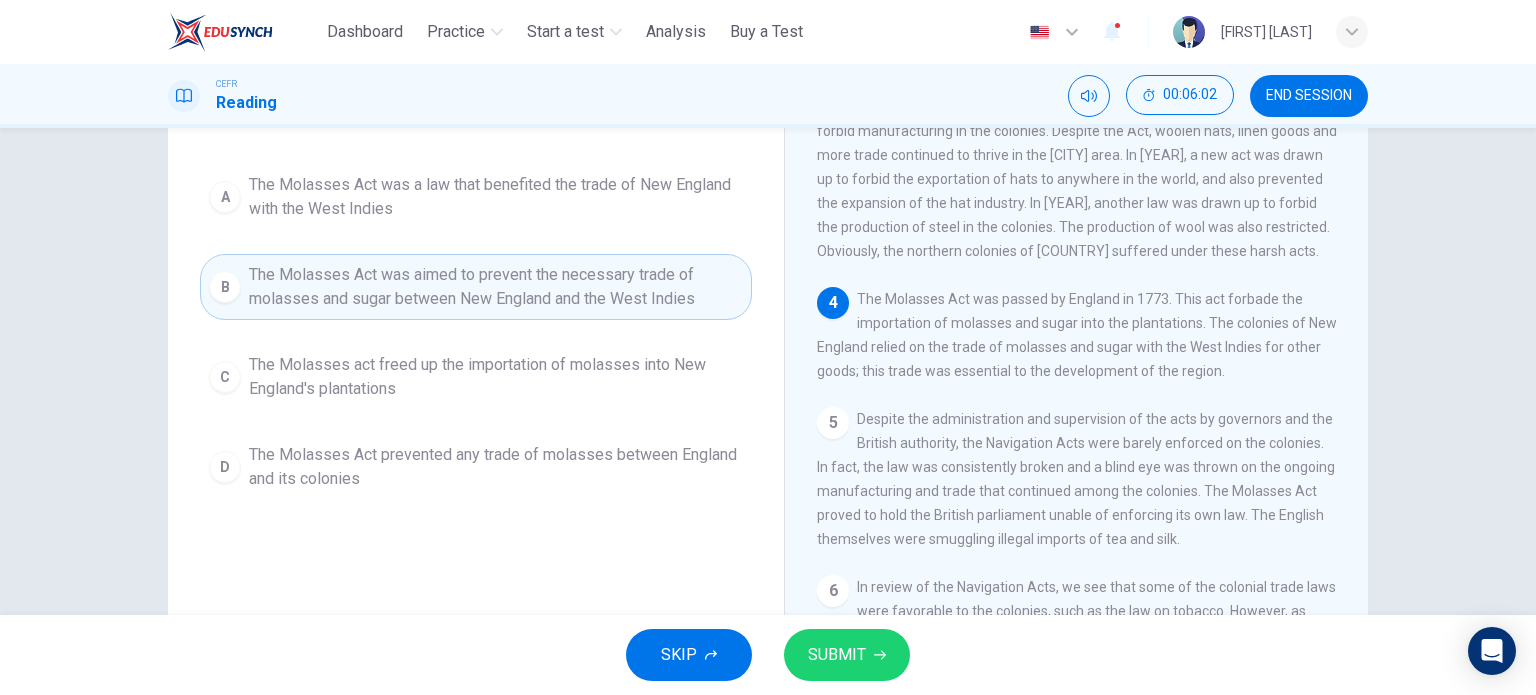 click on "SKIP SUBMIT" at bounding box center [768, 655] 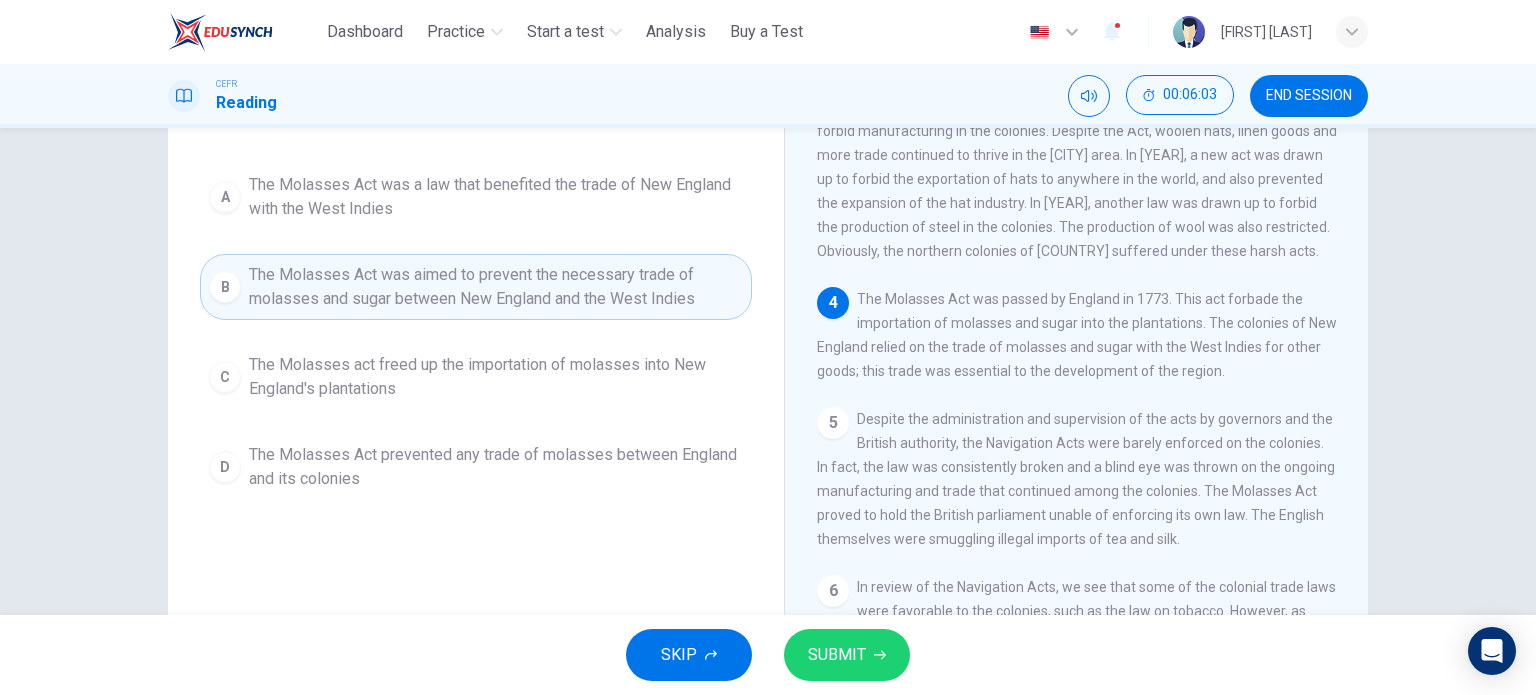 click on "SUBMIT" at bounding box center (847, 655) 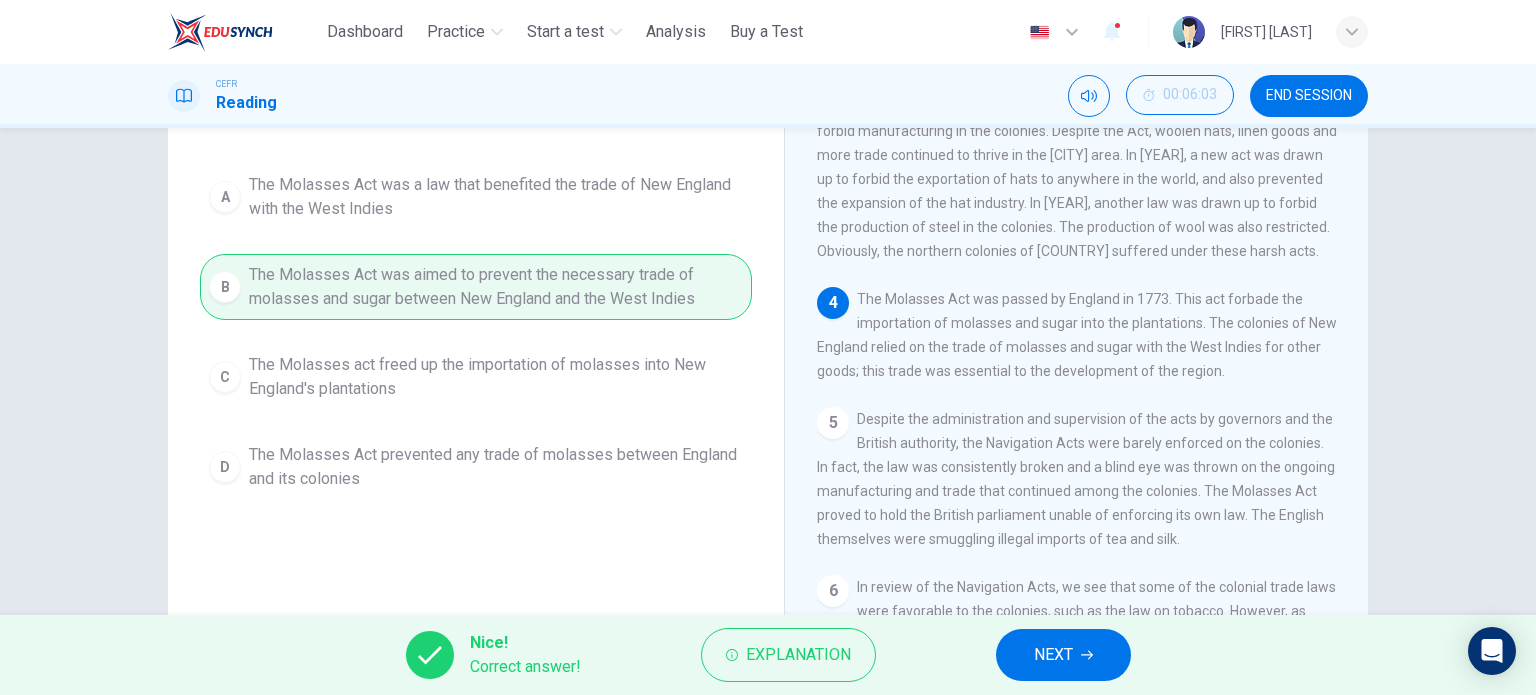 click on "NEXT" at bounding box center [1053, 655] 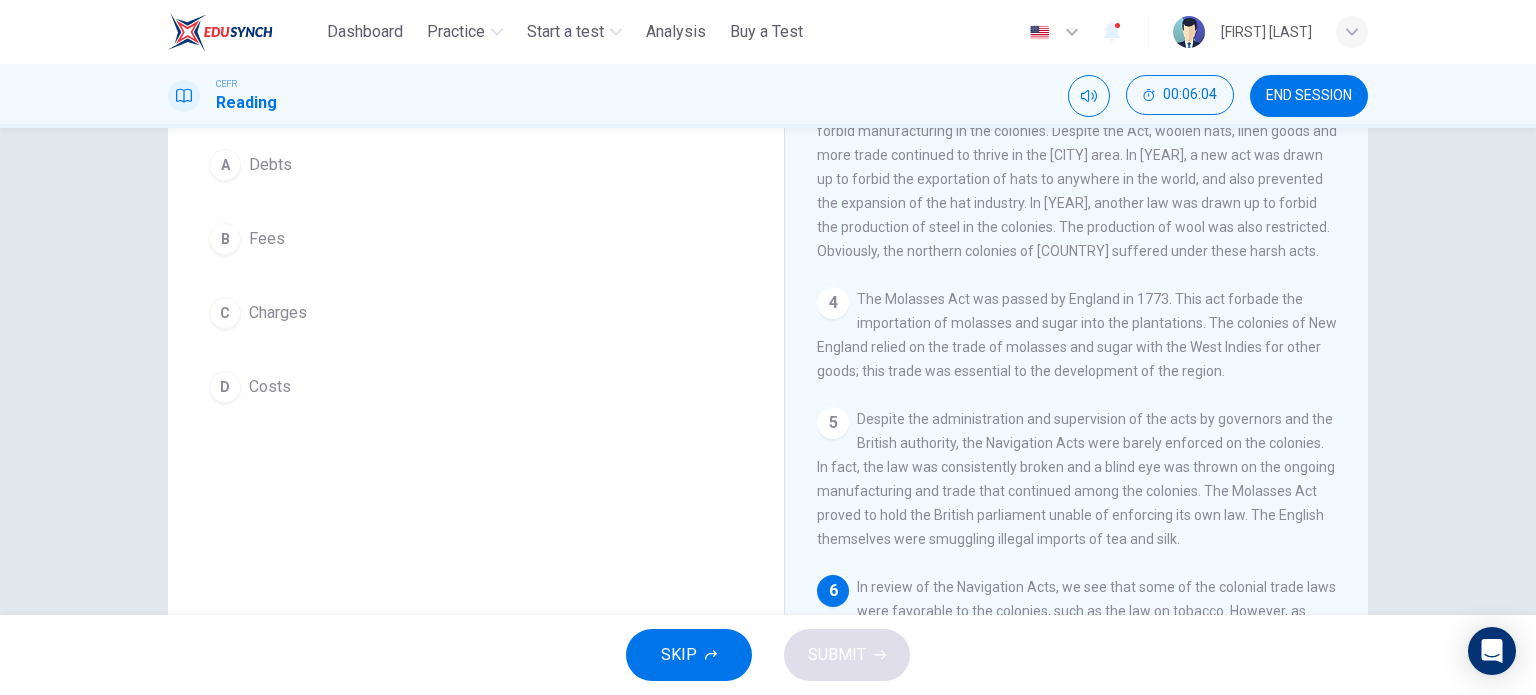 scroll, scrollTop: 200, scrollLeft: 0, axis: vertical 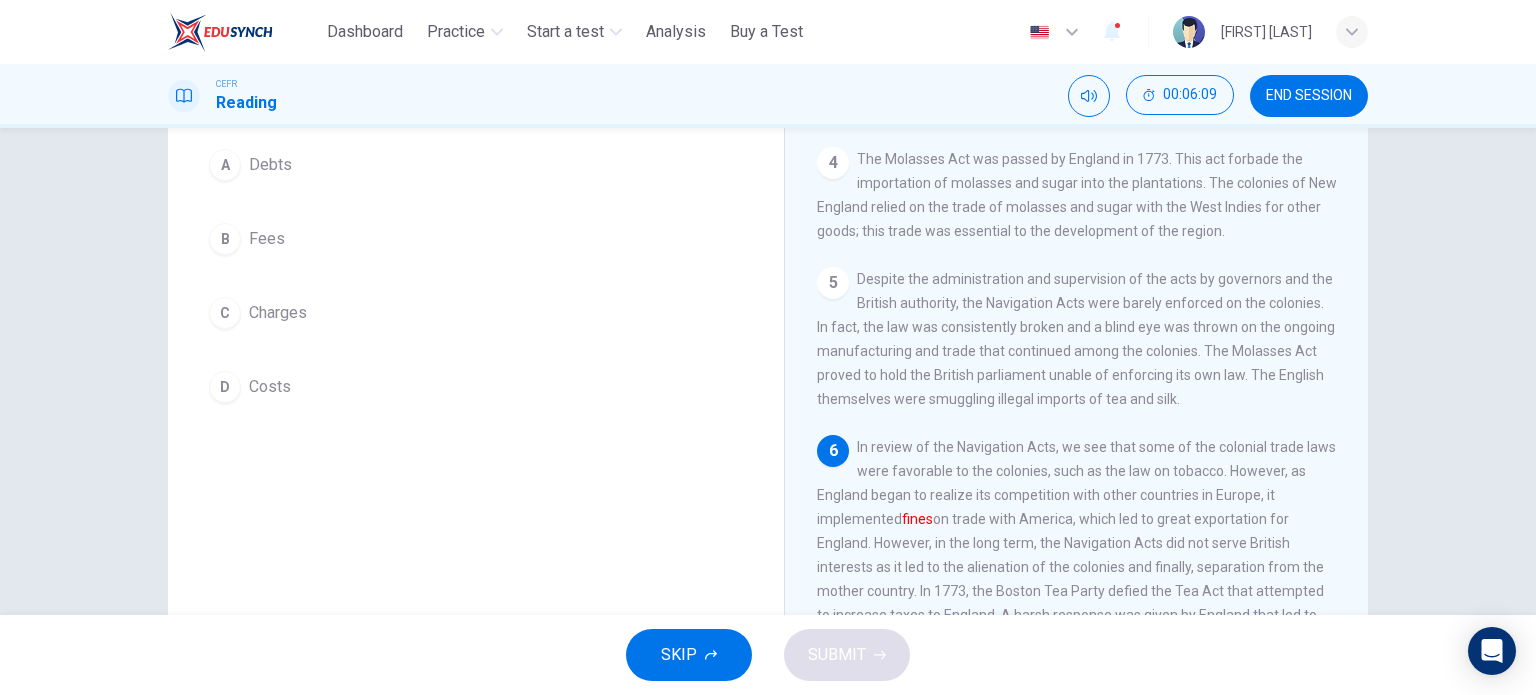 click on "C Charges" at bounding box center [476, 313] 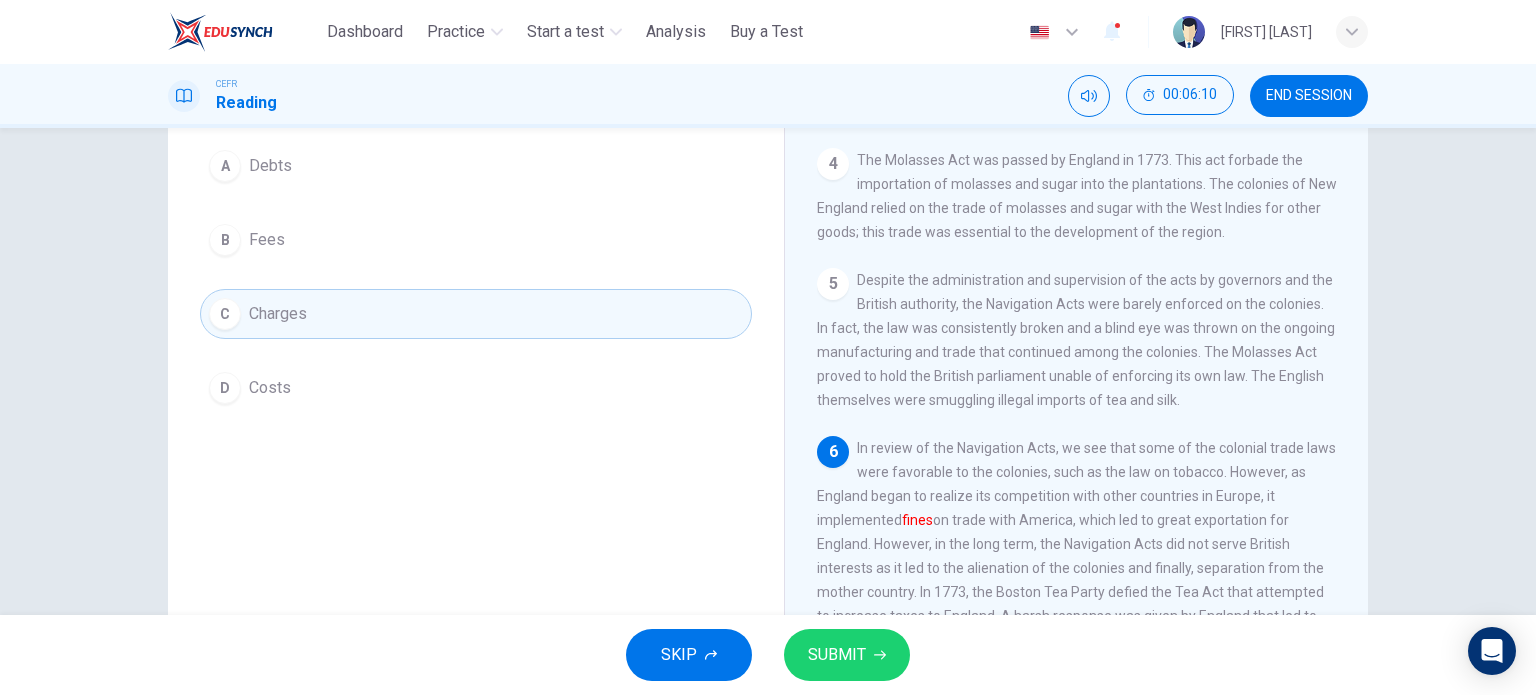scroll, scrollTop: 200, scrollLeft: 0, axis: vertical 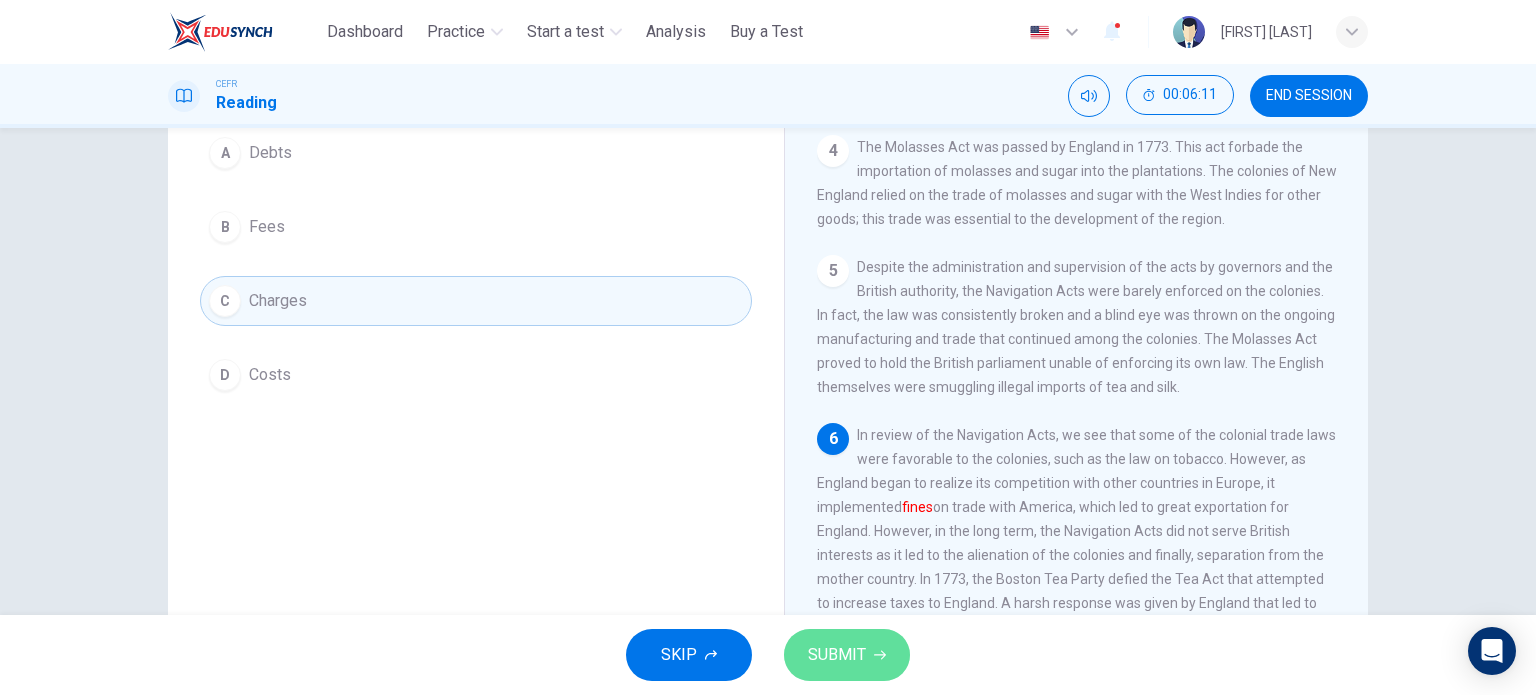 click on "SUBMIT" at bounding box center (837, 655) 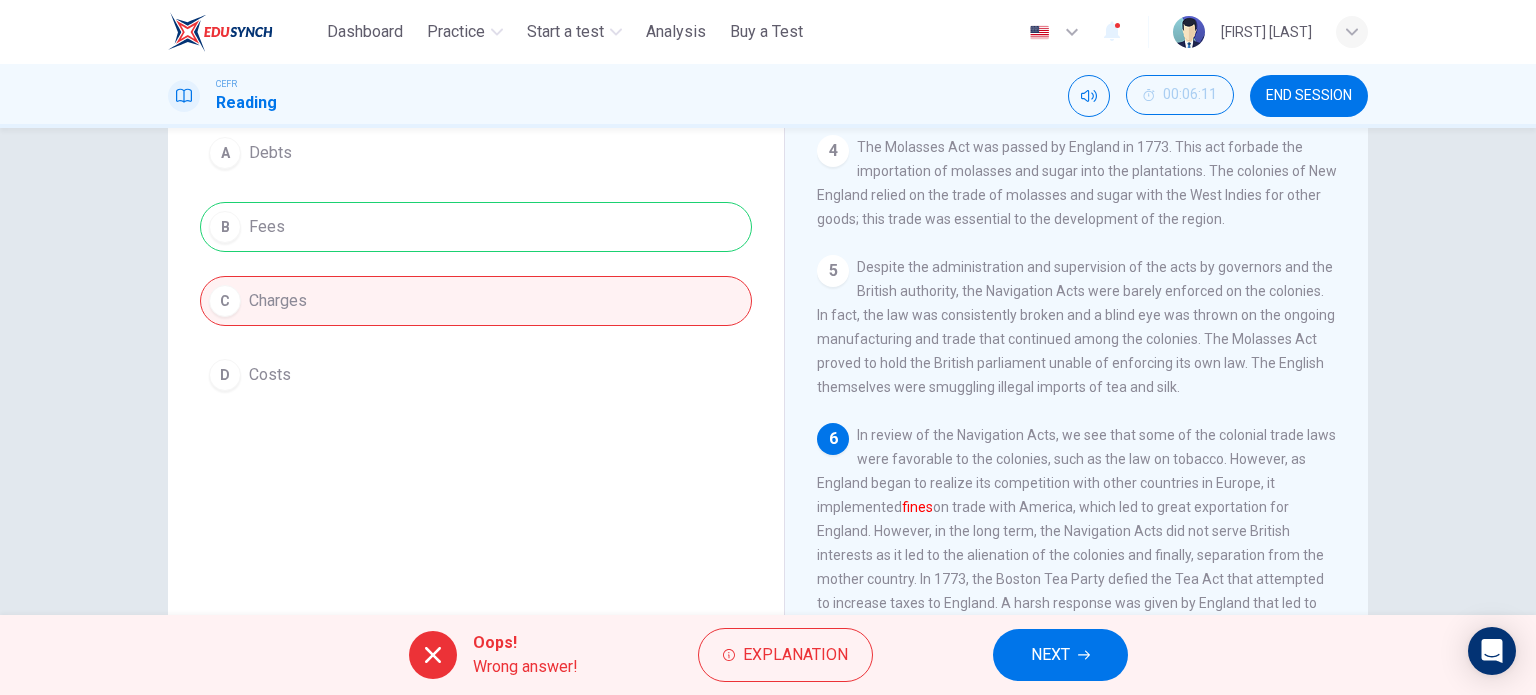 click on "NEXT" at bounding box center (1050, 655) 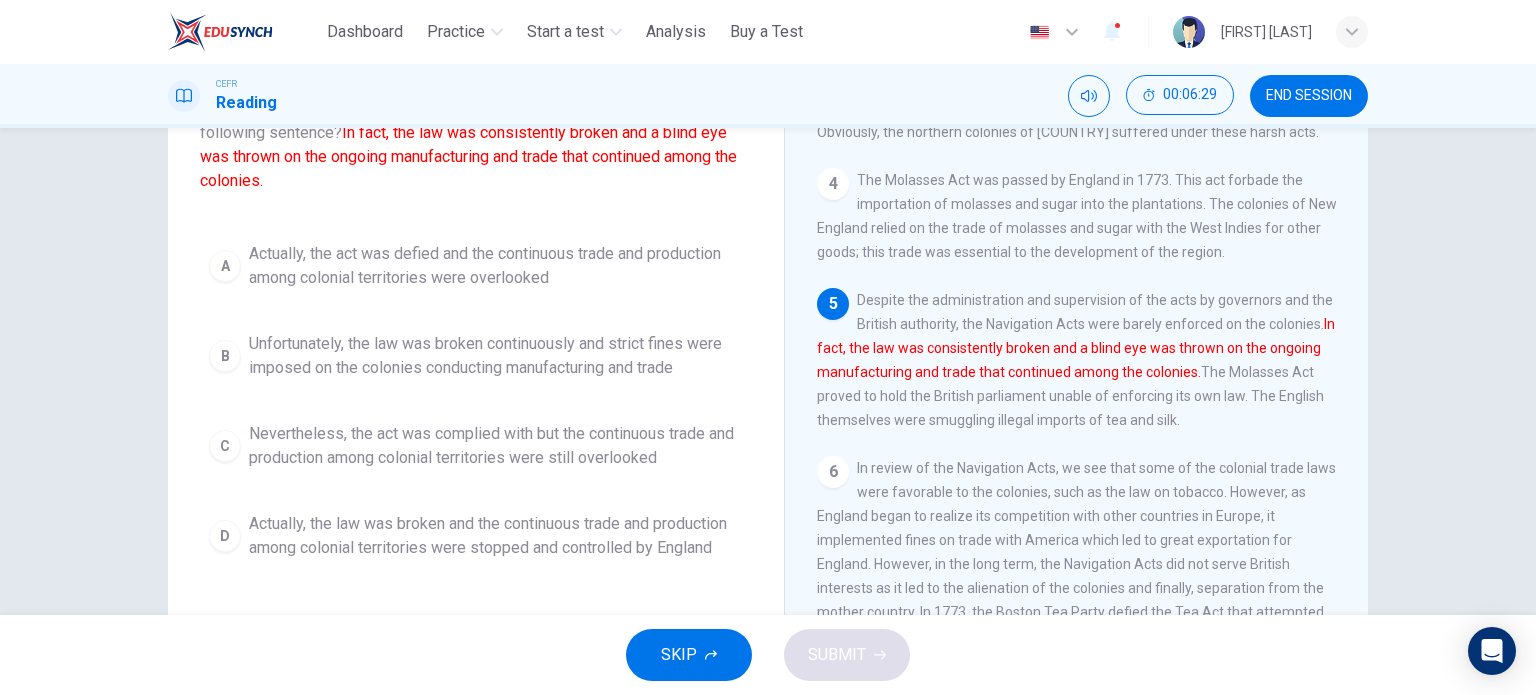 scroll, scrollTop: 172, scrollLeft: 0, axis: vertical 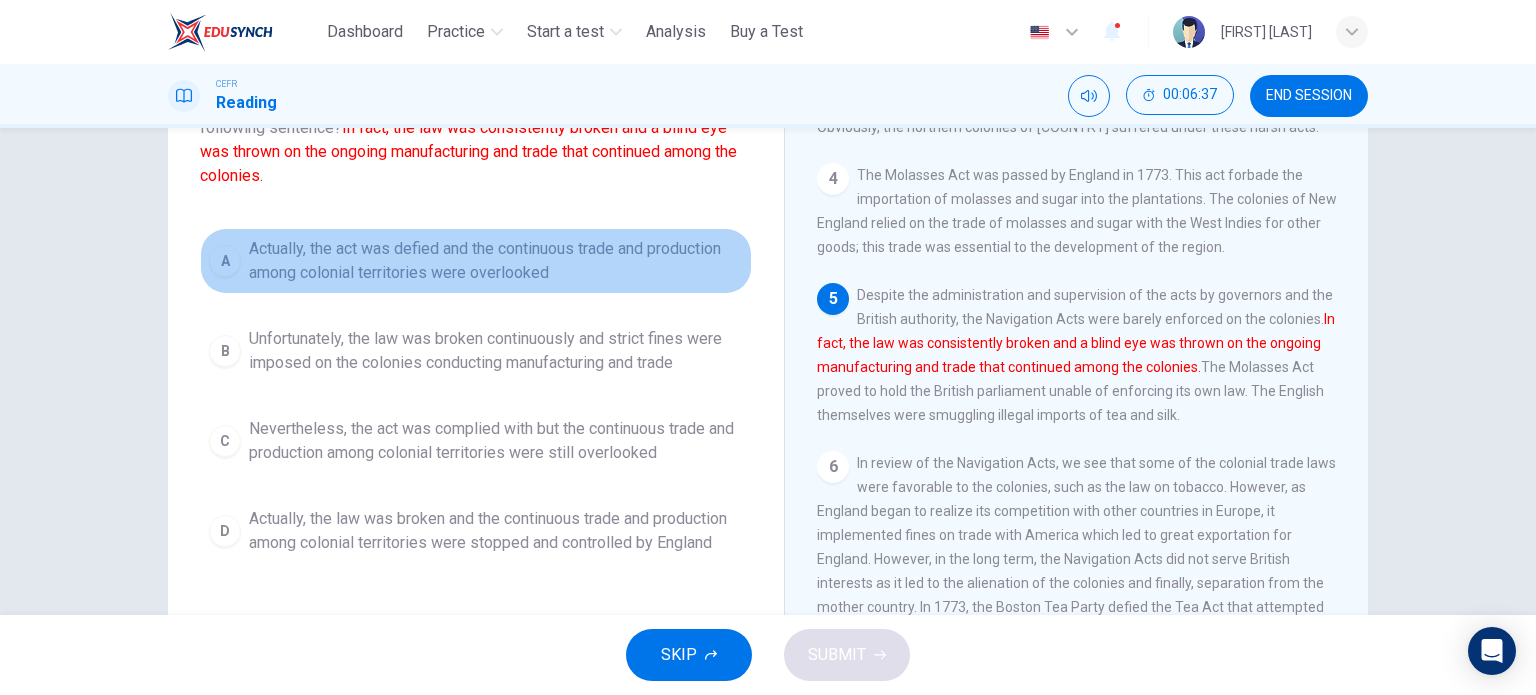 click on "Actually, the act was defied and the continuous trade and production among colonial territories were overlooked" at bounding box center [496, 261] 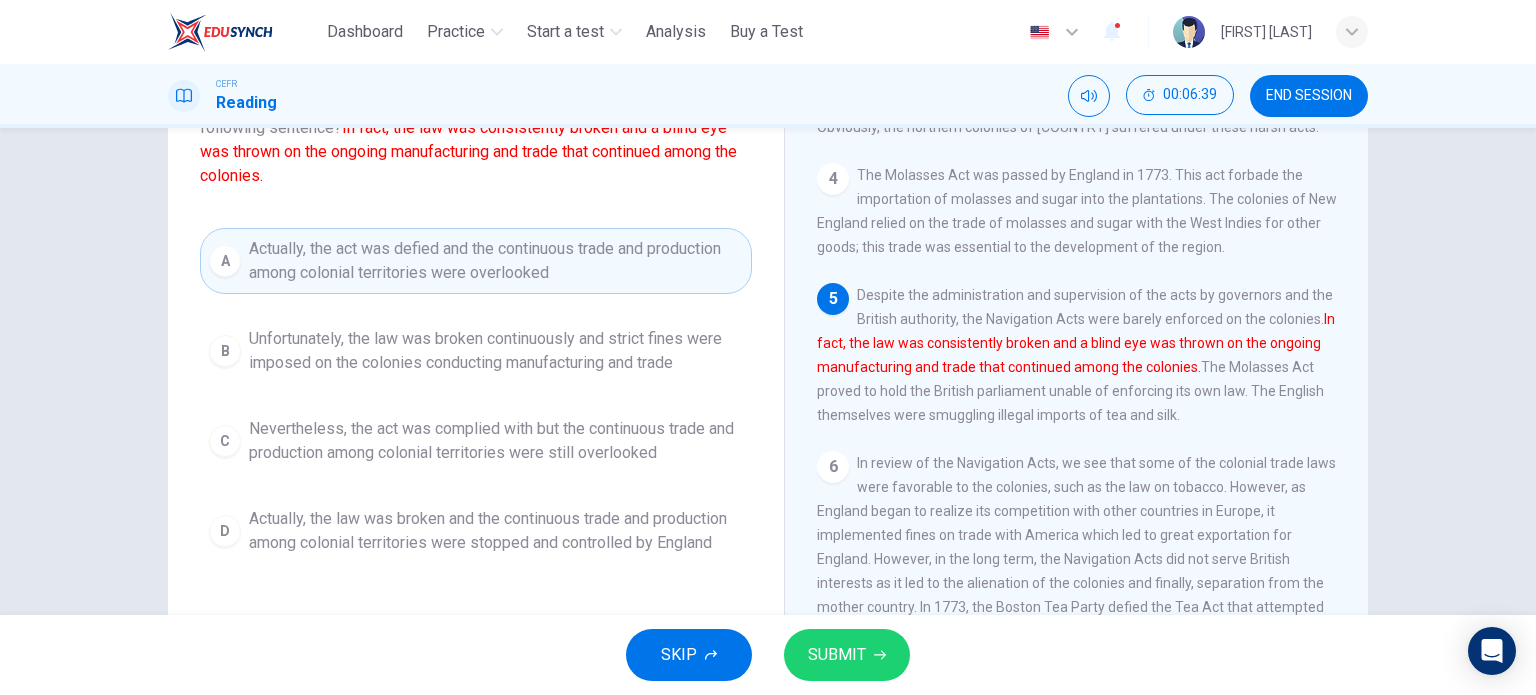 click on "SUBMIT" at bounding box center (847, 655) 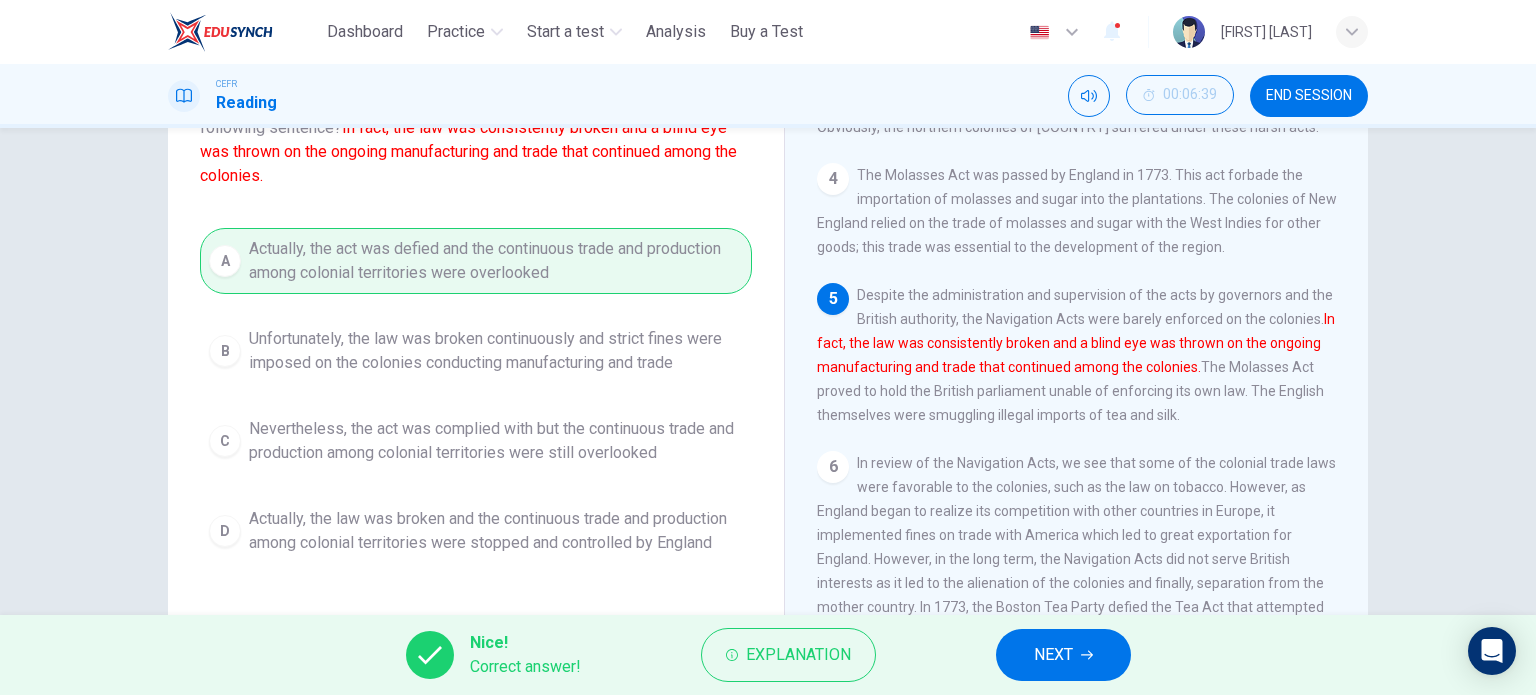 click on "NEXT" at bounding box center (1053, 655) 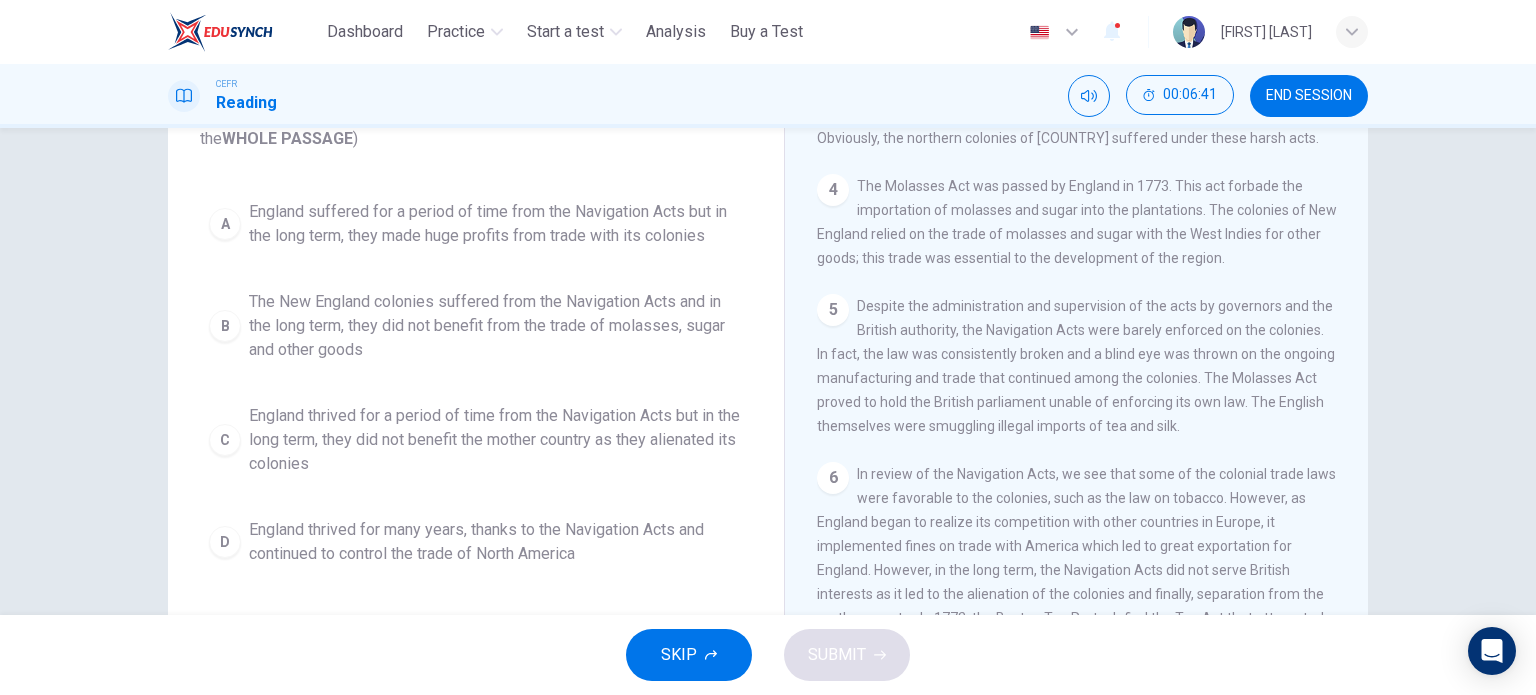 scroll, scrollTop: 0, scrollLeft: 0, axis: both 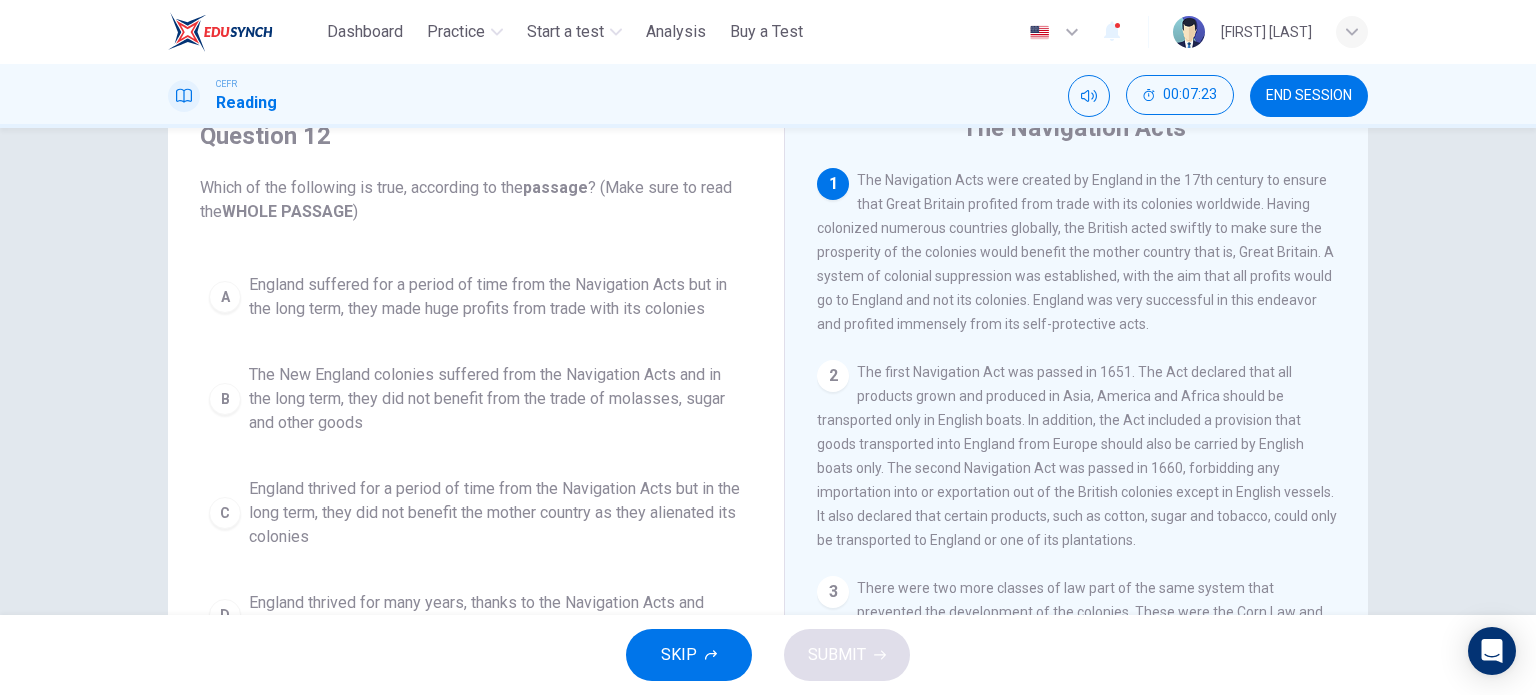 click on "England suffered for a period of time from the Navigation Acts but in the long term, they made huge profits from trade with its colonies" at bounding box center (496, 297) 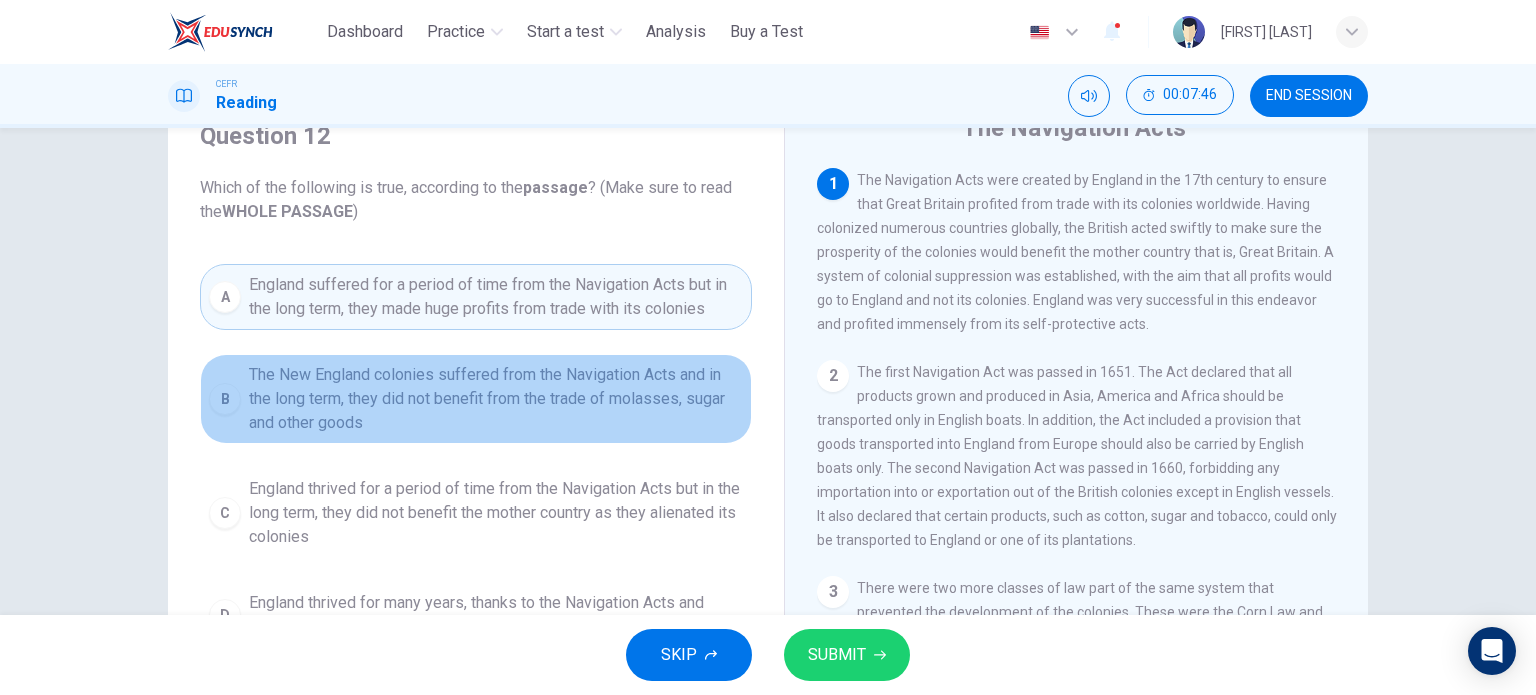 click on "The New England colonies suffered from the Navigation Acts and in the long term, they did not benefit from the trade of molasses, sugar and other goods" at bounding box center [496, 399] 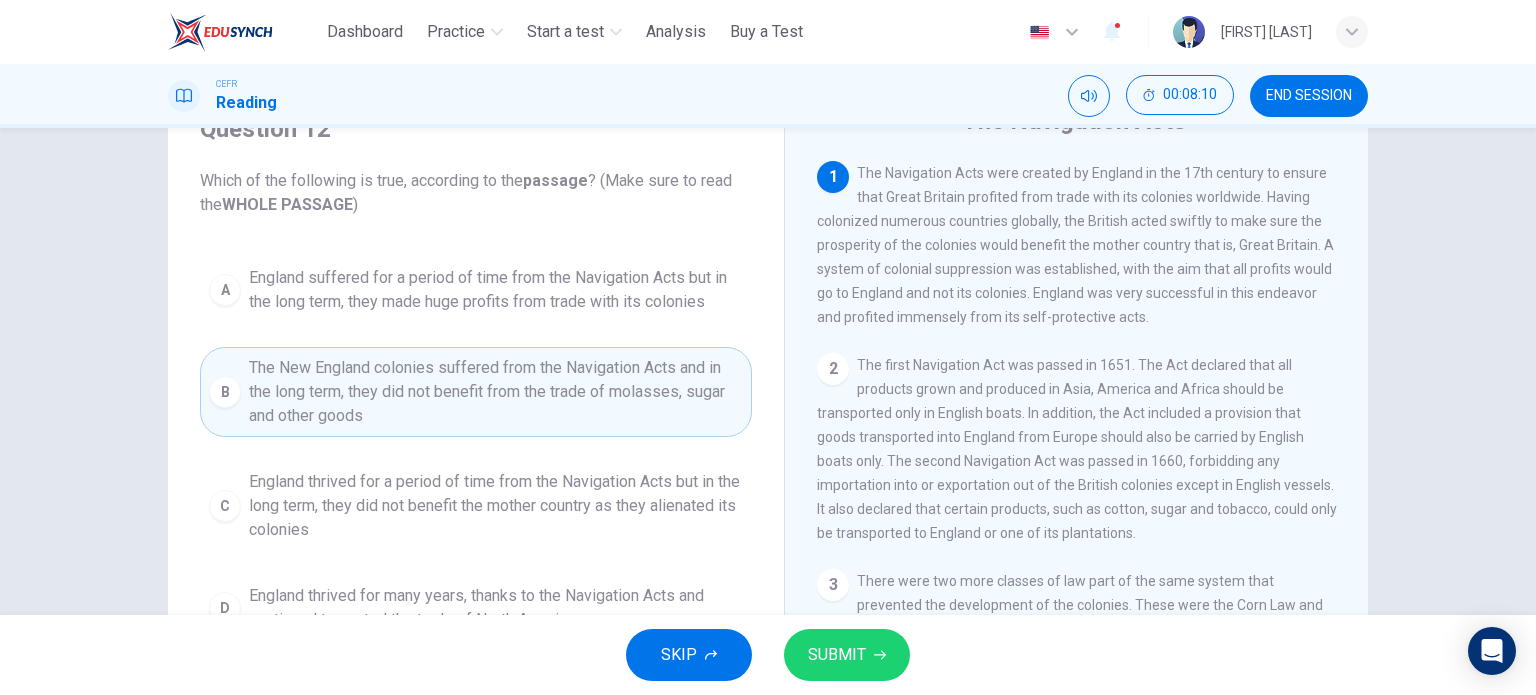 scroll, scrollTop: 88, scrollLeft: 0, axis: vertical 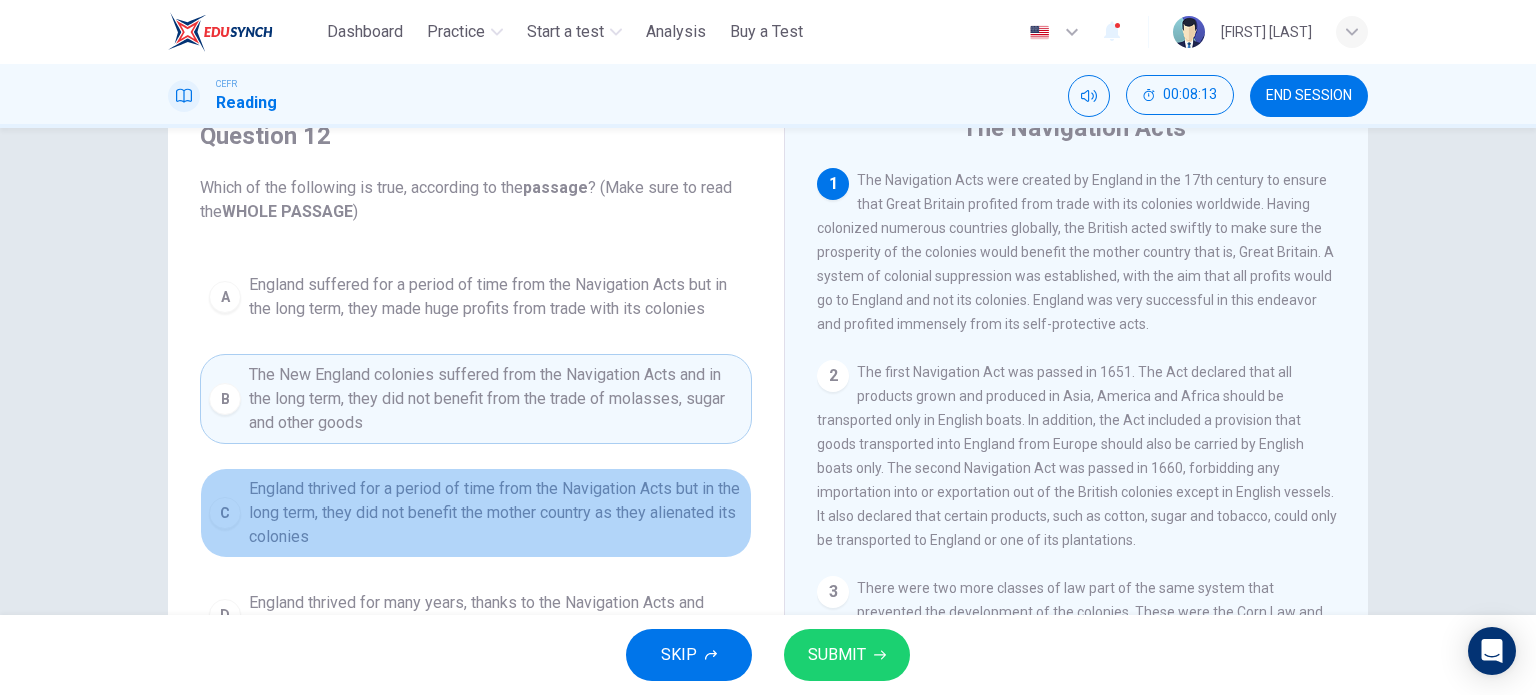 click on "England thrived for a period of time from the Navigation Acts but in the long term, they did not benefit the mother country as they alienated its colonies" at bounding box center (496, 297) 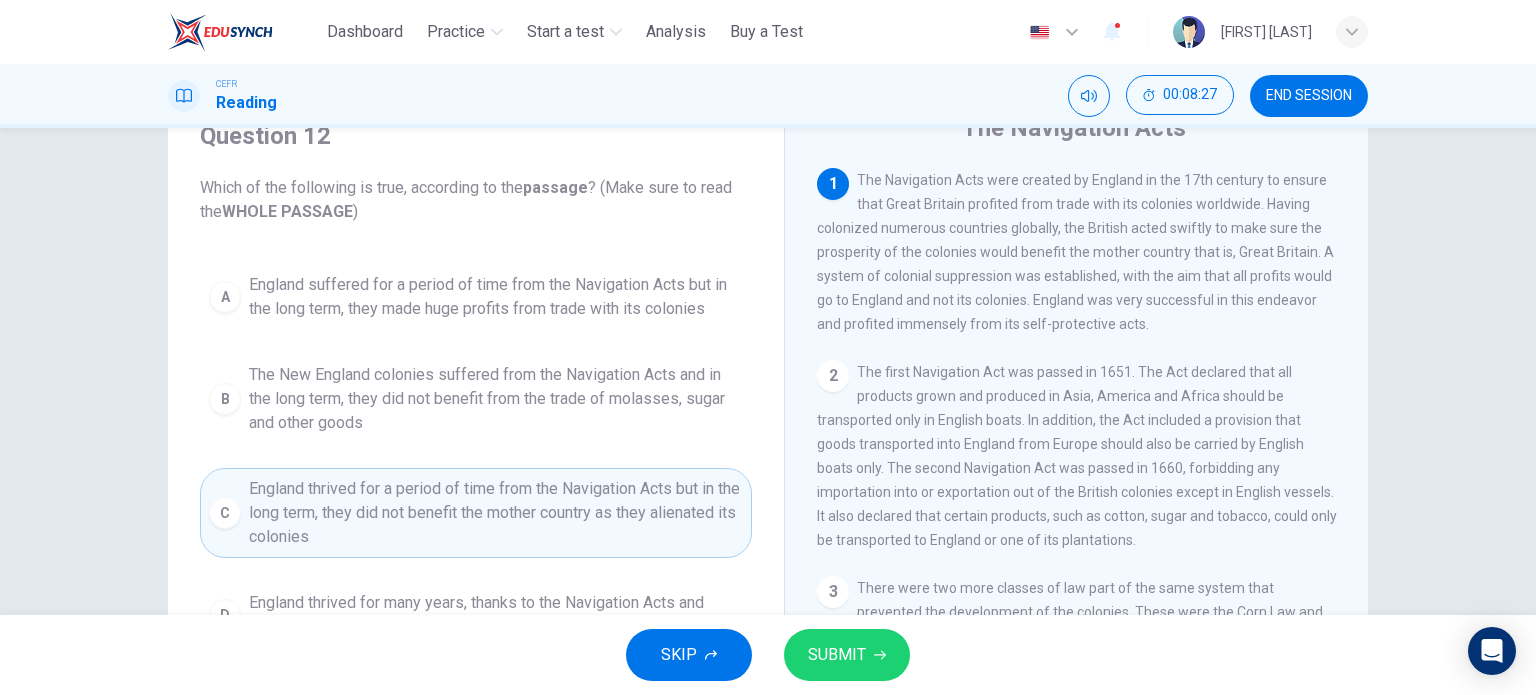 click on "The New England colonies suffered from the Navigation Acts and in the long term, they did not benefit from the trade of molasses, sugar and other goods" at bounding box center [496, 297] 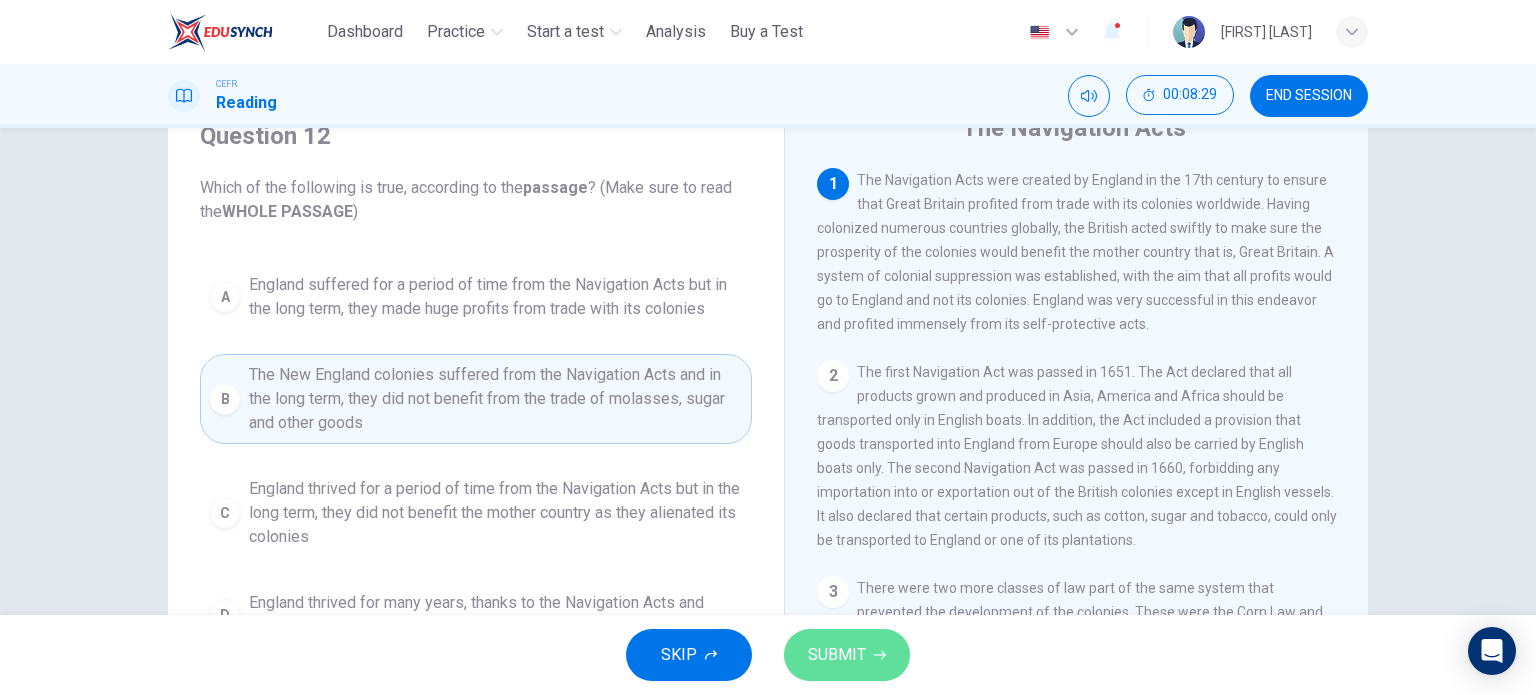 click on "SUBMIT" at bounding box center (837, 655) 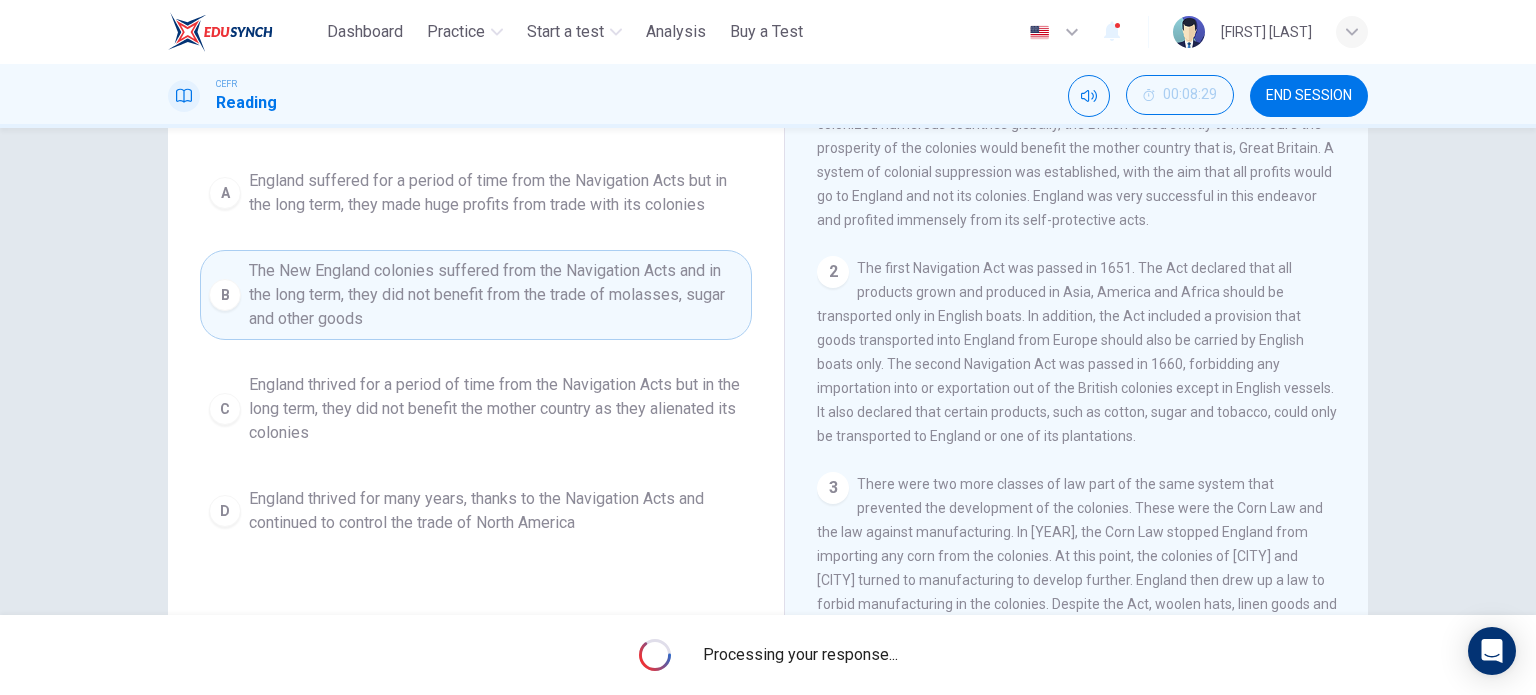 scroll, scrollTop: 188, scrollLeft: 0, axis: vertical 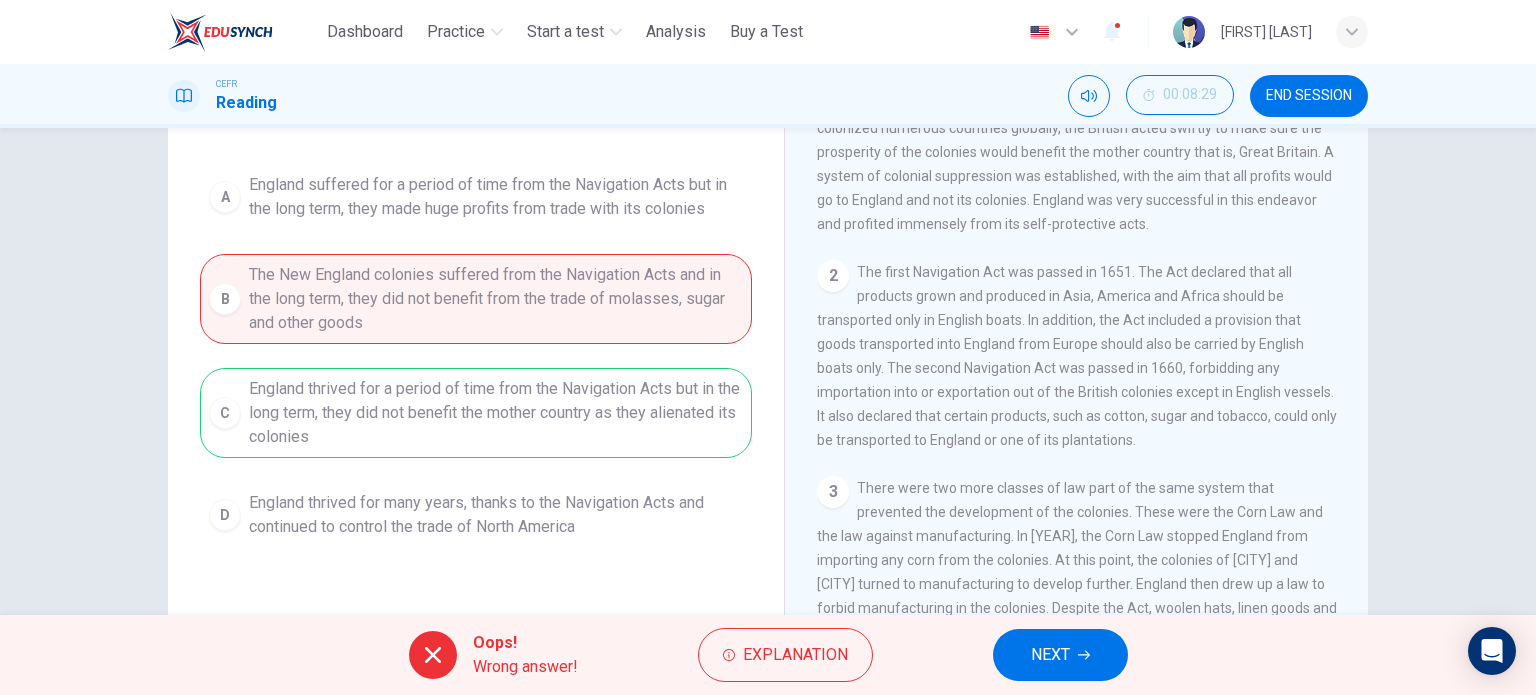 click on "NEXT" at bounding box center [1050, 655] 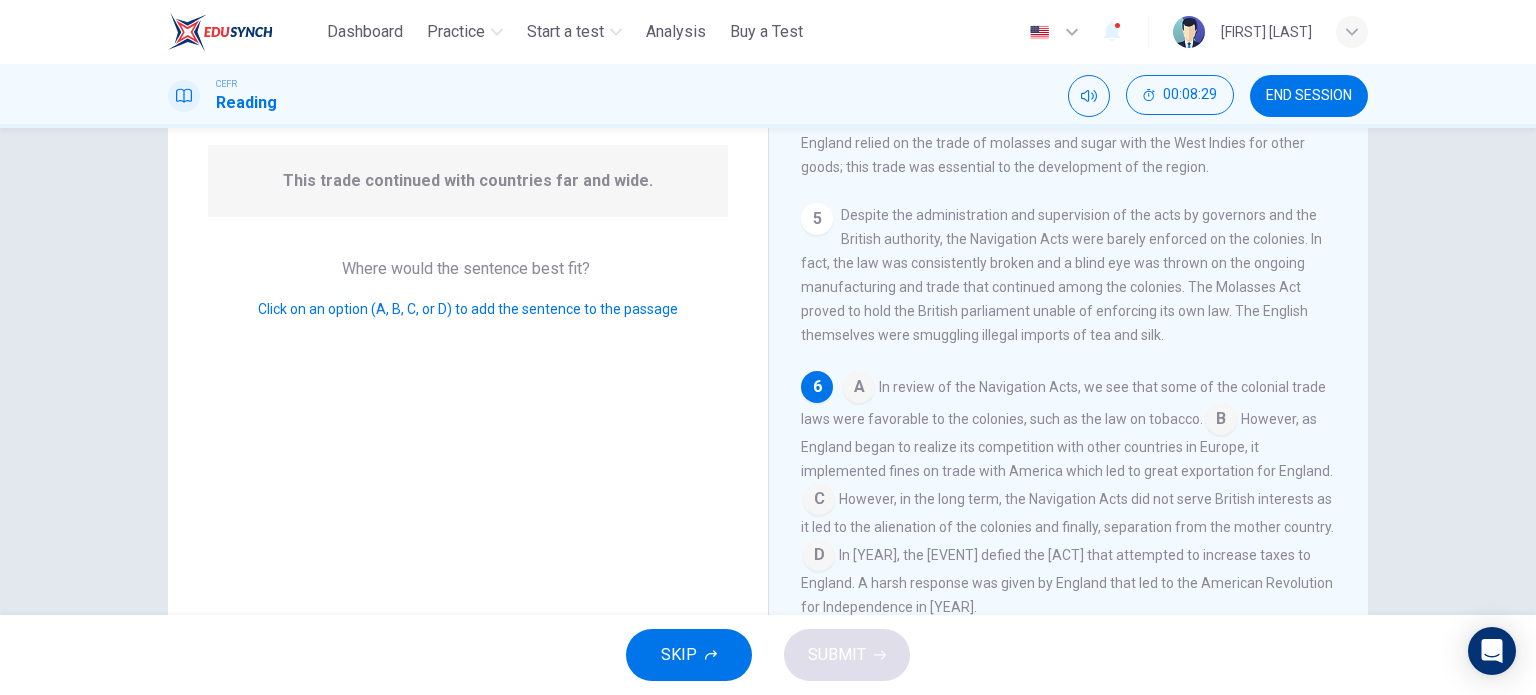 scroll, scrollTop: 709, scrollLeft: 0, axis: vertical 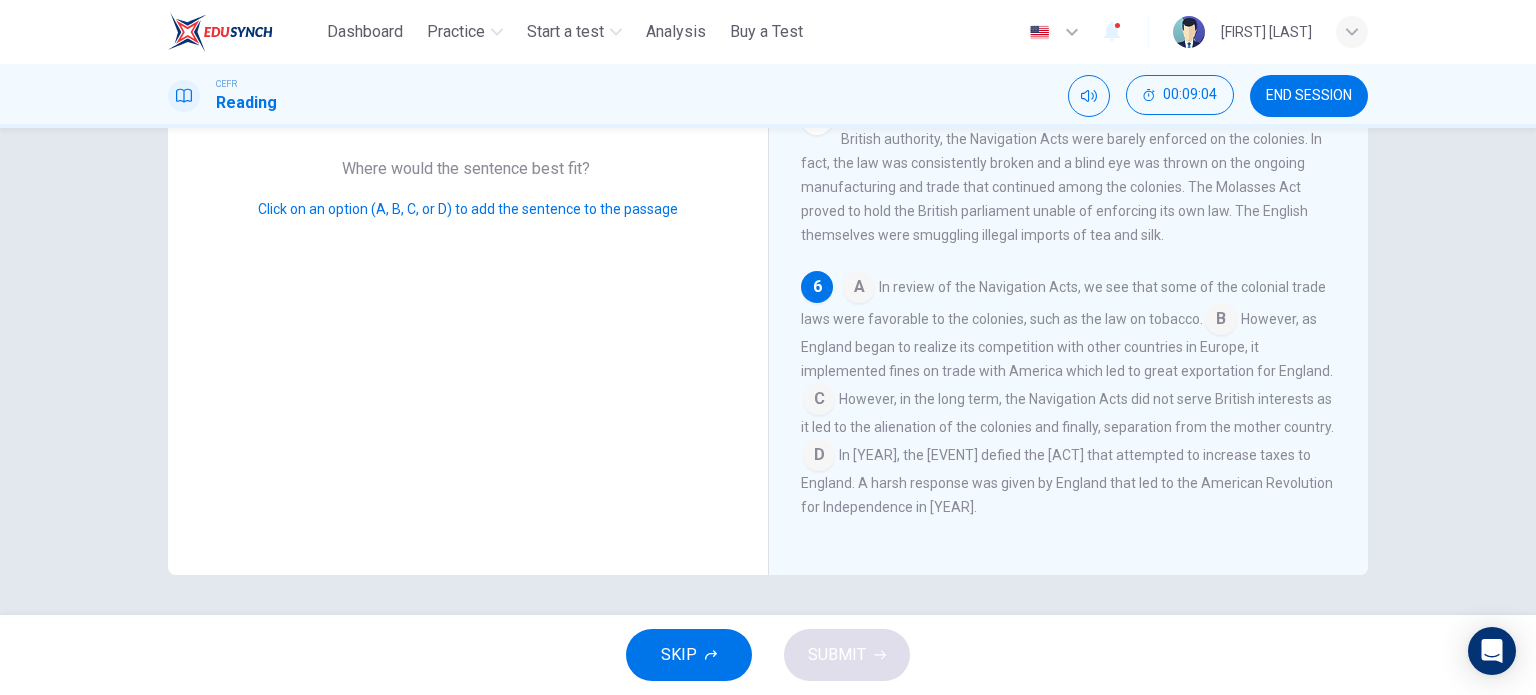 click at bounding box center (859, 289) 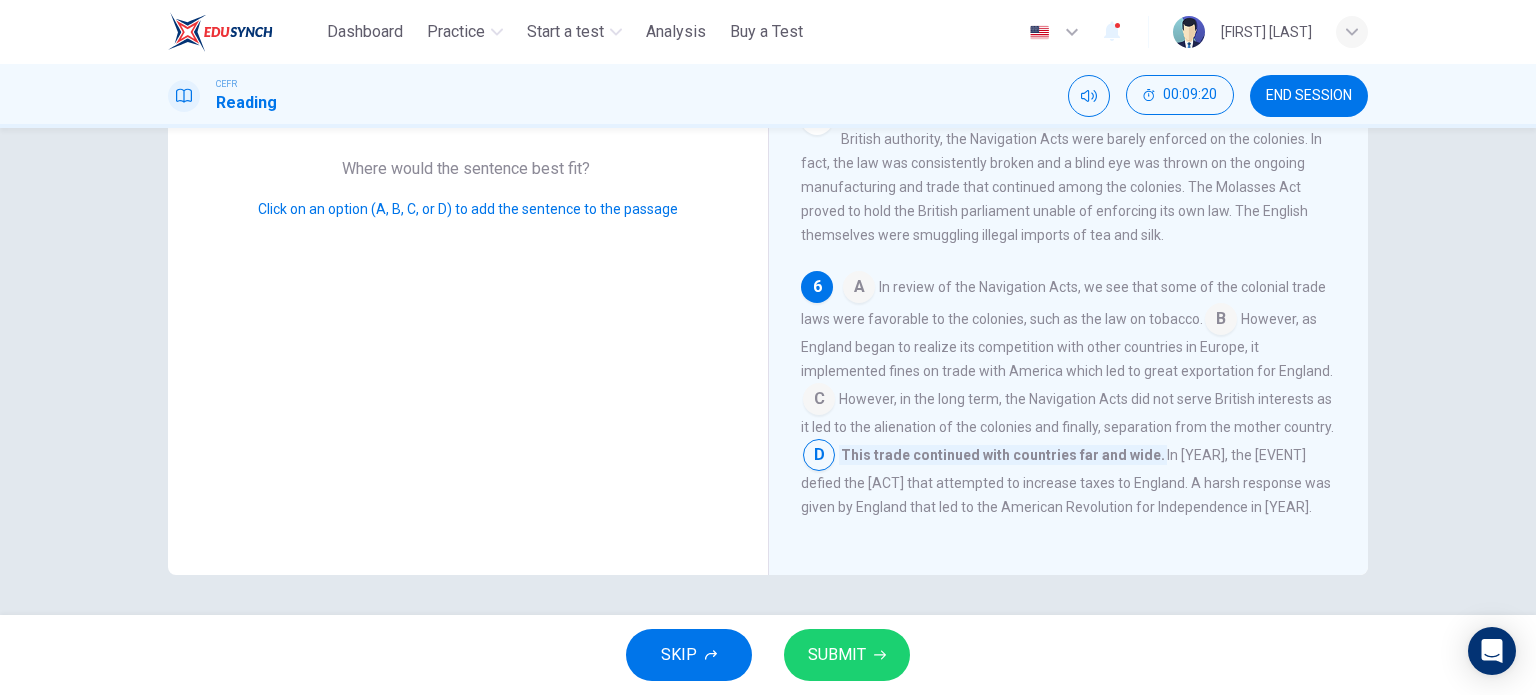 click at bounding box center [859, 265] 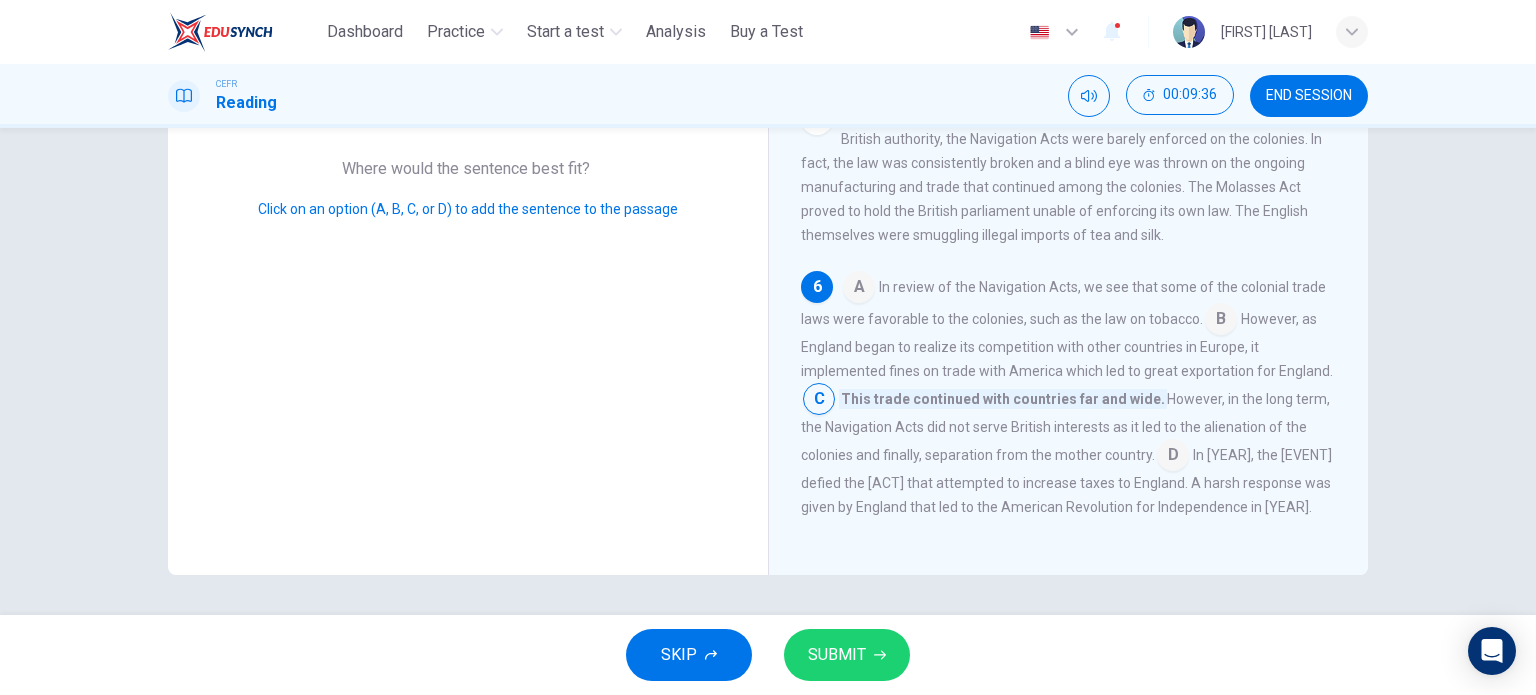 click at bounding box center (859, 265) 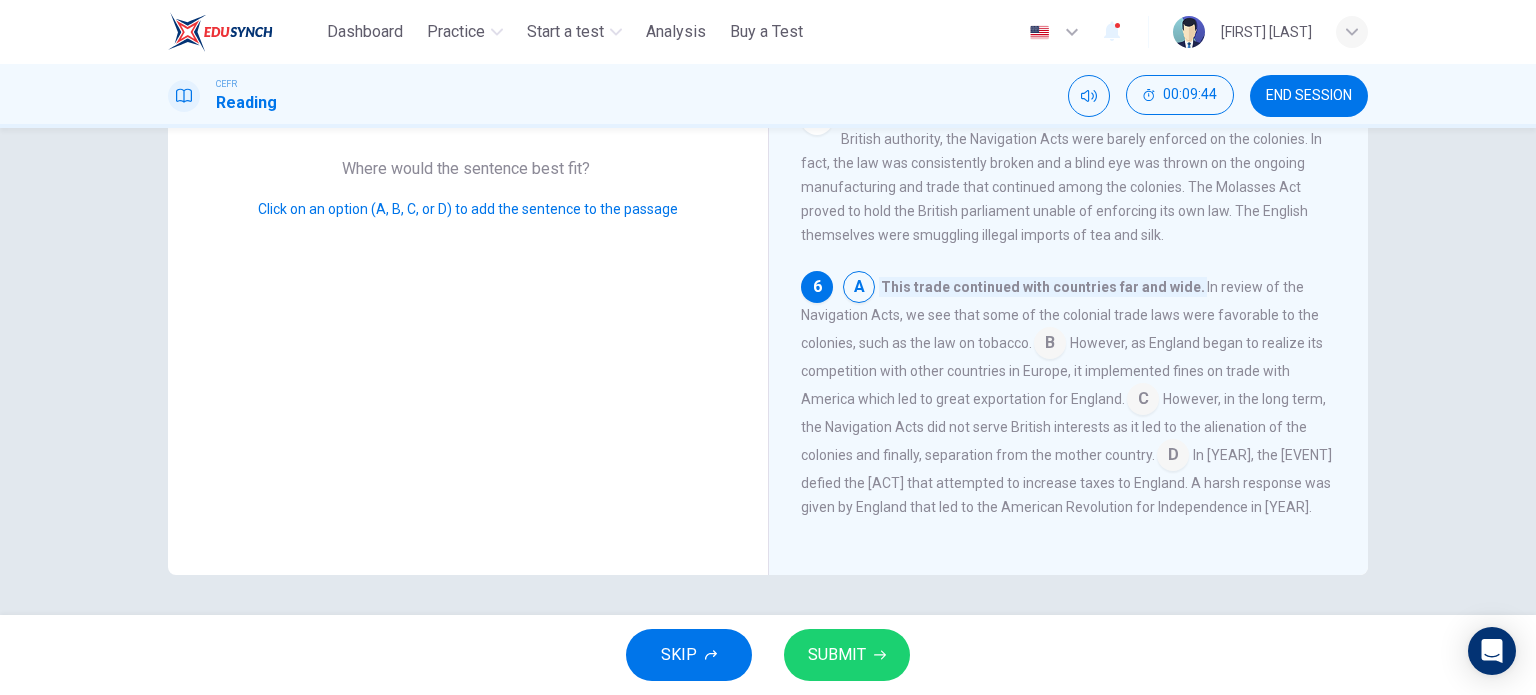 scroll, scrollTop: 709, scrollLeft: 0, axis: vertical 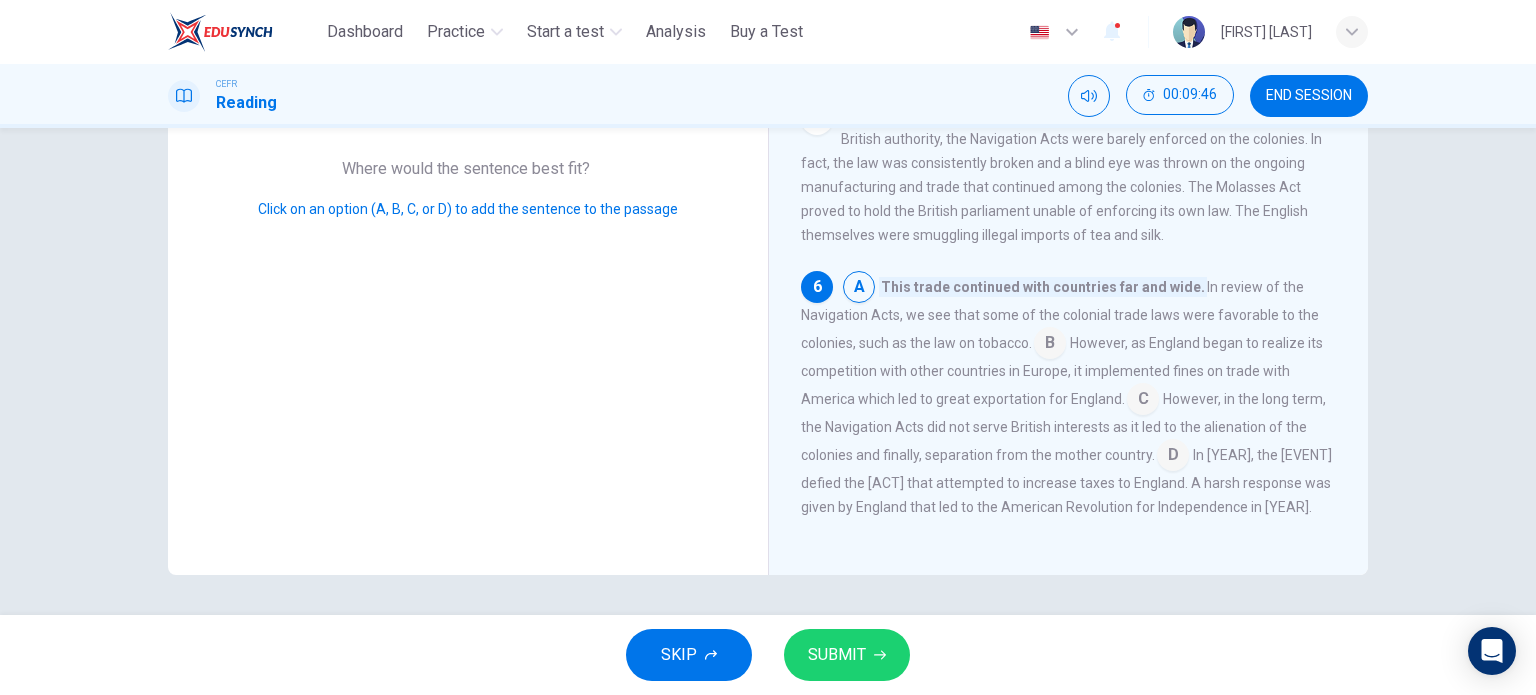 click at bounding box center [859, 265] 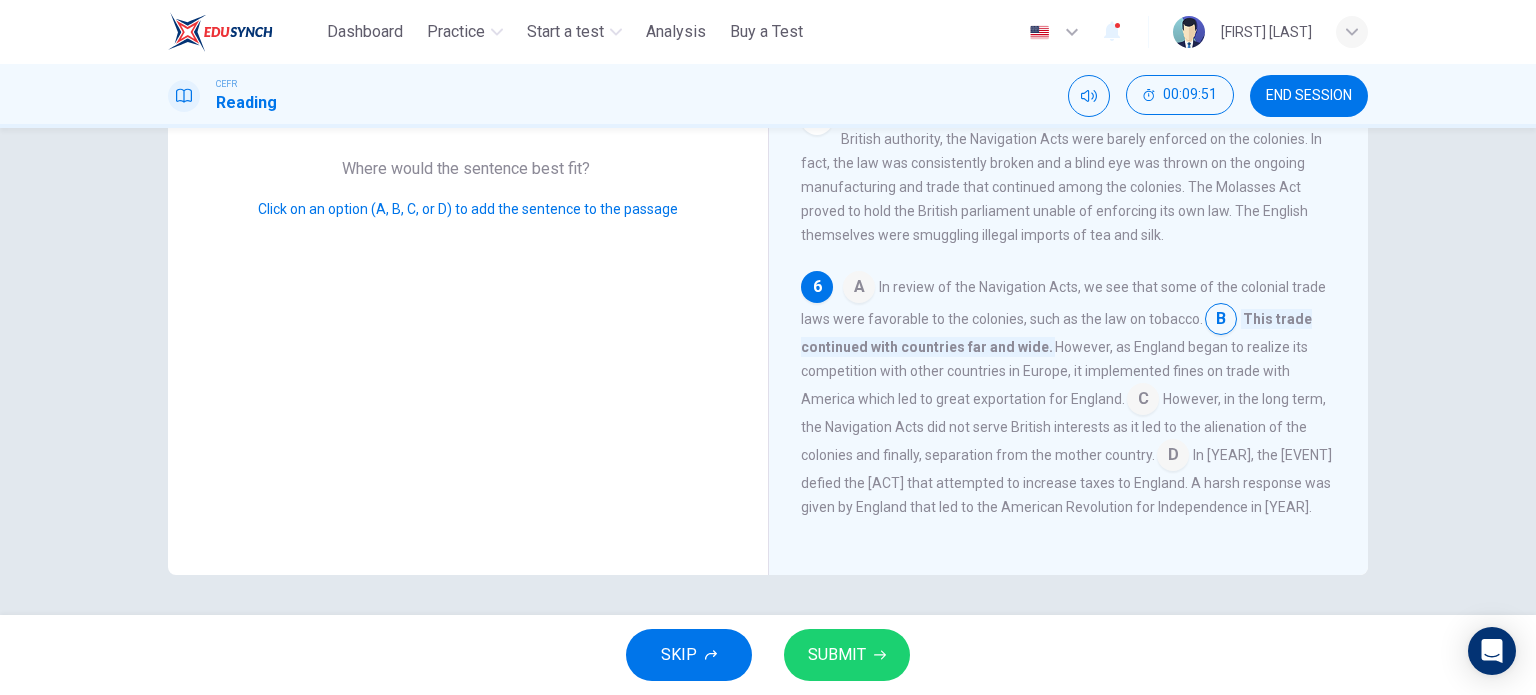 click at bounding box center [859, 265] 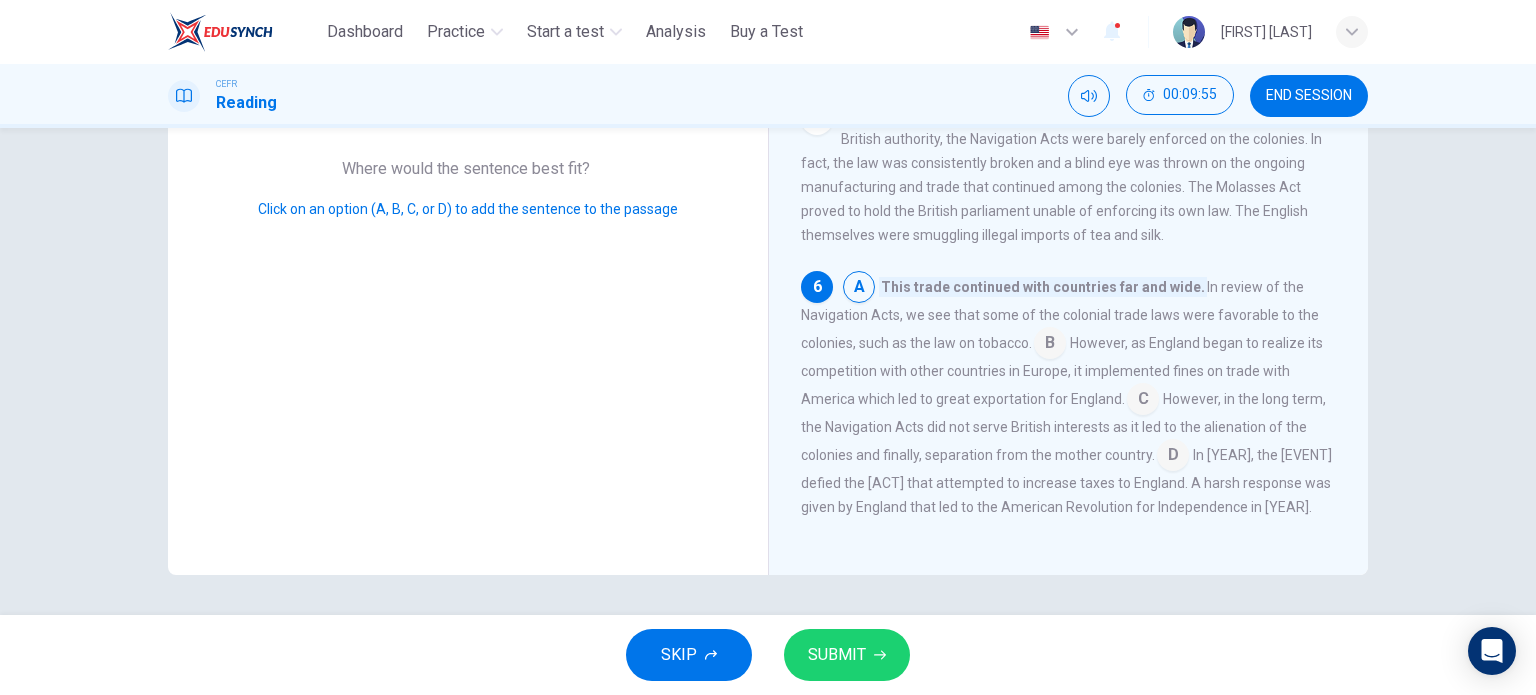 click at bounding box center (859, 265) 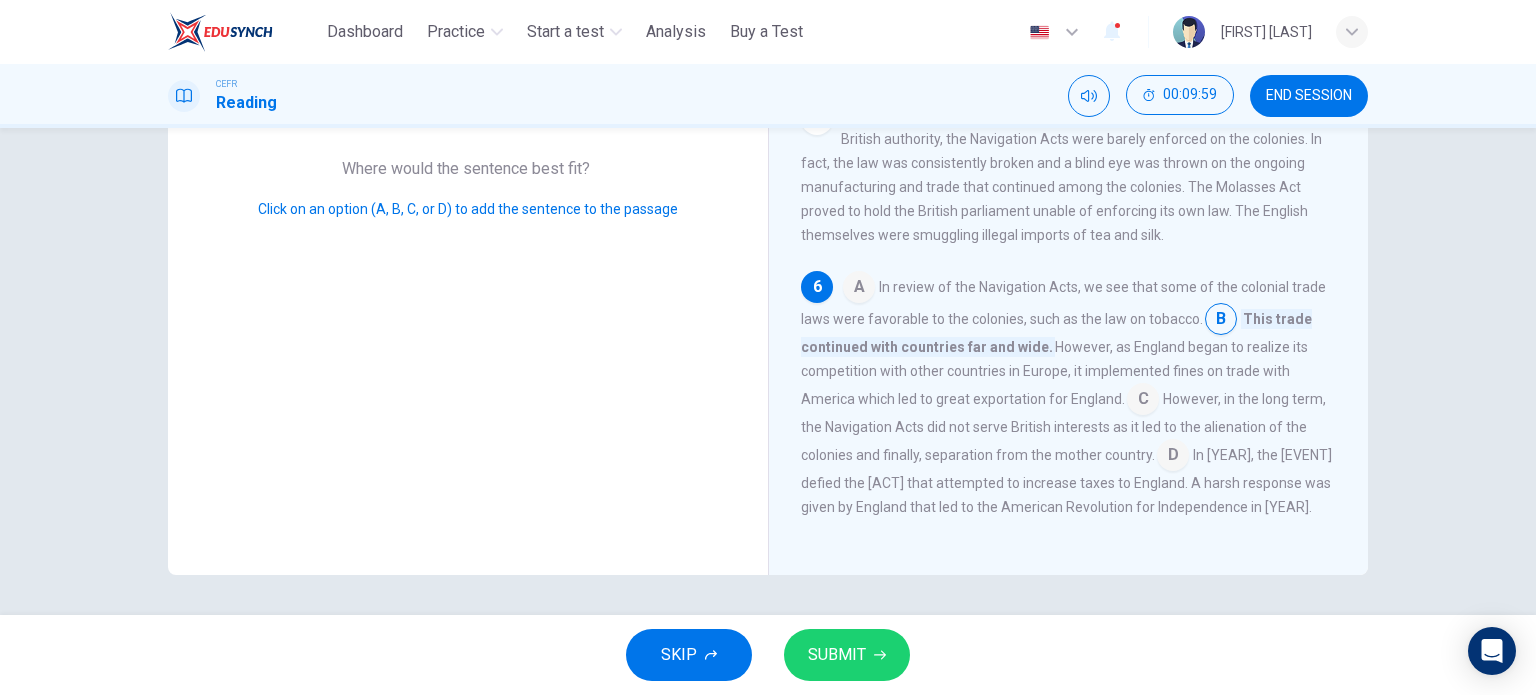 scroll, scrollTop: 709, scrollLeft: 0, axis: vertical 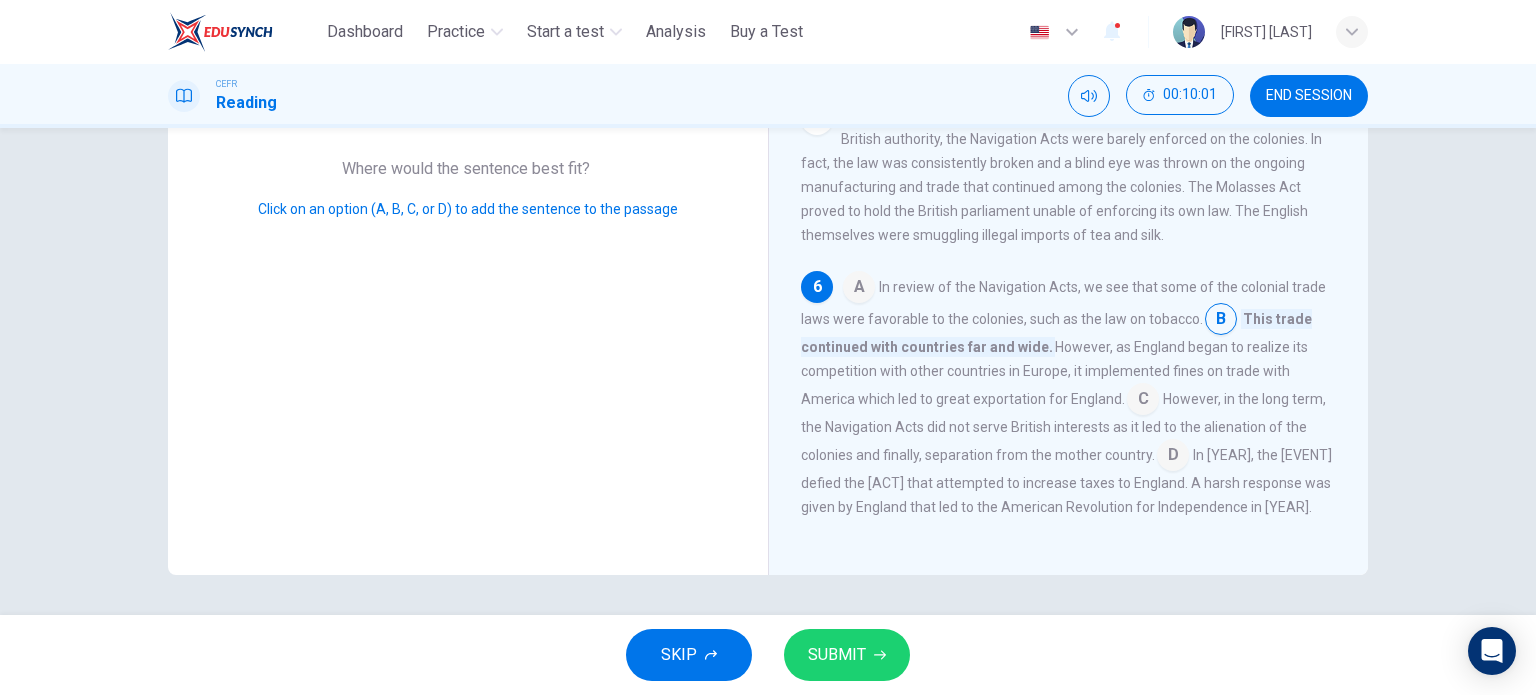 click on "SUBMIT" at bounding box center [847, 655] 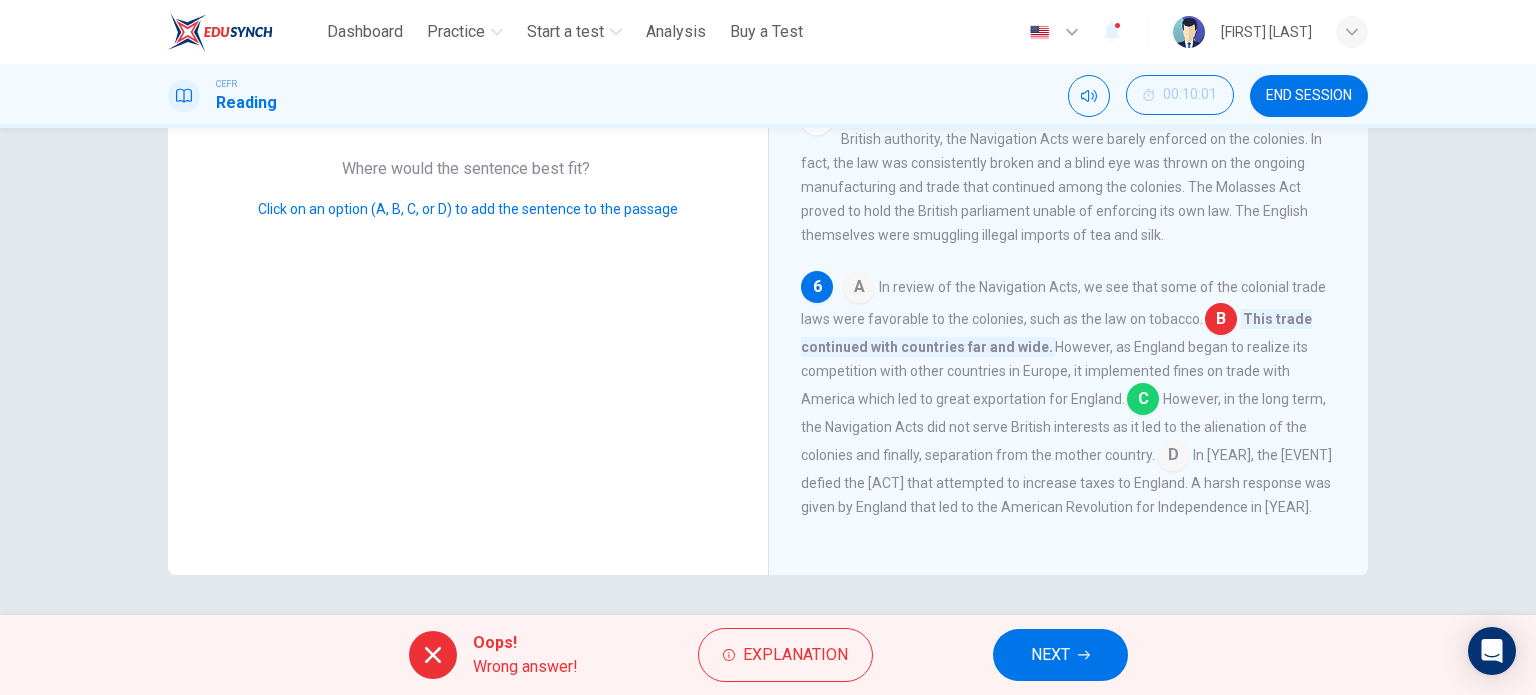 click on "NEXT" at bounding box center (1060, 655) 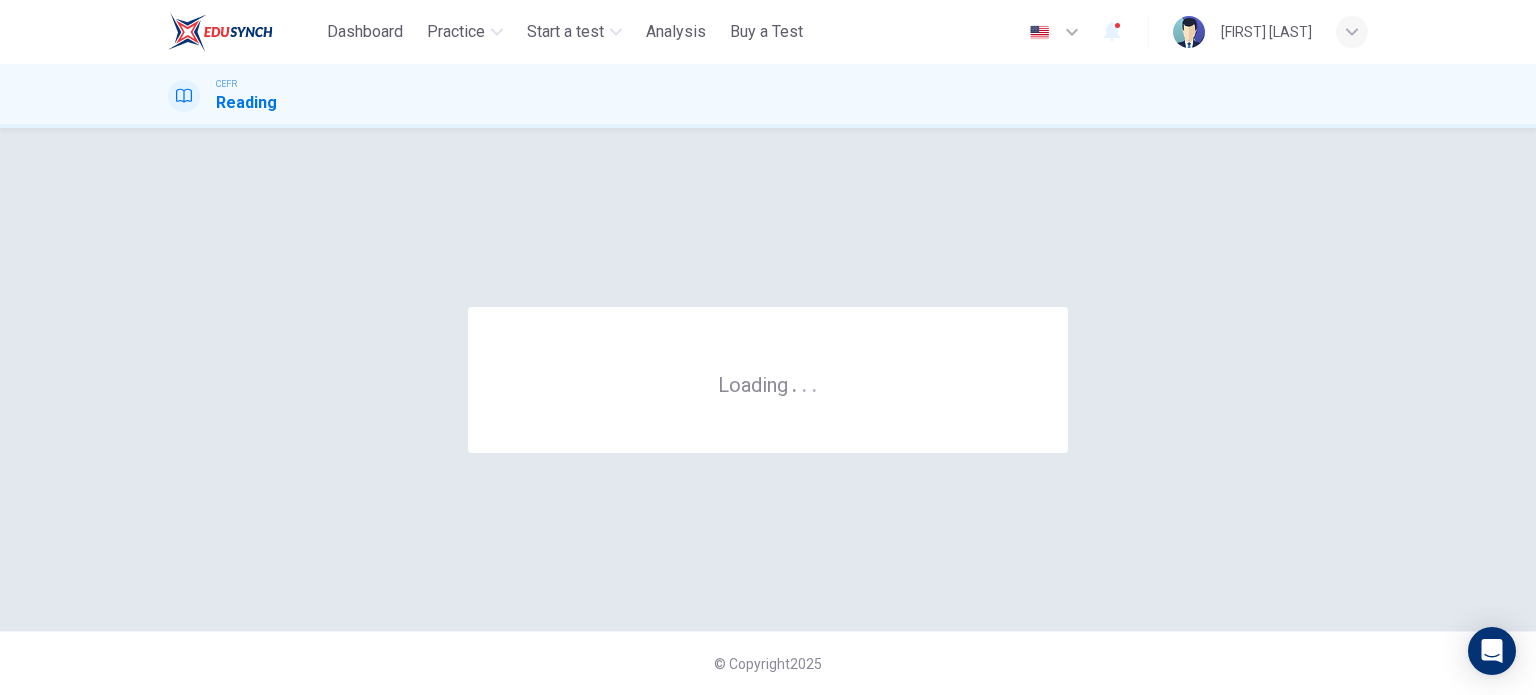scroll, scrollTop: 0, scrollLeft: 0, axis: both 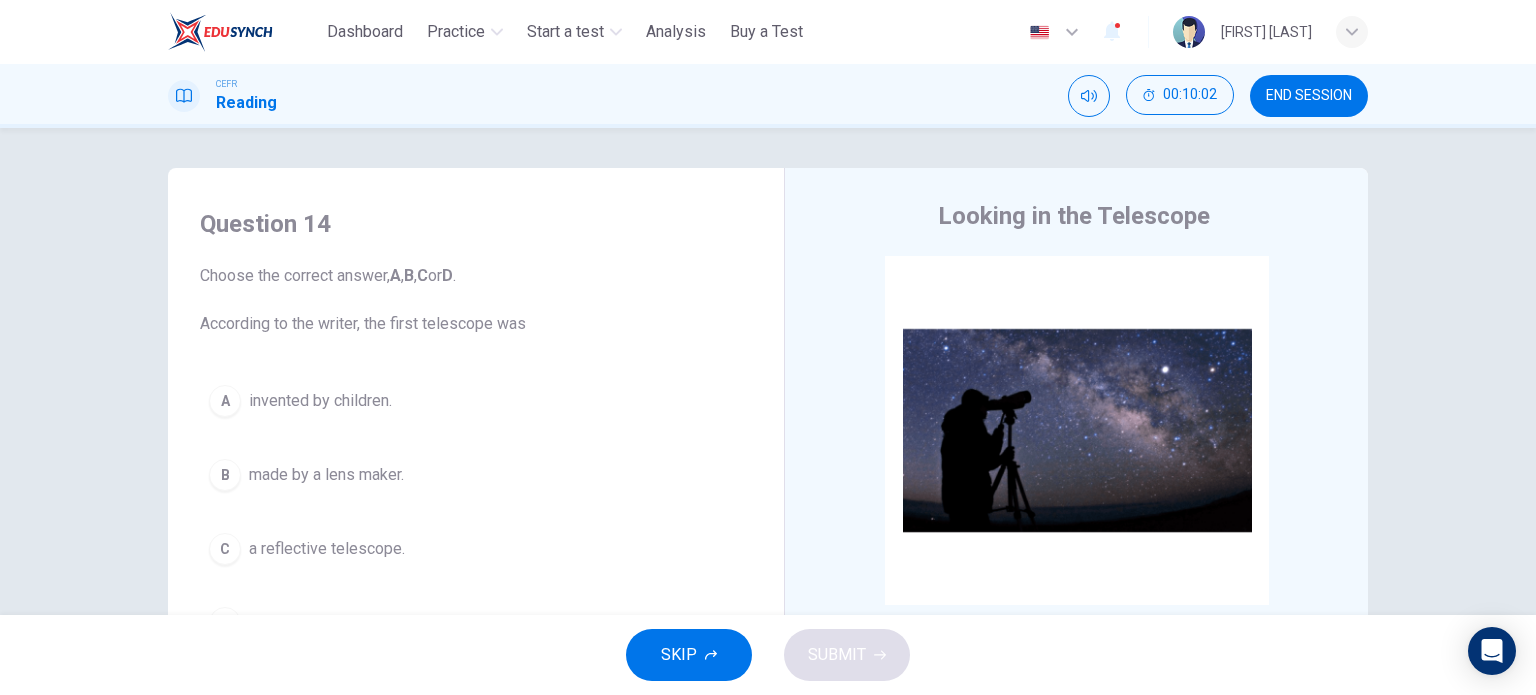click on "END SESSION" at bounding box center (1309, 96) 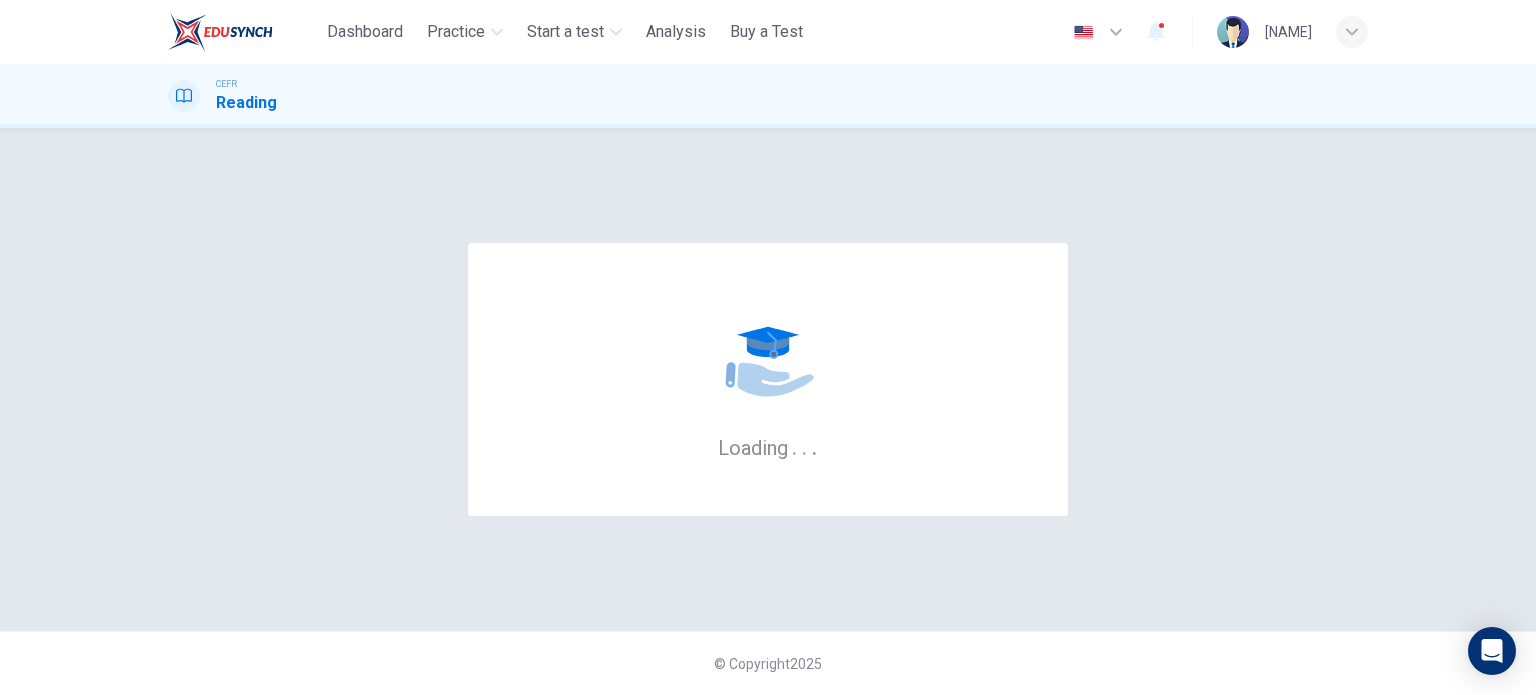 scroll, scrollTop: 0, scrollLeft: 0, axis: both 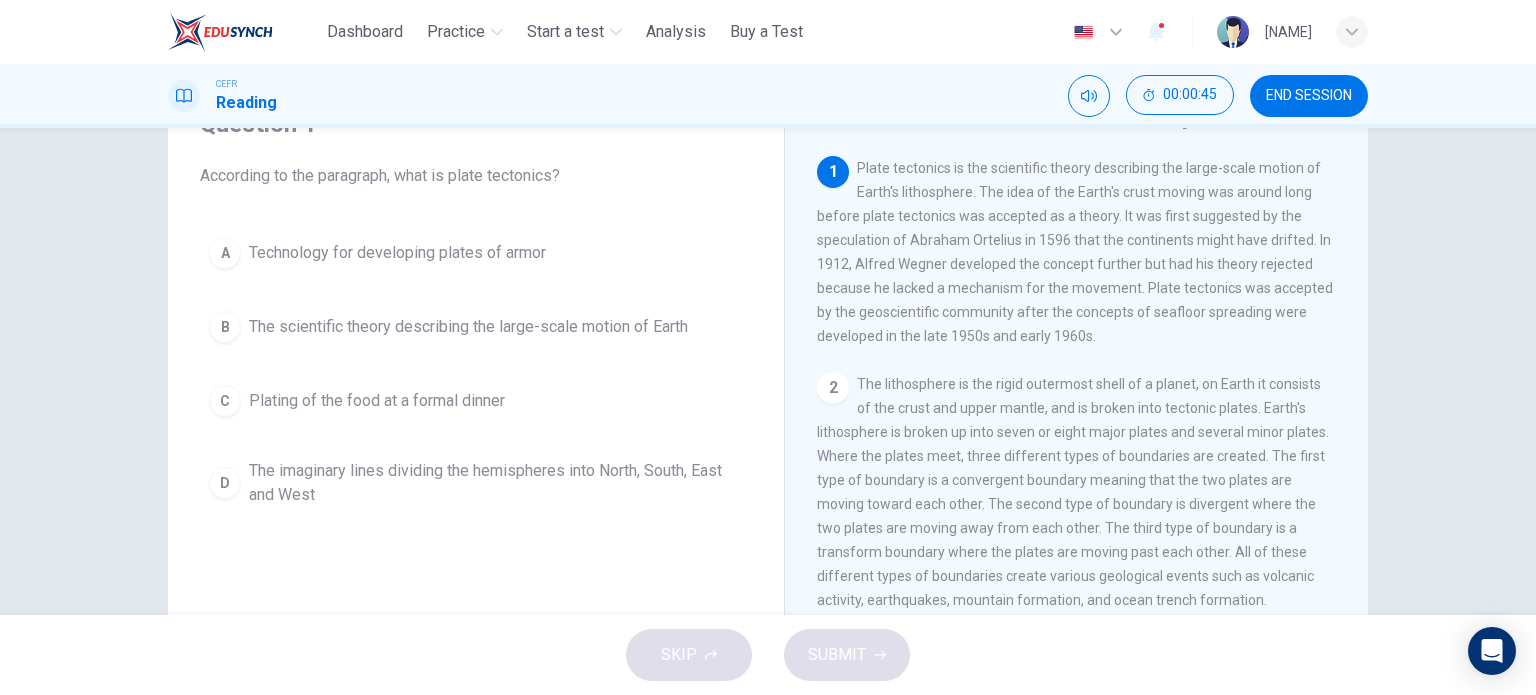 click on "The scientific theory describing the large-scale motion of Earth" at bounding box center (397, 253) 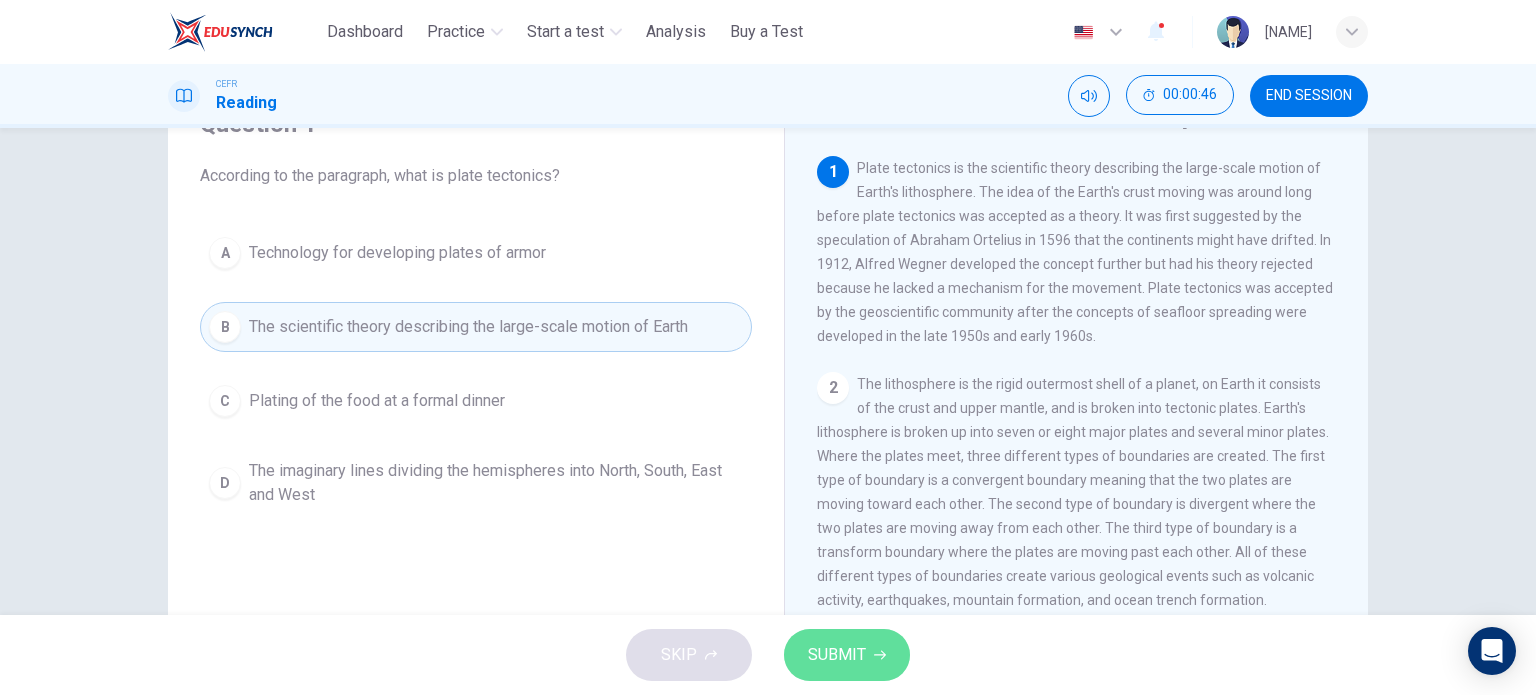 click on "SUBMIT" at bounding box center [837, 655] 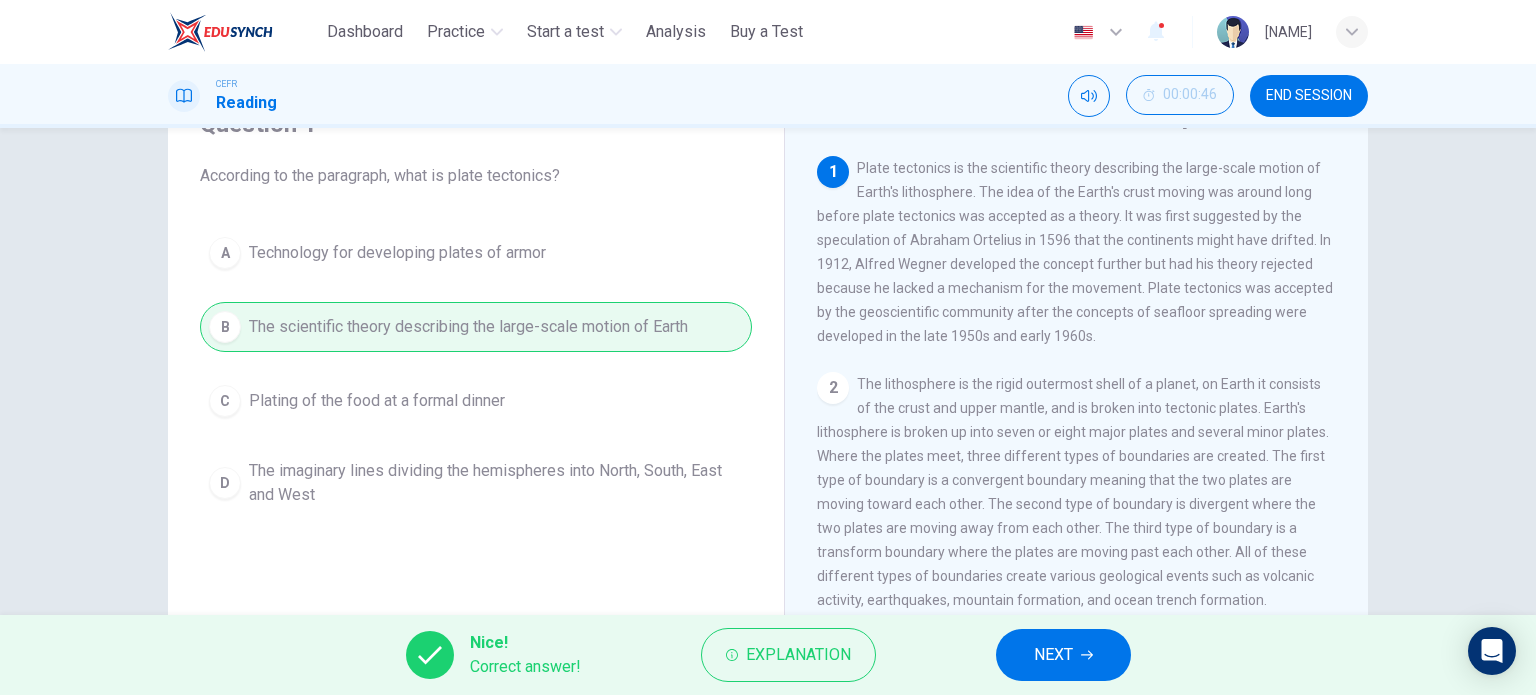 click on "NEXT" at bounding box center [1063, 655] 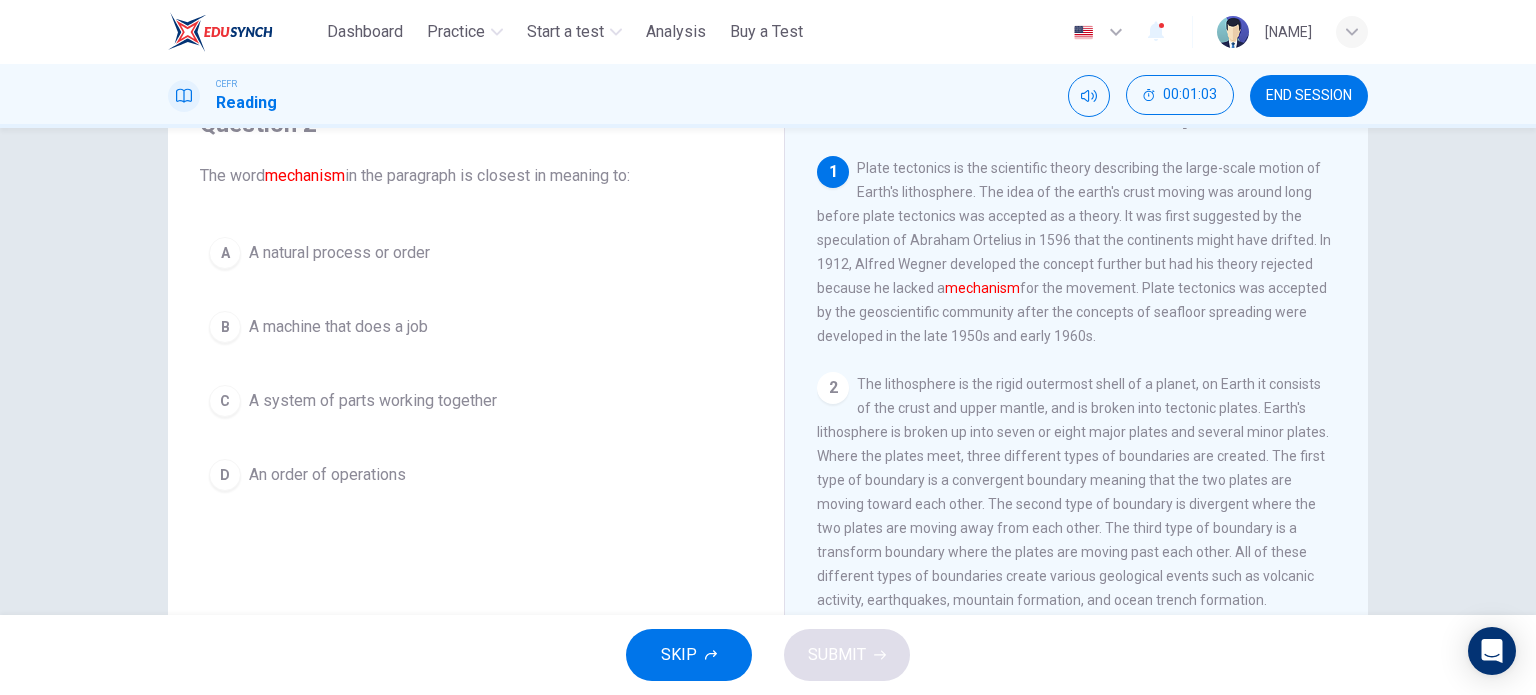 click on "A natural process or order" at bounding box center [339, 253] 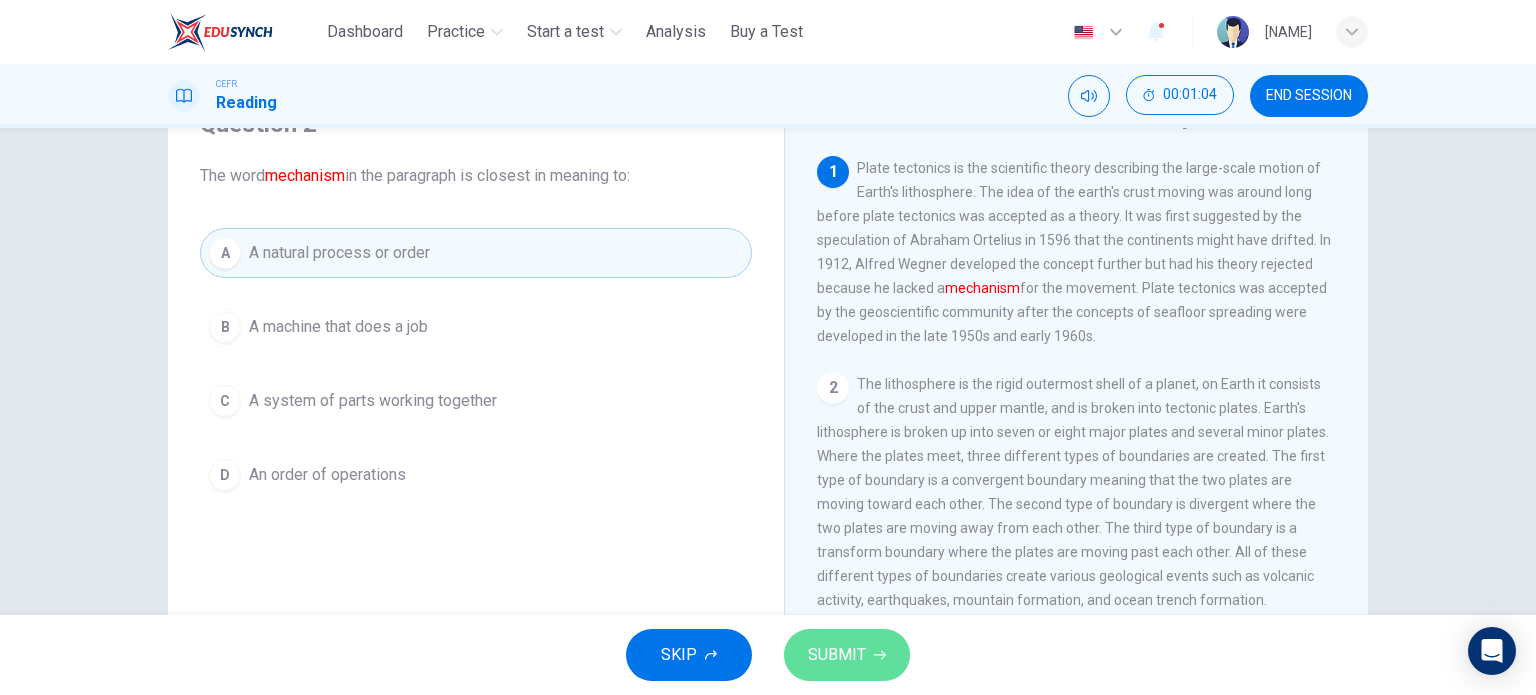 click on "SUBMIT" at bounding box center (847, 655) 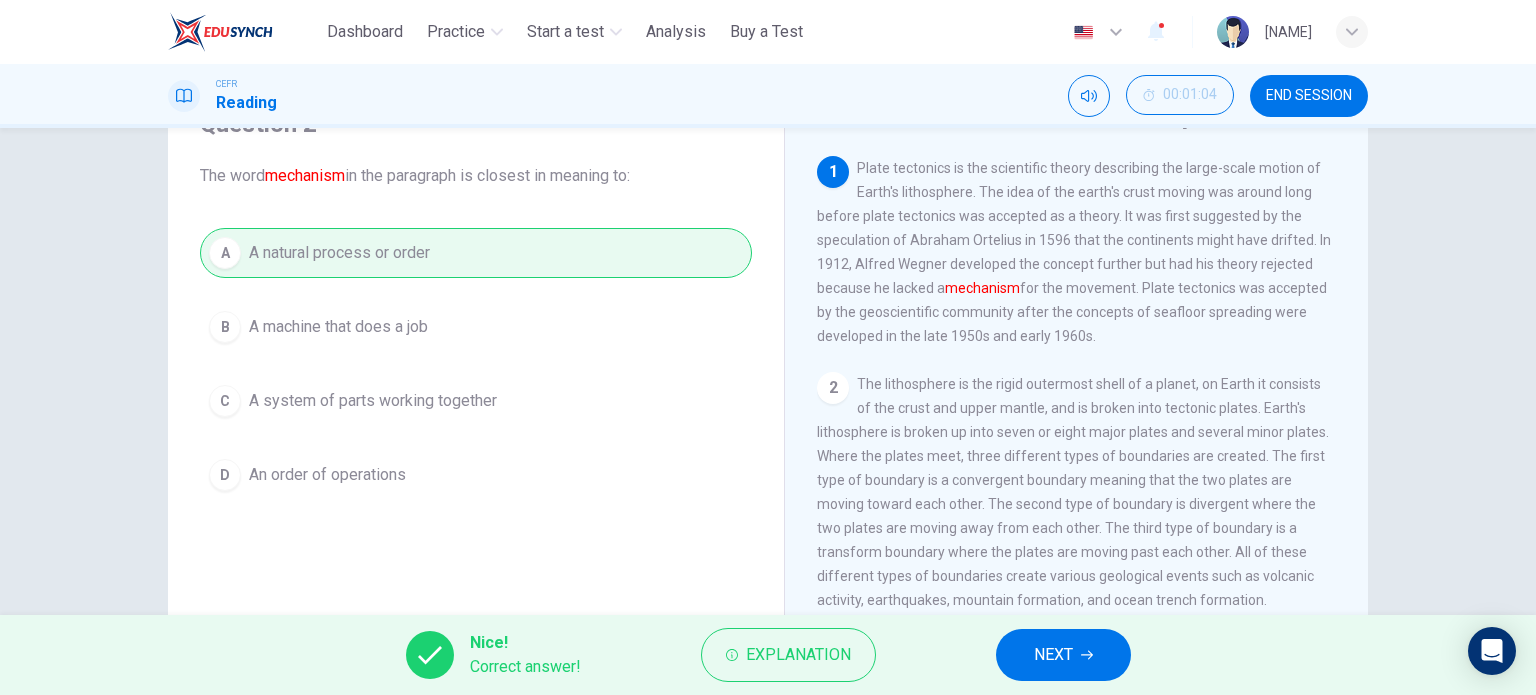 click on "NEXT" at bounding box center (1063, 655) 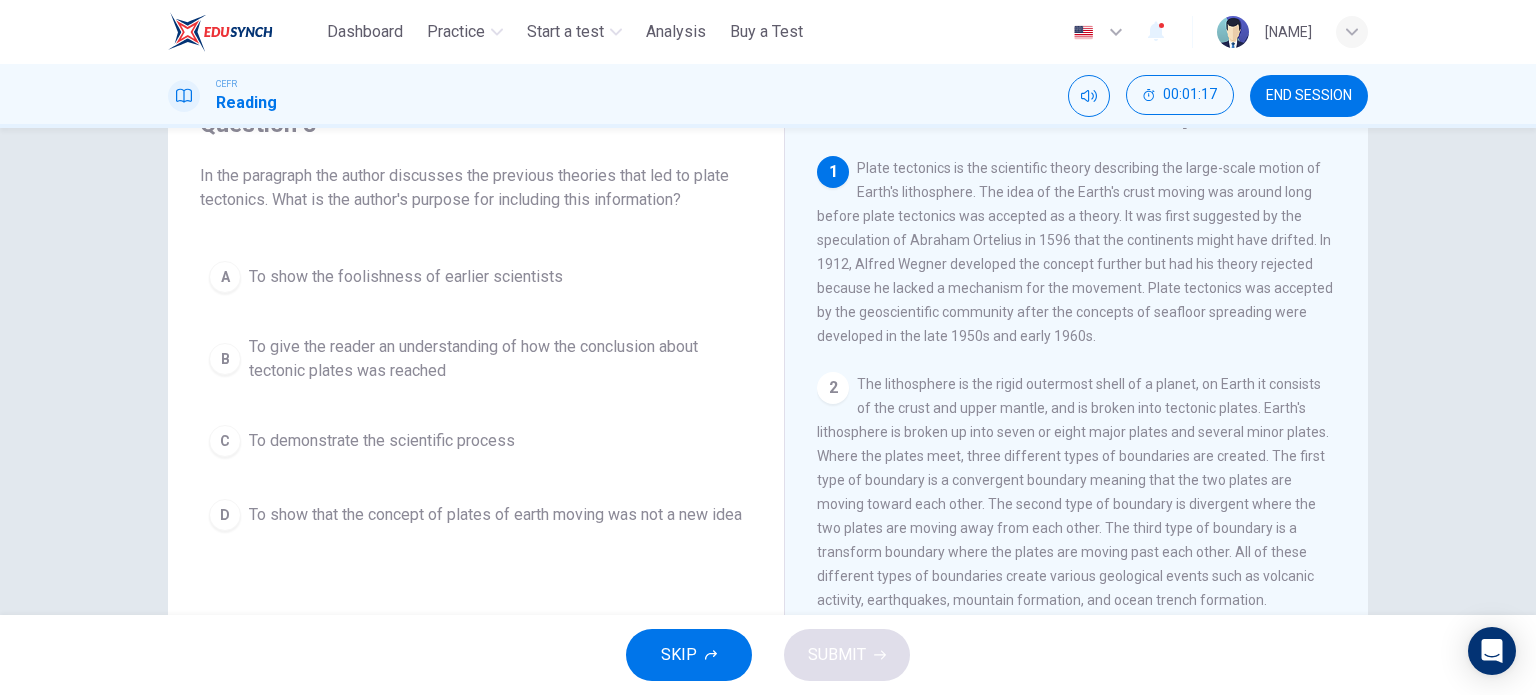 click on "To give the reader an understanding of how the conclusion about tectonic plates was reached" at bounding box center (406, 277) 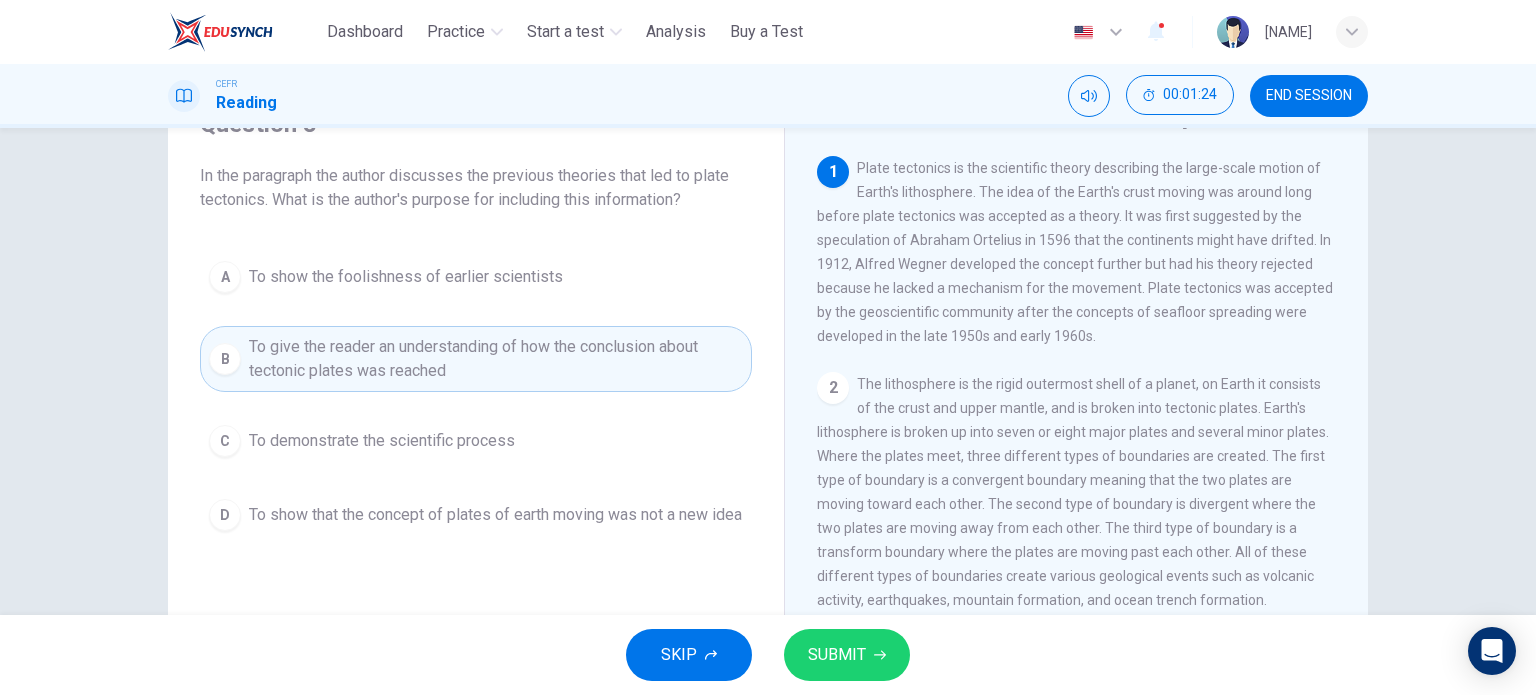 click on "SUBMIT" at bounding box center [837, 655] 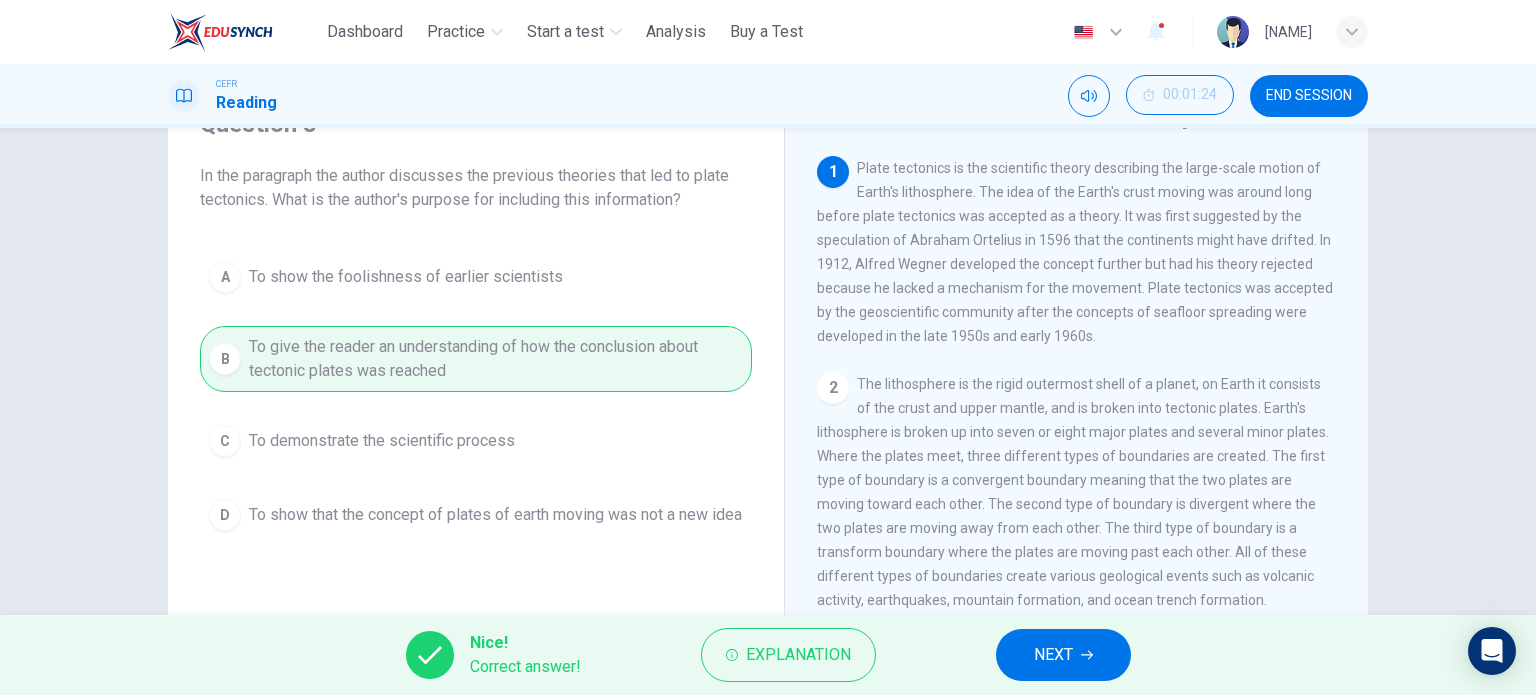 click on "NEXT" at bounding box center [1063, 655] 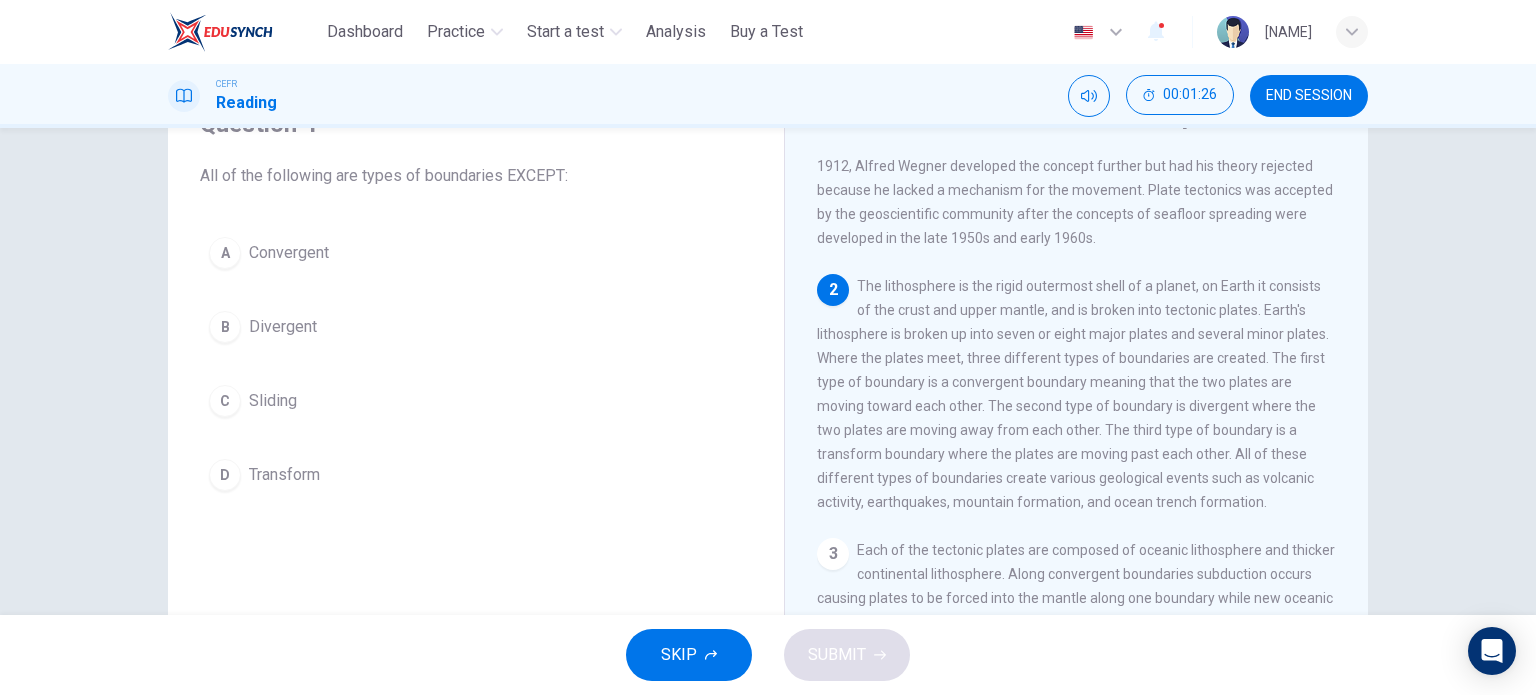 scroll, scrollTop: 100, scrollLeft: 0, axis: vertical 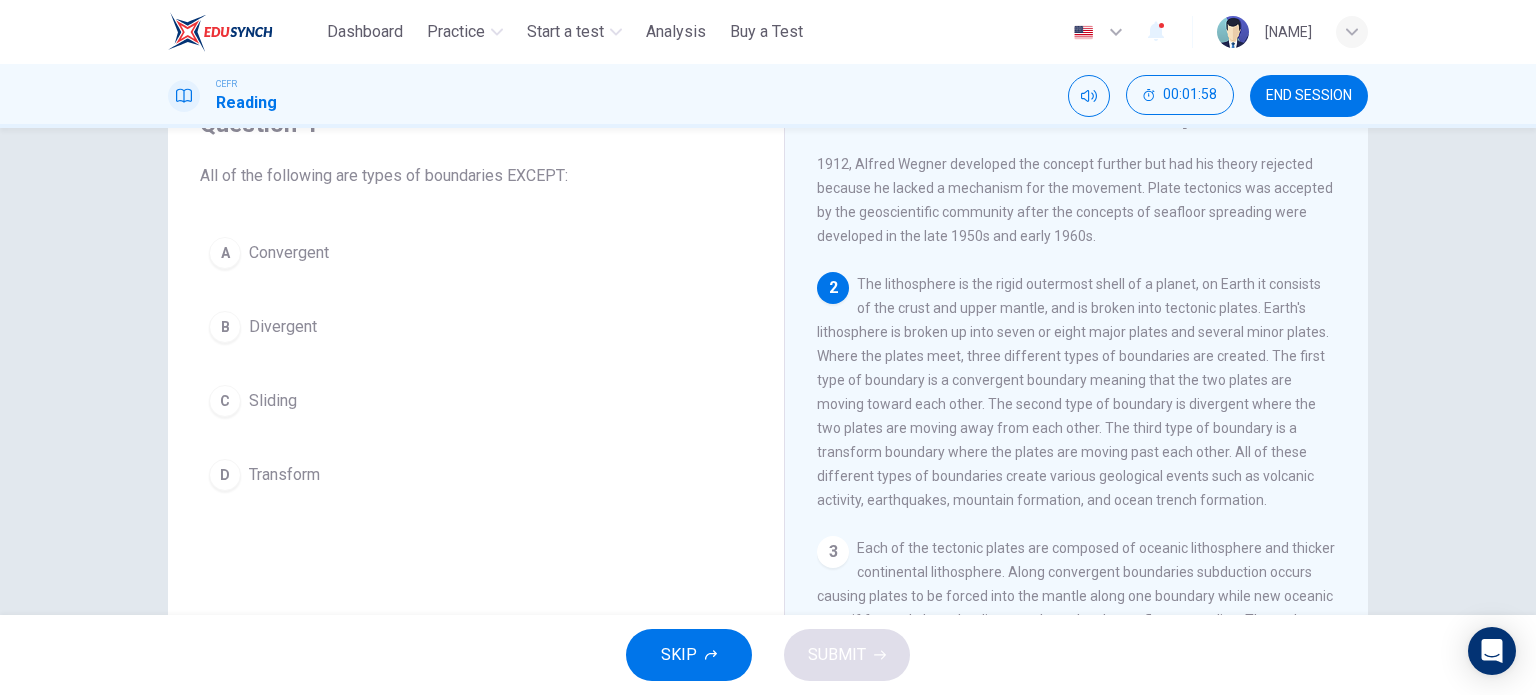 click on "C Sliding" at bounding box center [476, 401] 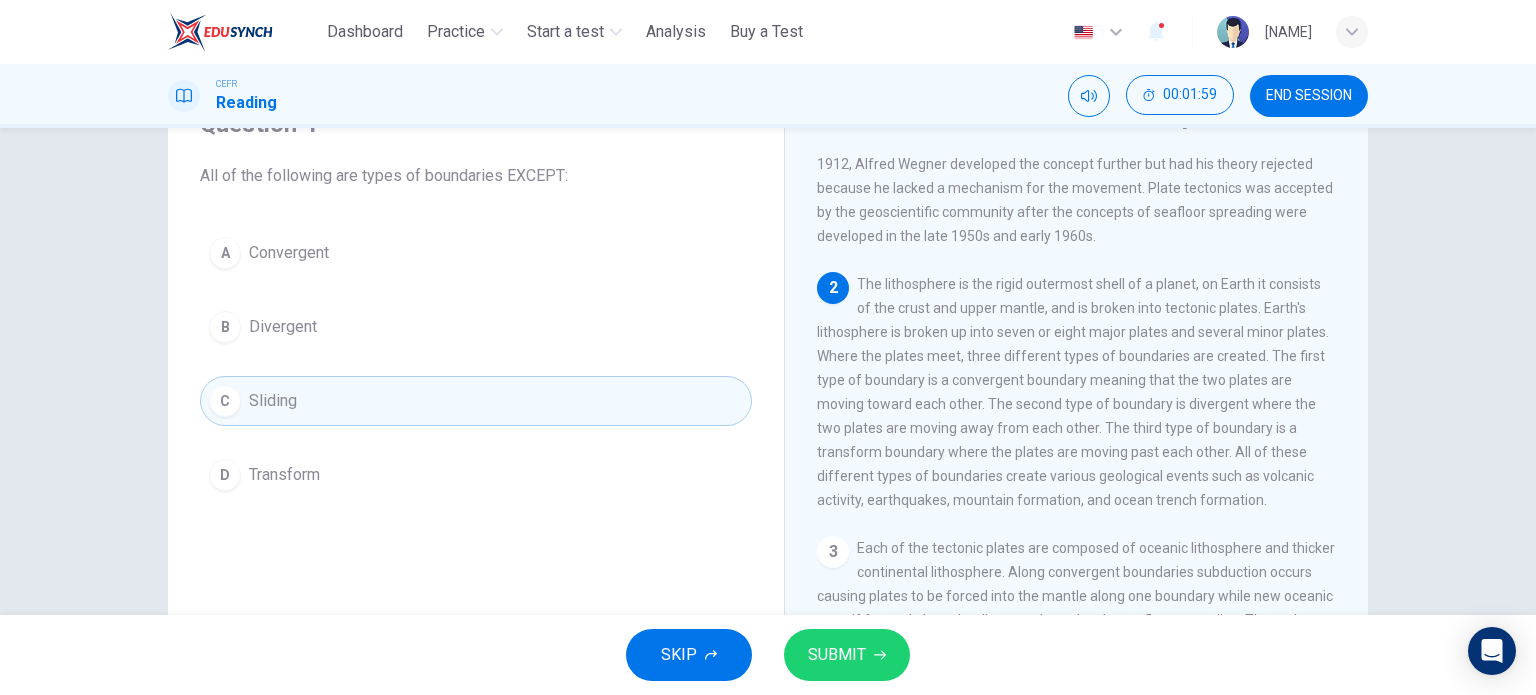 click on "SUBMIT" at bounding box center (837, 655) 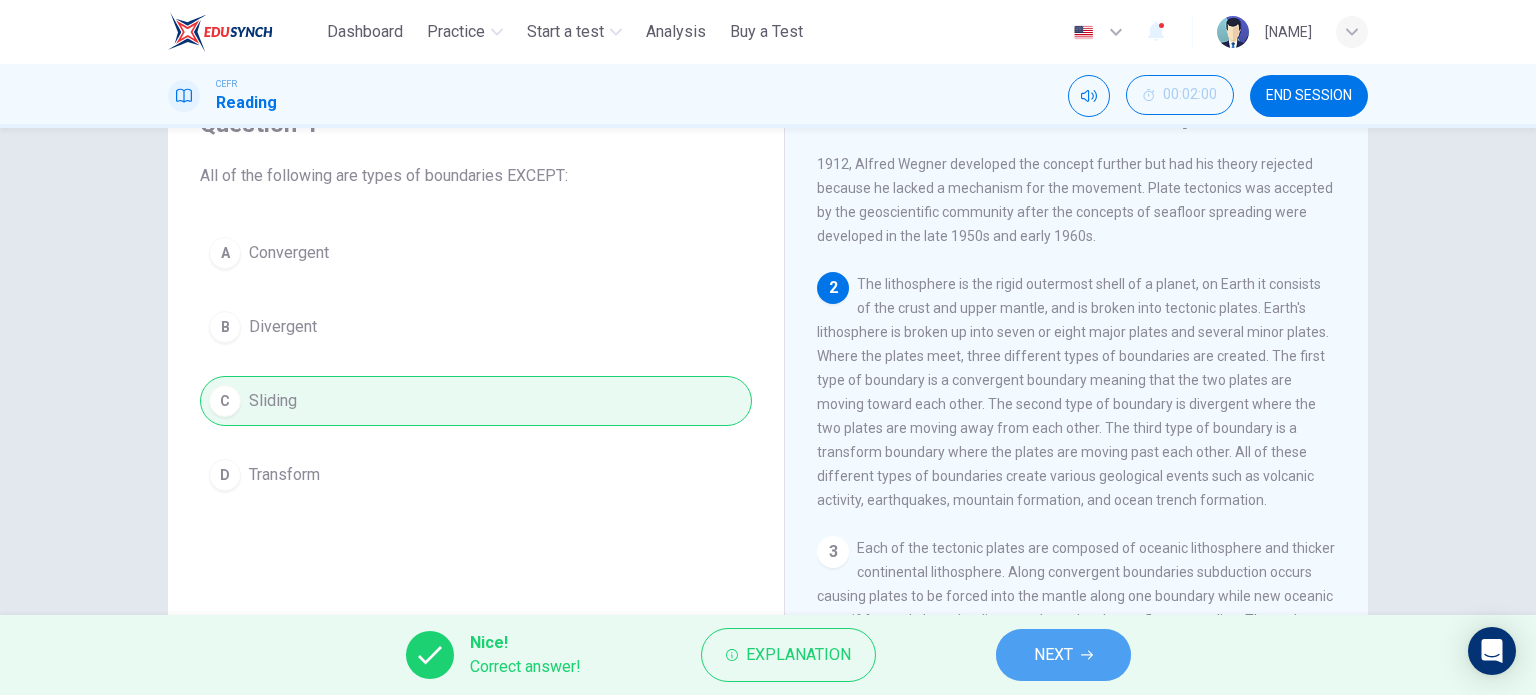 click on "NEXT" at bounding box center (1053, 655) 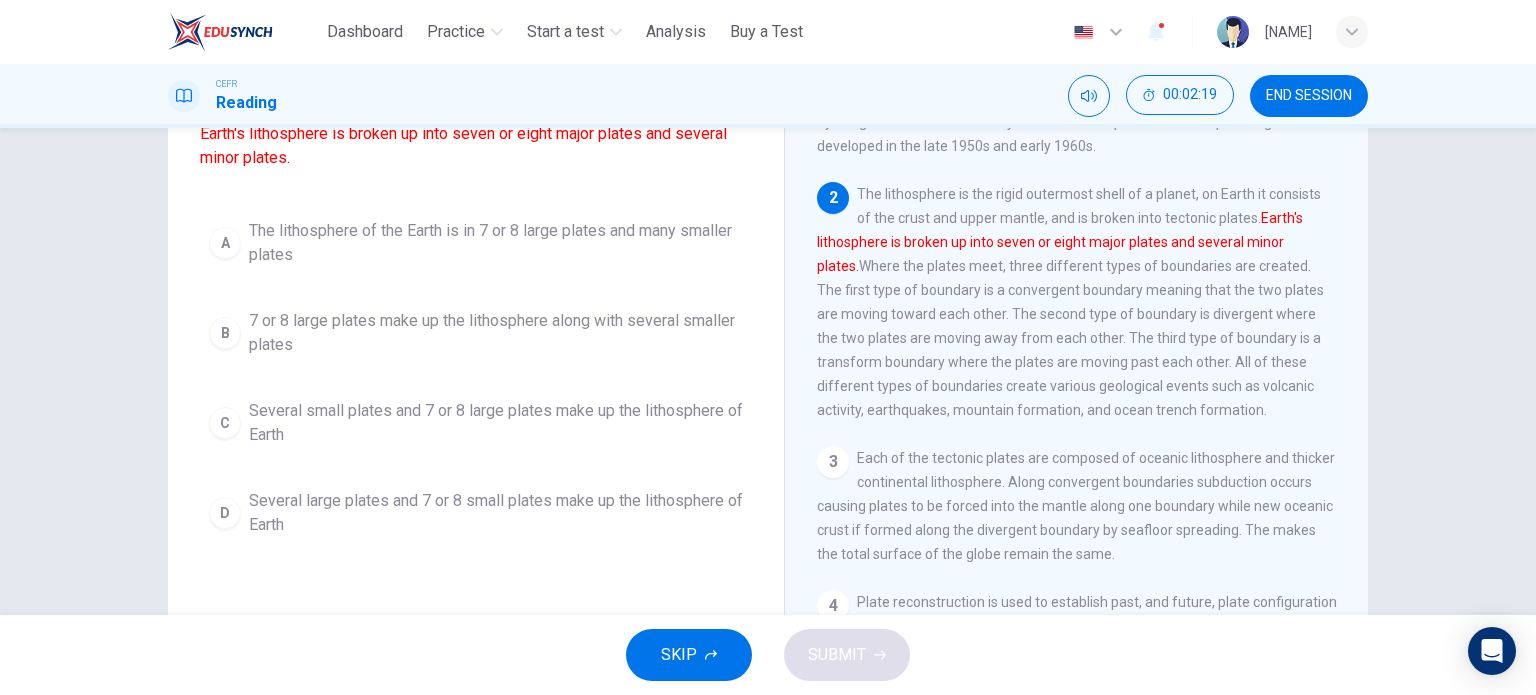scroll, scrollTop: 188, scrollLeft: 0, axis: vertical 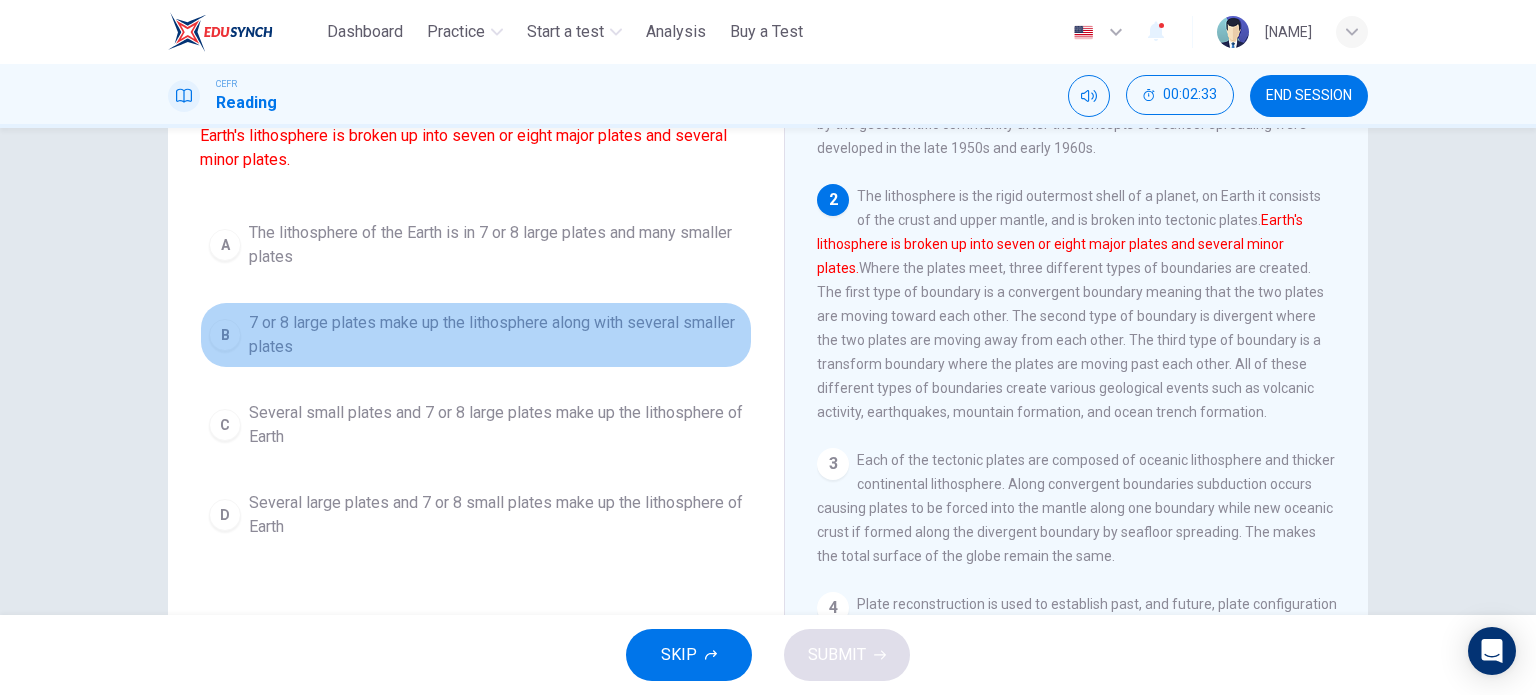 click on "7 or 8 large plates make up the lithosphere along with several smaller plates" at bounding box center (496, 245) 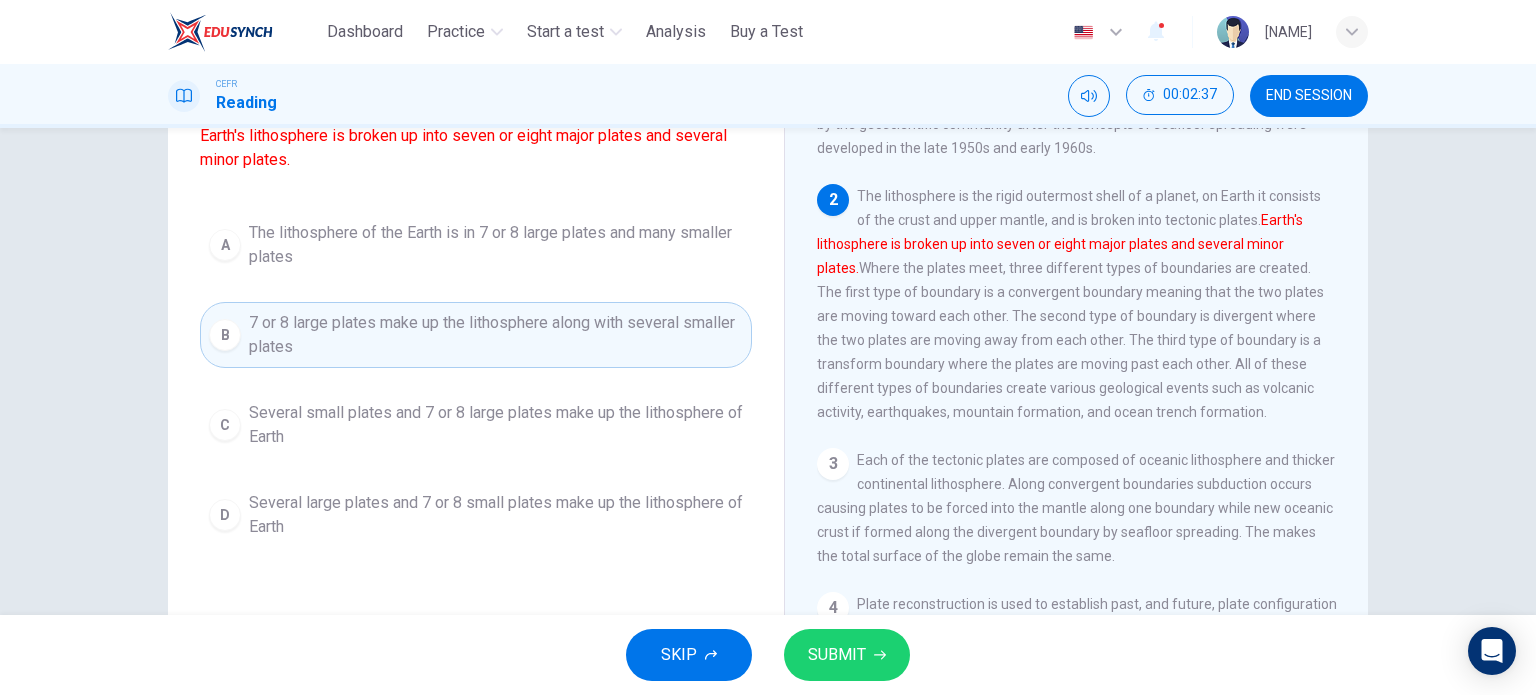 click on "SUBMIT" at bounding box center [847, 655] 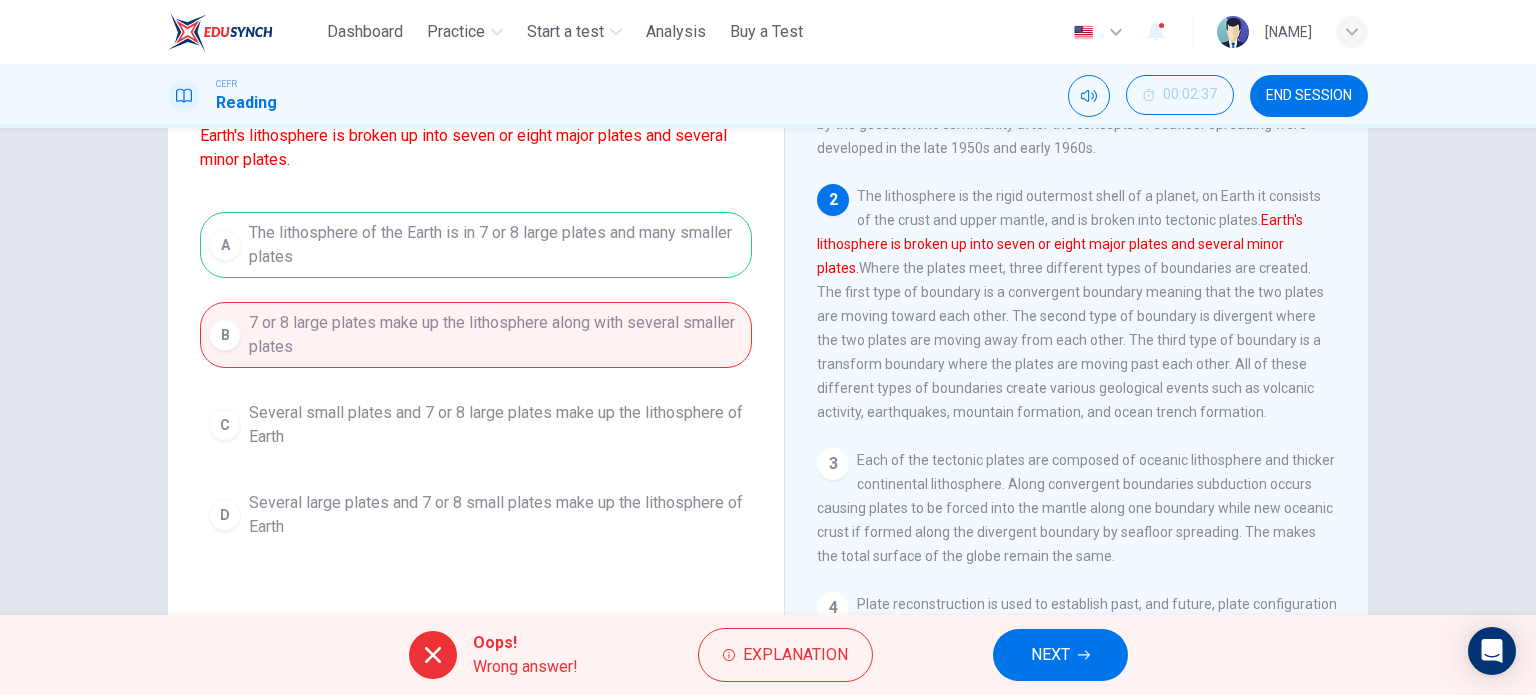 click on "NEXT" at bounding box center (1060, 655) 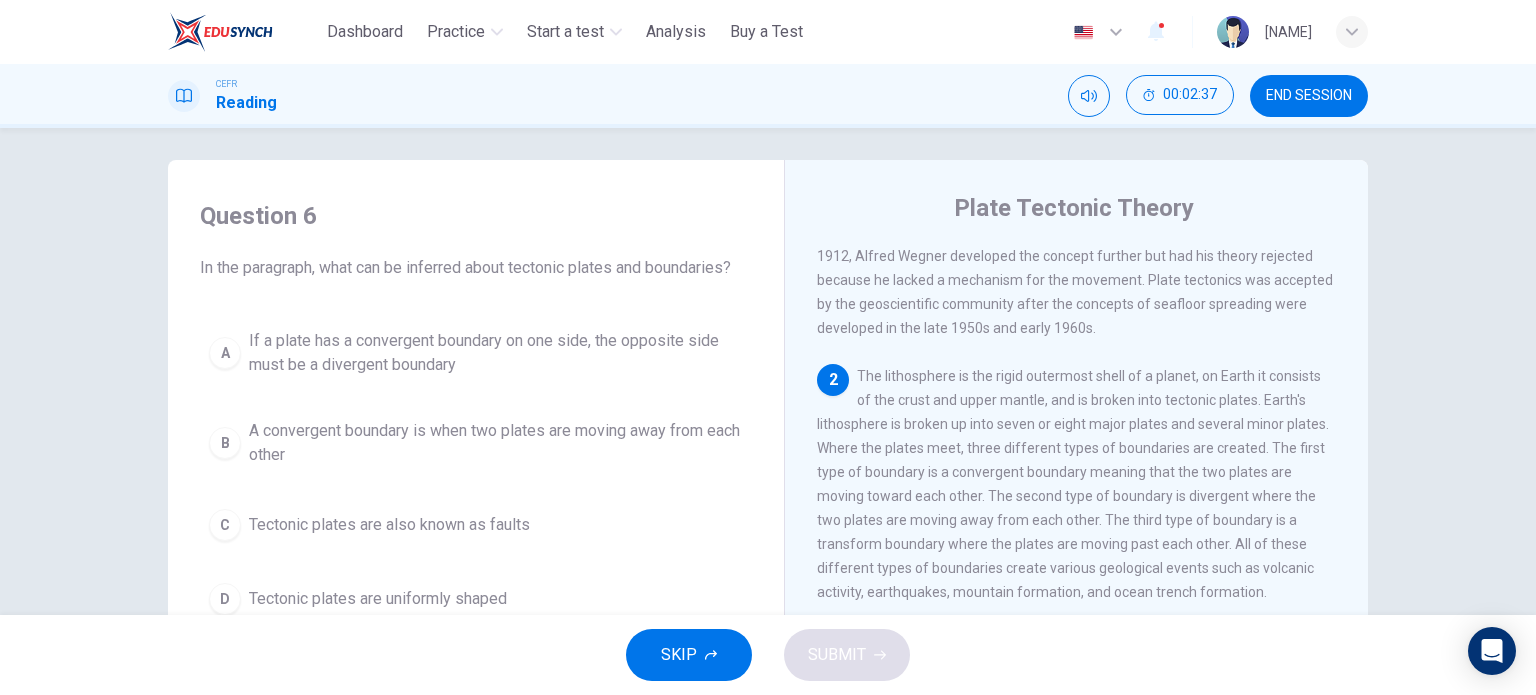 scroll, scrollTop: 0, scrollLeft: 0, axis: both 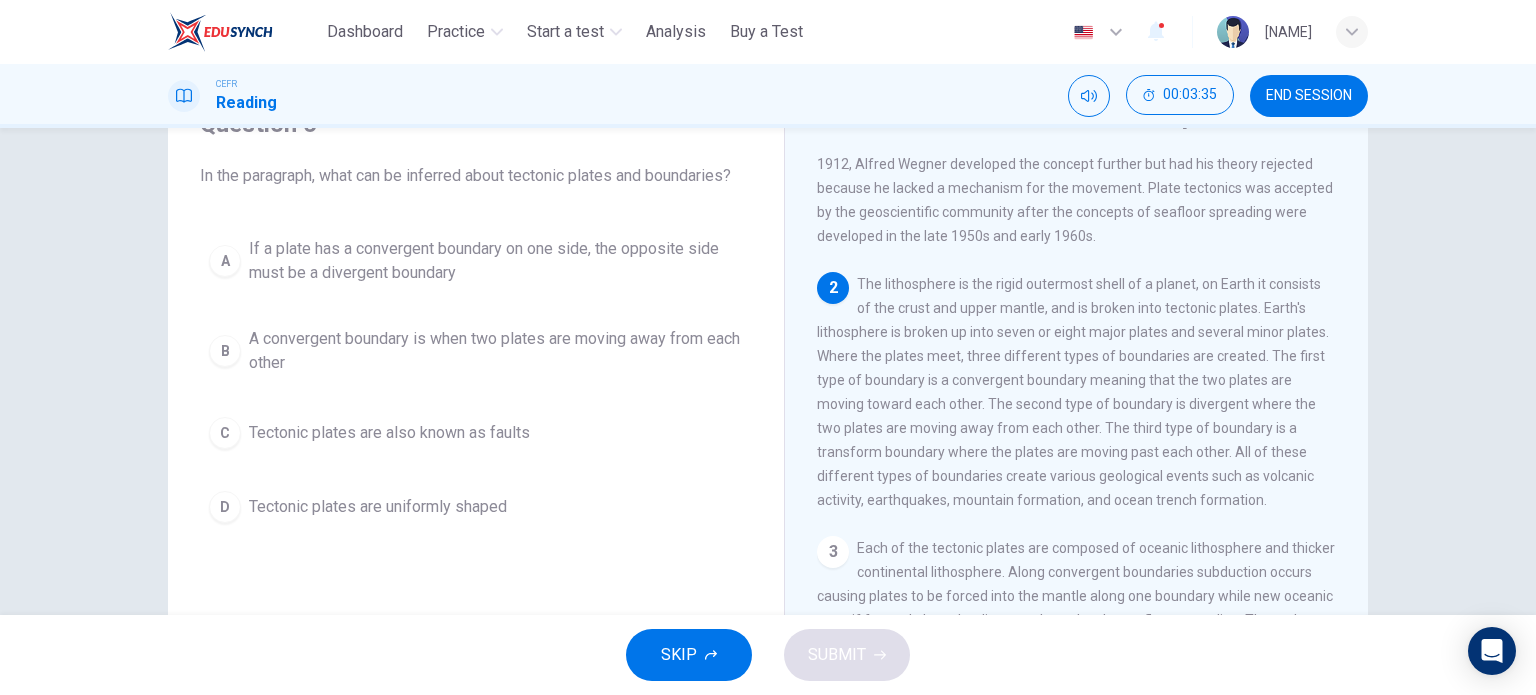click on "If a plate has a convergent boundary on one side, the opposite side must be a divergent boundary" at bounding box center (496, 261) 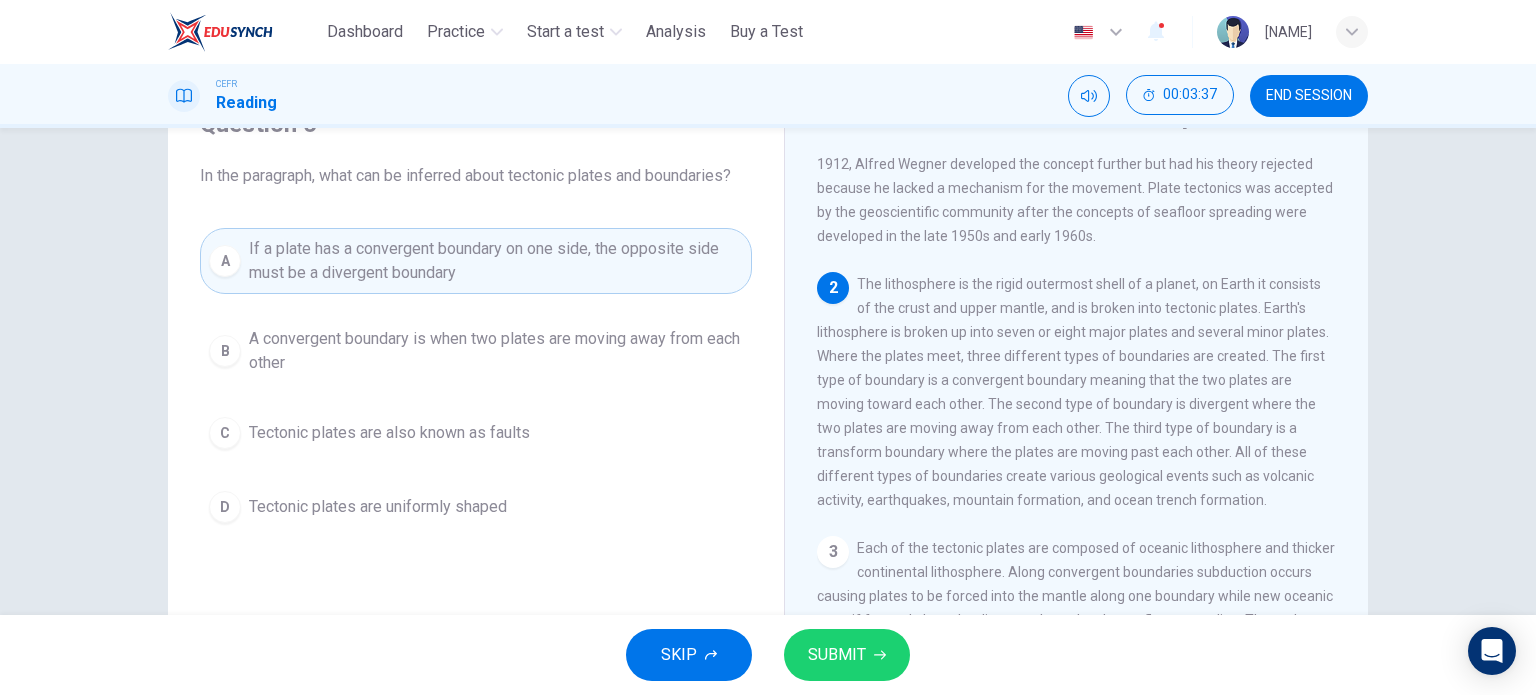 click on "SUBMIT" at bounding box center (837, 655) 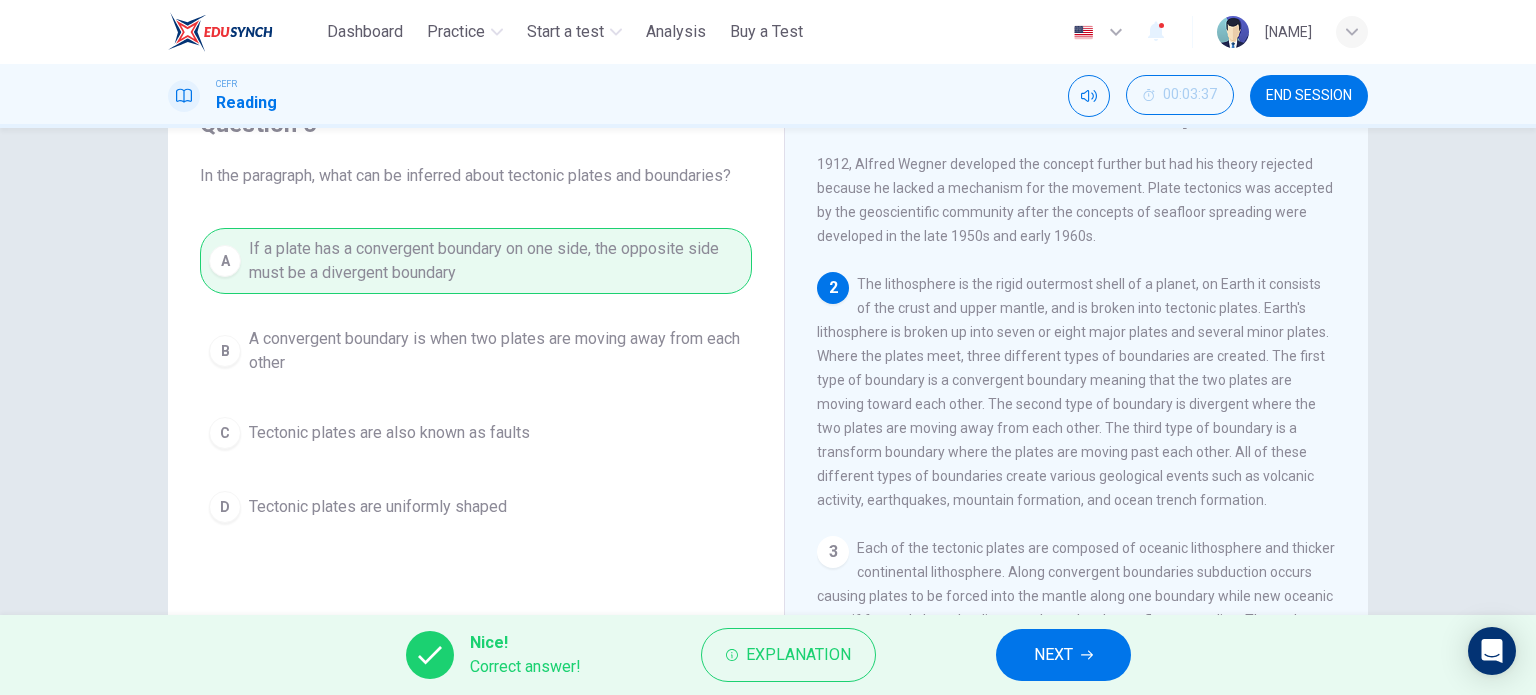 click on "NEXT" at bounding box center [1063, 655] 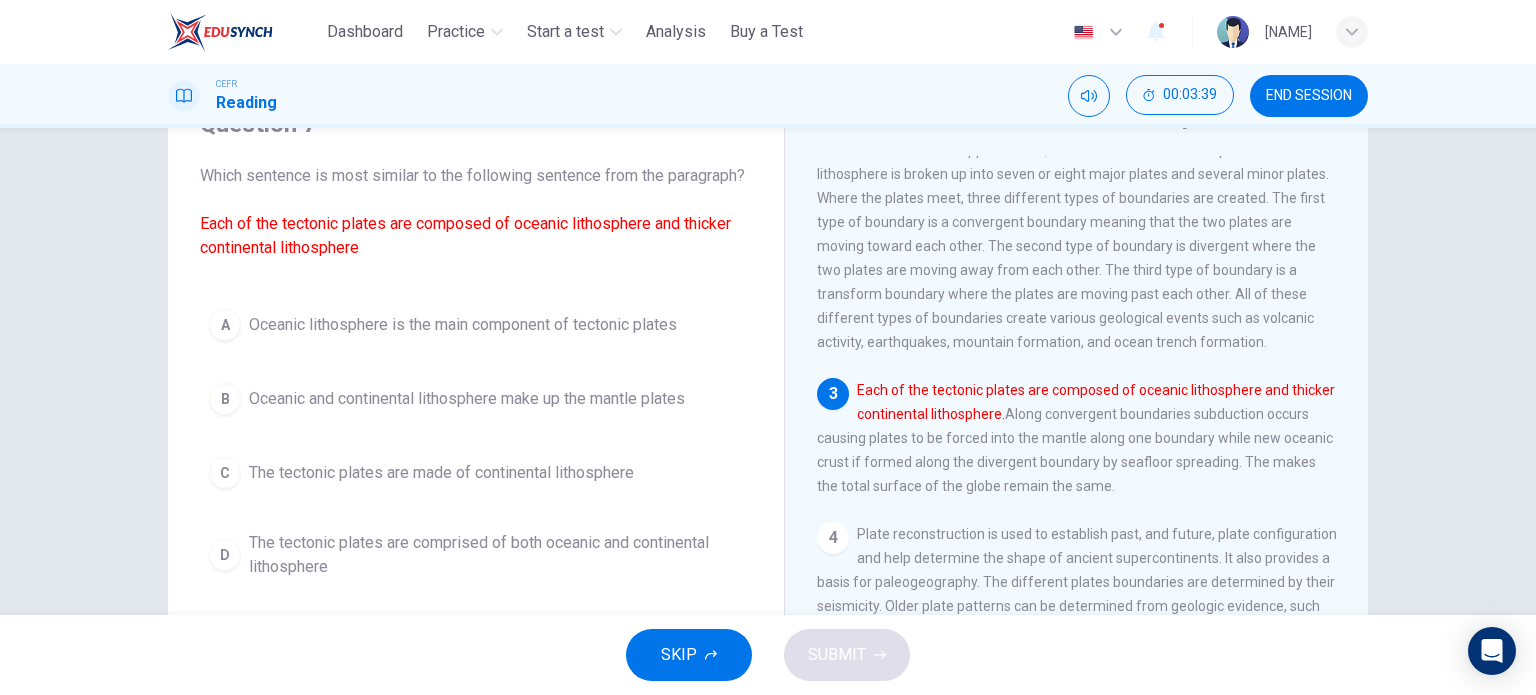 scroll, scrollTop: 300, scrollLeft: 0, axis: vertical 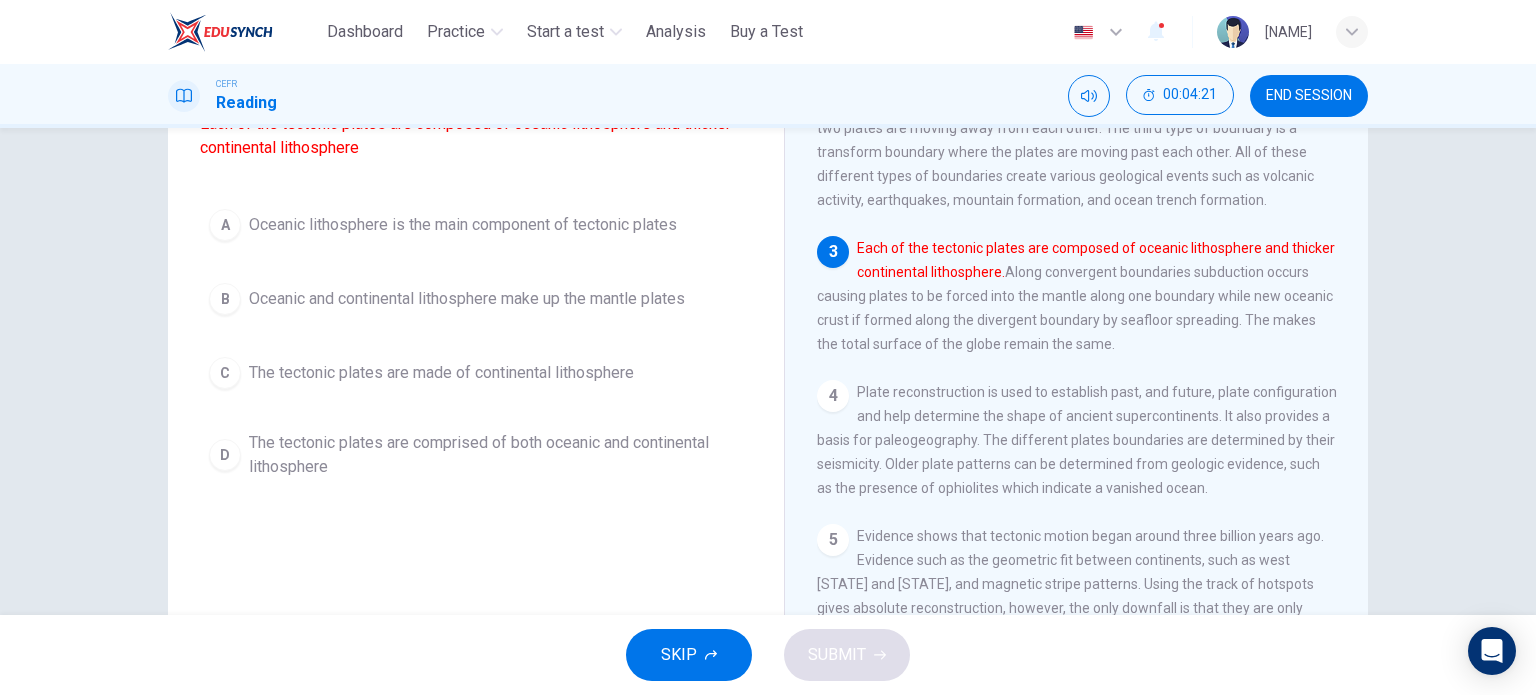 click on "The tectonic plates are comprised of both oceanic and continental lithosphere" at bounding box center [463, 225] 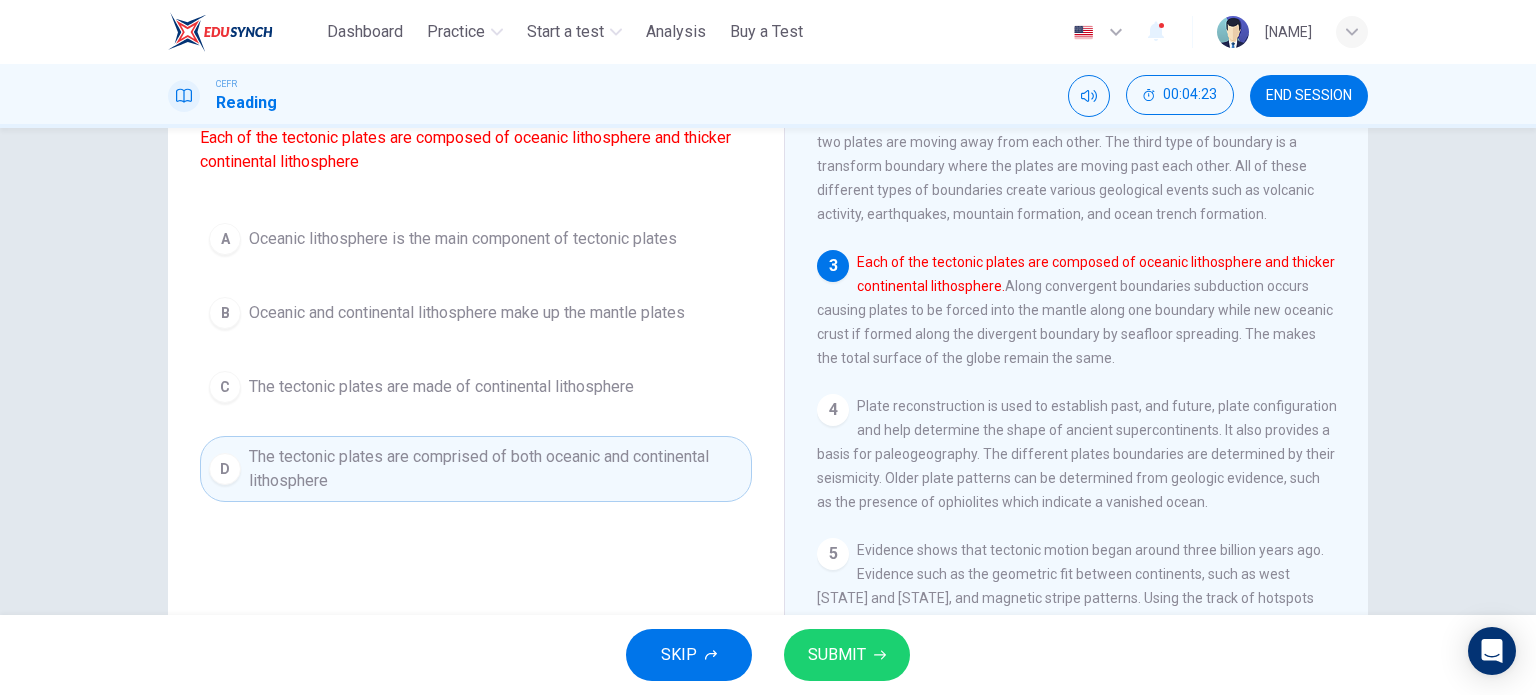 scroll, scrollTop: 200, scrollLeft: 0, axis: vertical 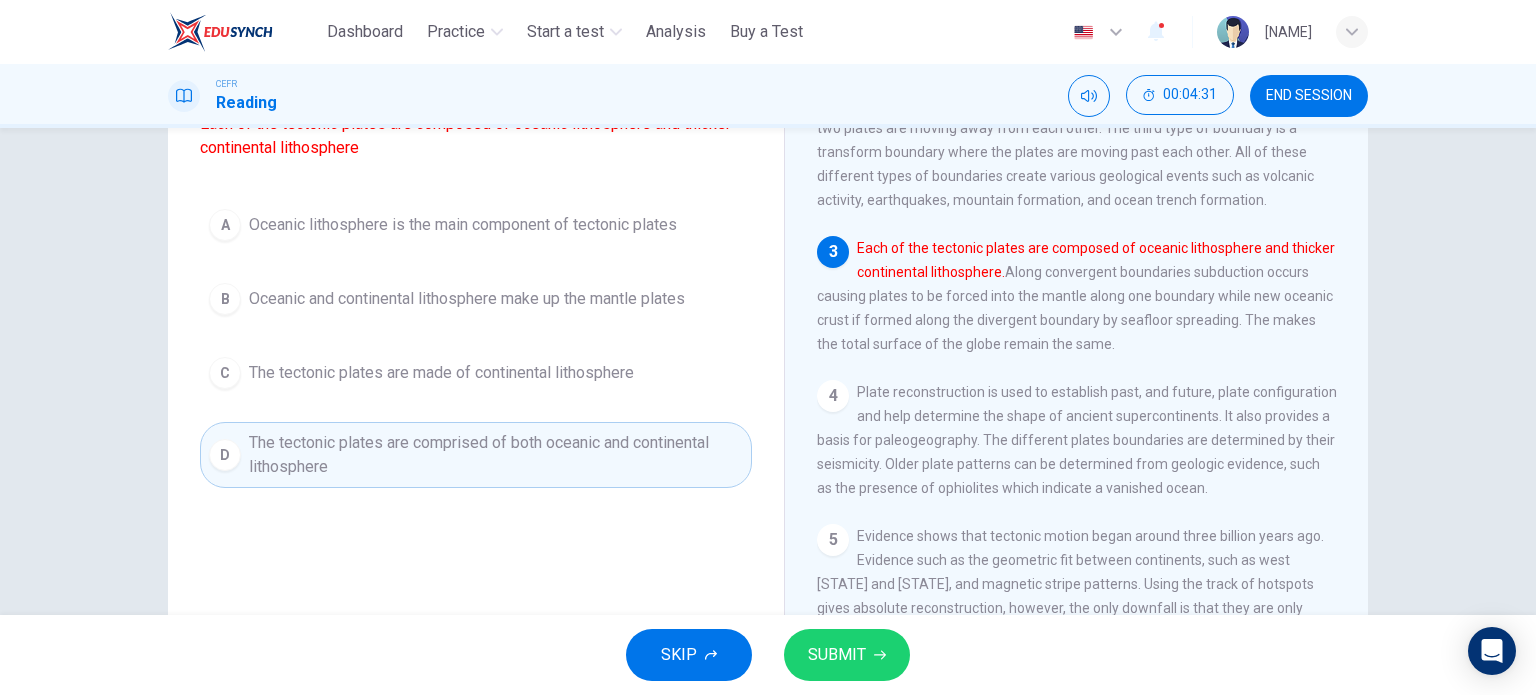 click on "SUBMIT" at bounding box center [847, 655] 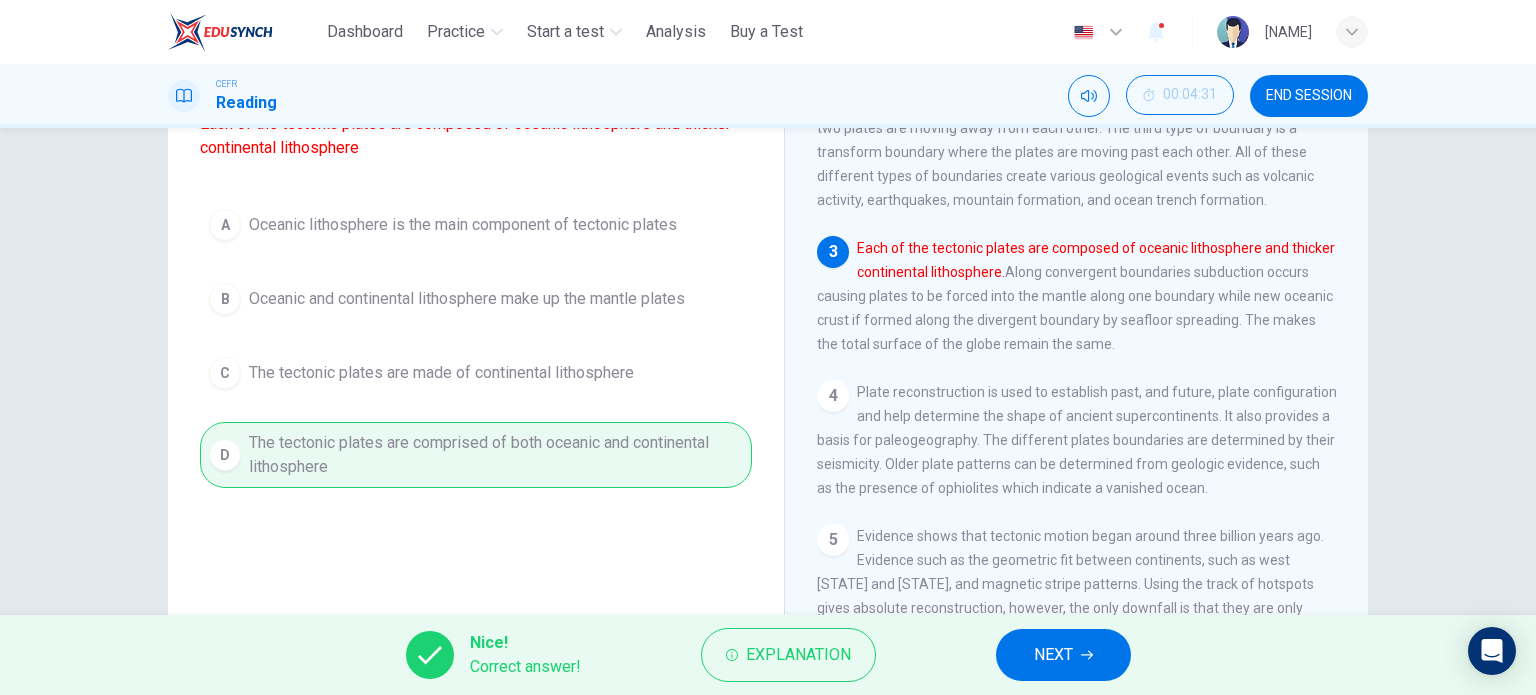click on "Nice! Correct answer! Explanation NEXT" at bounding box center [768, 655] 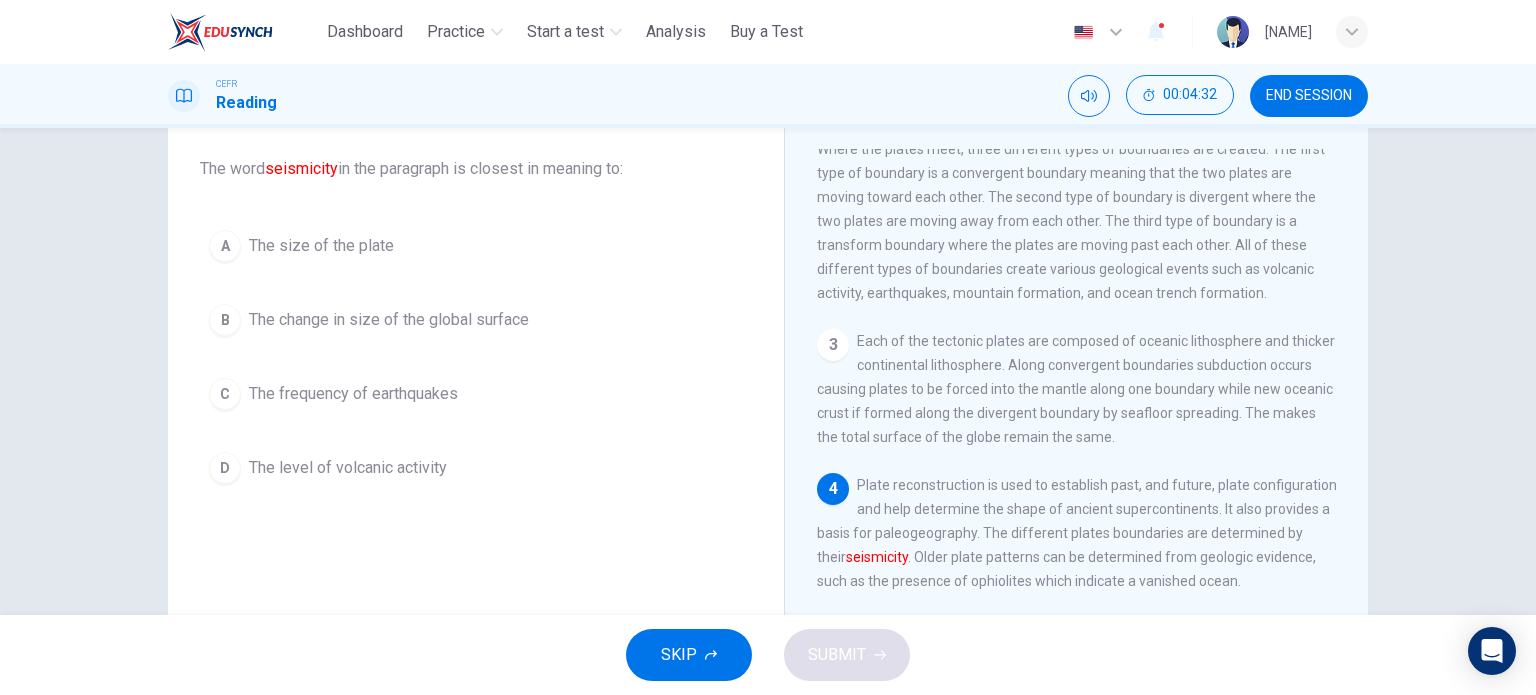 scroll, scrollTop: 100, scrollLeft: 0, axis: vertical 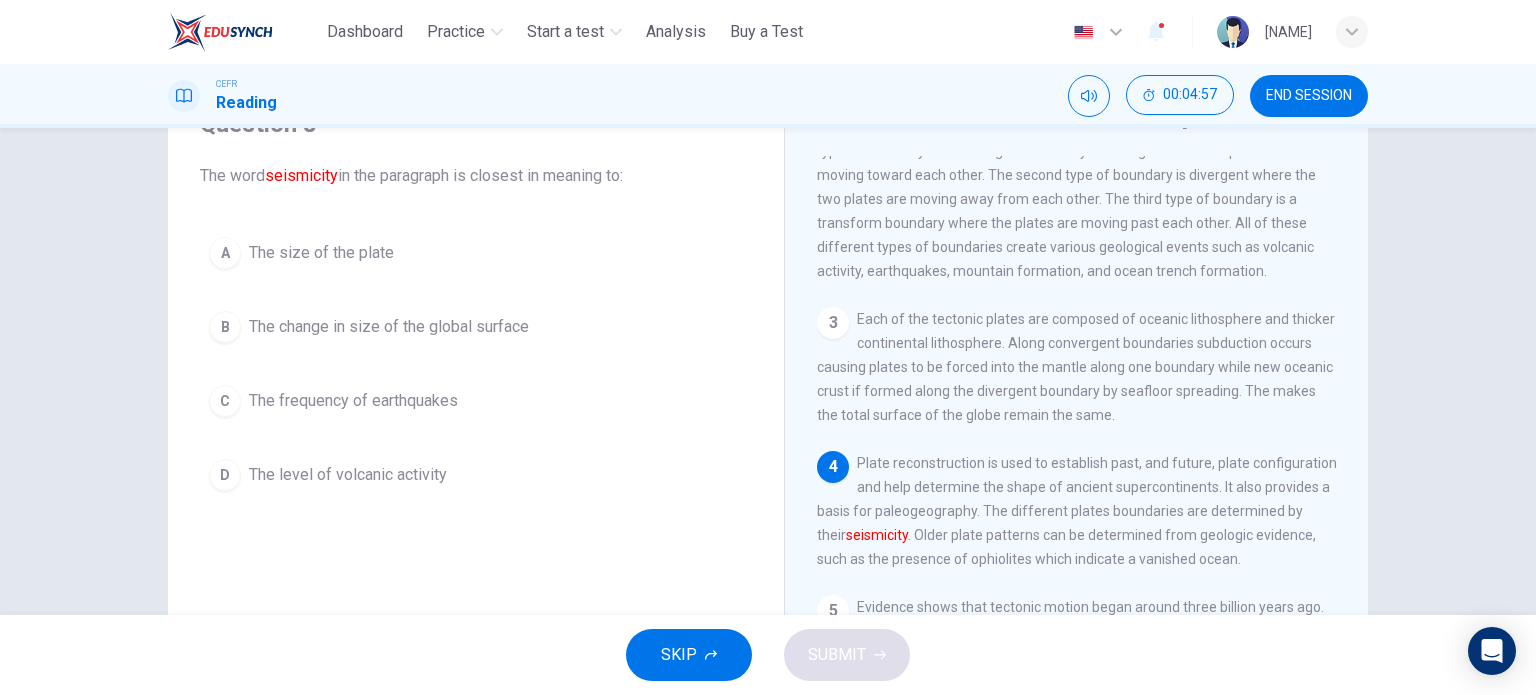 click on "D The level of volcanic activity" at bounding box center (476, 475) 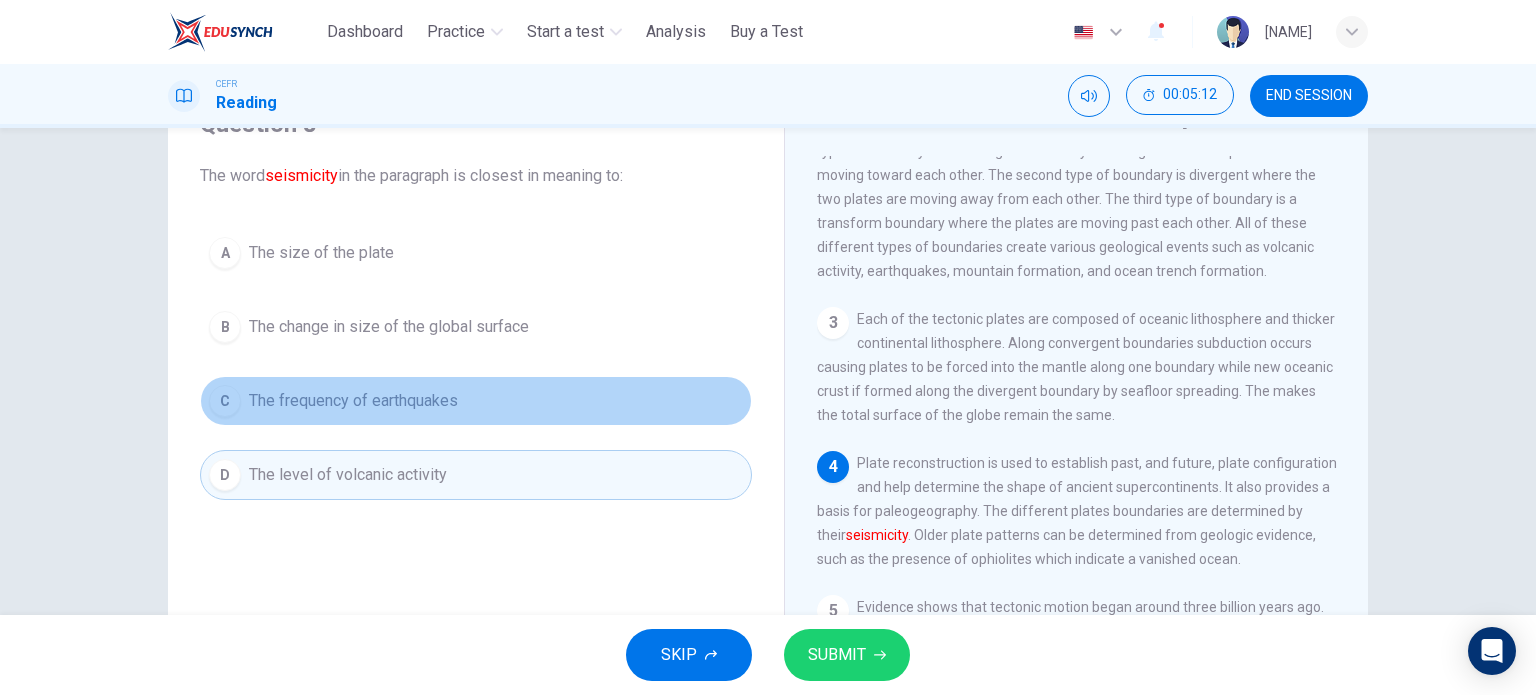 click on "The frequency of earthquakes" at bounding box center (321, 253) 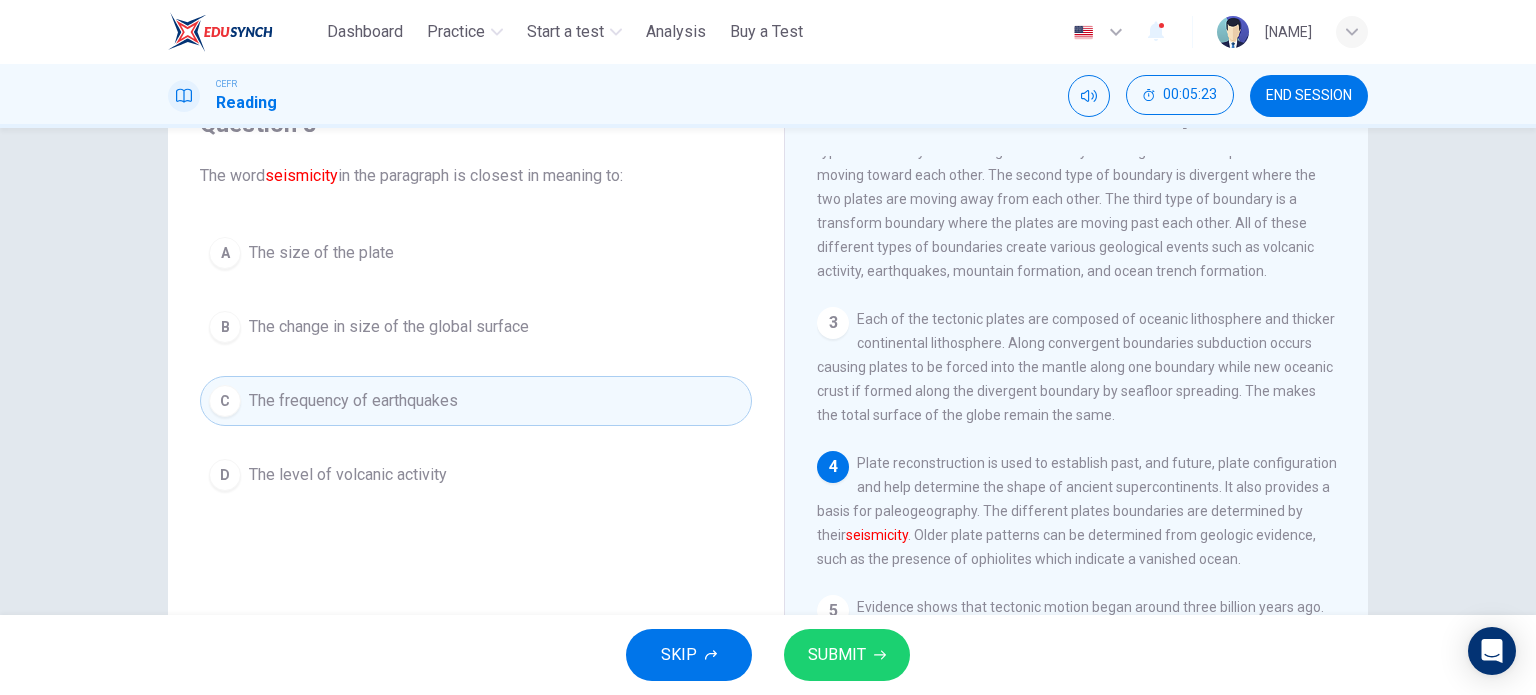 click on "SUBMIT" at bounding box center (847, 655) 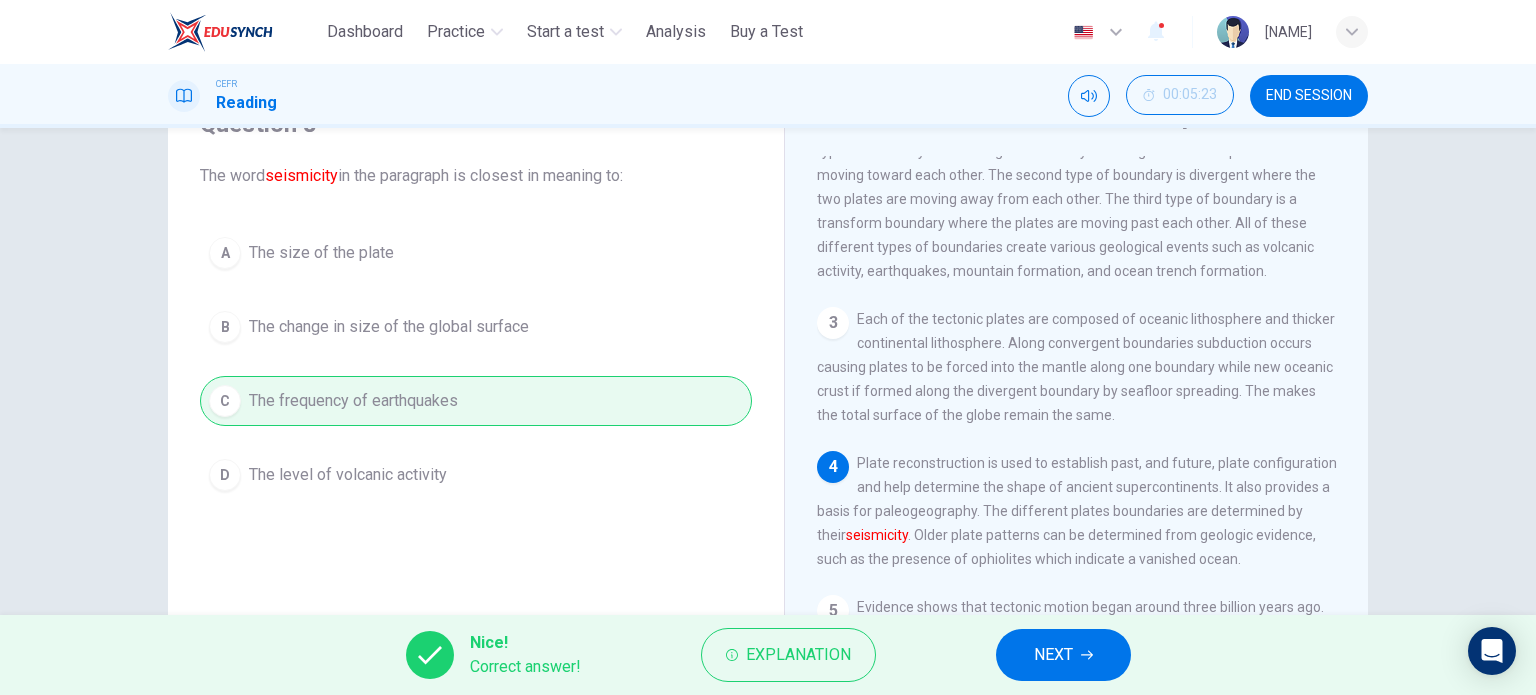 click on "NEXT" at bounding box center [1053, 655] 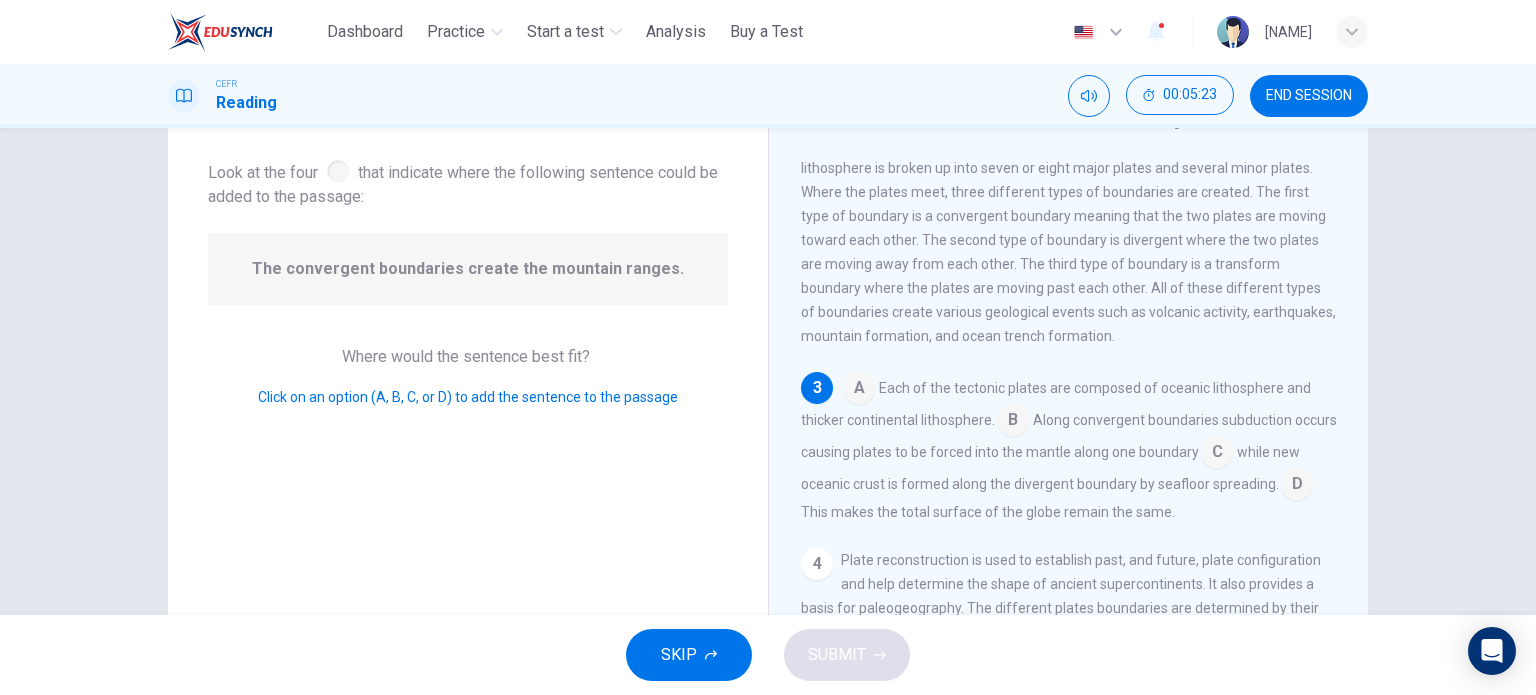 scroll, scrollTop: 271, scrollLeft: 0, axis: vertical 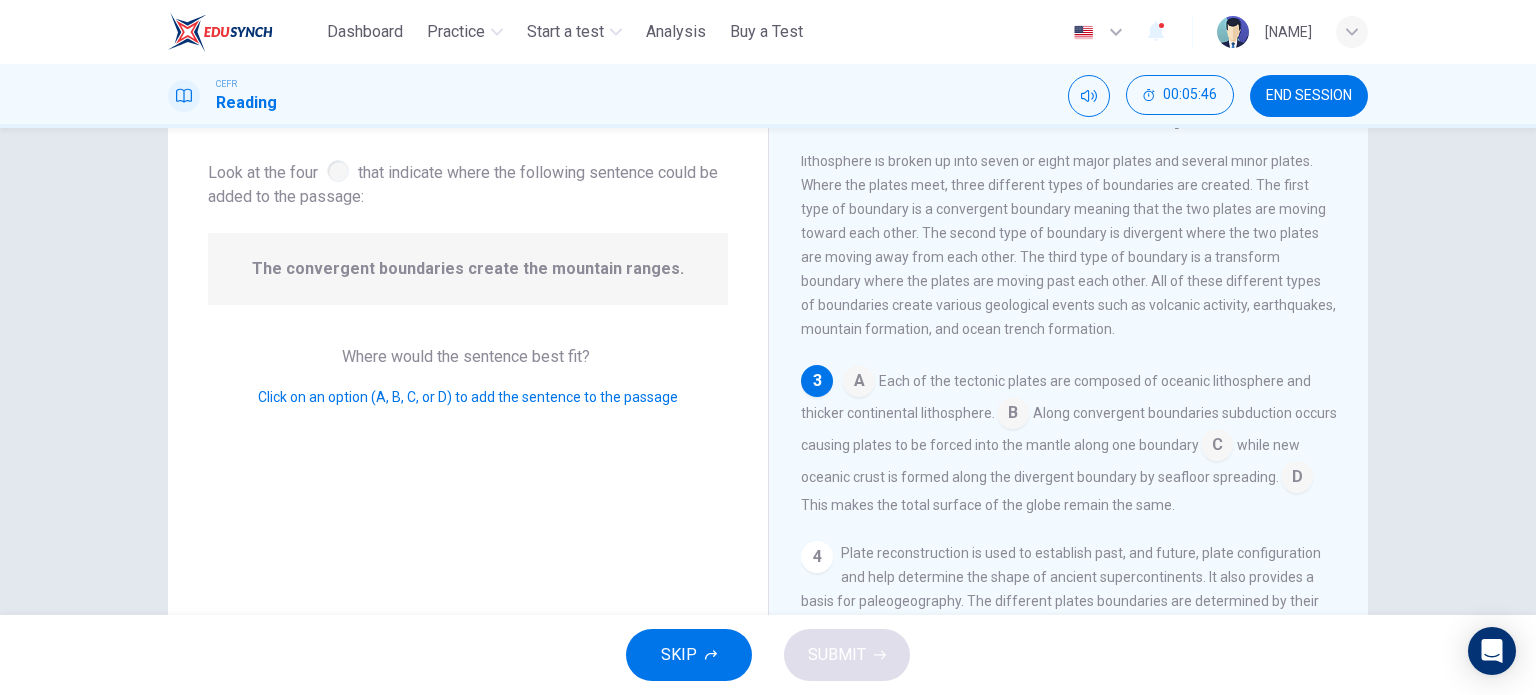 click at bounding box center (859, 383) 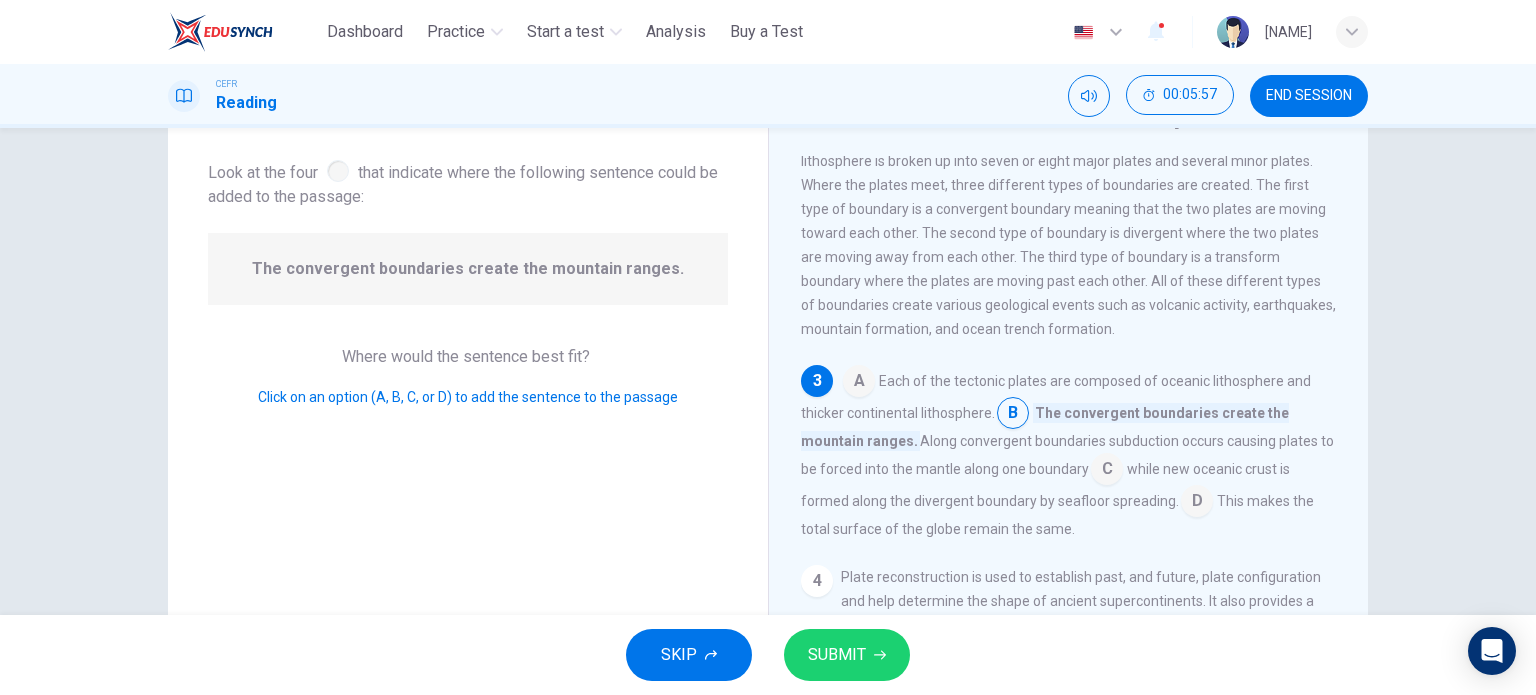 click on "SUBMIT" at bounding box center (847, 655) 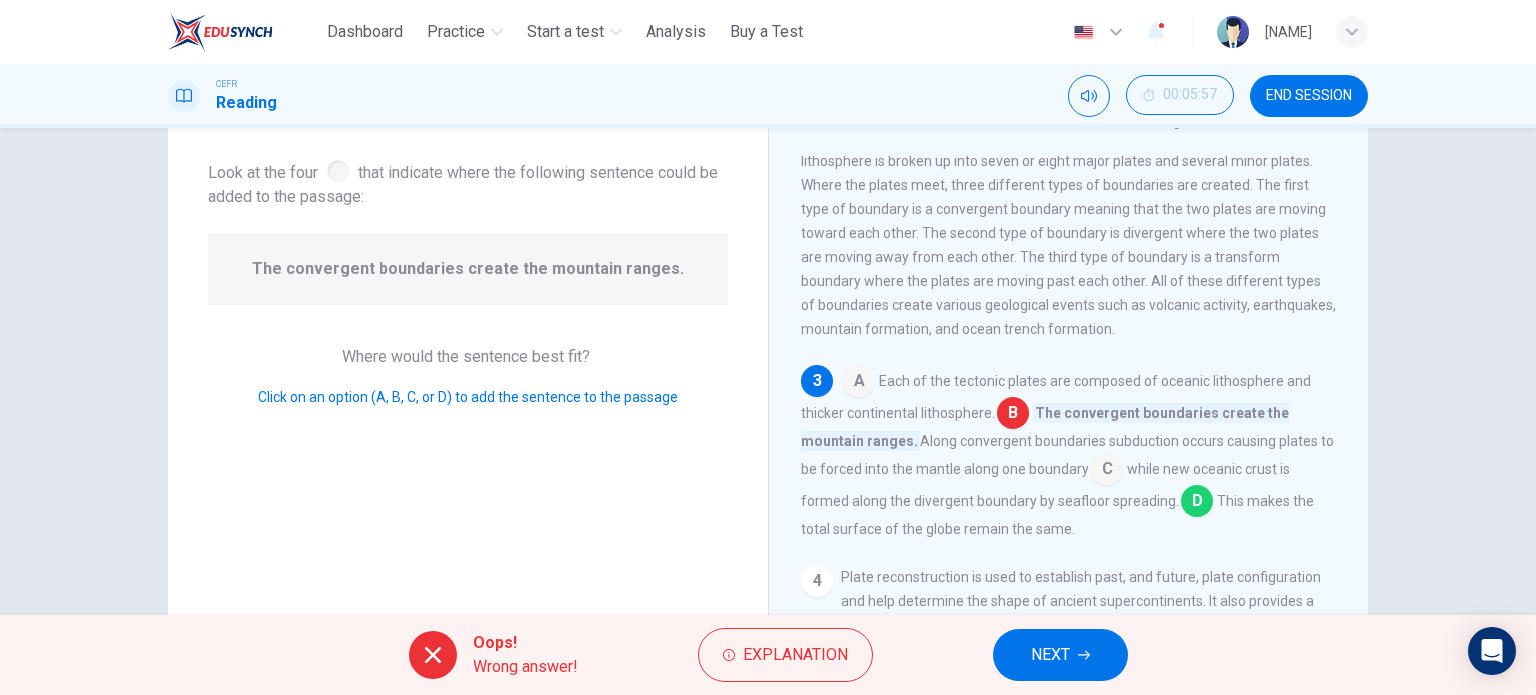 click on "NEXT" at bounding box center [1060, 655] 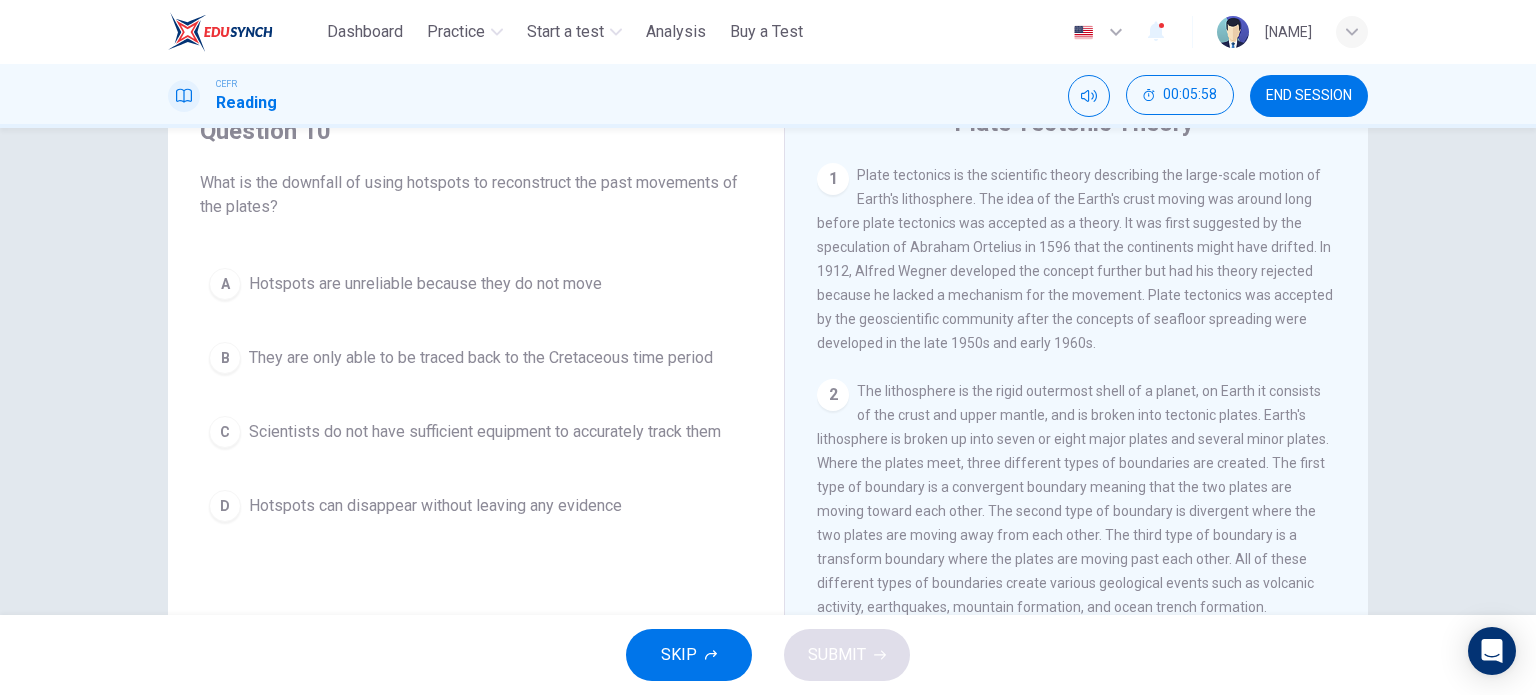 scroll, scrollTop: 100, scrollLeft: 0, axis: vertical 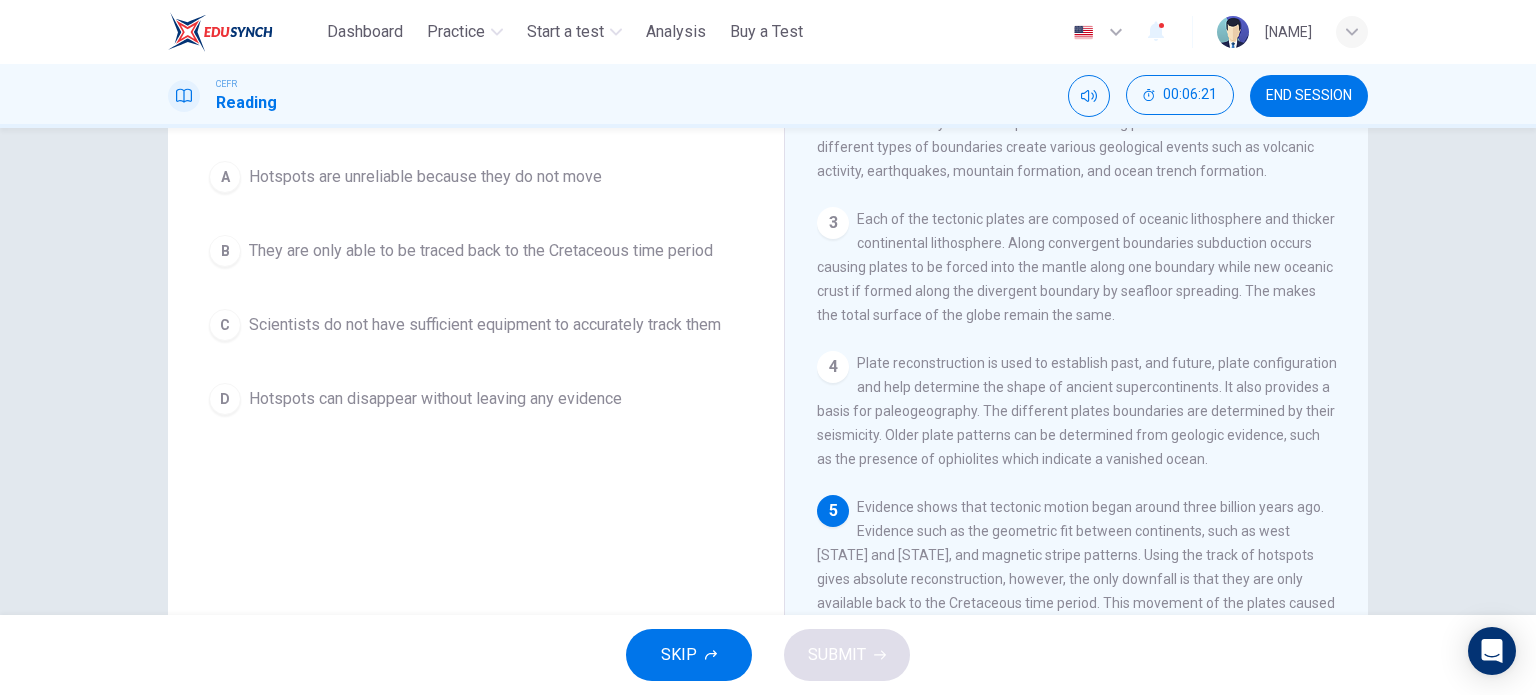 click on "They are only able to be traced back to the Cretaceous time period" at bounding box center (425, 177) 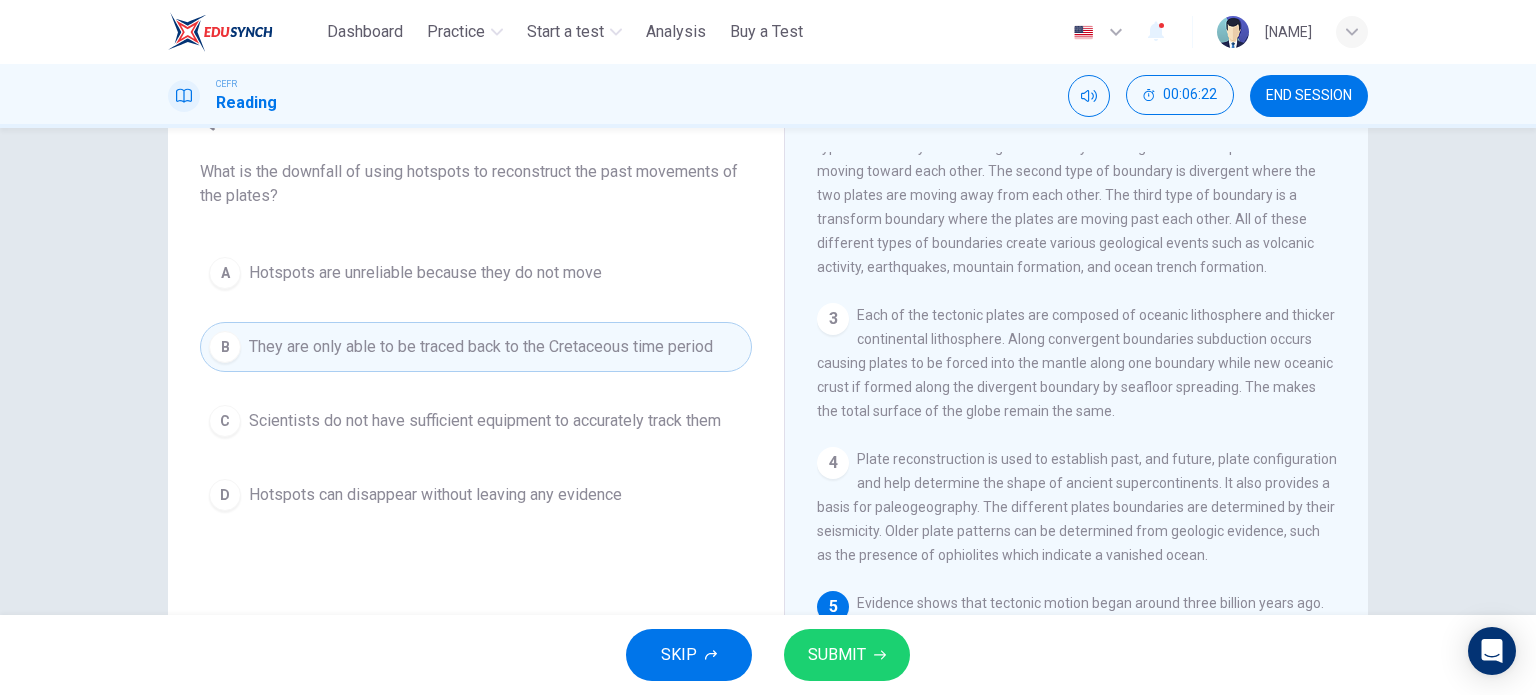 scroll, scrollTop: 100, scrollLeft: 0, axis: vertical 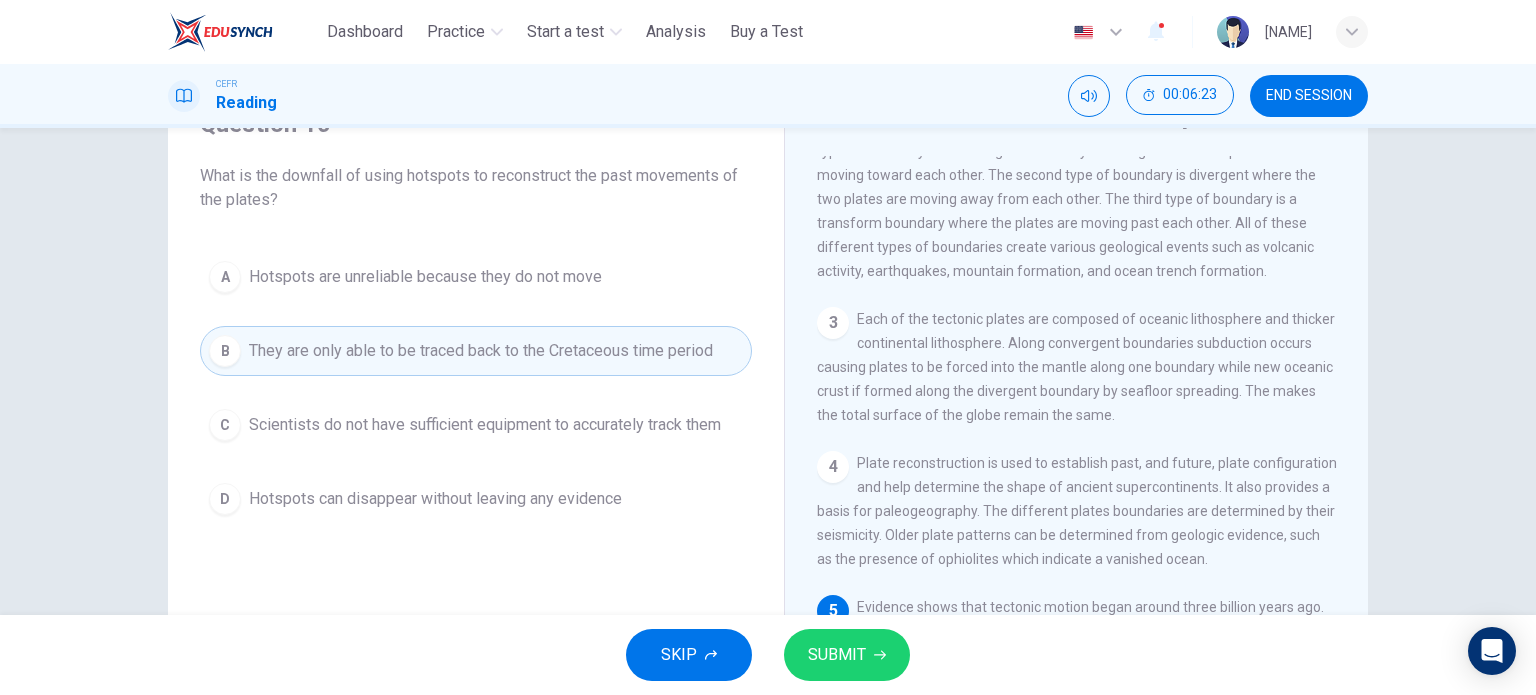click on "SUBMIT" at bounding box center [837, 655] 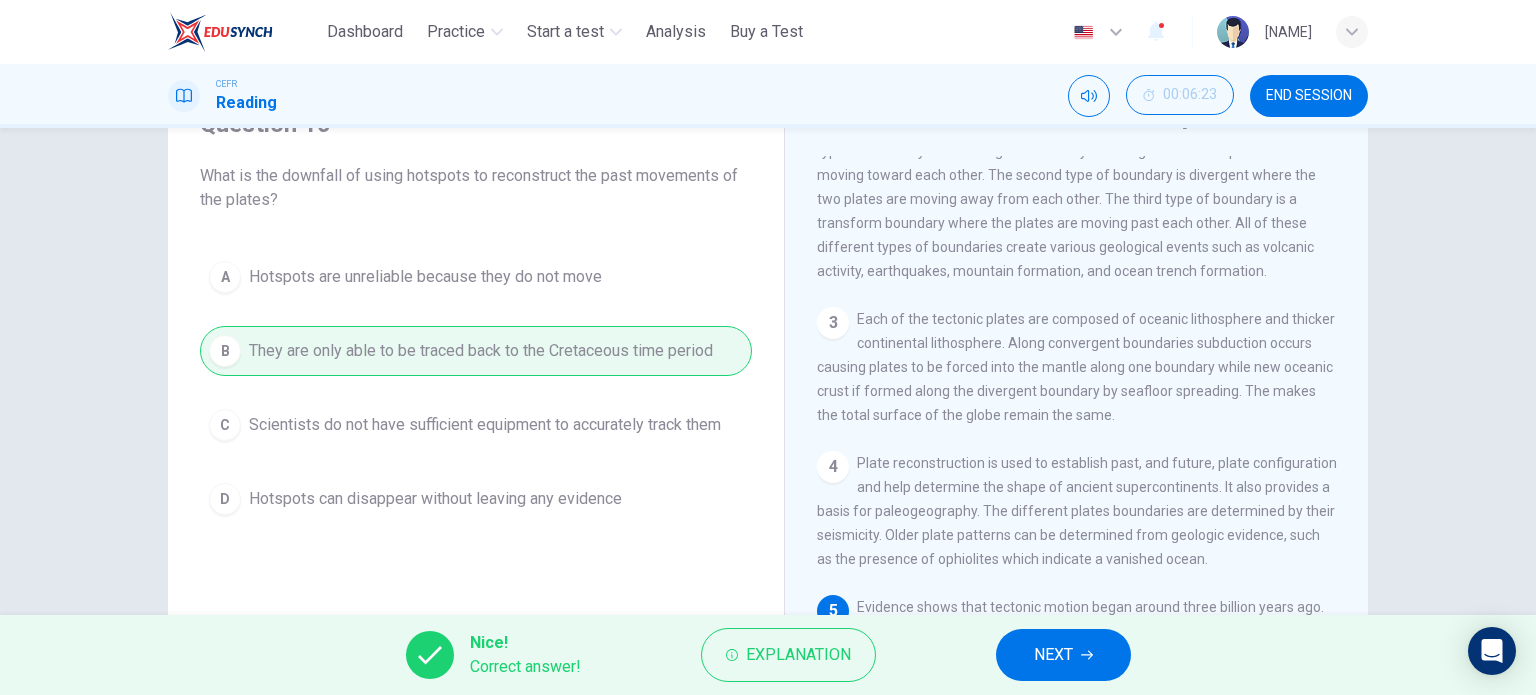 click on "NEXT" at bounding box center [1063, 655] 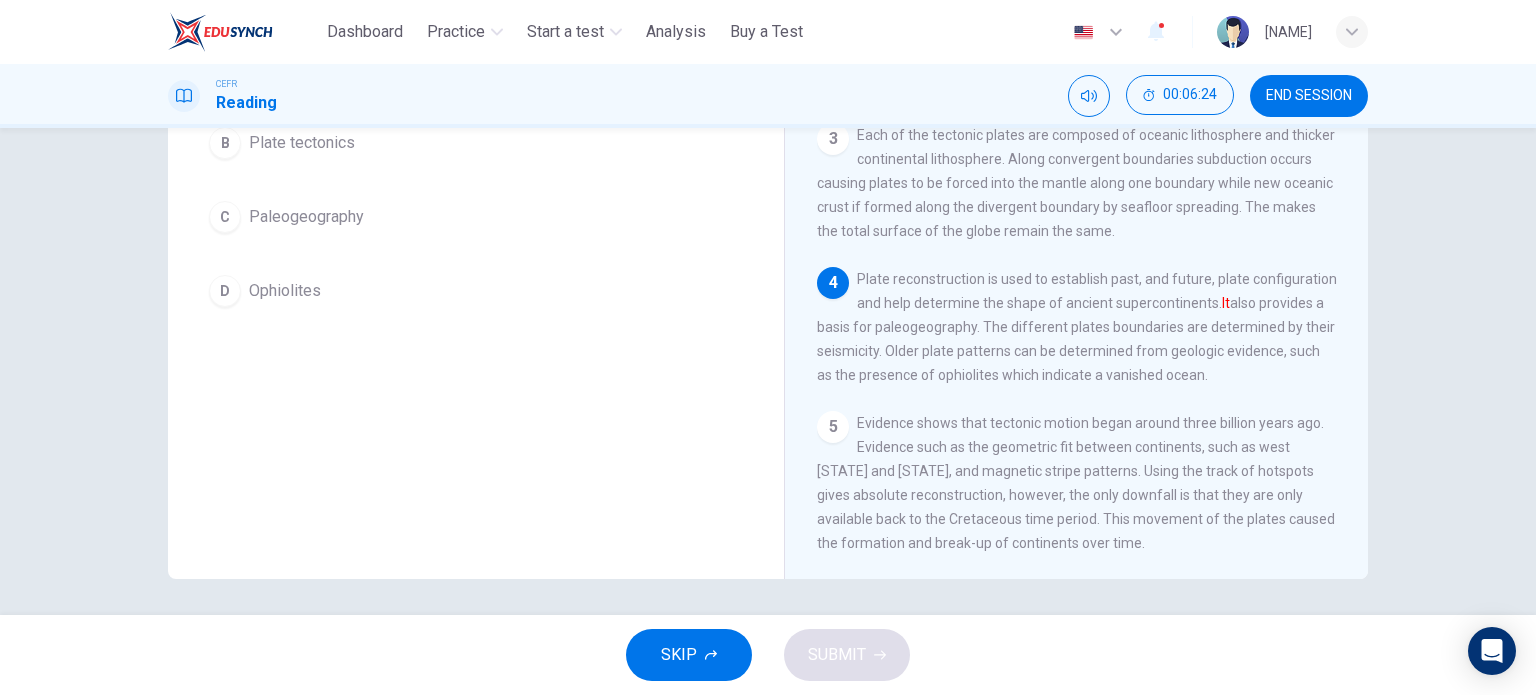 scroll, scrollTop: 288, scrollLeft: 0, axis: vertical 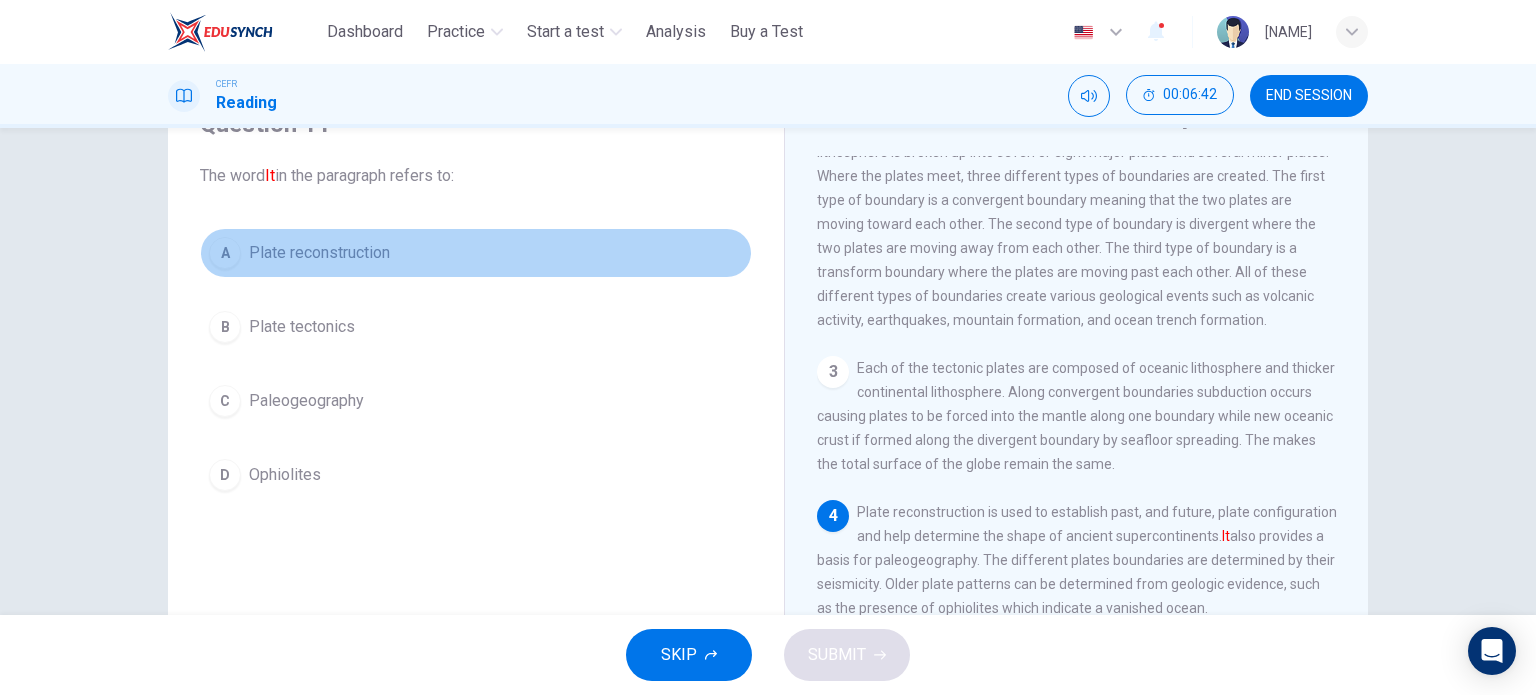 click on "A Plate reconstruction" at bounding box center [476, 253] 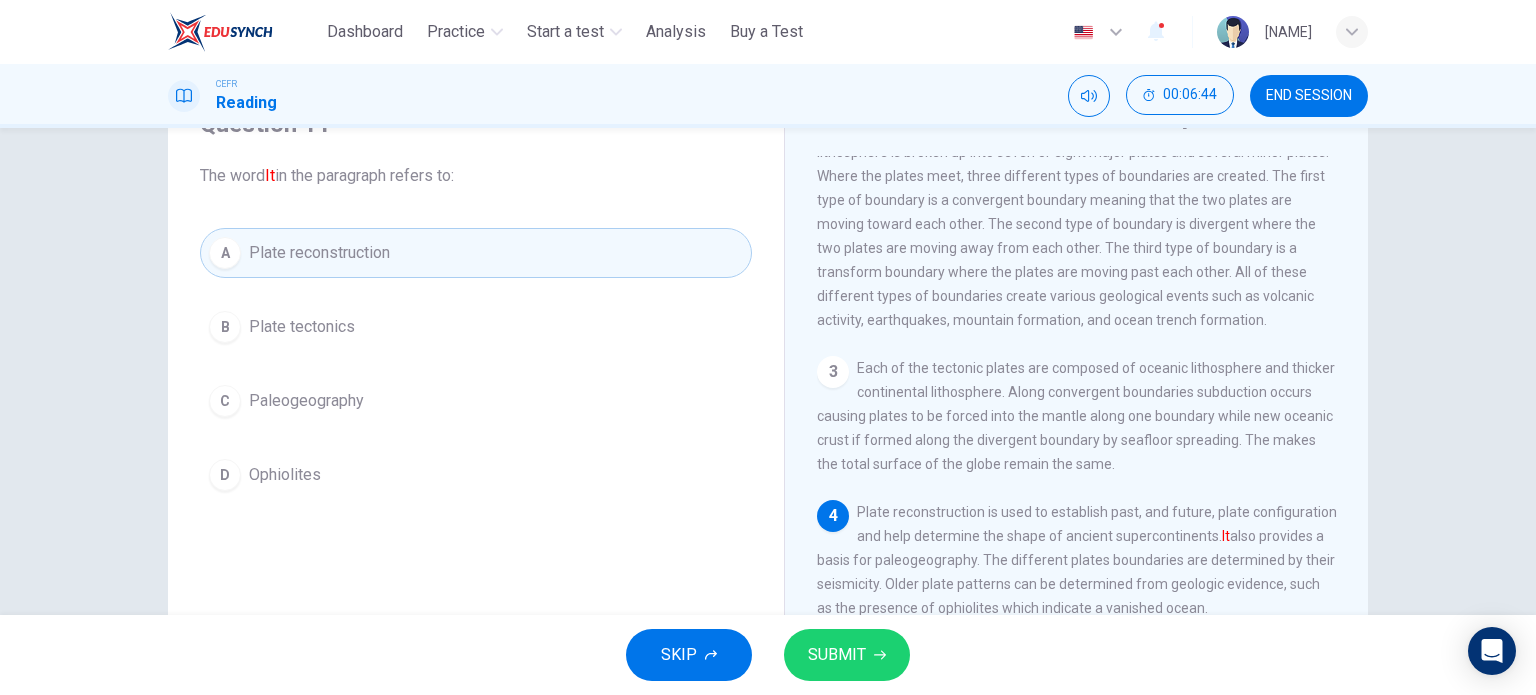 click on "SKIP SUBMIT" at bounding box center (768, 655) 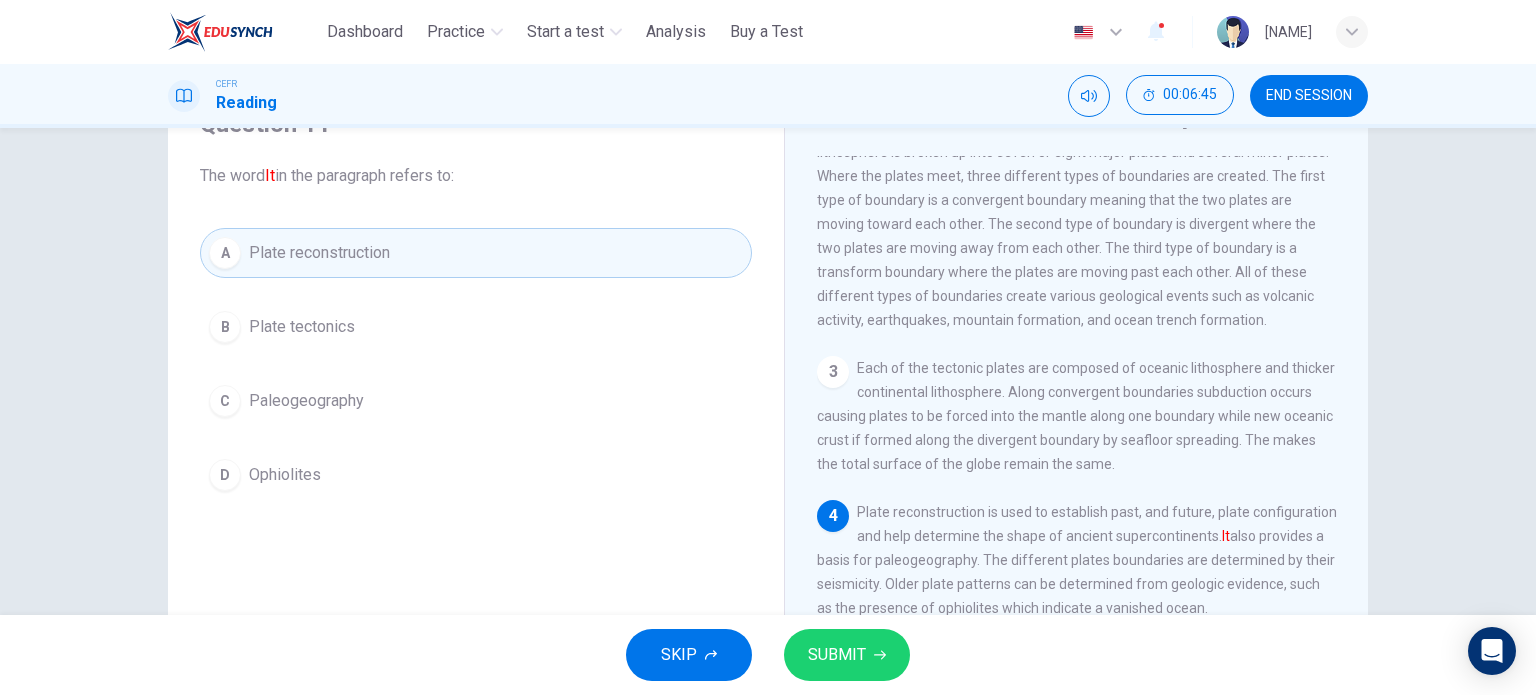 click on "SUBMIT" at bounding box center (837, 655) 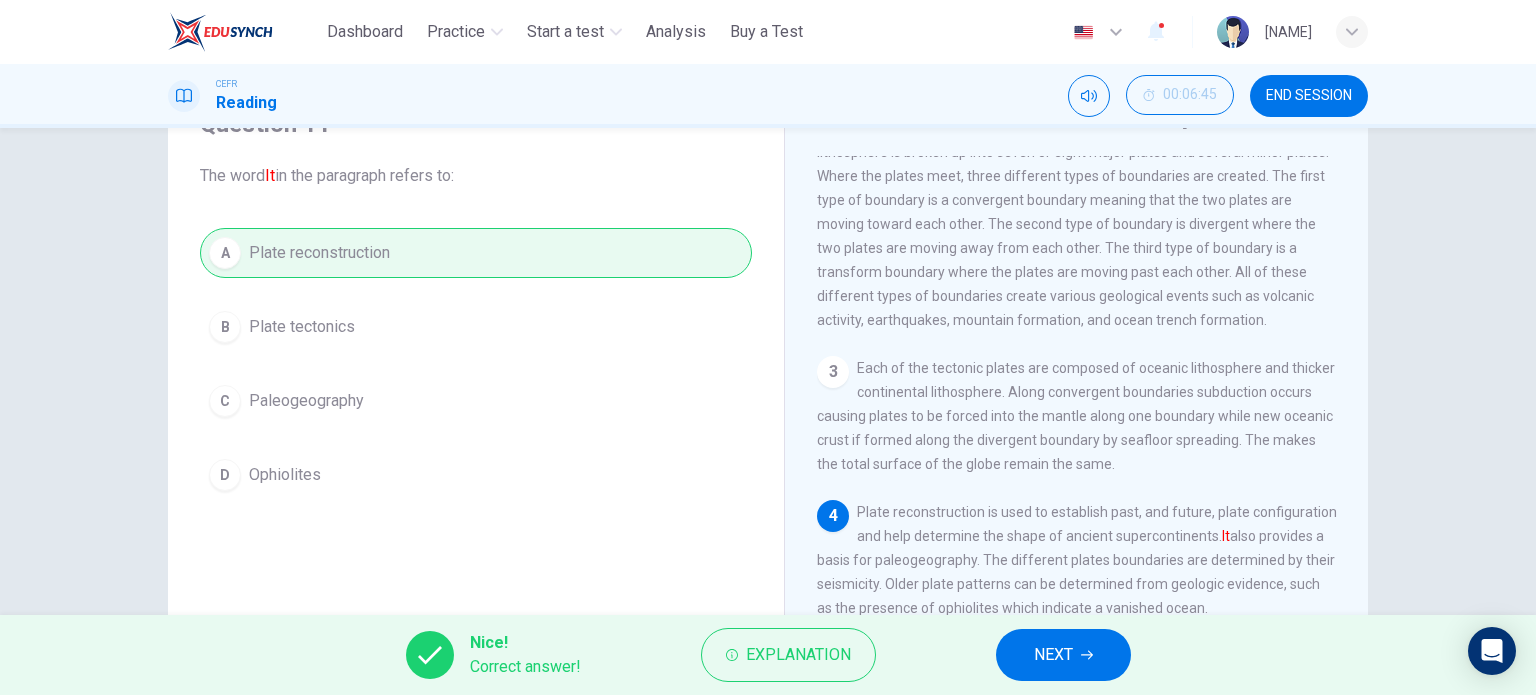 click on "NEXT" at bounding box center [1053, 655] 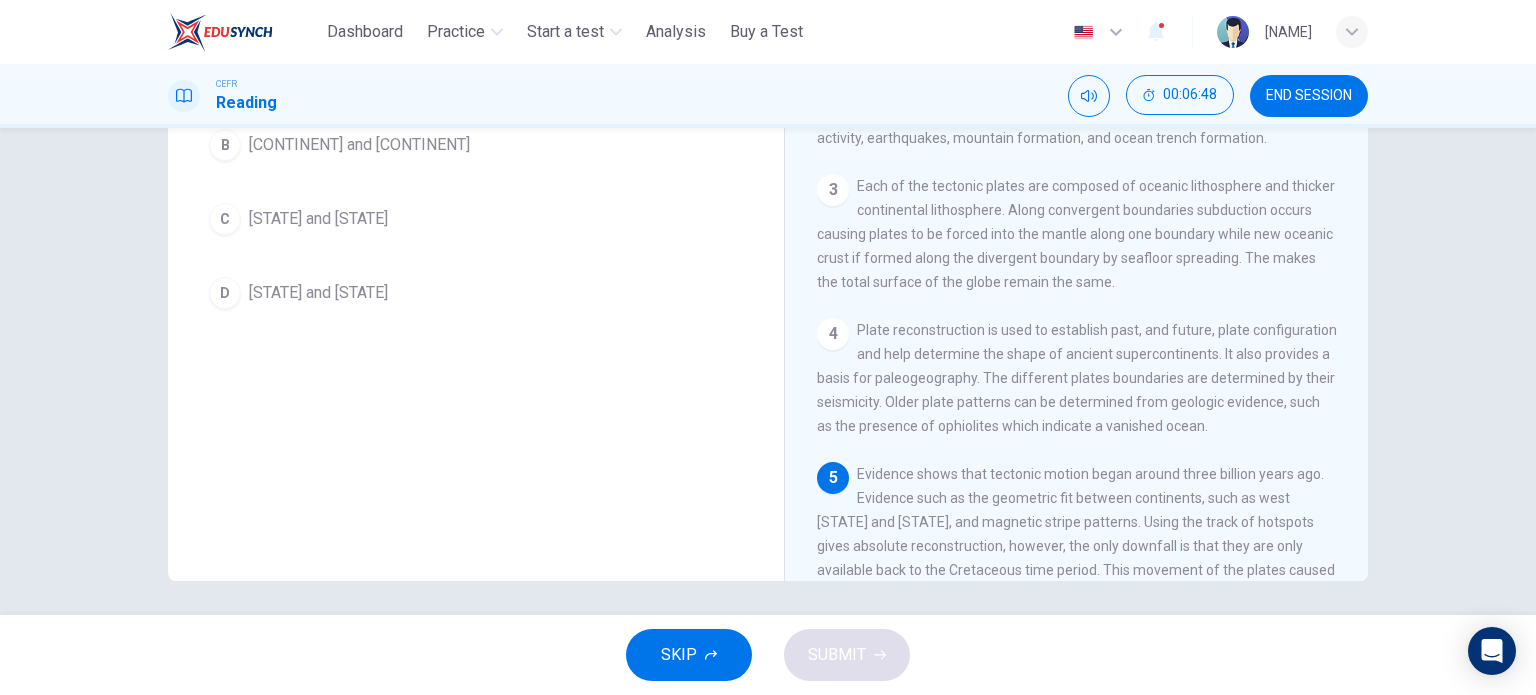 scroll, scrollTop: 288, scrollLeft: 0, axis: vertical 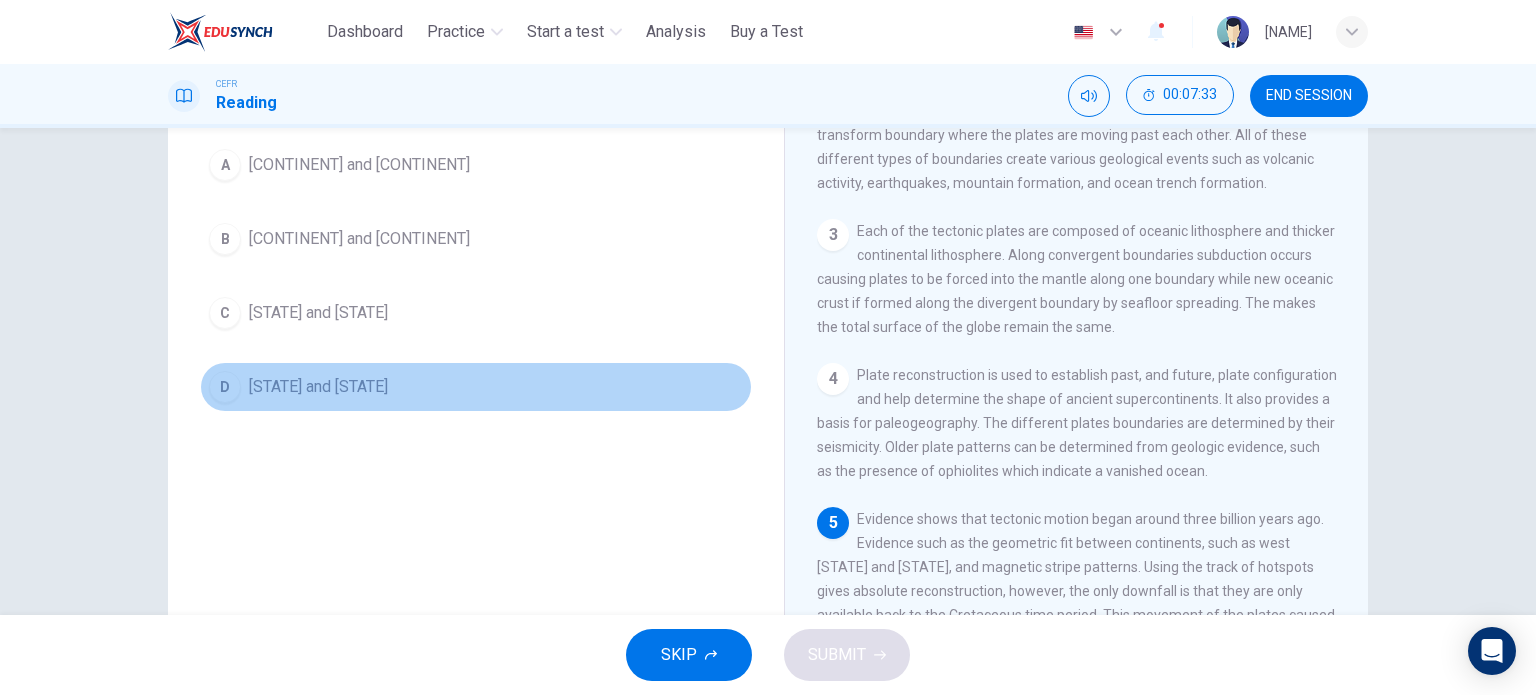 click on "D Africa and South America" at bounding box center (476, 387) 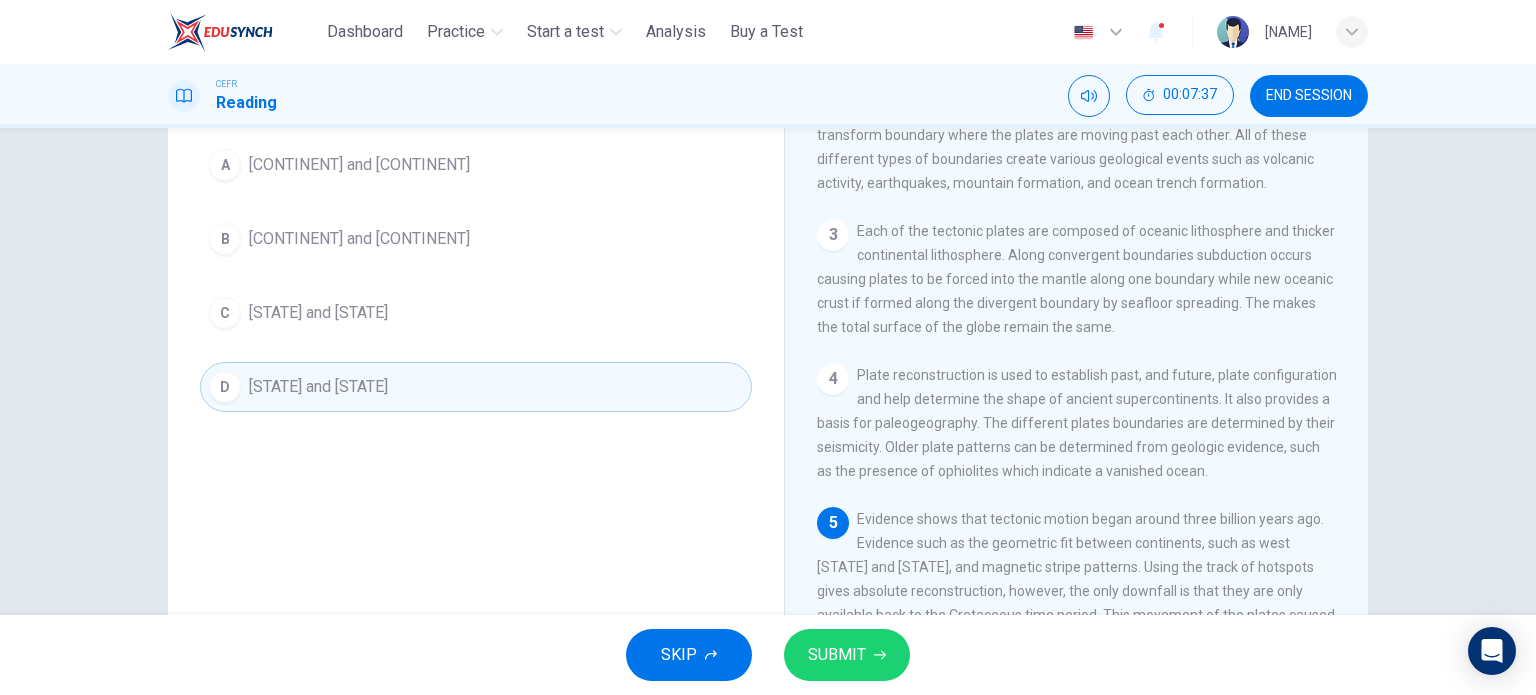 click on "SUBMIT" at bounding box center [847, 655] 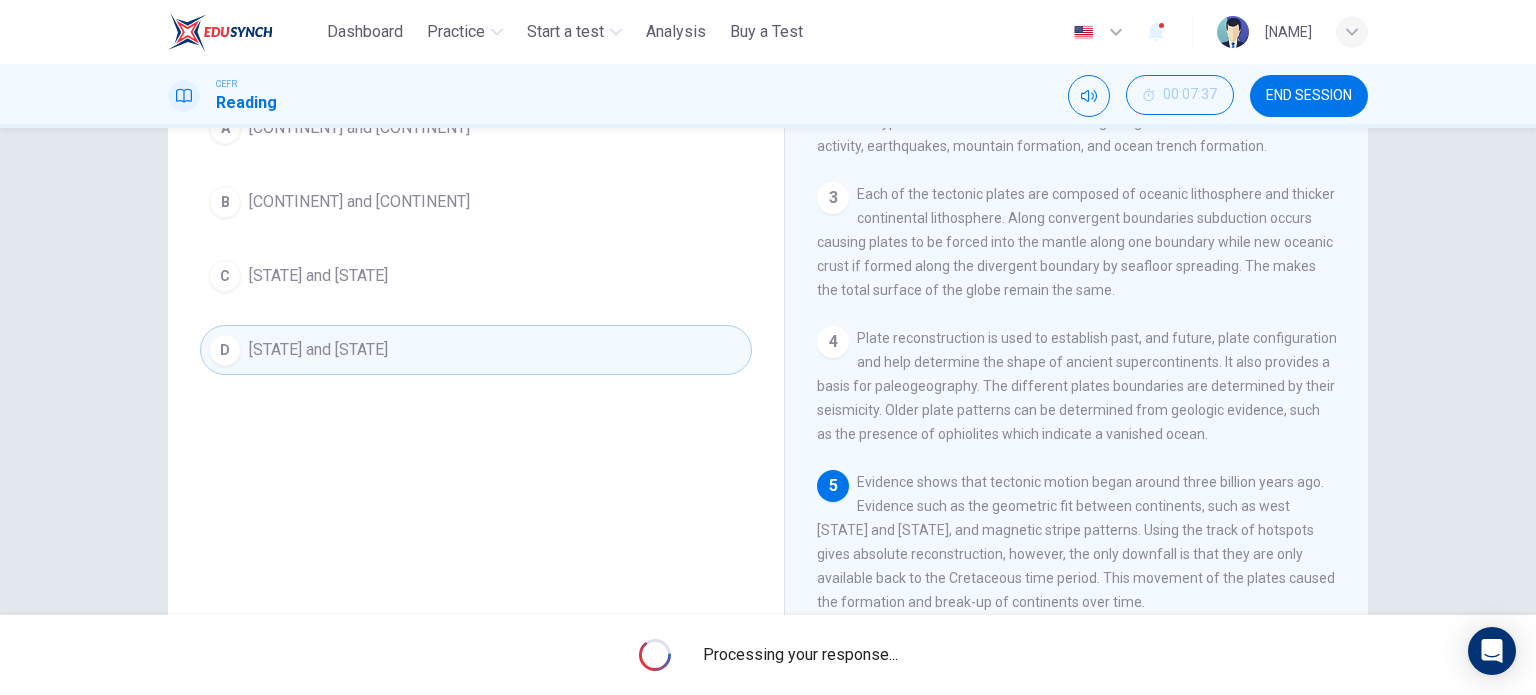 scroll, scrollTop: 288, scrollLeft: 0, axis: vertical 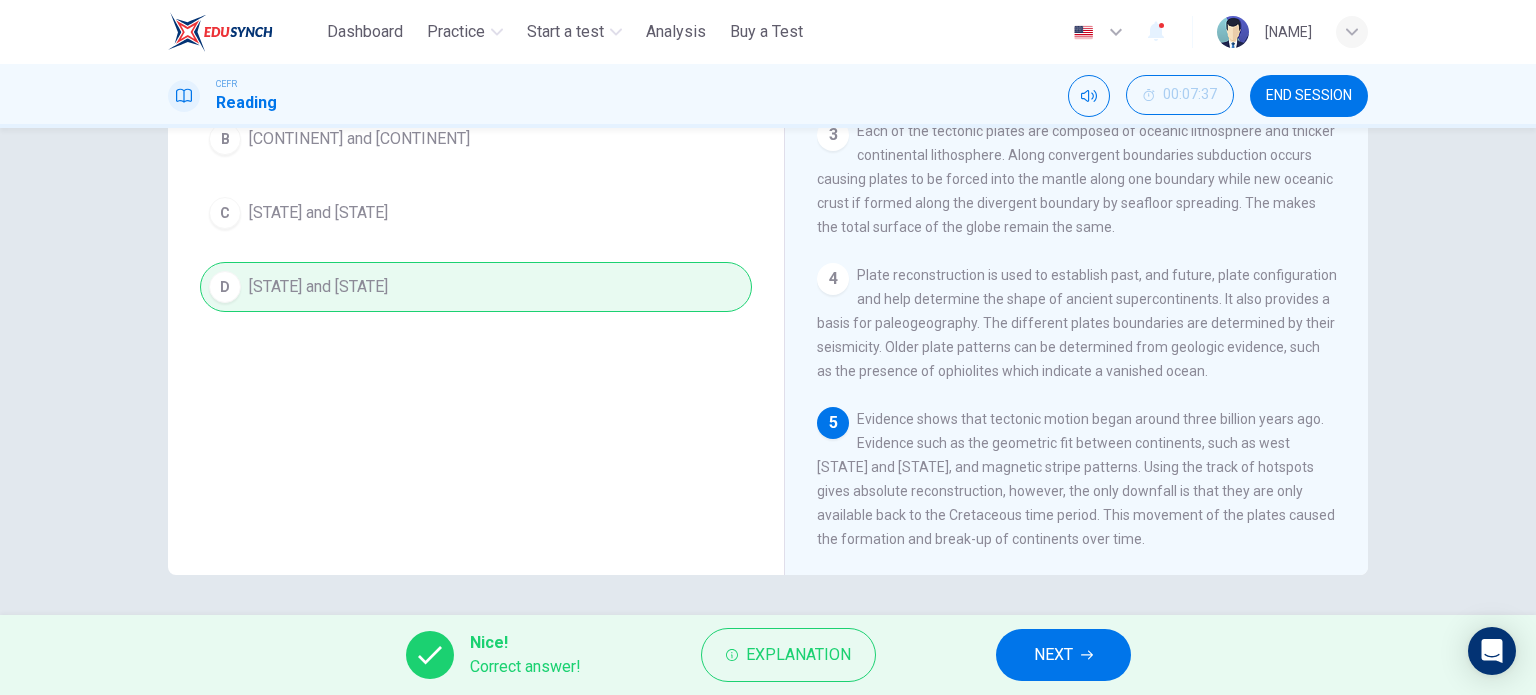 click on "NEXT" at bounding box center (1063, 655) 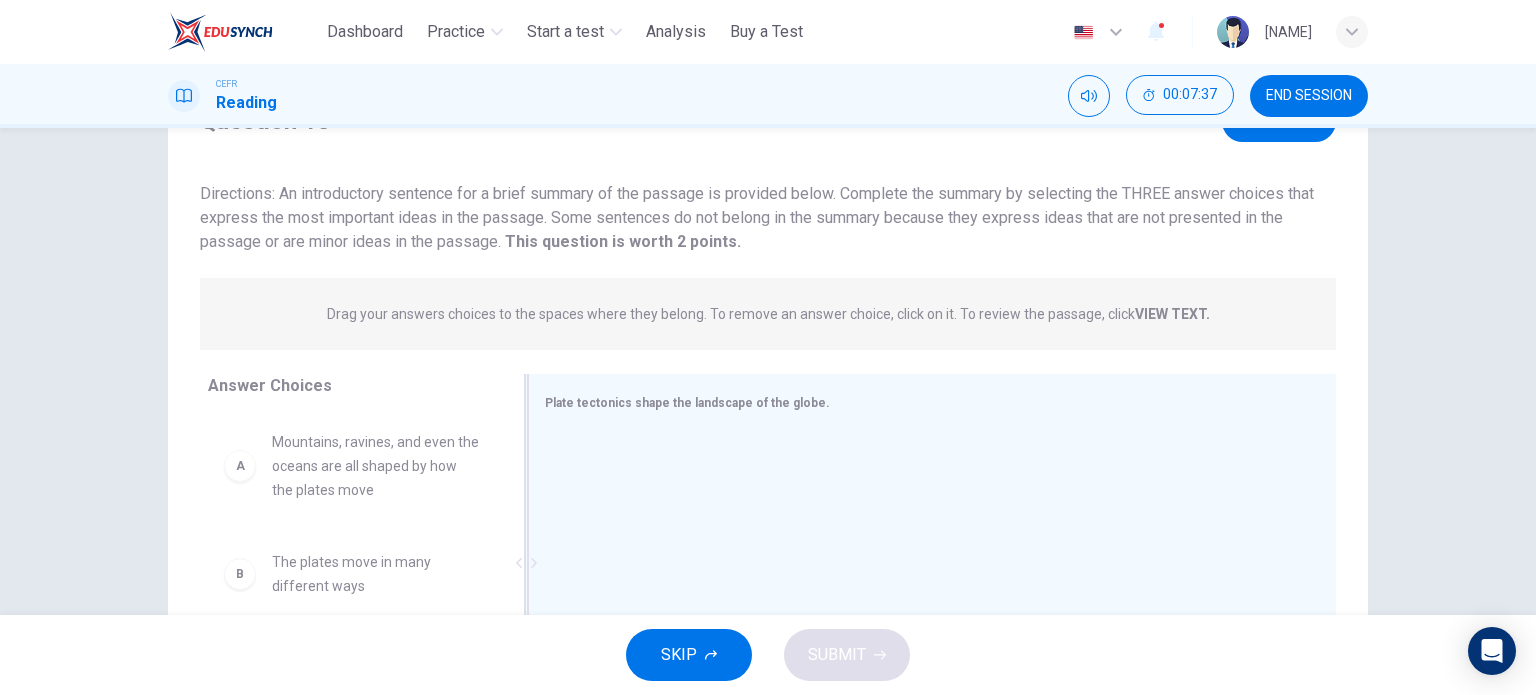 scroll, scrollTop: 88, scrollLeft: 0, axis: vertical 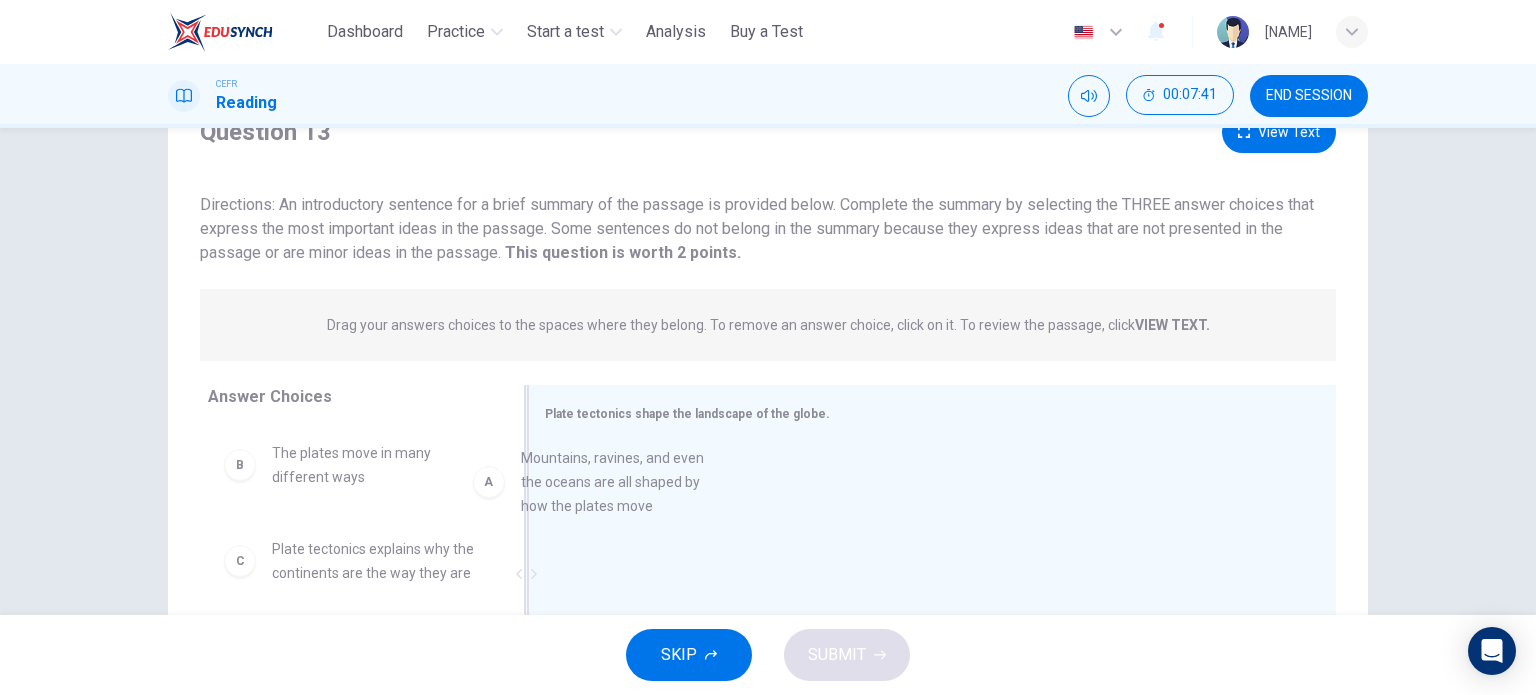 drag, startPoint x: 375, startPoint y: 463, endPoint x: 640, endPoint y: 467, distance: 265.03018 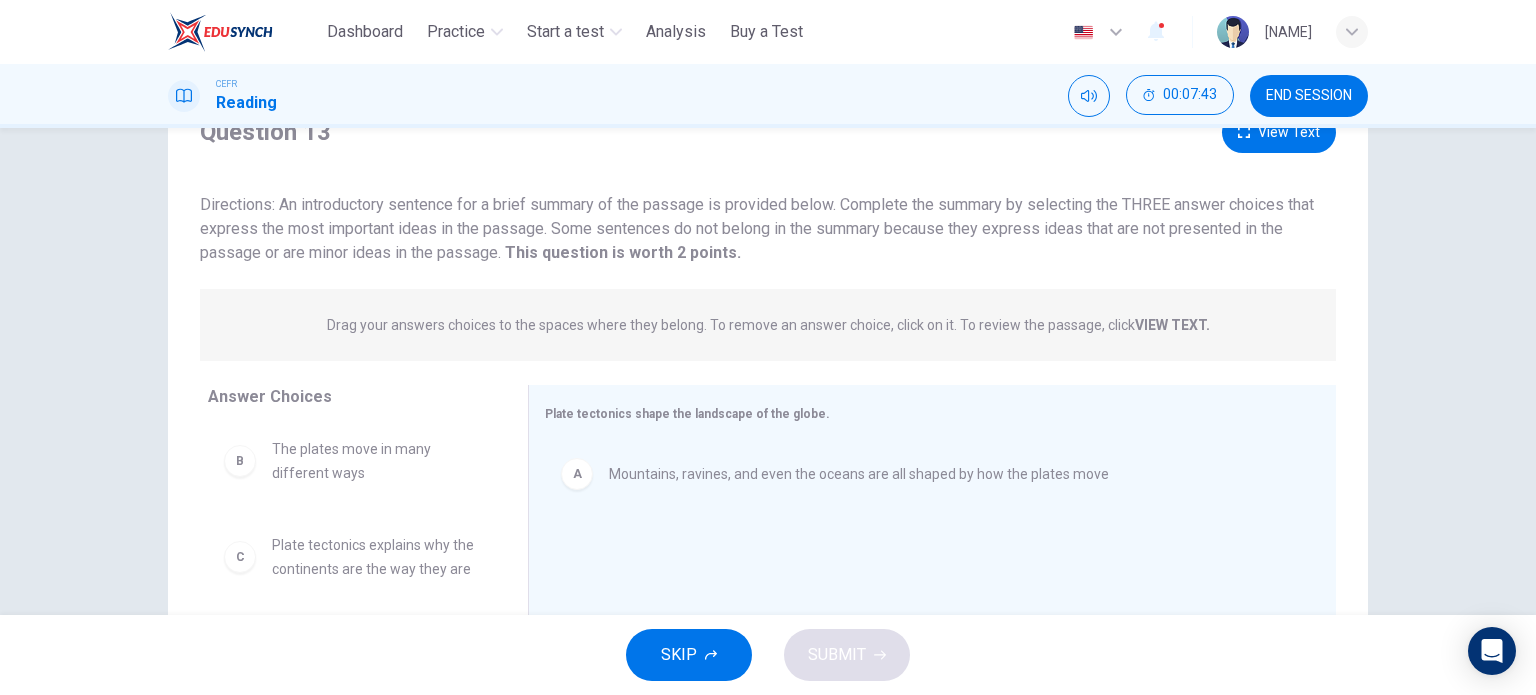 scroll, scrollTop: 0, scrollLeft: 0, axis: both 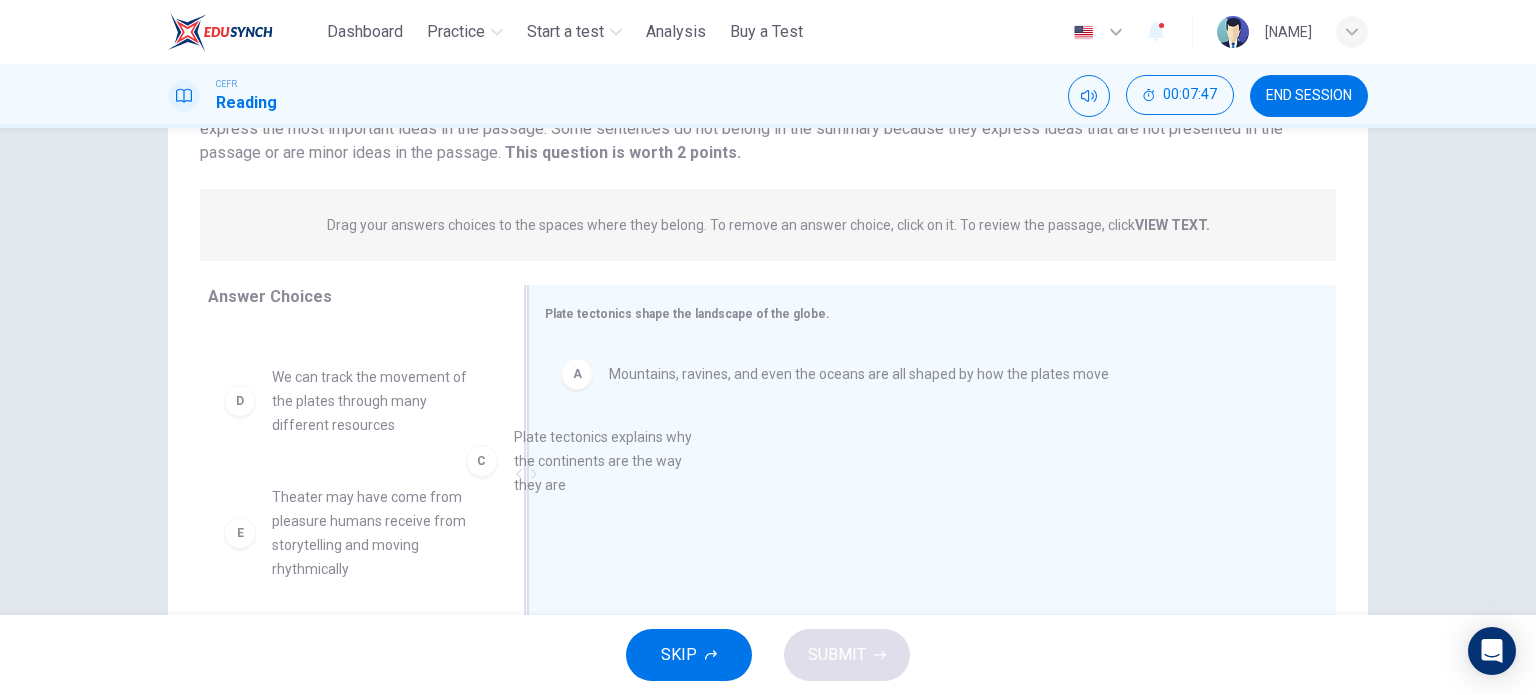 drag, startPoint x: 448, startPoint y: 370, endPoint x: 681, endPoint y: 455, distance: 248.02016 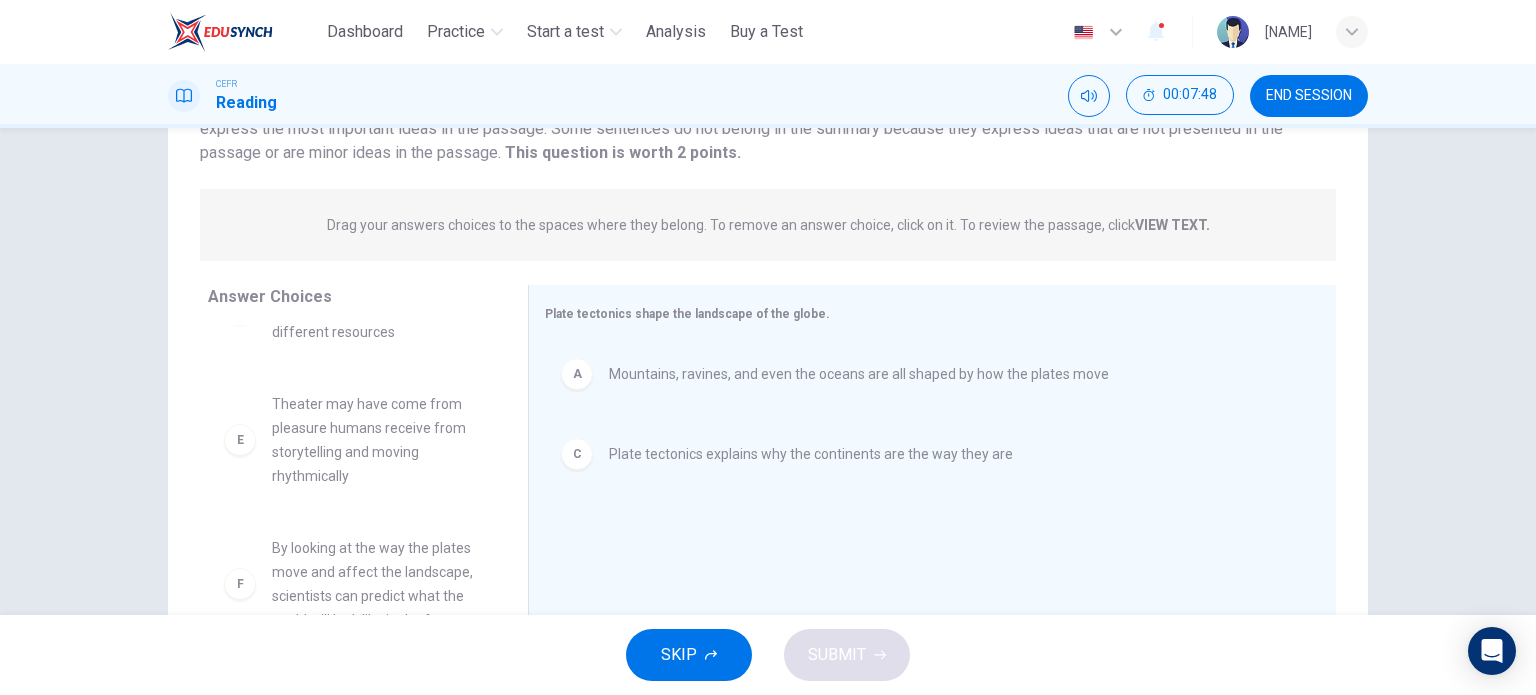 scroll, scrollTop: 180, scrollLeft: 0, axis: vertical 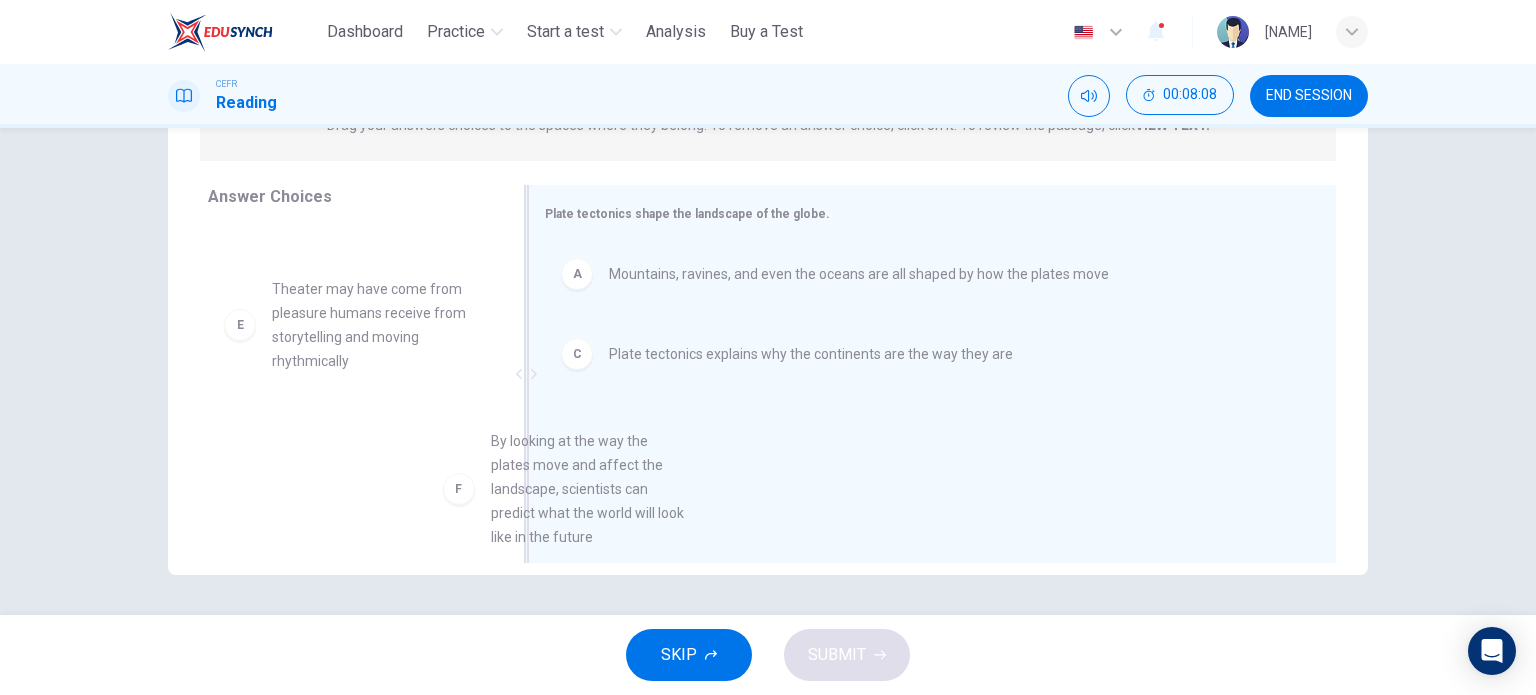 drag, startPoint x: 448, startPoint y: 458, endPoint x: 696, endPoint y: 467, distance: 248.16325 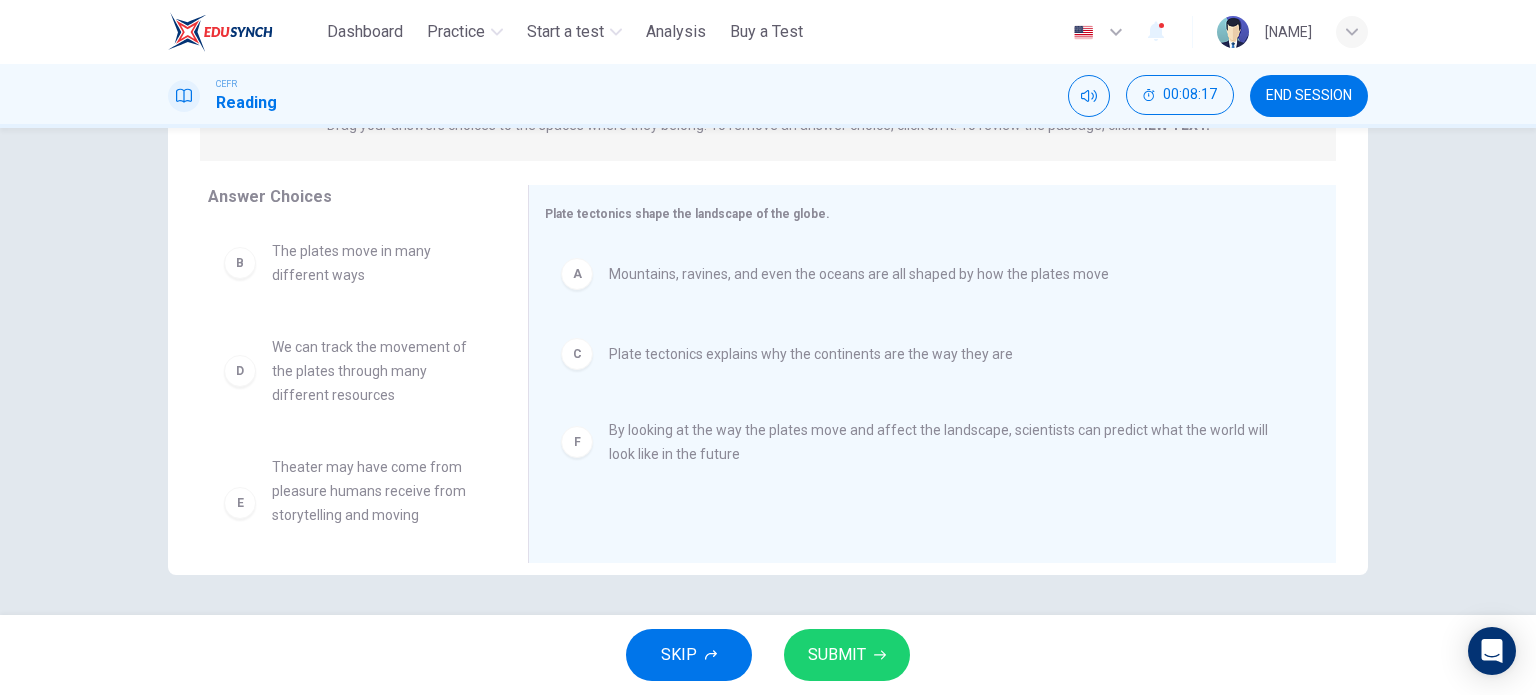 scroll, scrollTop: 0, scrollLeft: 0, axis: both 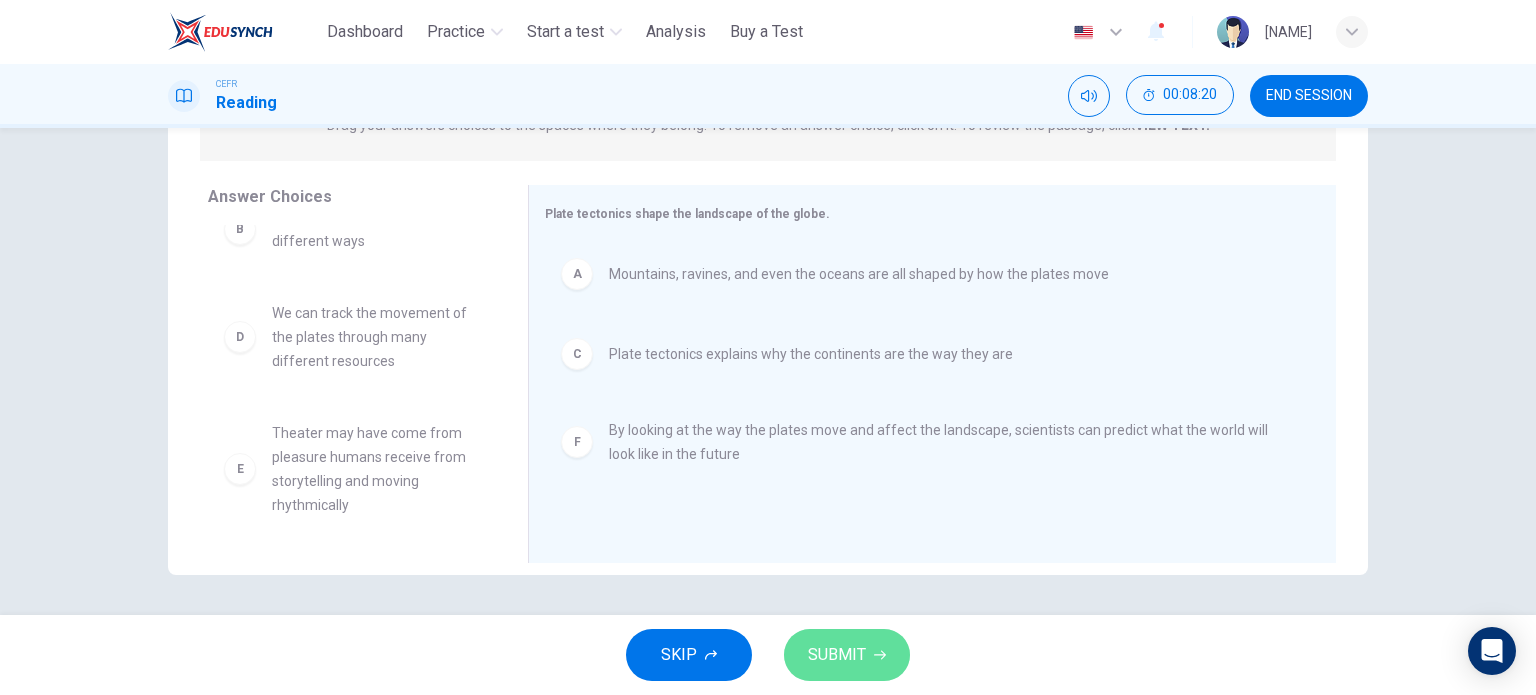 click on "SUBMIT" at bounding box center (837, 655) 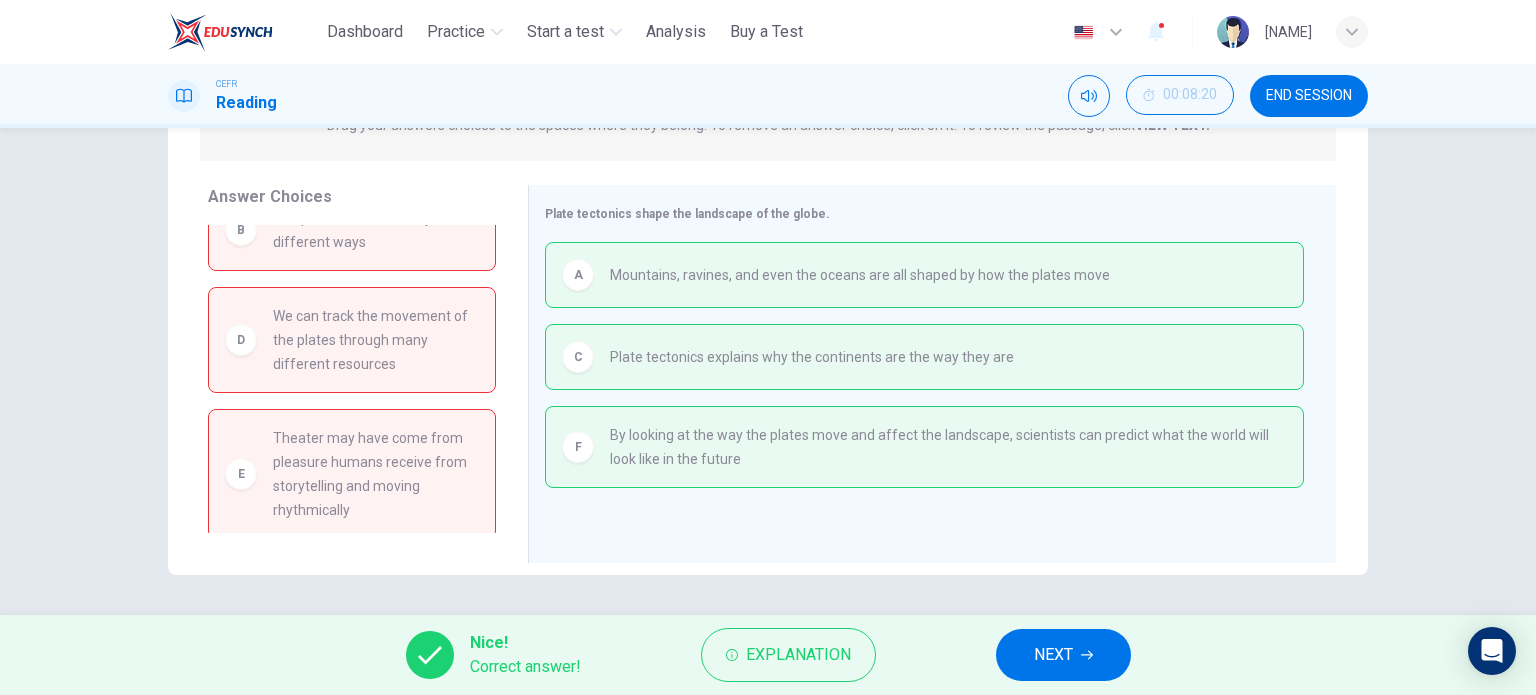 click on "NEXT" at bounding box center (1063, 655) 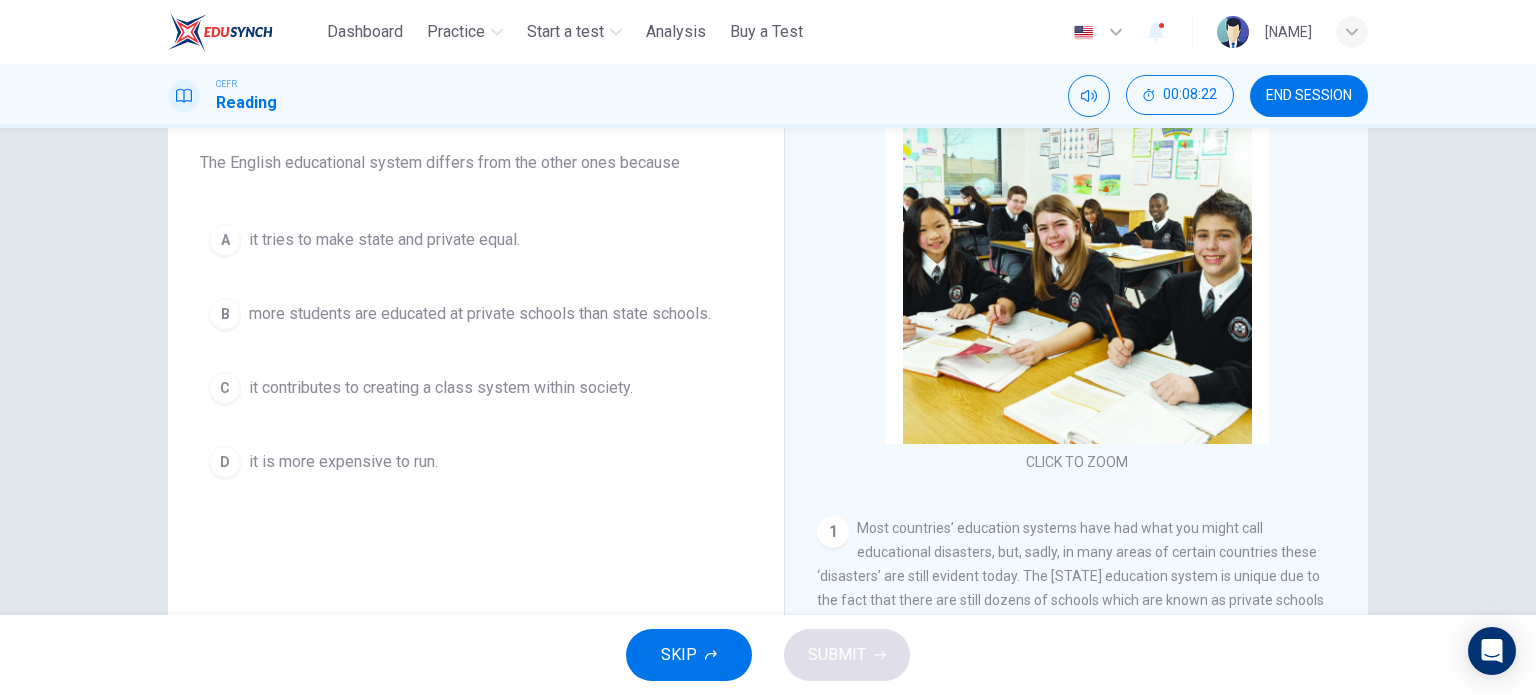 scroll, scrollTop: 100, scrollLeft: 0, axis: vertical 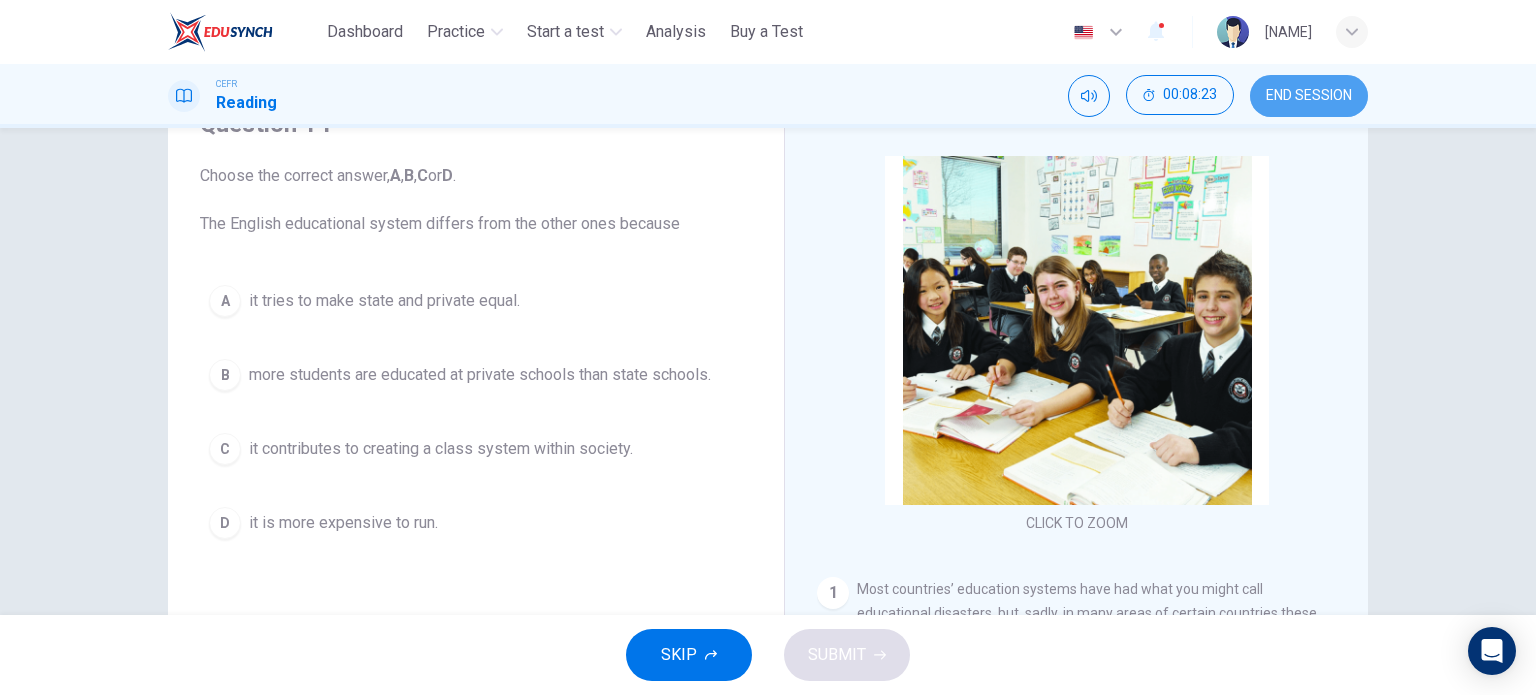 click on "END SESSION" at bounding box center (1309, 96) 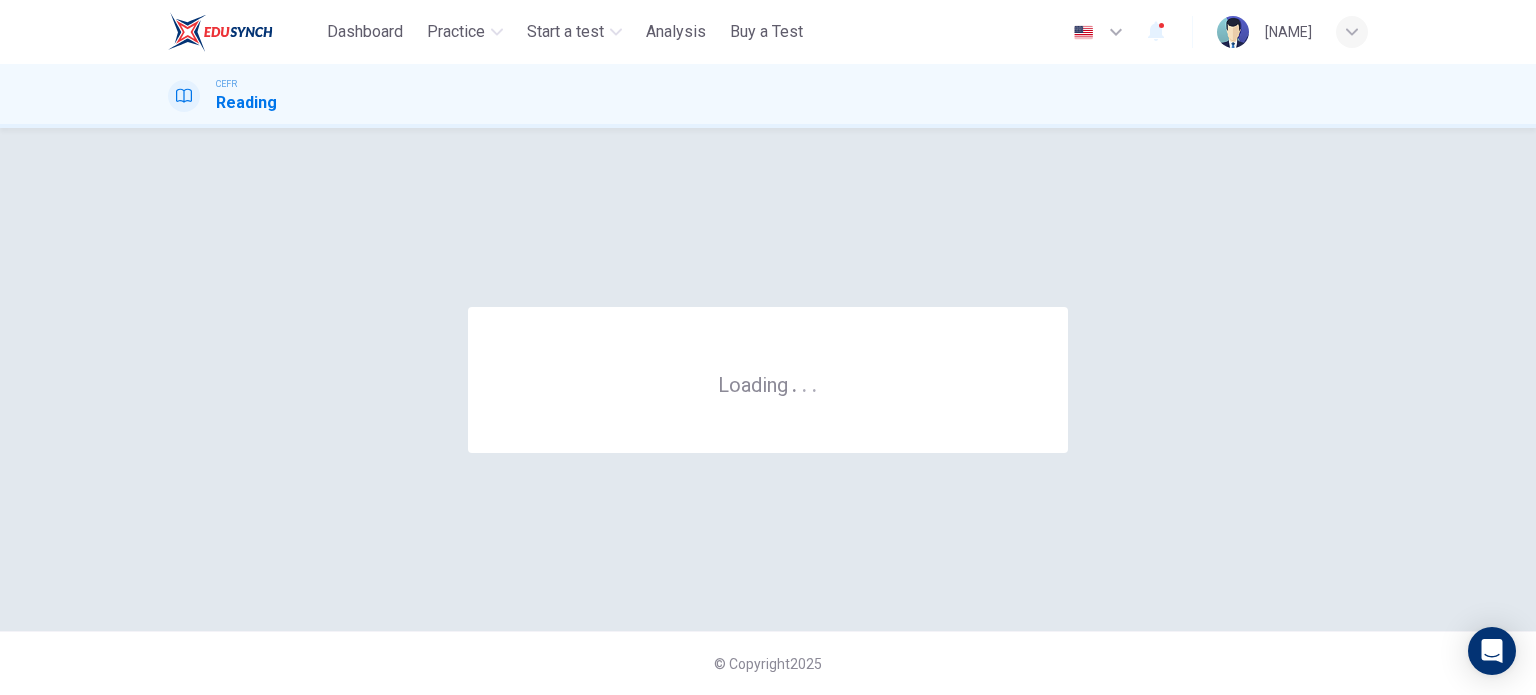 scroll, scrollTop: 0, scrollLeft: 0, axis: both 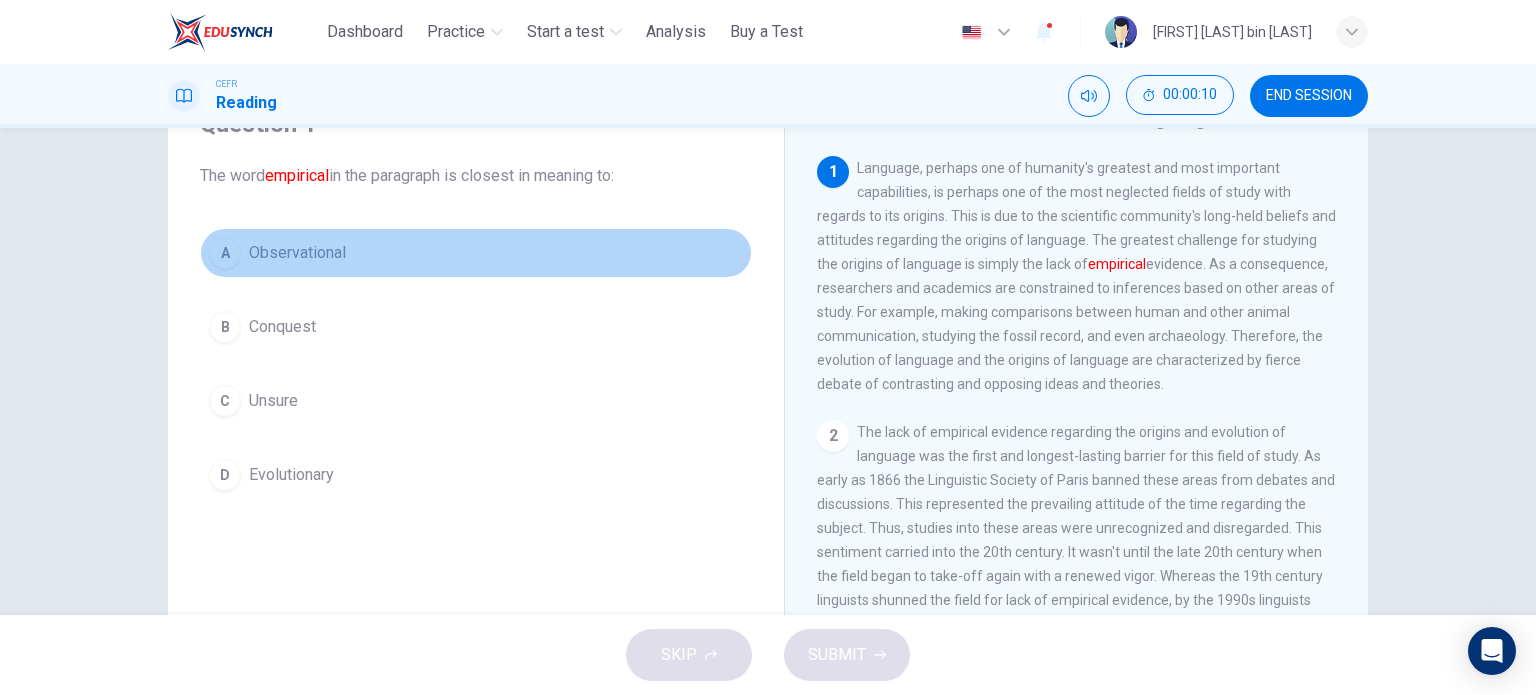 click on "A Observational" at bounding box center (476, 253) 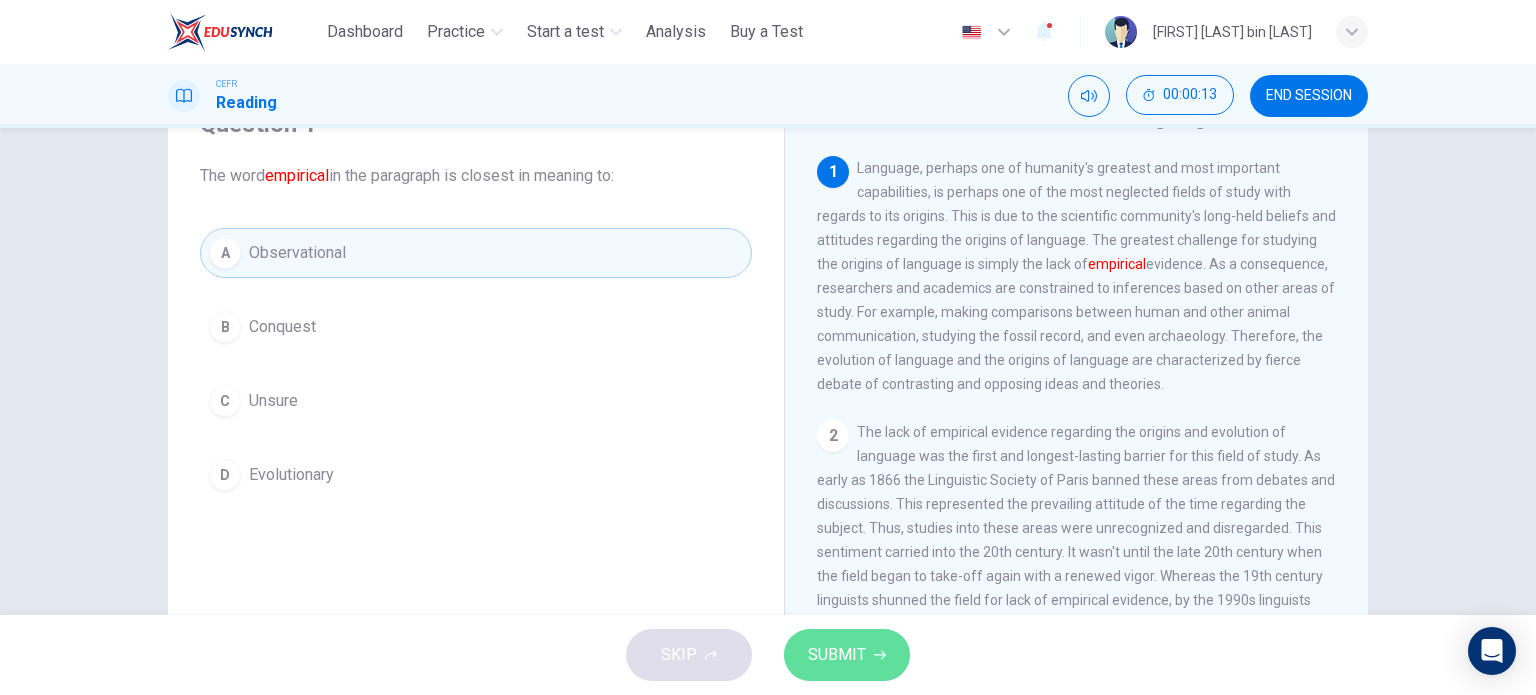 click on "SUBMIT" at bounding box center (837, 655) 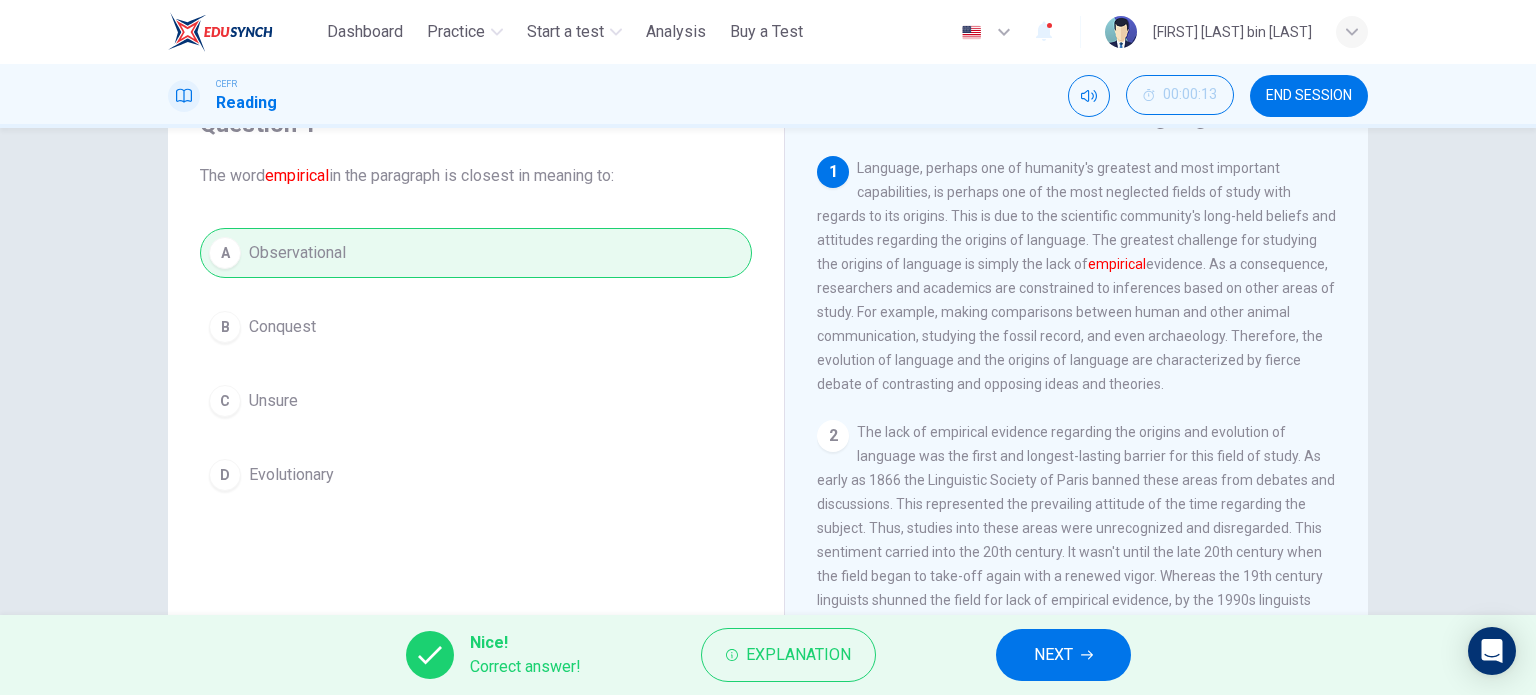 click on "NEXT" at bounding box center (1053, 655) 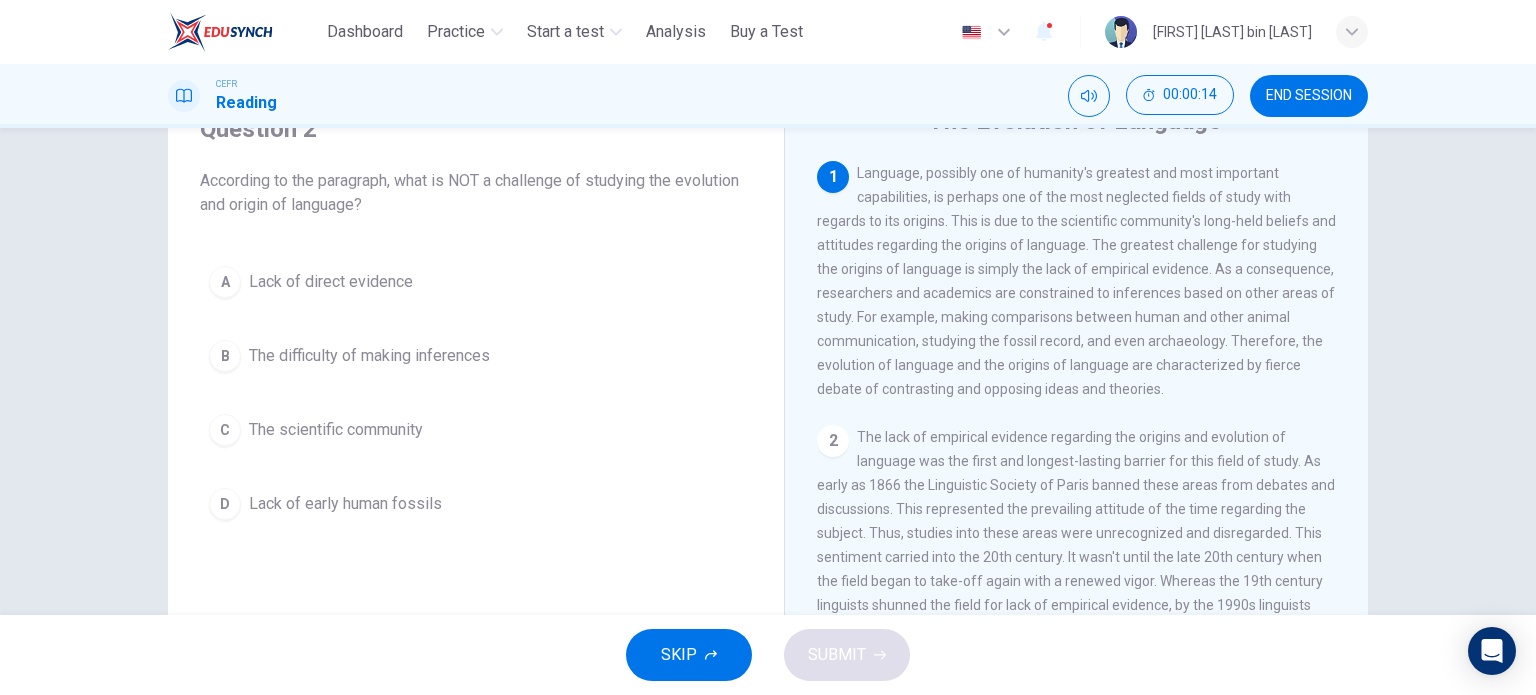 scroll, scrollTop: 100, scrollLeft: 0, axis: vertical 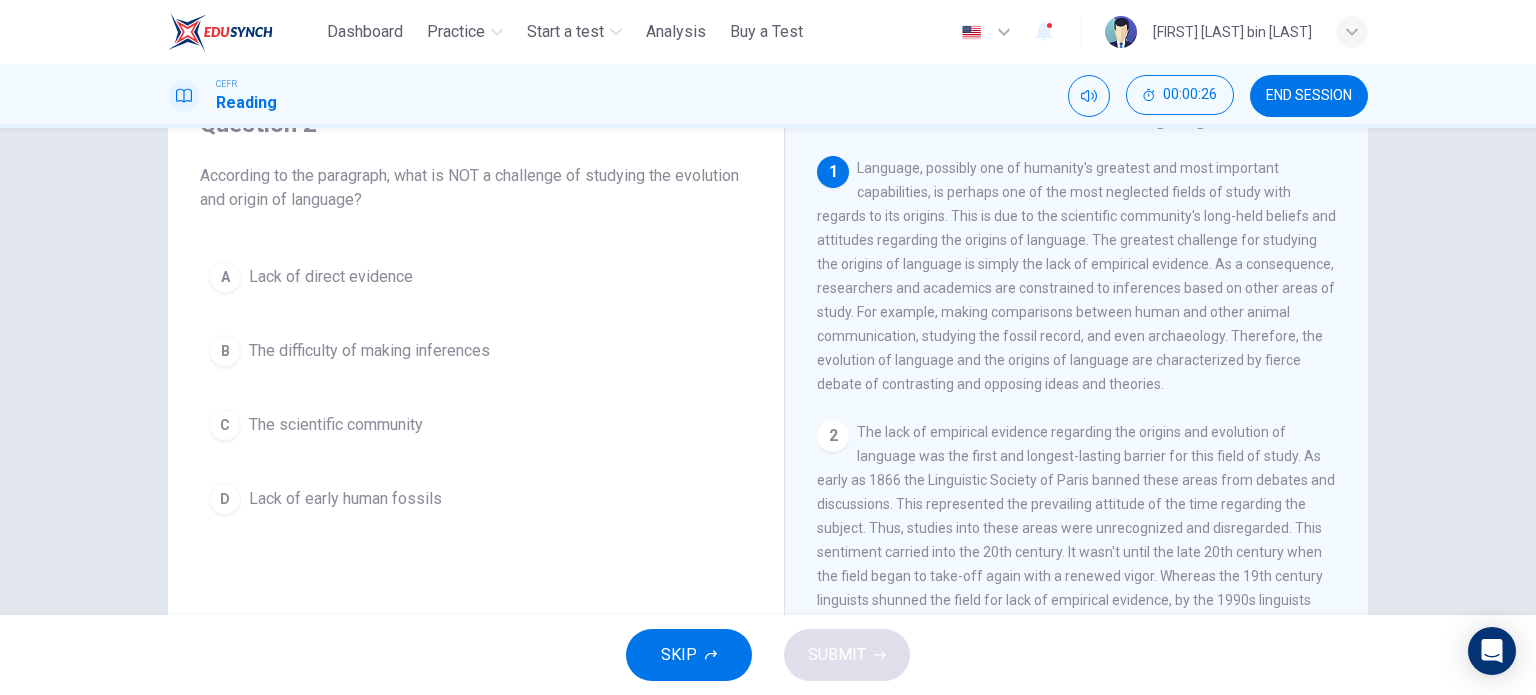 click on "D Lack of early human fossils" at bounding box center (476, 499) 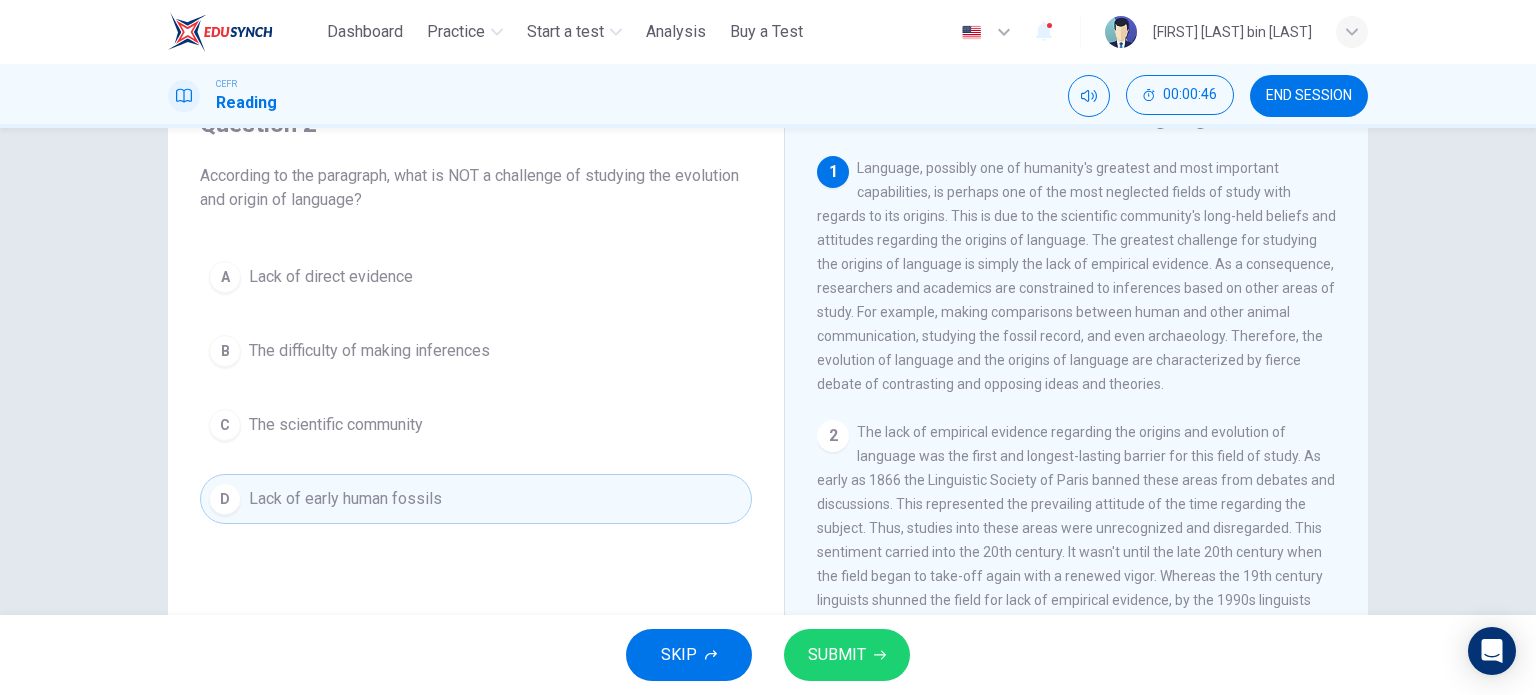 click at bounding box center (880, 655) 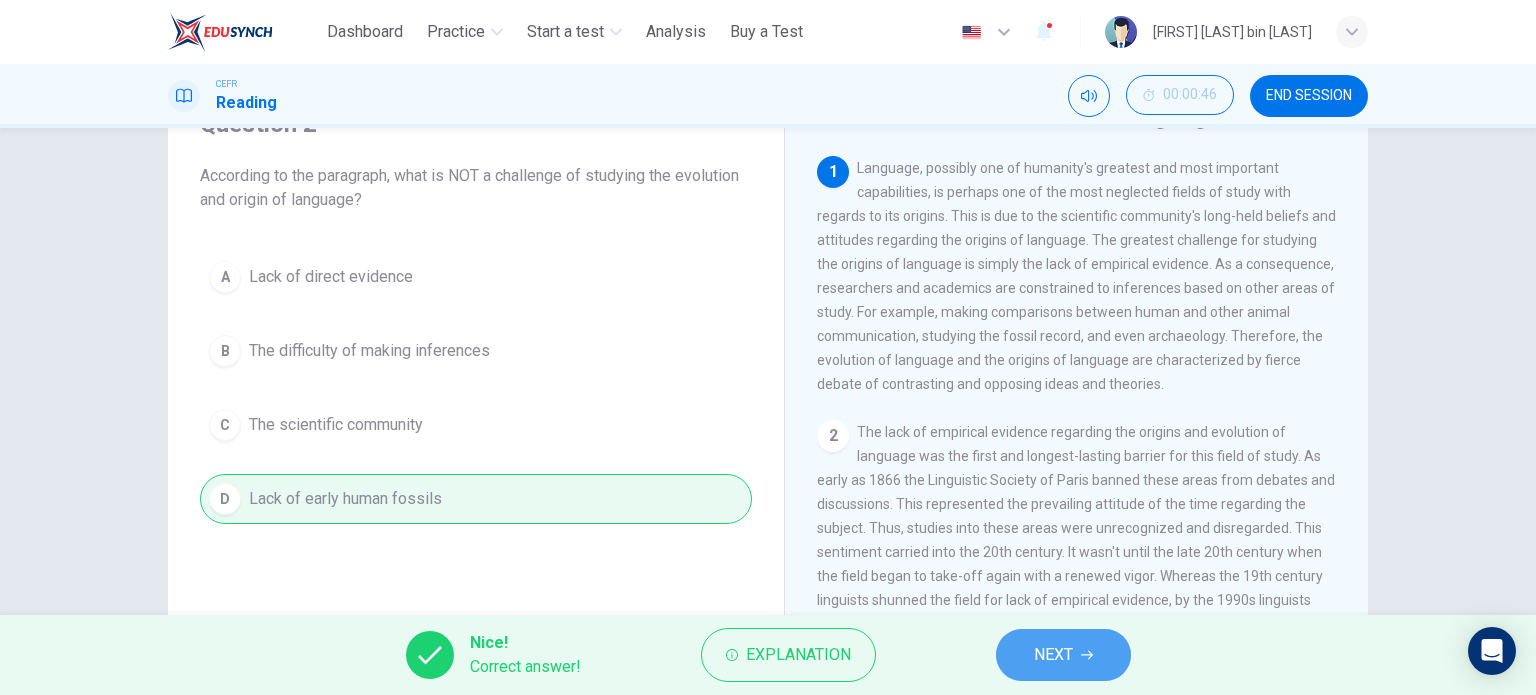 click on "NEXT" at bounding box center (1063, 655) 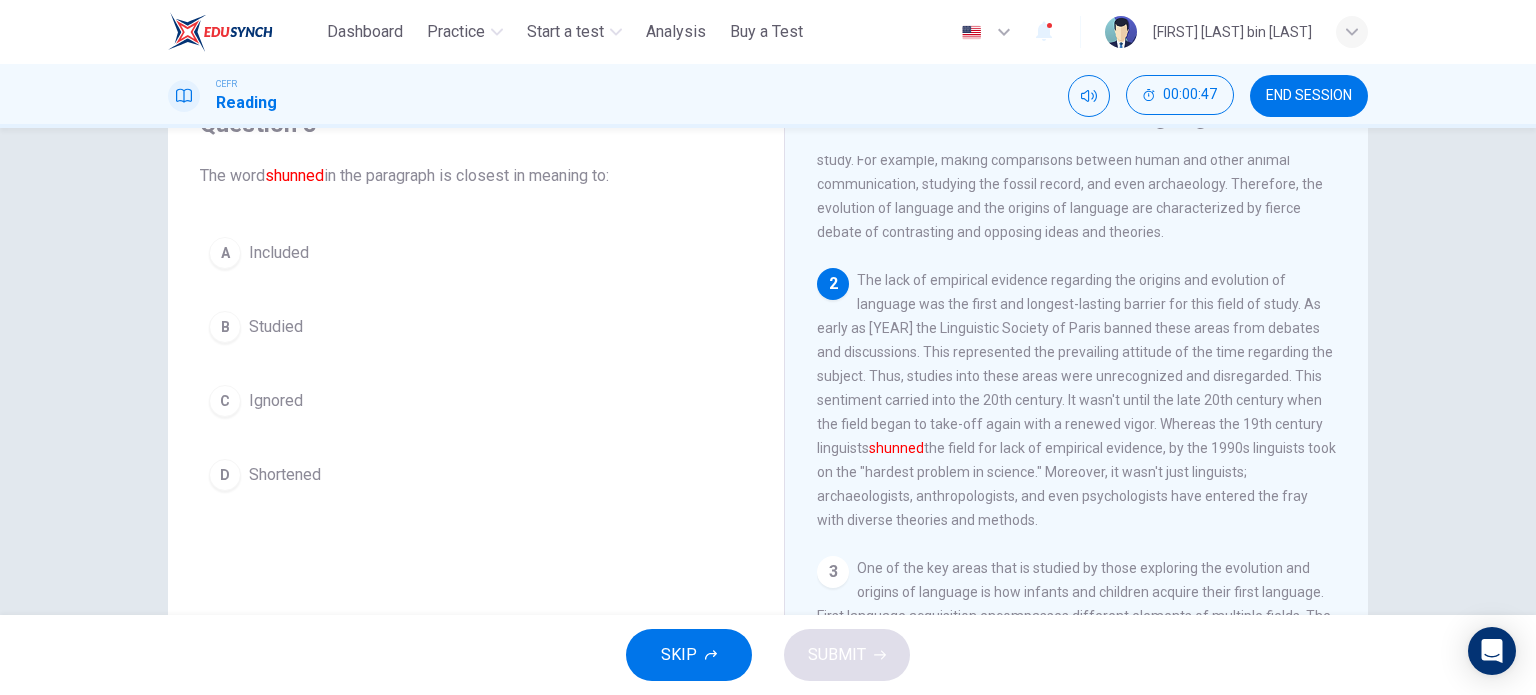 scroll, scrollTop: 200, scrollLeft: 0, axis: vertical 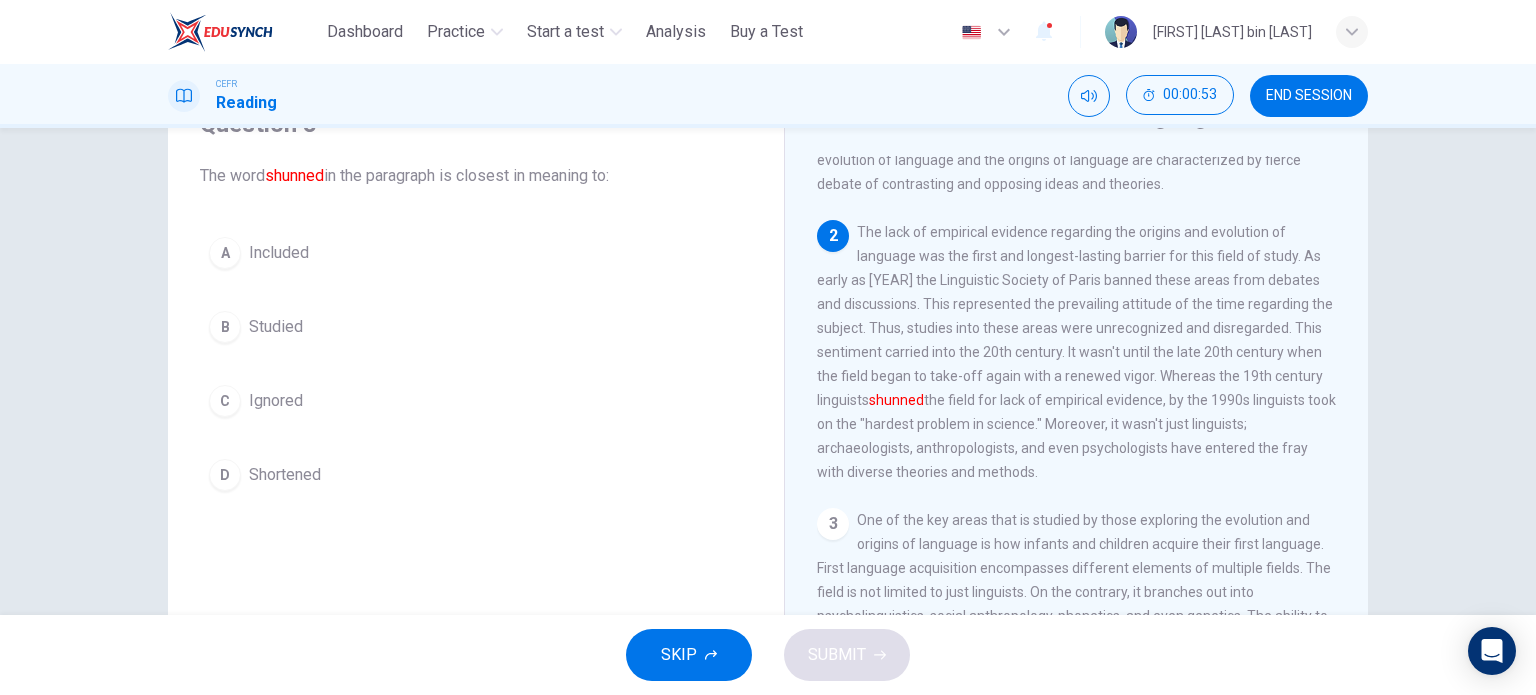 click on "A Included B Studied C Ignored D Shortened" at bounding box center [476, 364] 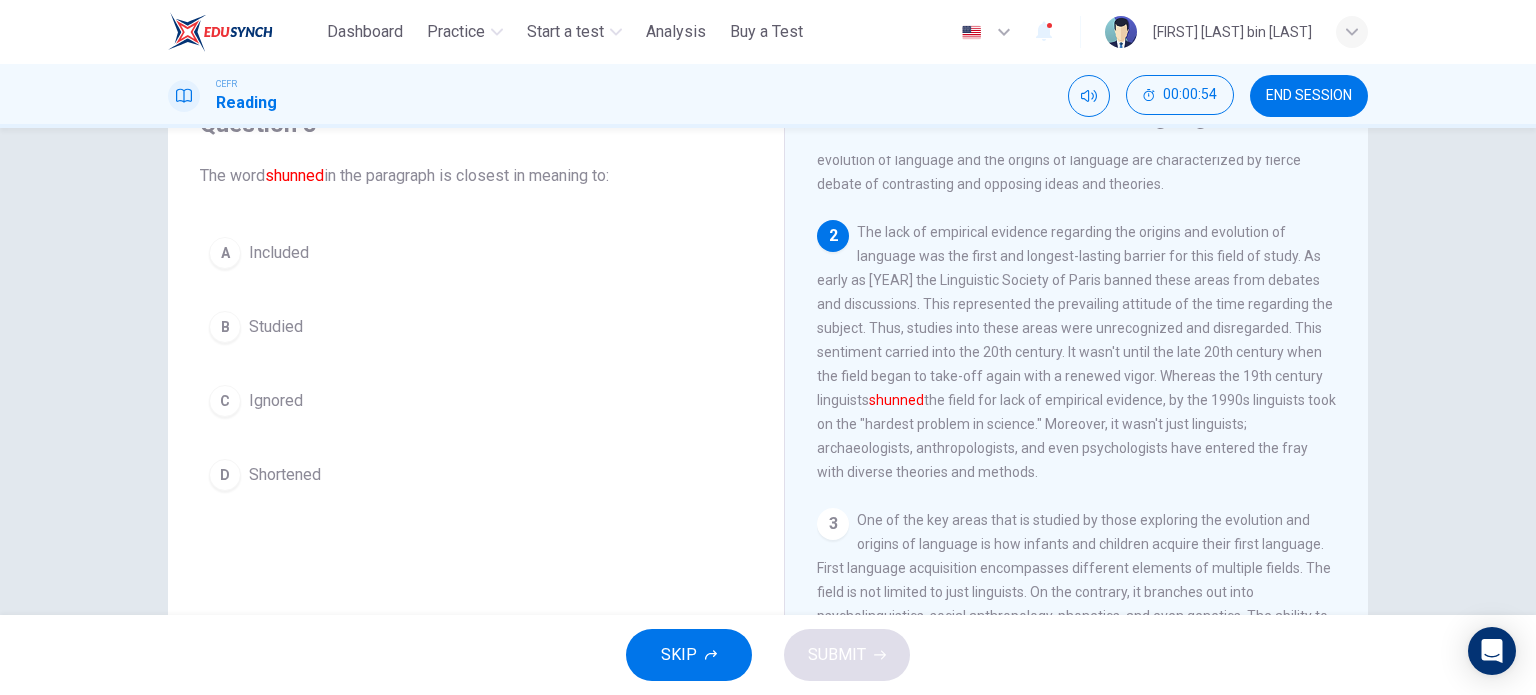 click on "C Ignored" at bounding box center (476, 401) 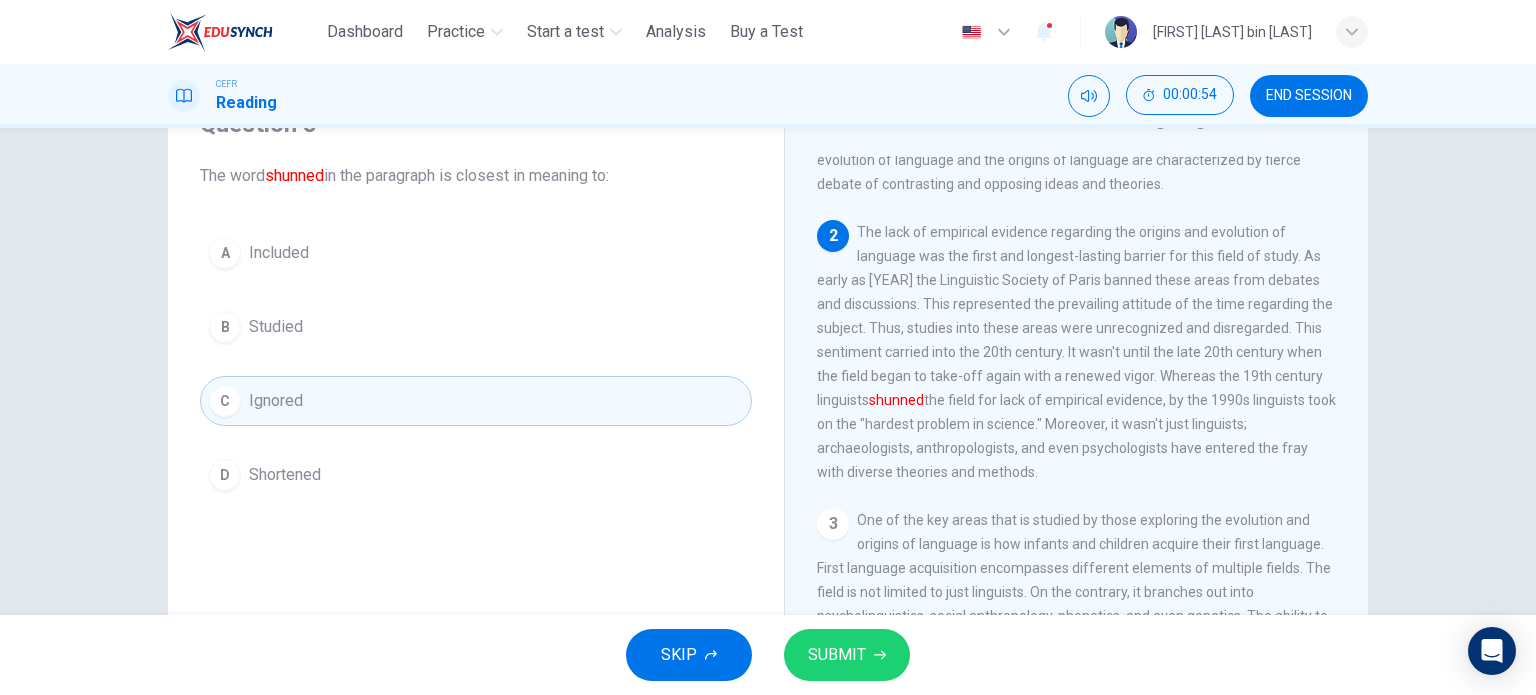 click on "SUBMIT" at bounding box center [847, 655] 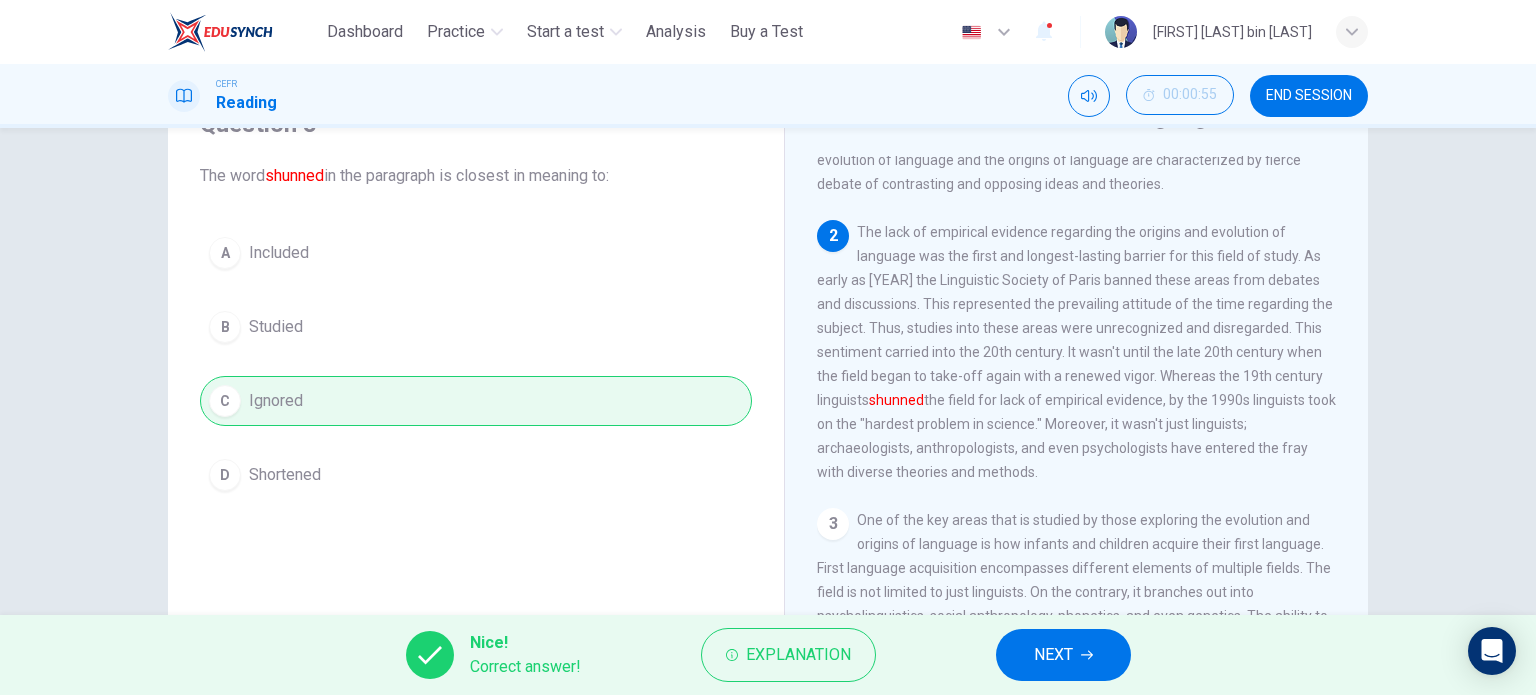 click on "NEXT" at bounding box center (1063, 655) 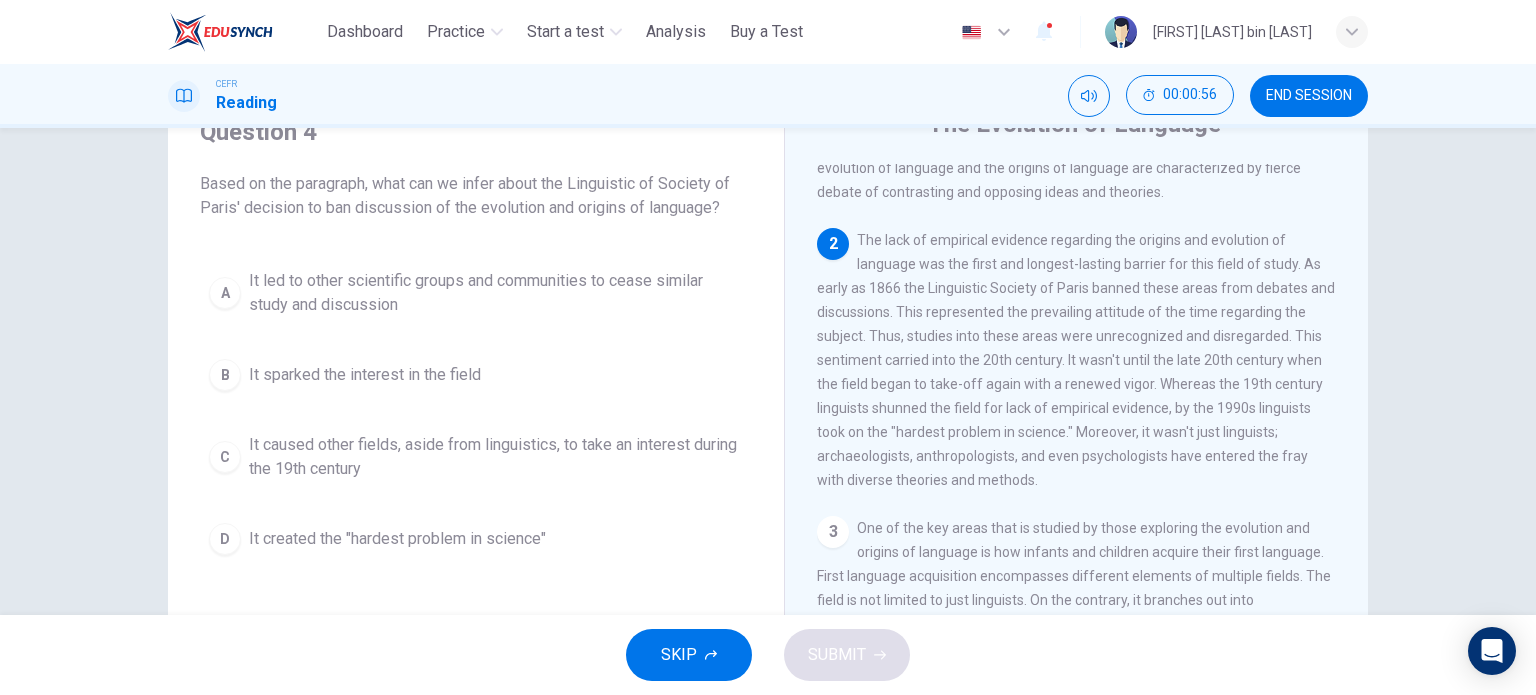 scroll, scrollTop: 100, scrollLeft: 0, axis: vertical 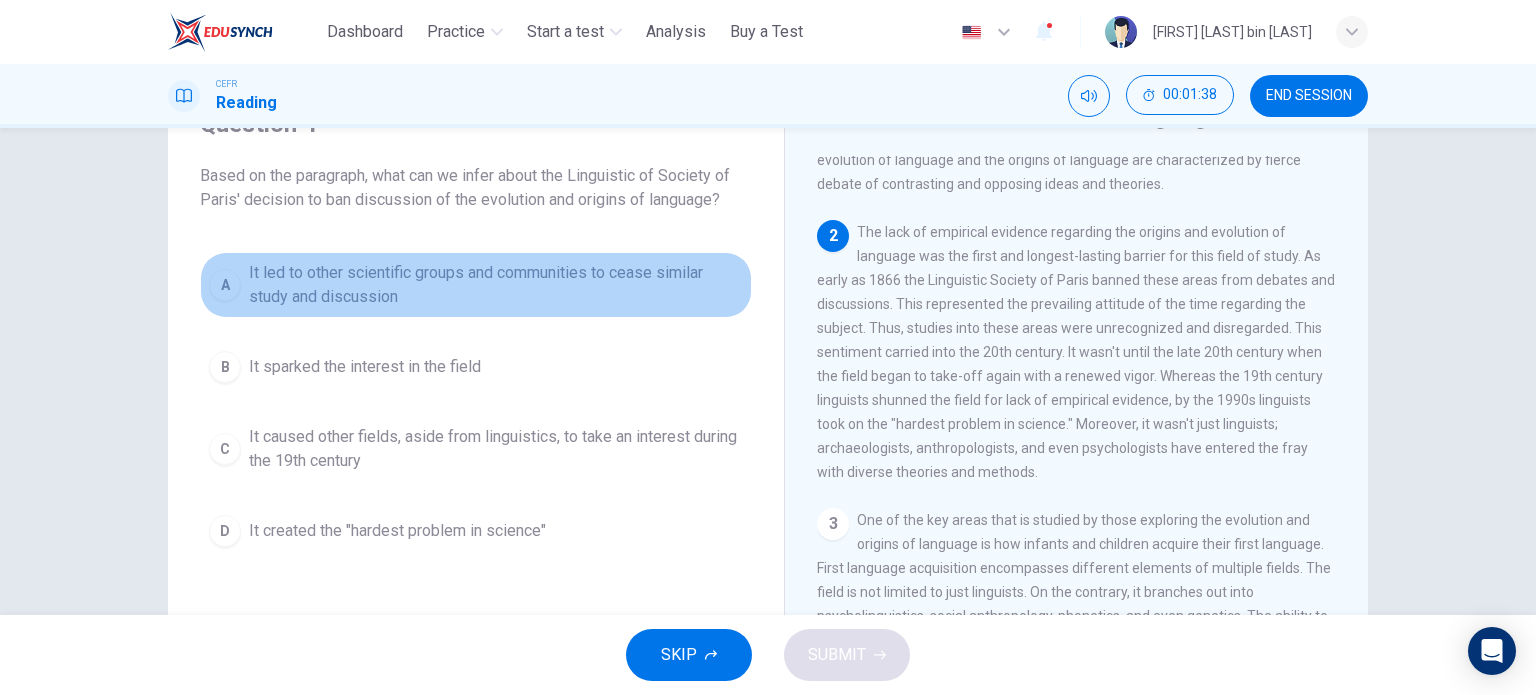 click on "It led to other scientific groups and communities to cease similar study and discussion" at bounding box center (496, 285) 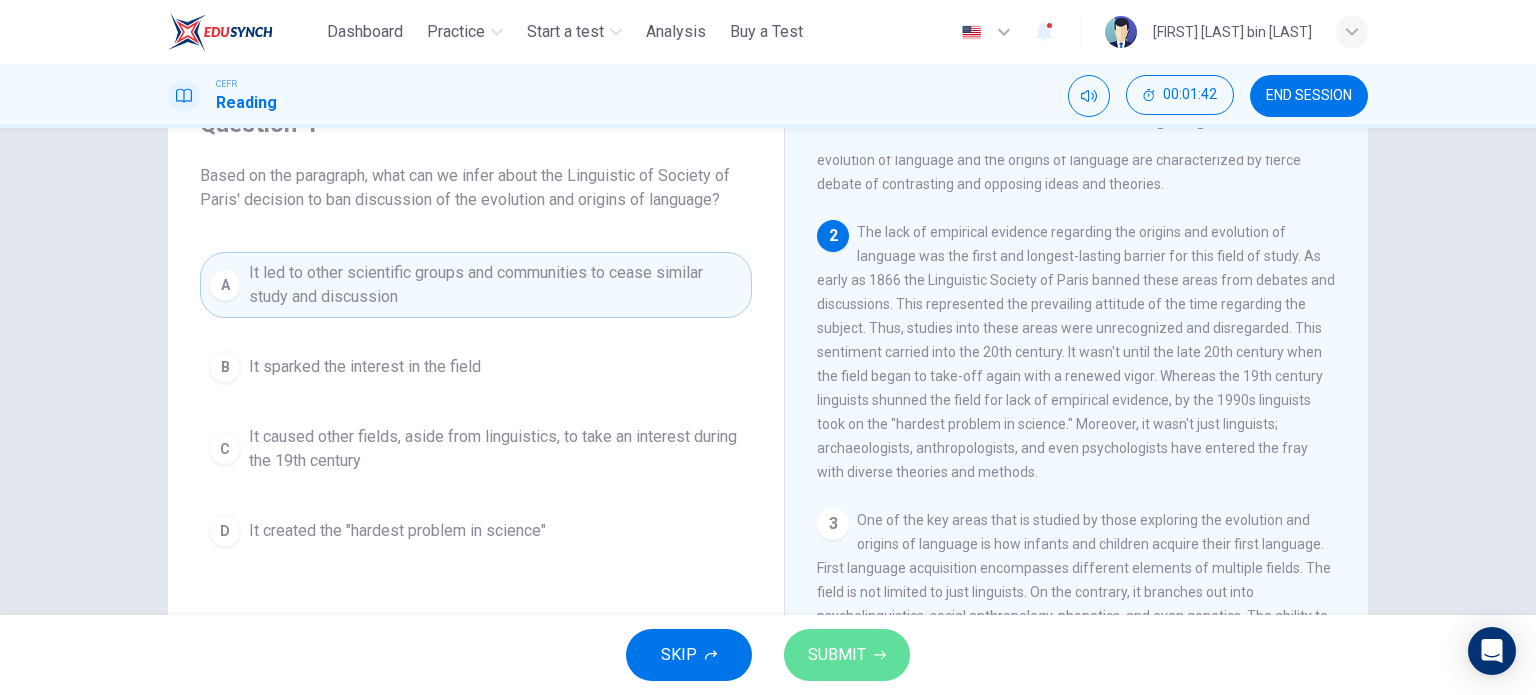 click at bounding box center [880, 655] 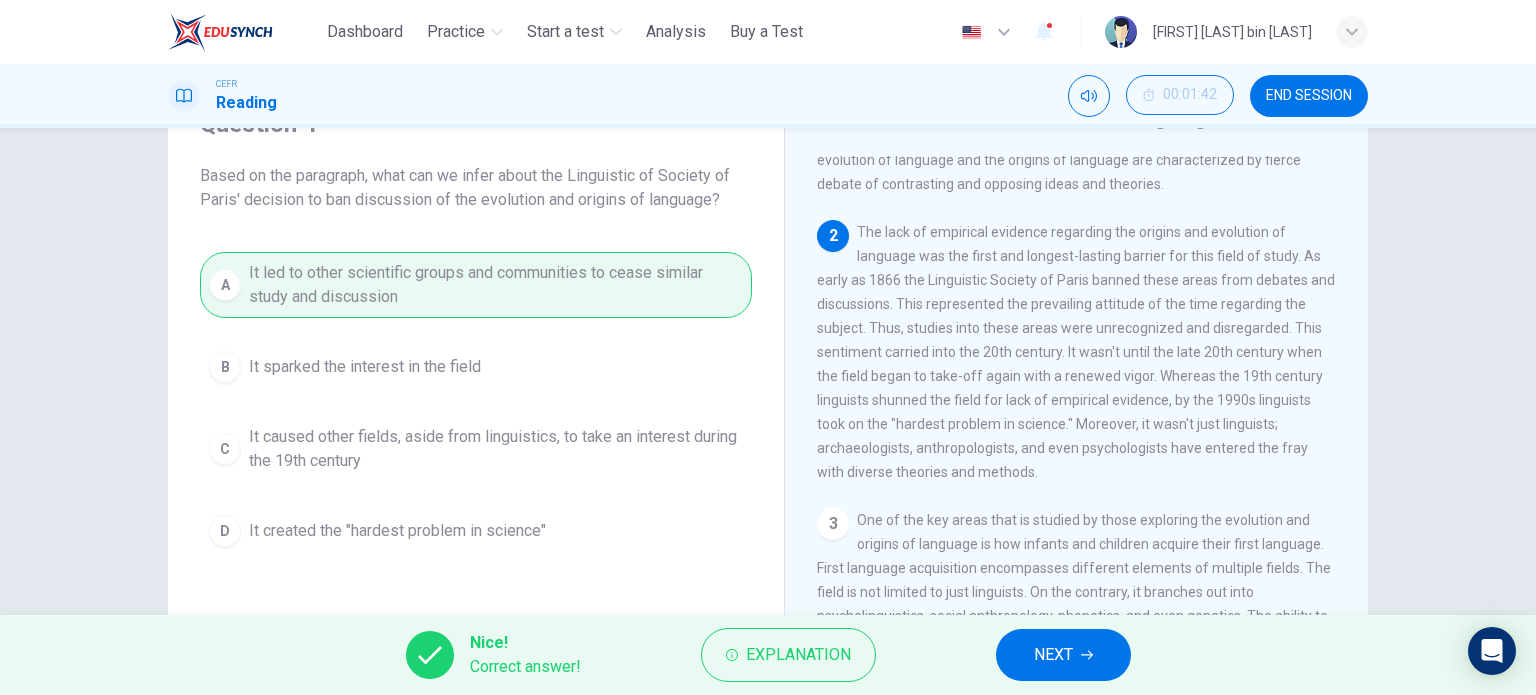 click on "NEXT" at bounding box center [1063, 655] 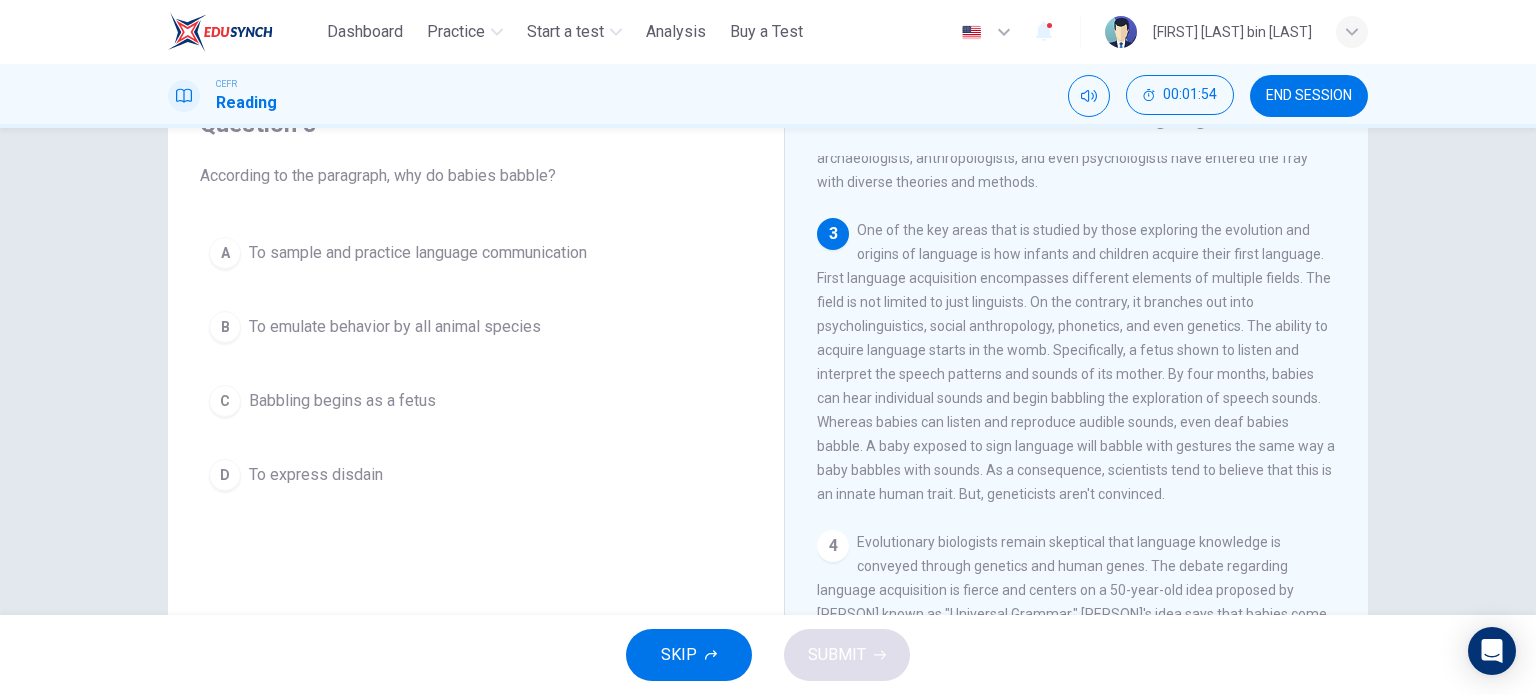 scroll, scrollTop: 500, scrollLeft: 0, axis: vertical 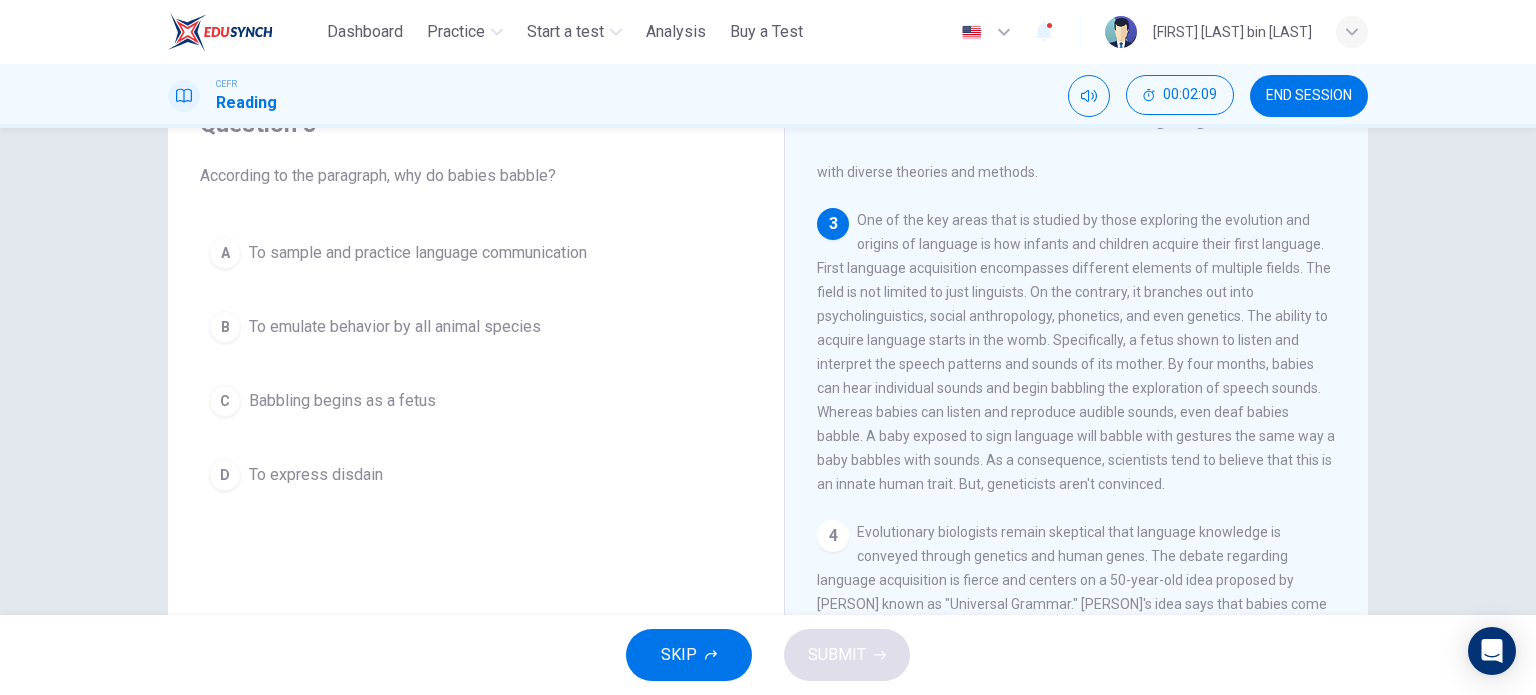 click on "To sample and practice language communication" at bounding box center [418, 253] 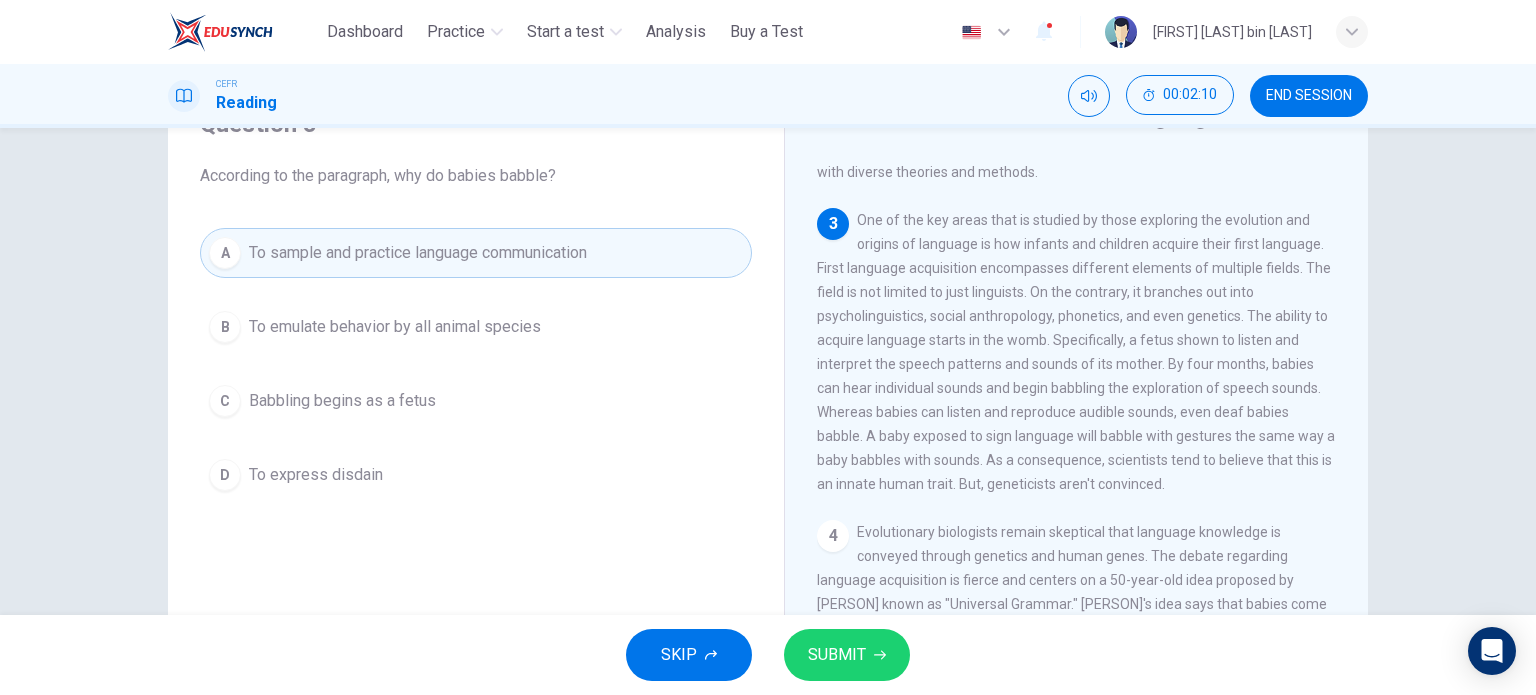 click on "SUBMIT" at bounding box center (847, 655) 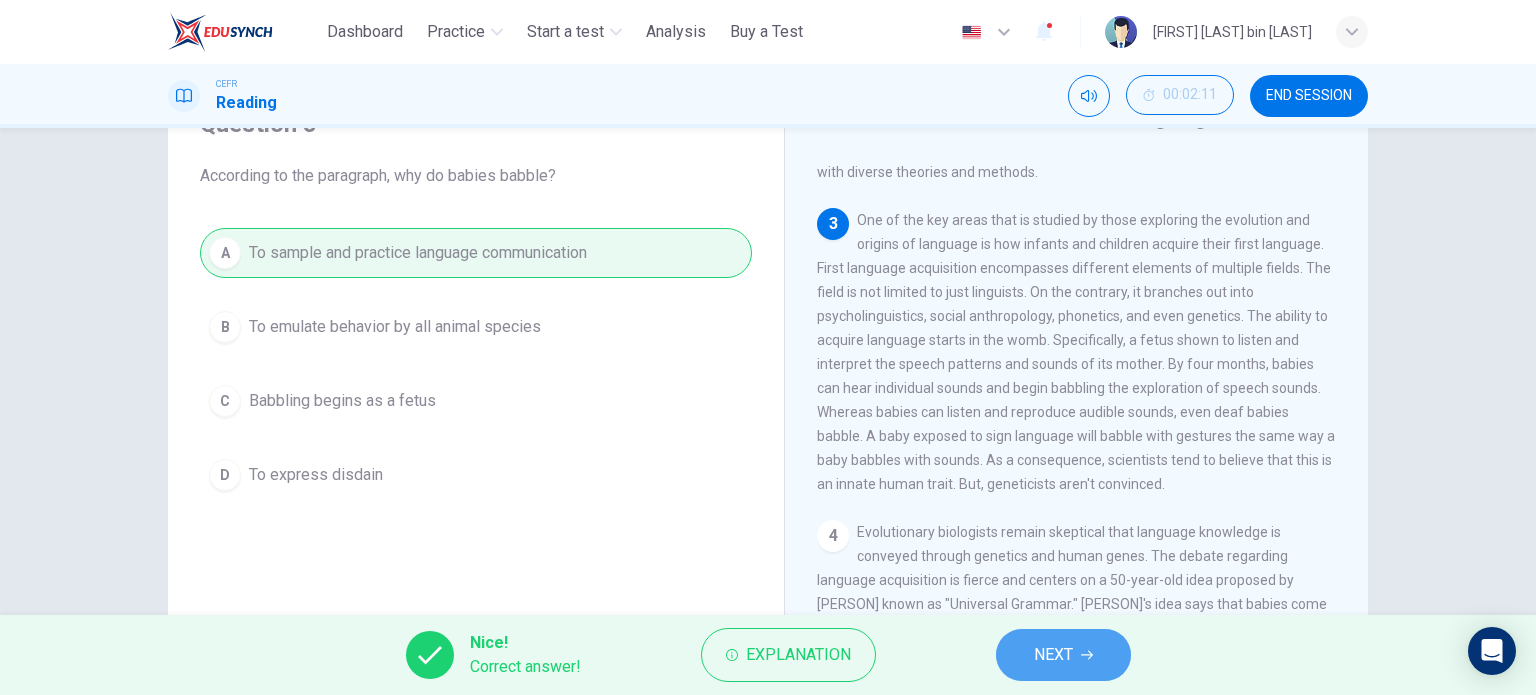 click on "NEXT" at bounding box center (1063, 655) 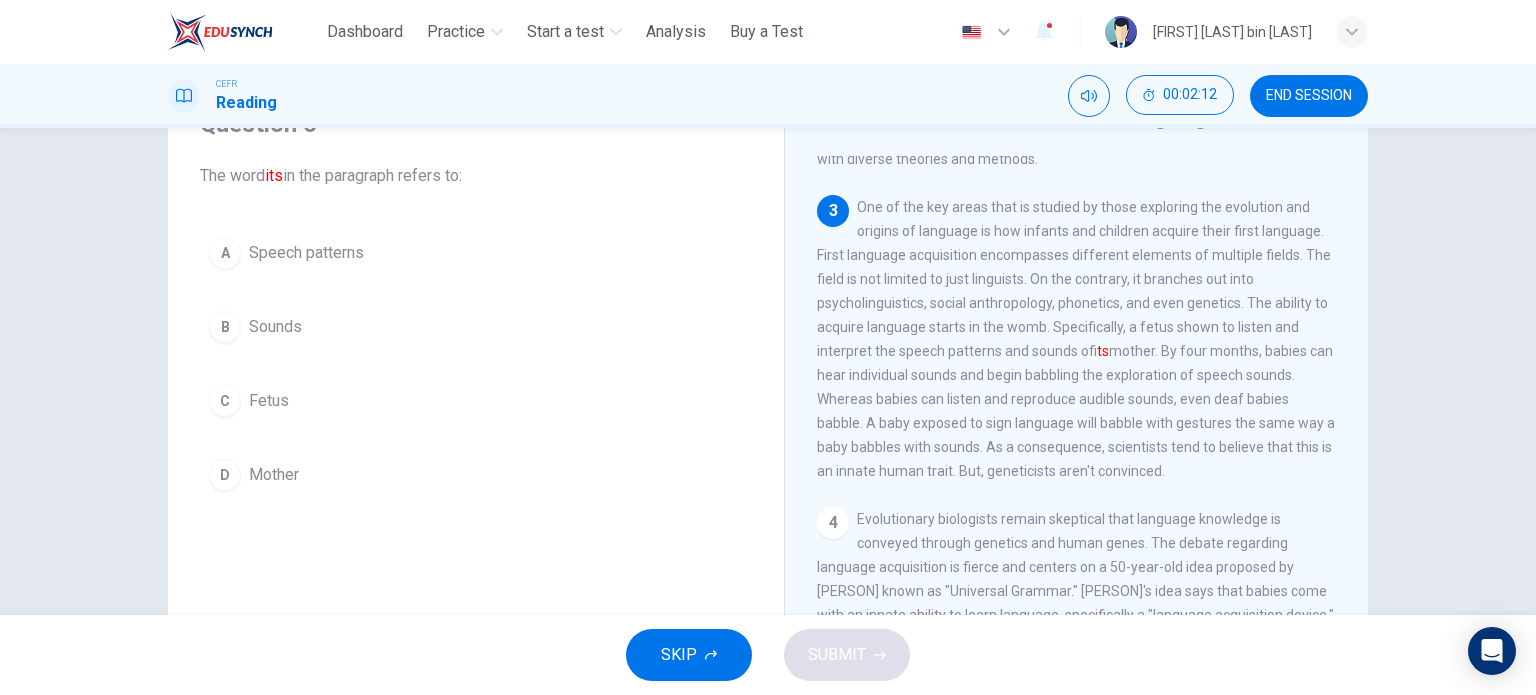 scroll, scrollTop: 500, scrollLeft: 0, axis: vertical 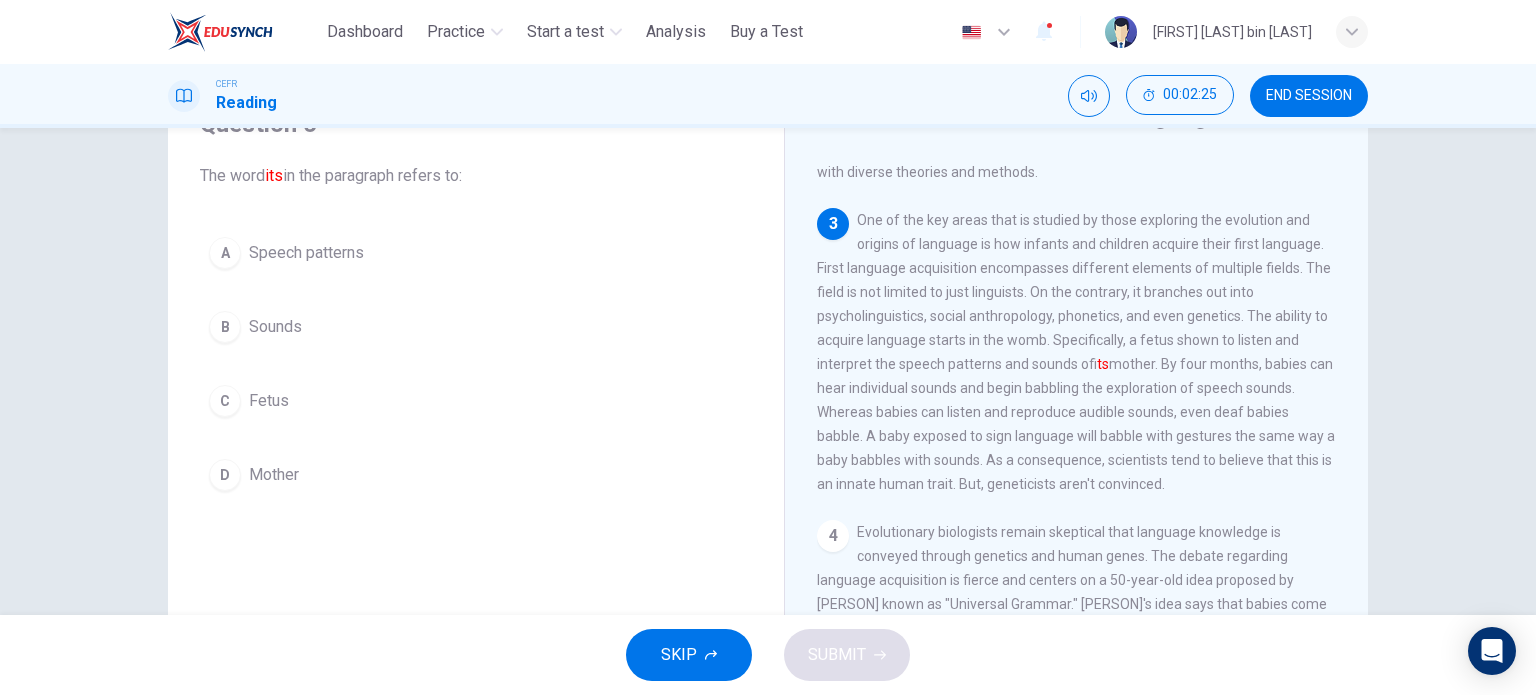 click on "C Fetus" at bounding box center (476, 401) 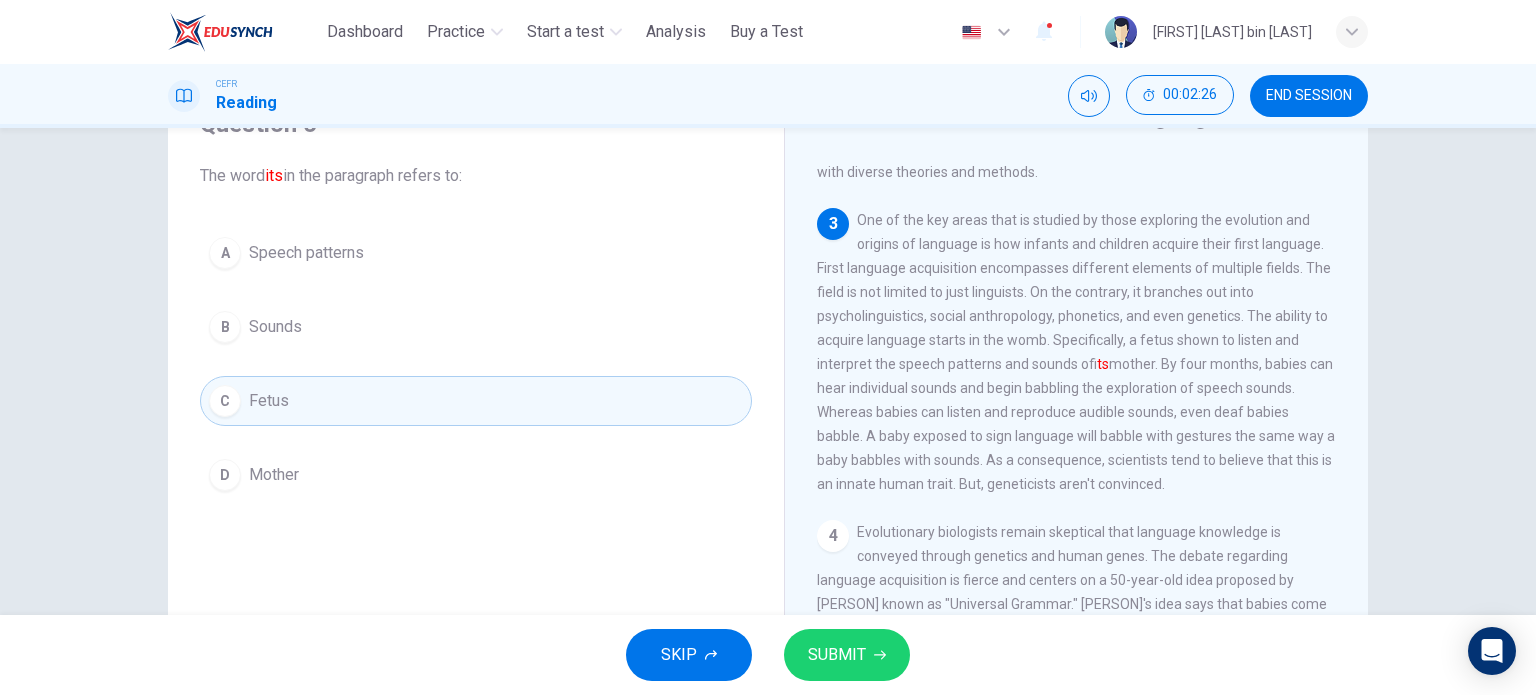 click on "SUBMIT" at bounding box center (847, 655) 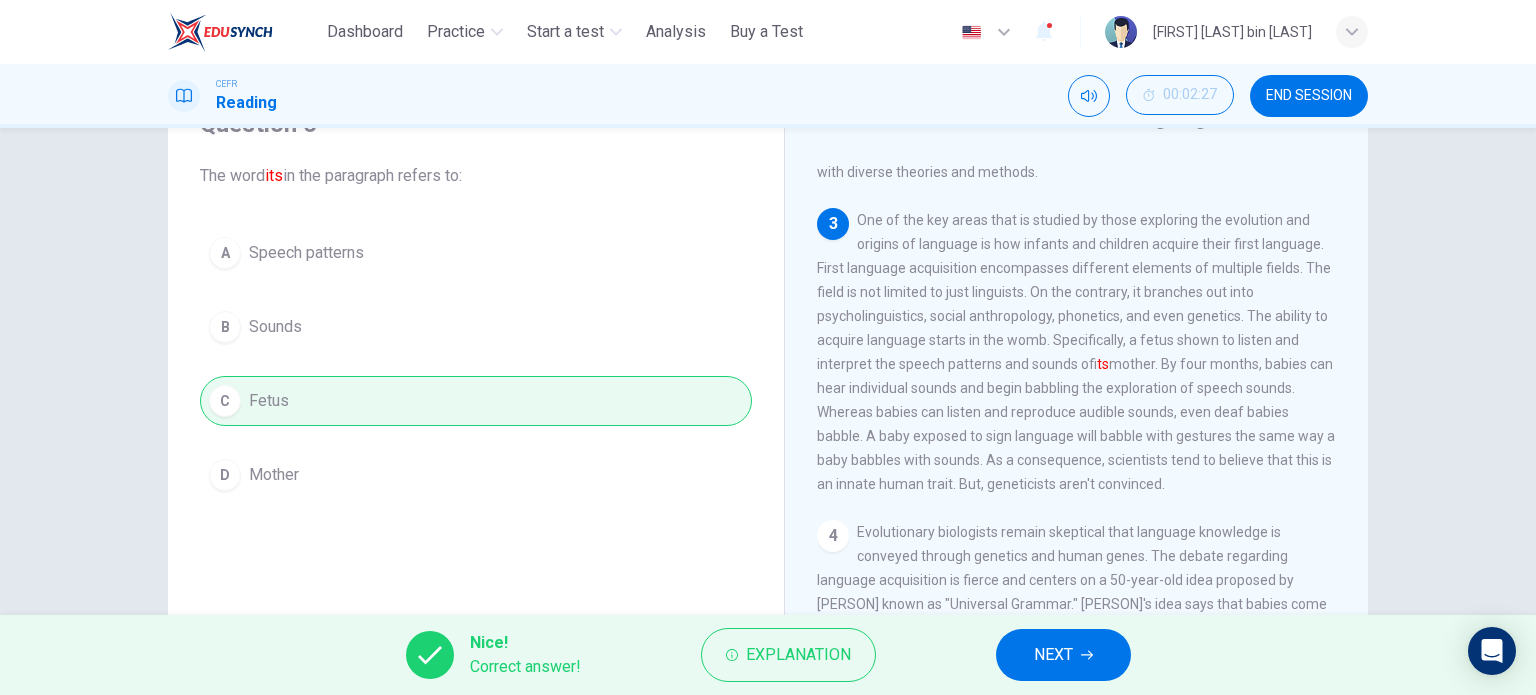 click on "NEXT" at bounding box center (1063, 655) 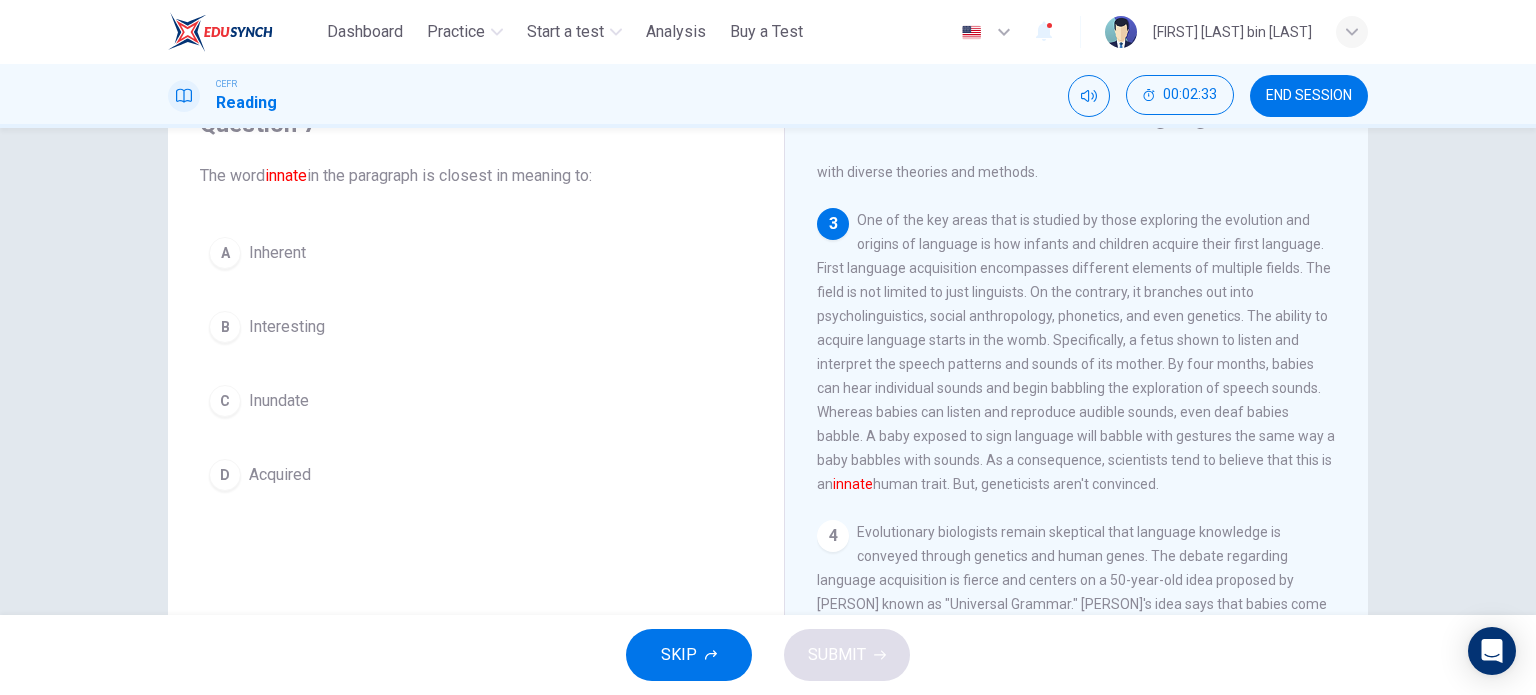 click on "A Inherent" at bounding box center (476, 253) 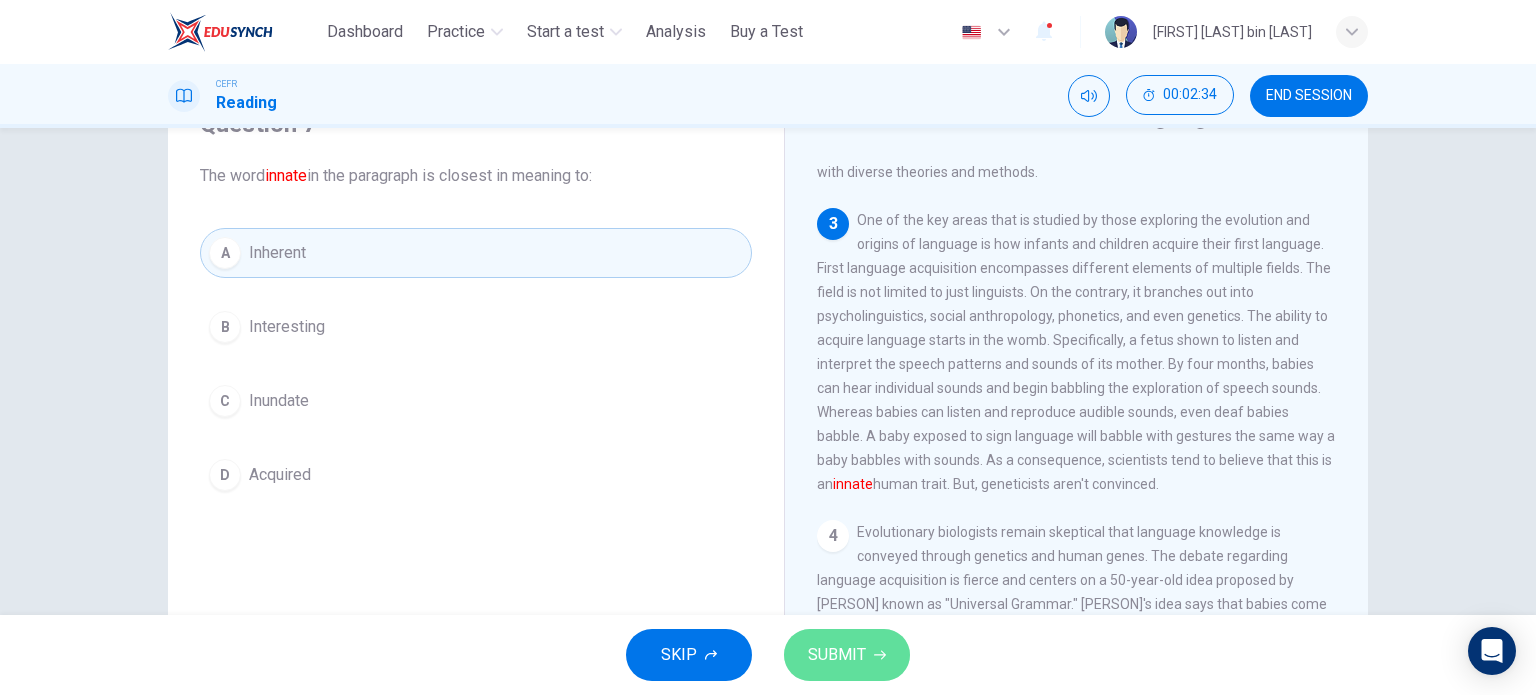 click on "SUBMIT" at bounding box center [847, 655] 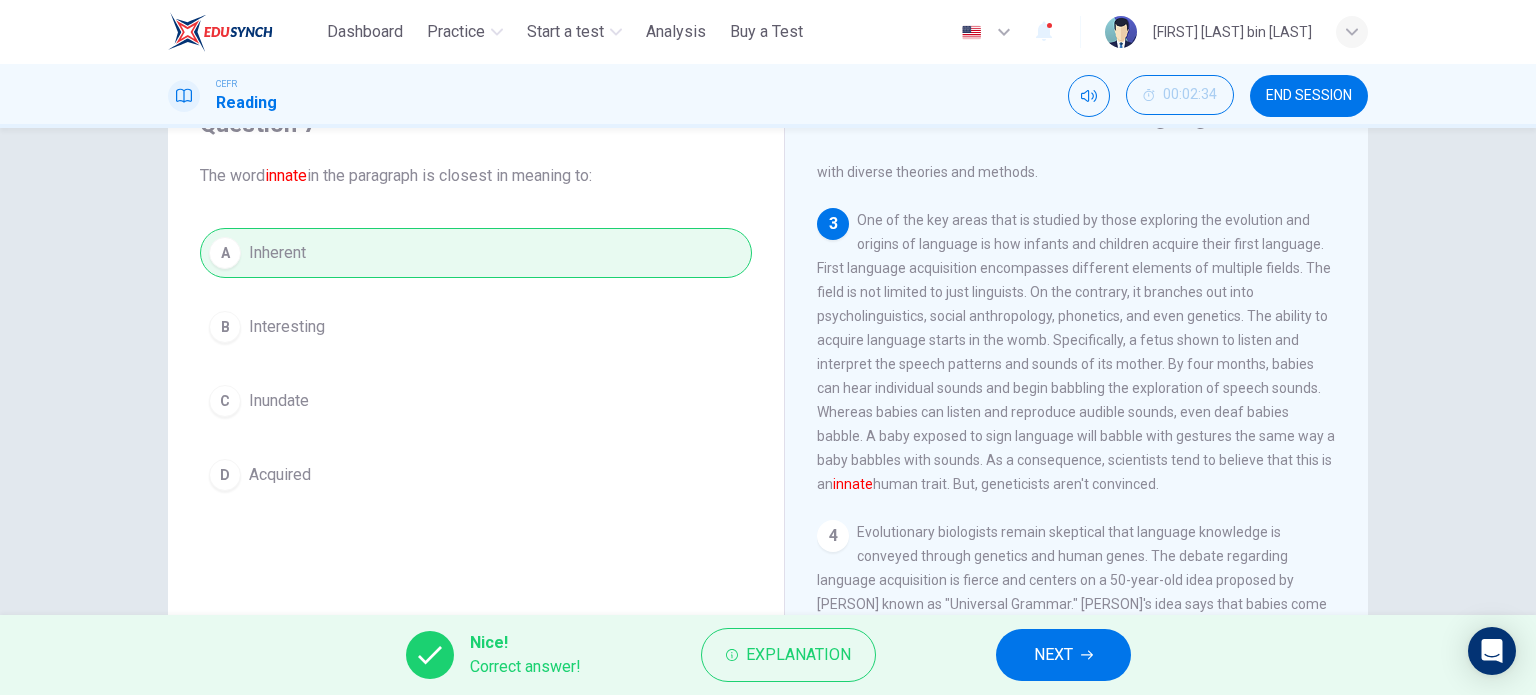 click on "NEXT" at bounding box center [1063, 655] 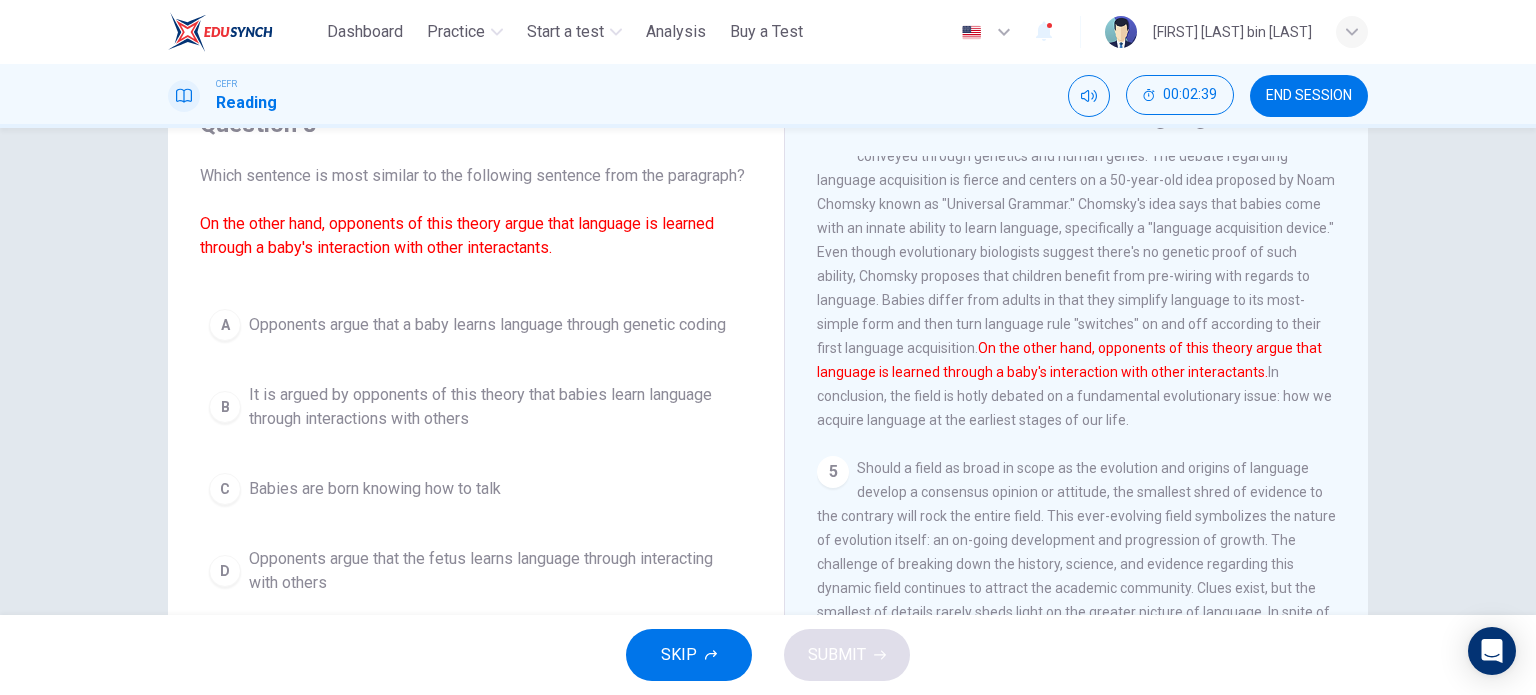 scroll, scrollTop: 800, scrollLeft: 0, axis: vertical 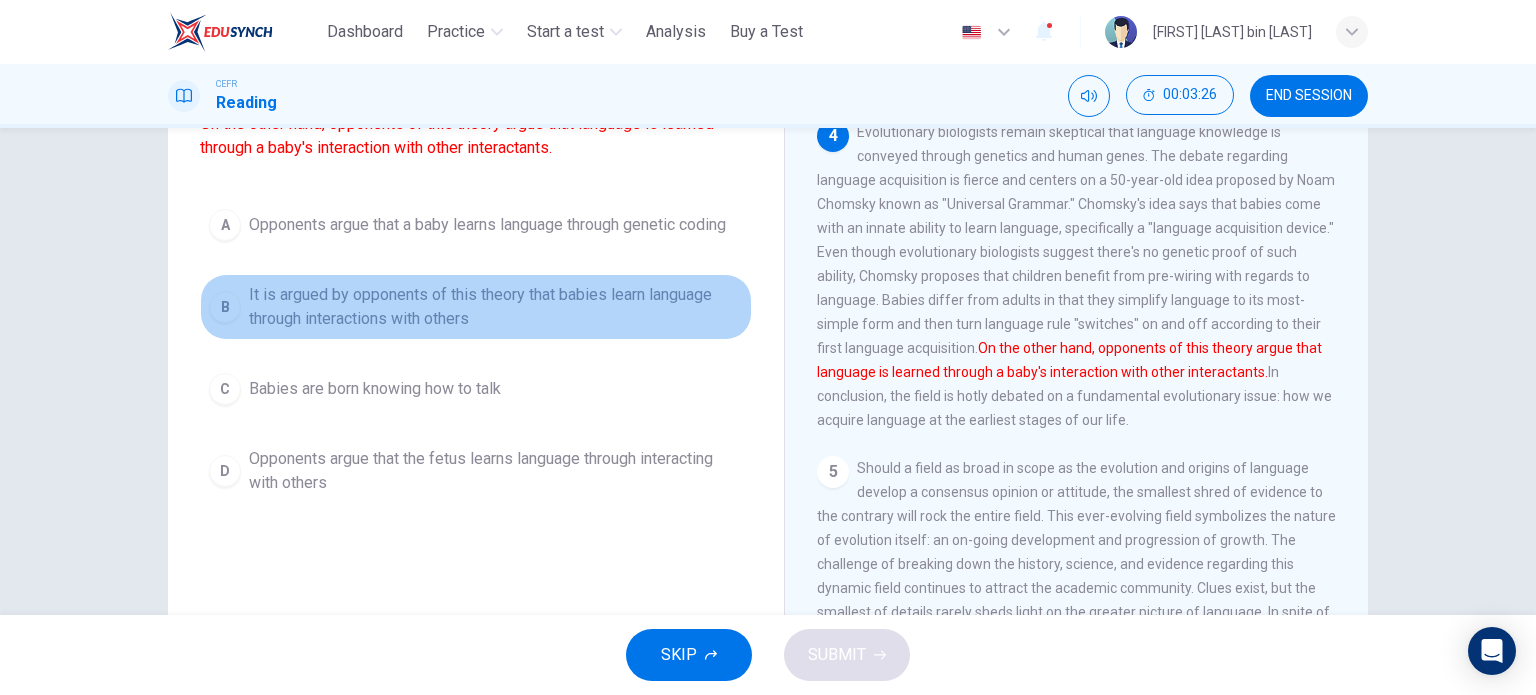 click on "It is argued by opponents of this theory that babies learn language through interactions with others" at bounding box center (487, 225) 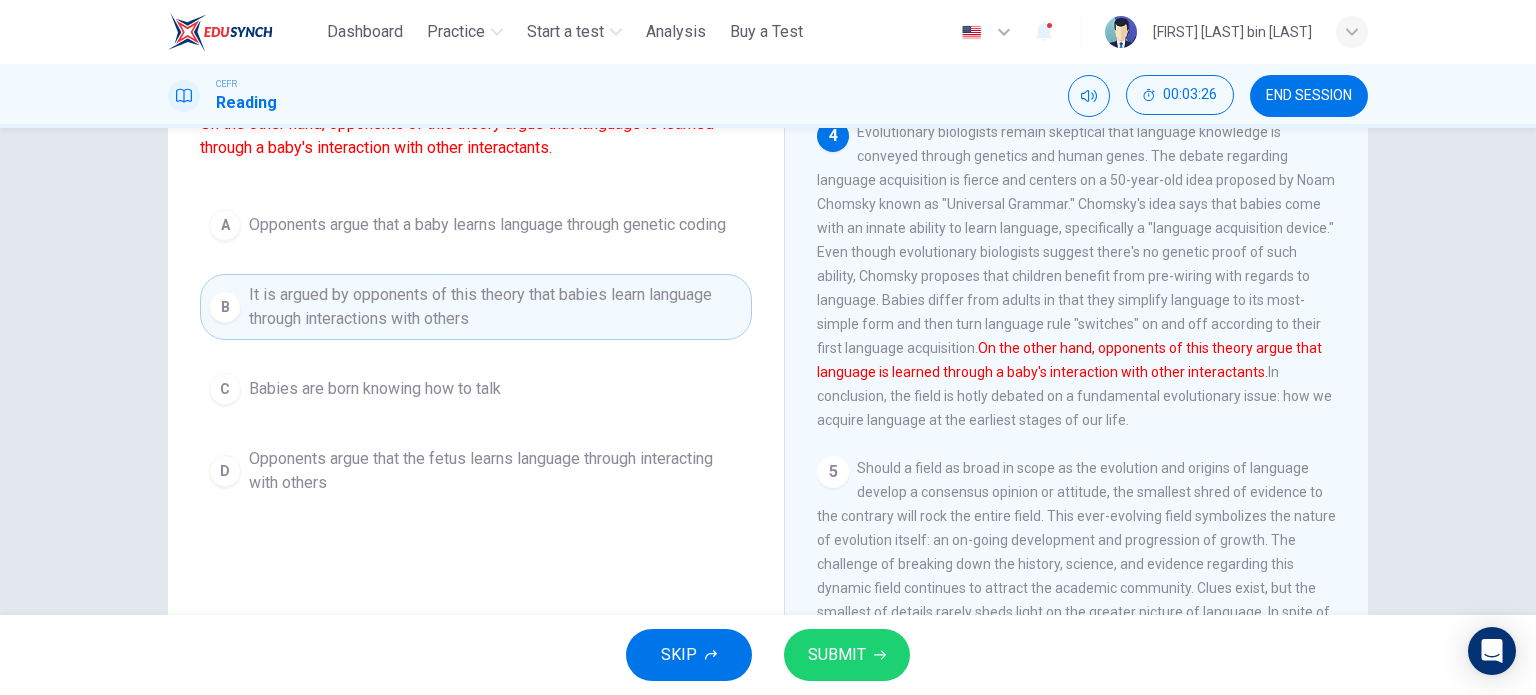 click on "SUBMIT" at bounding box center [847, 655] 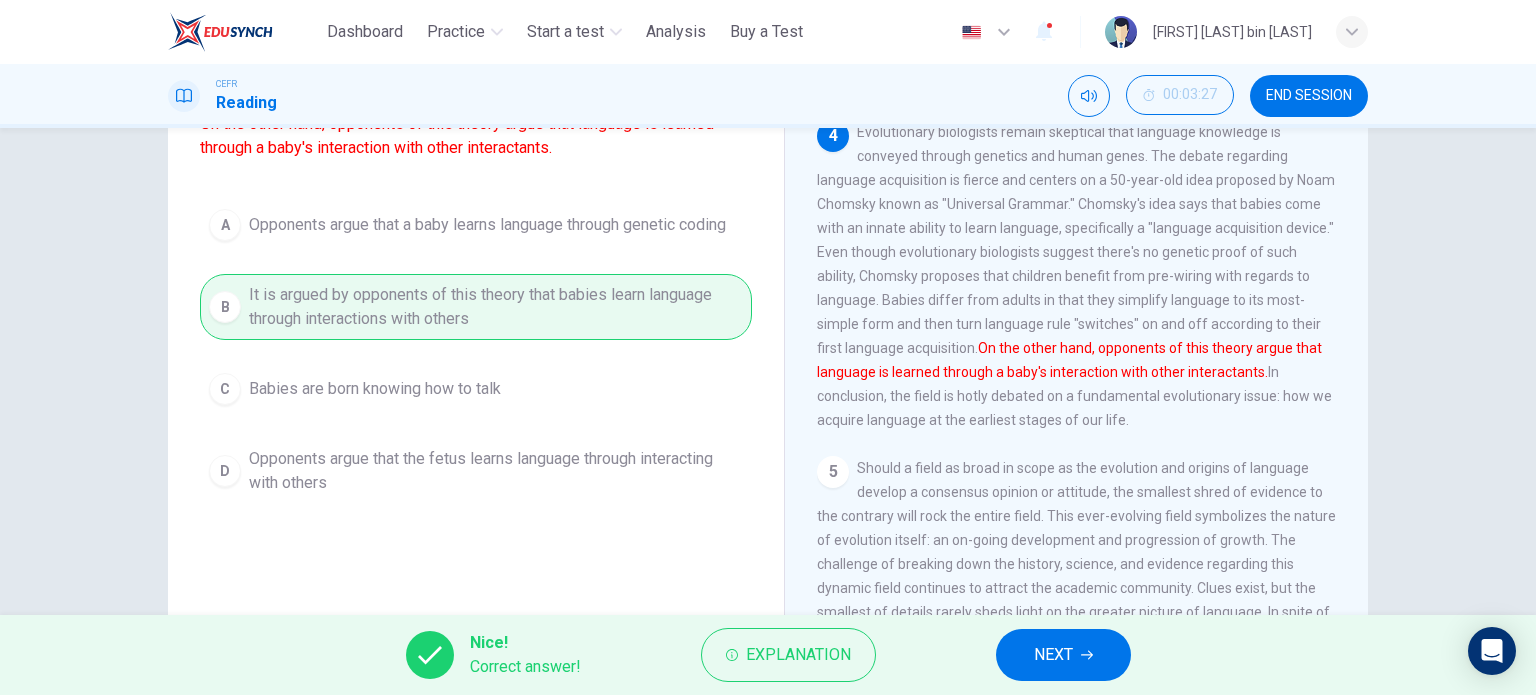 click on "NEXT" at bounding box center (1063, 655) 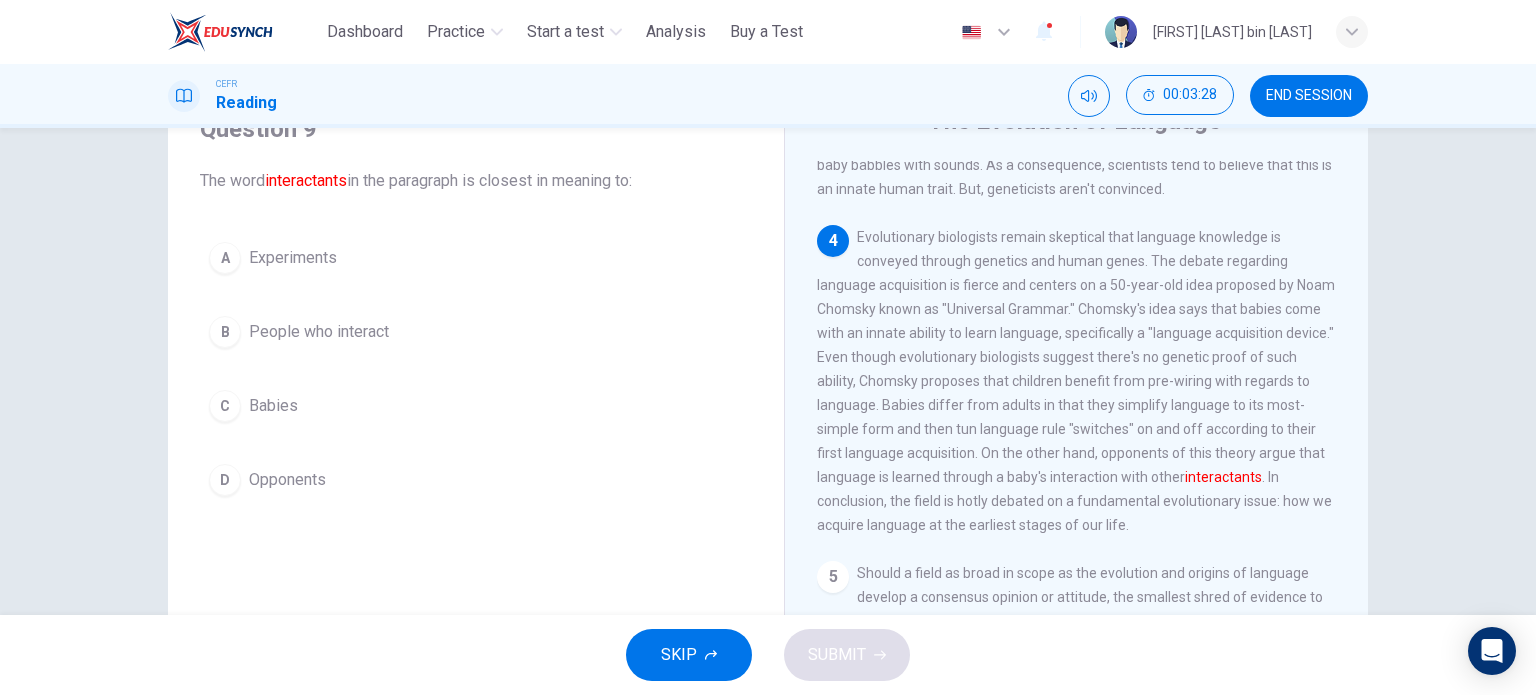 scroll, scrollTop: 100, scrollLeft: 0, axis: vertical 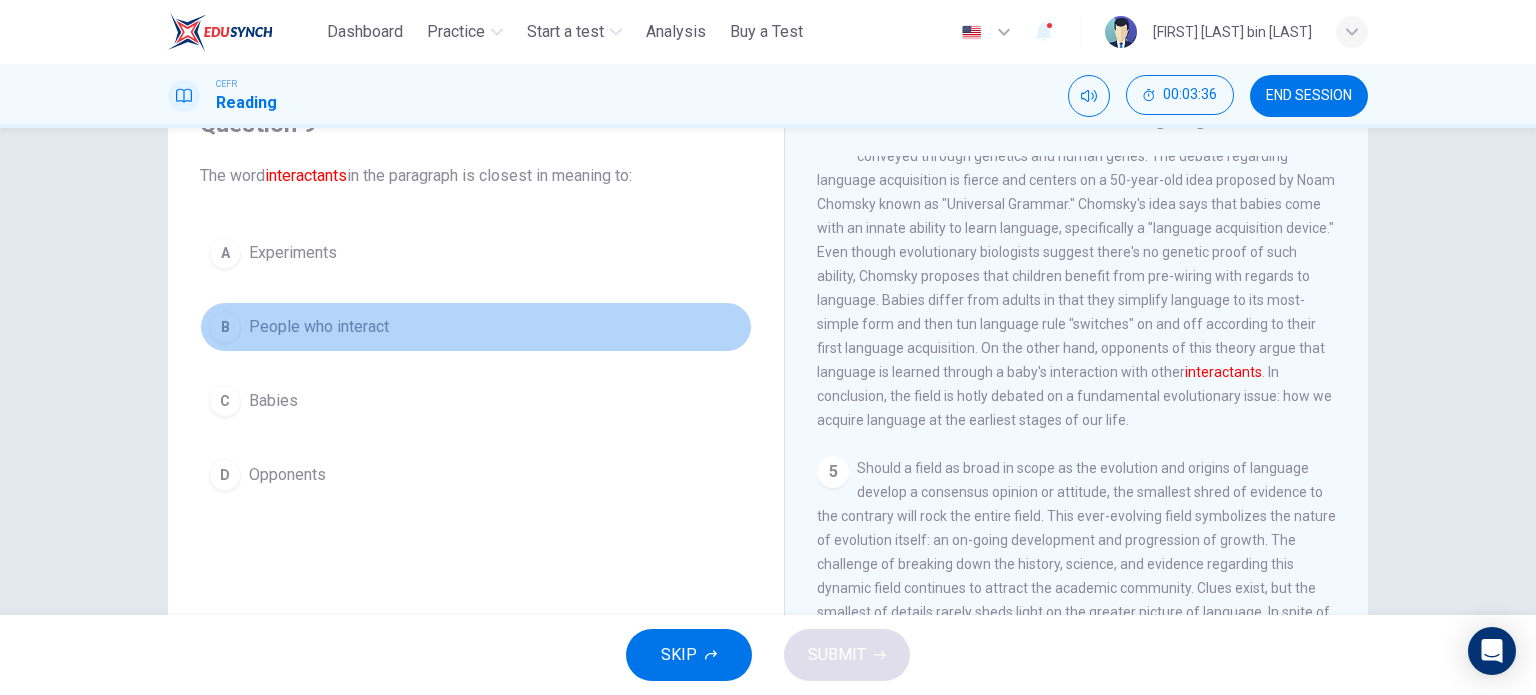 click on "B People who interact" at bounding box center (476, 327) 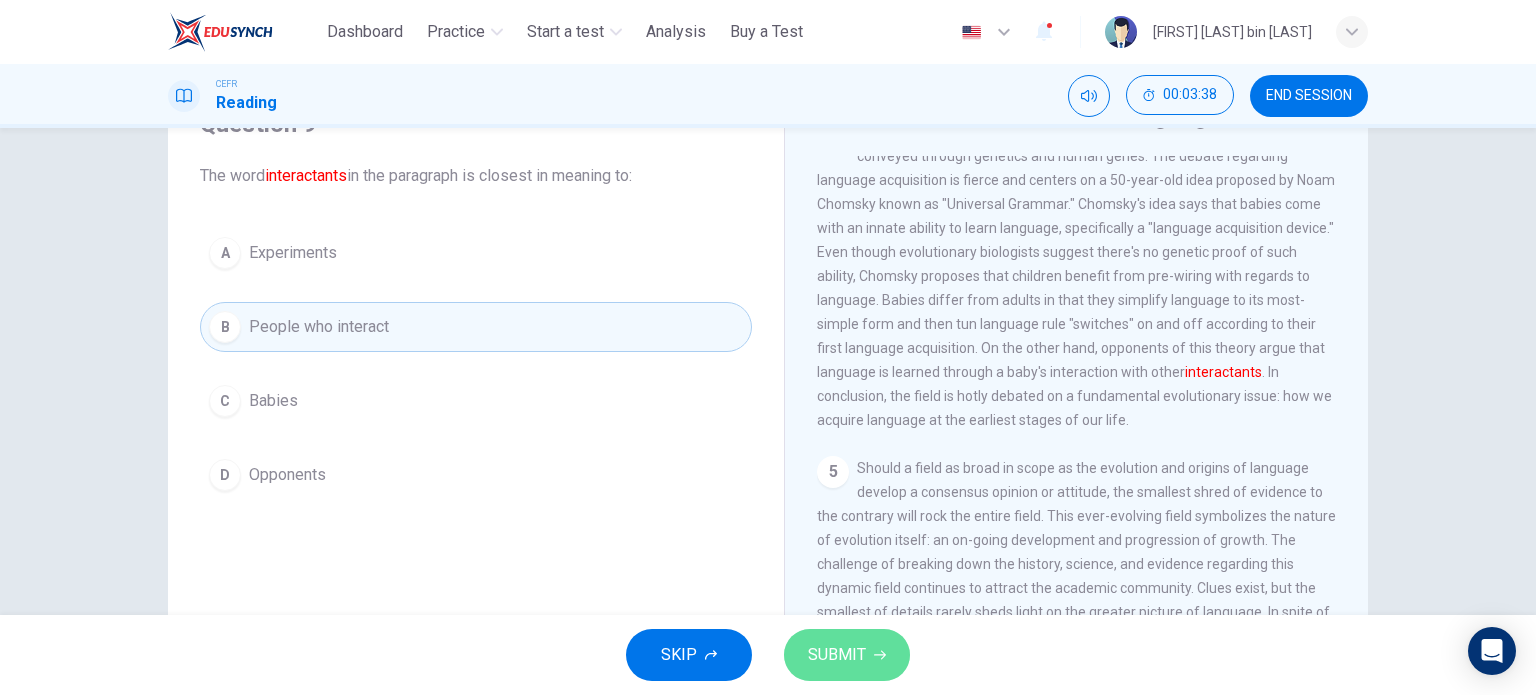 click on "SUBMIT" at bounding box center [837, 655] 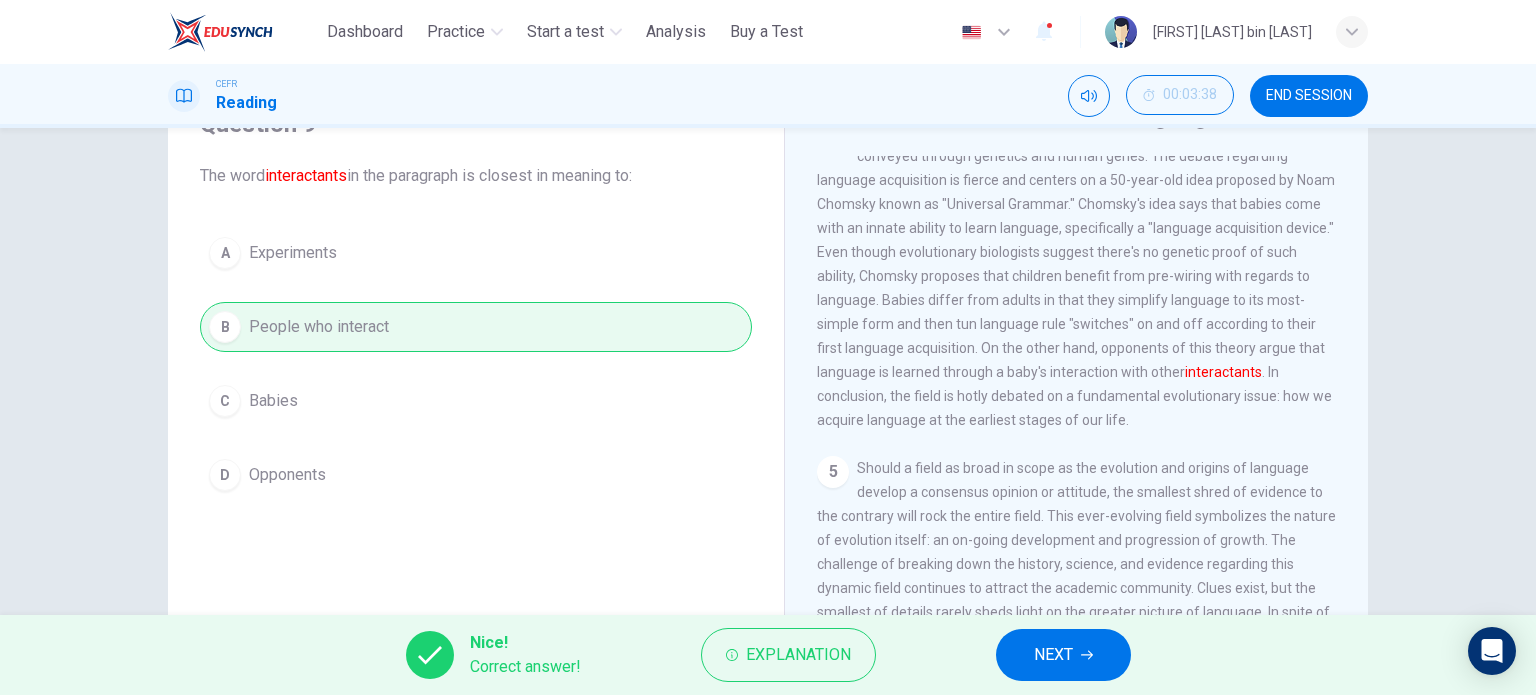 click on "NEXT" at bounding box center (1063, 655) 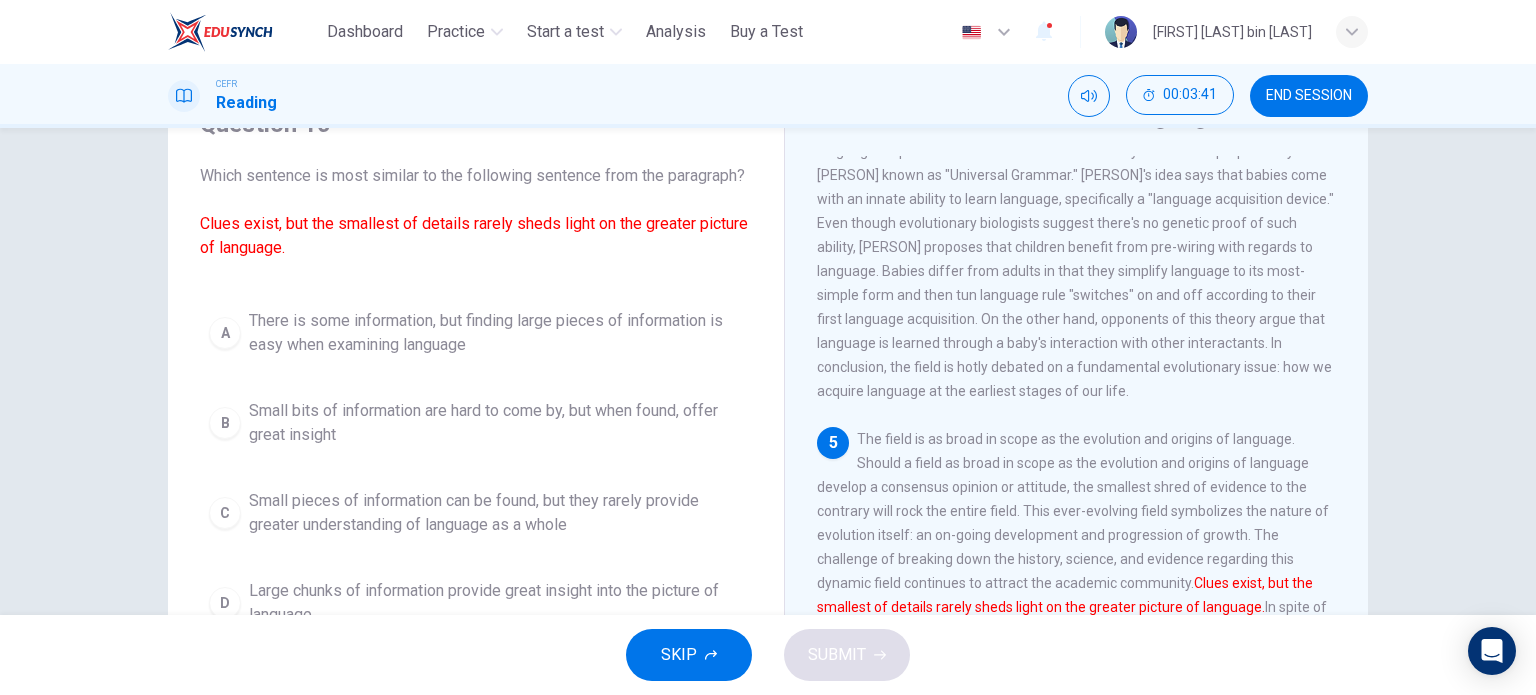 scroll, scrollTop: 951, scrollLeft: 0, axis: vertical 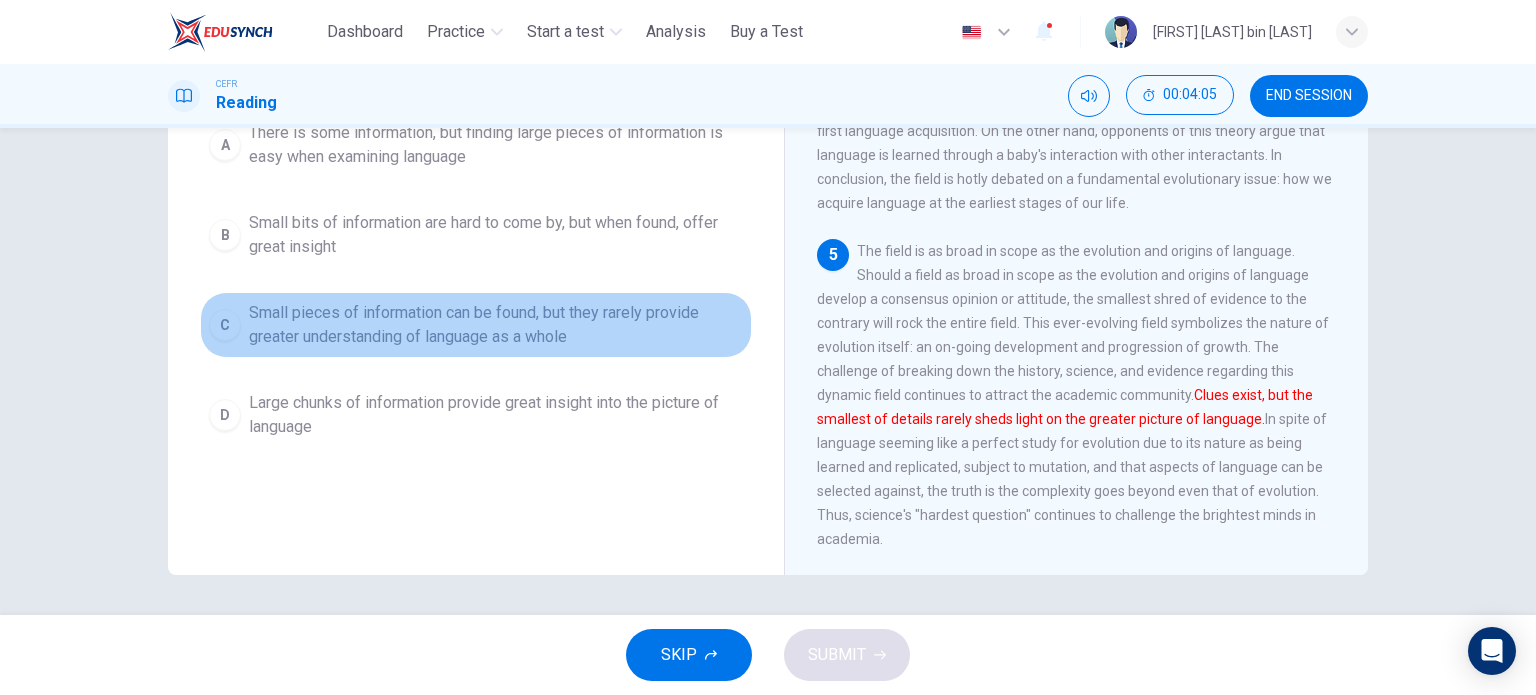 click on "Small pieces of information can be found, but they rarely provide greater understanding of language as a whole" at bounding box center (496, 145) 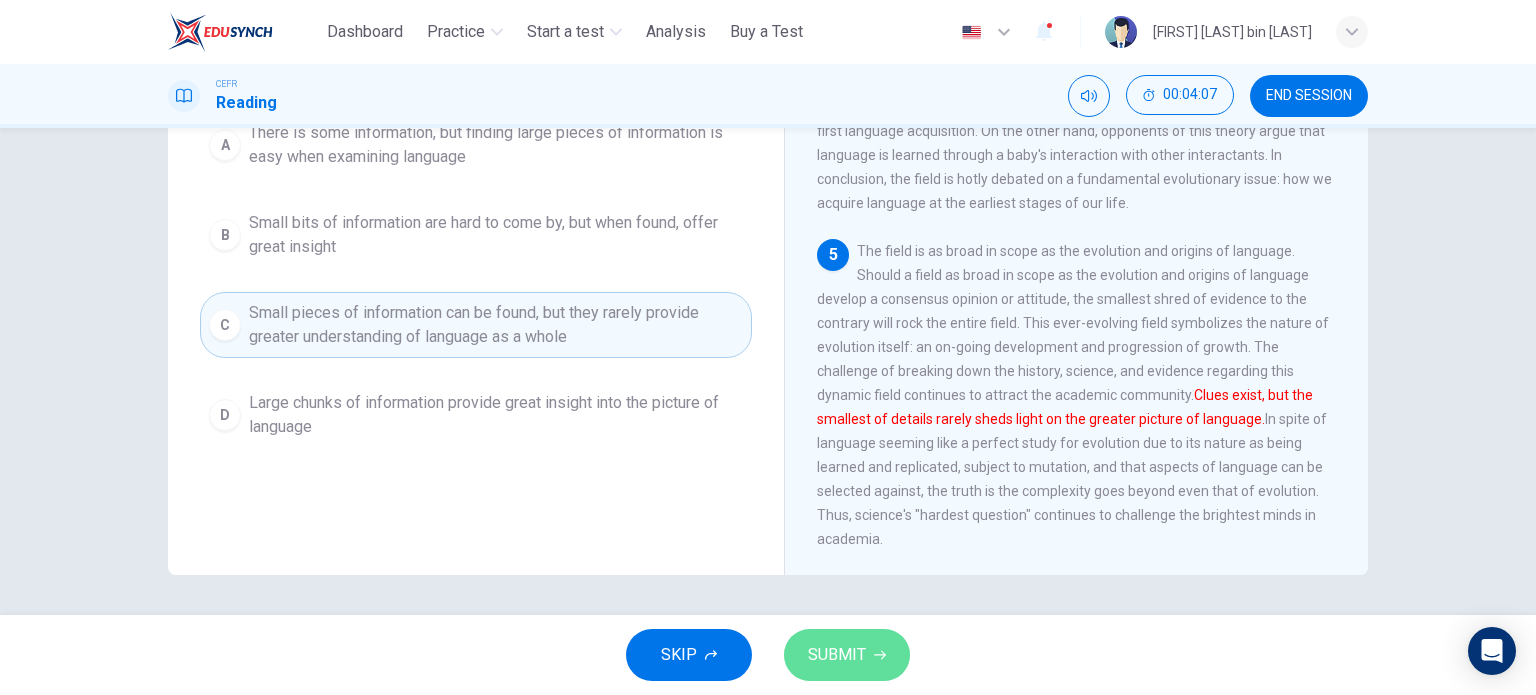 click on "SUBMIT" at bounding box center (837, 655) 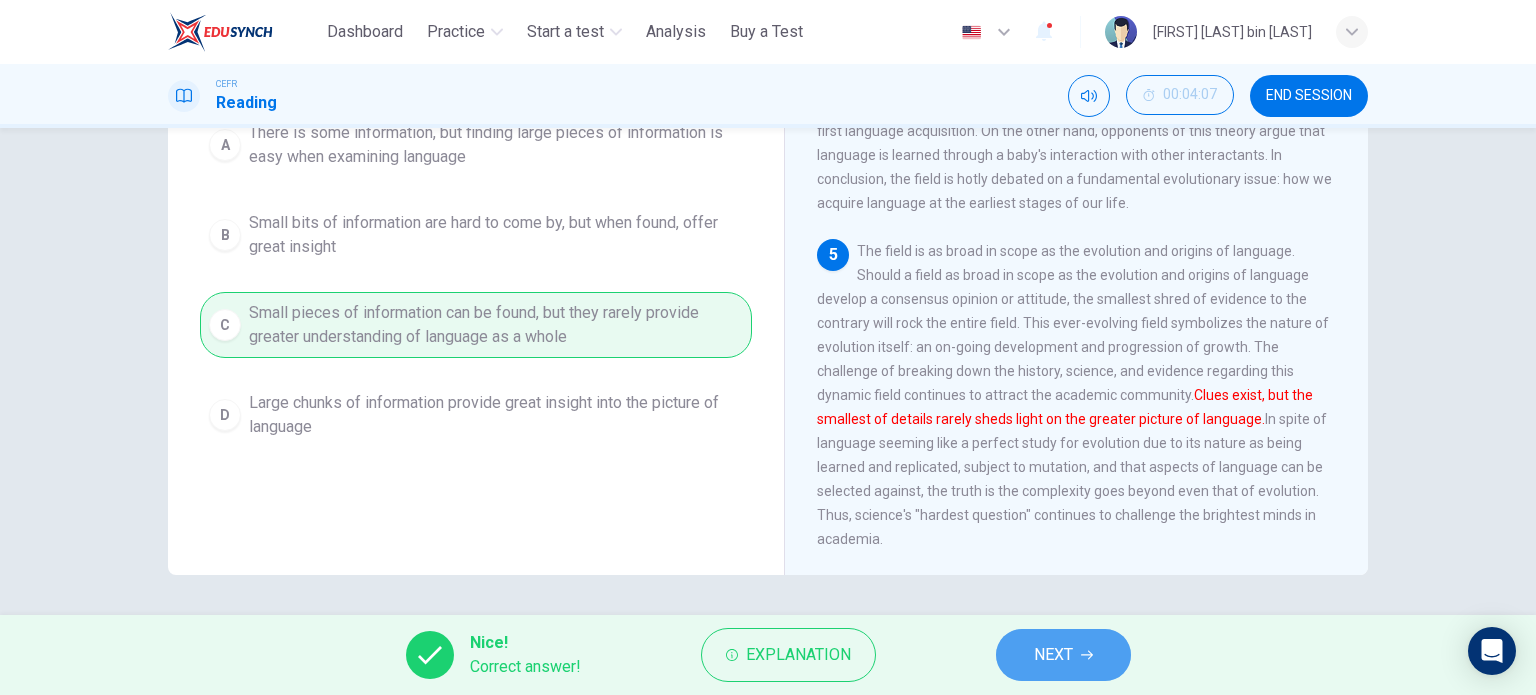 click on "NEXT" at bounding box center [1063, 655] 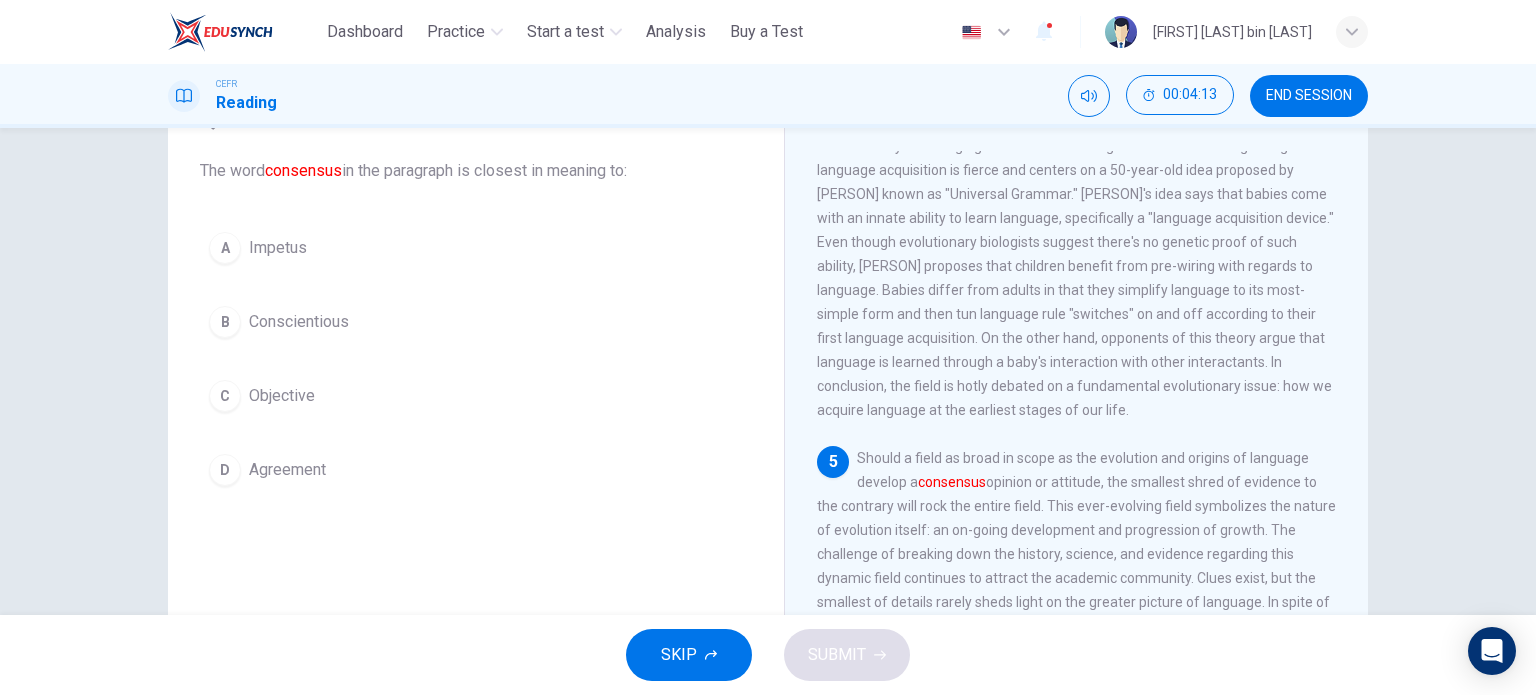 scroll, scrollTop: 100, scrollLeft: 0, axis: vertical 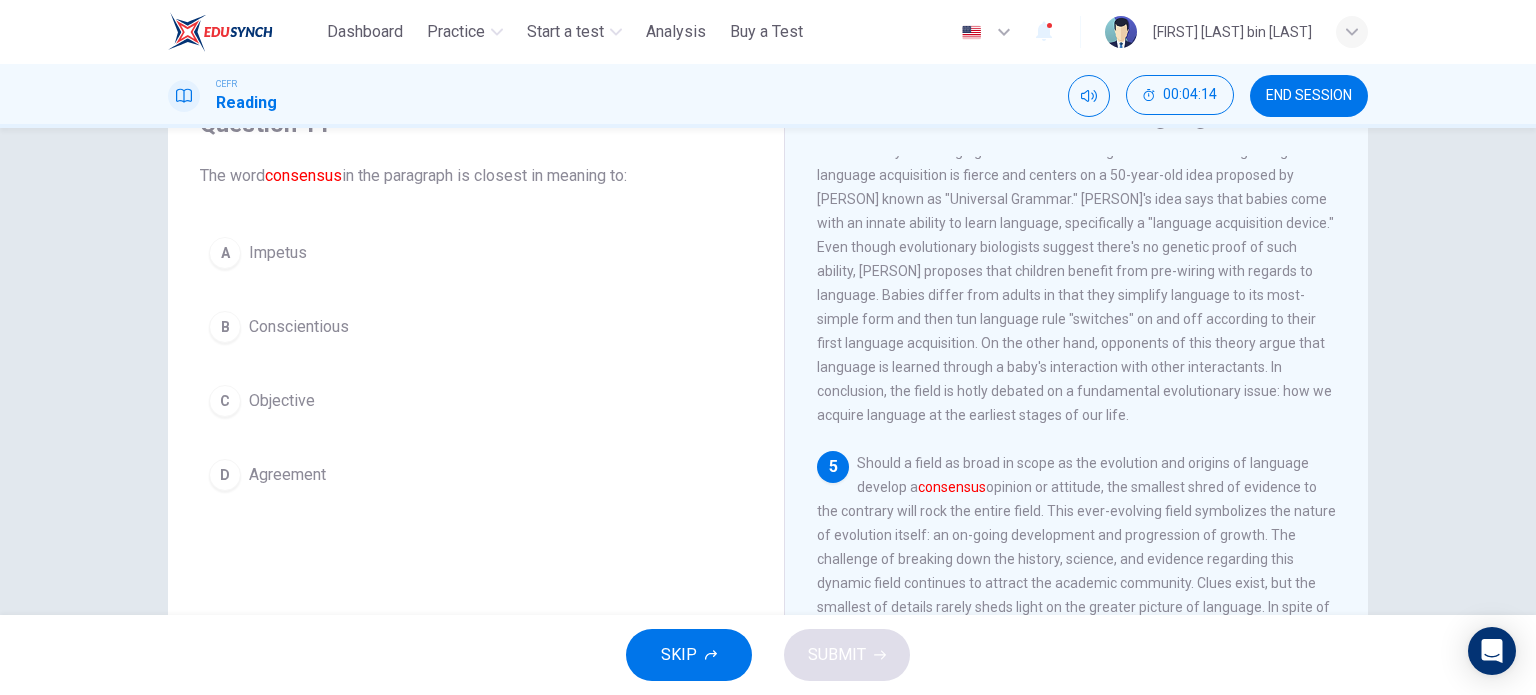 click on "C Objective" at bounding box center (476, 401) 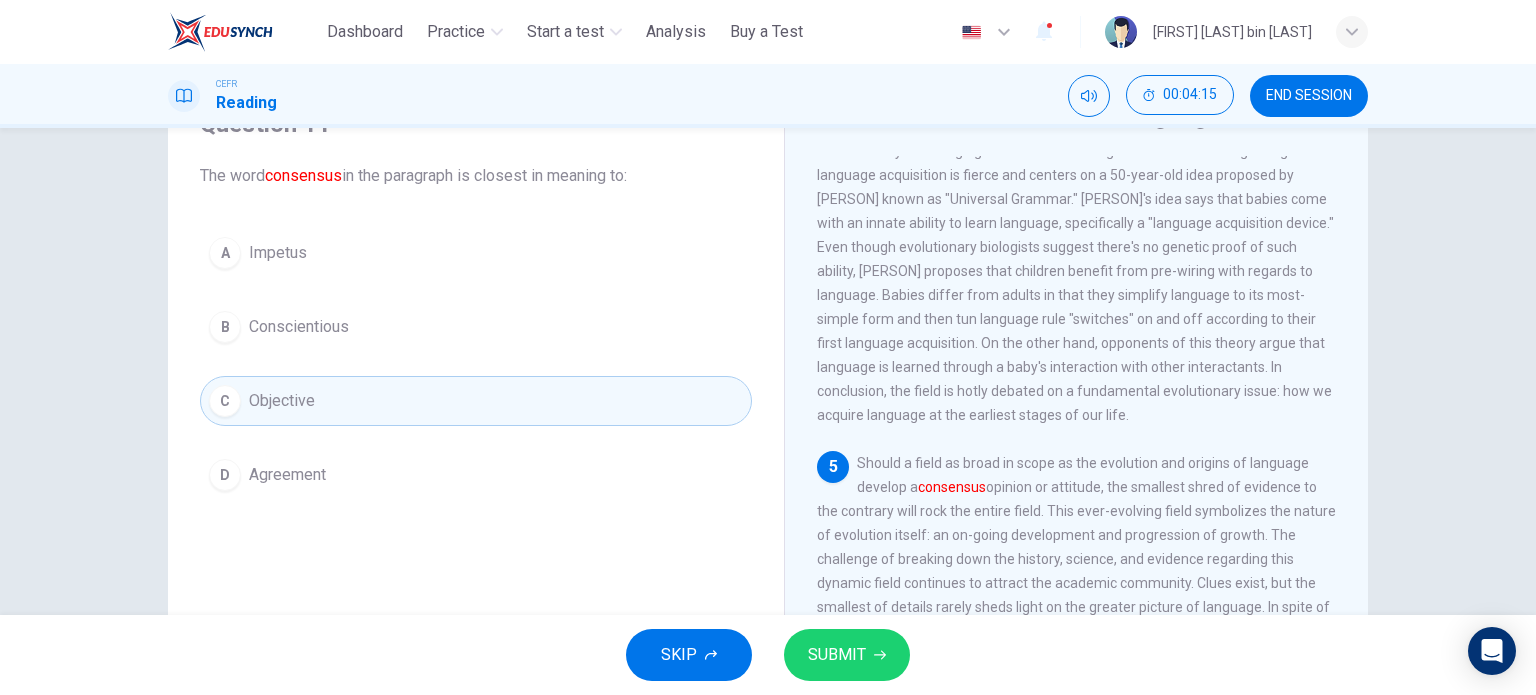 click on "D Agreement" at bounding box center [476, 475] 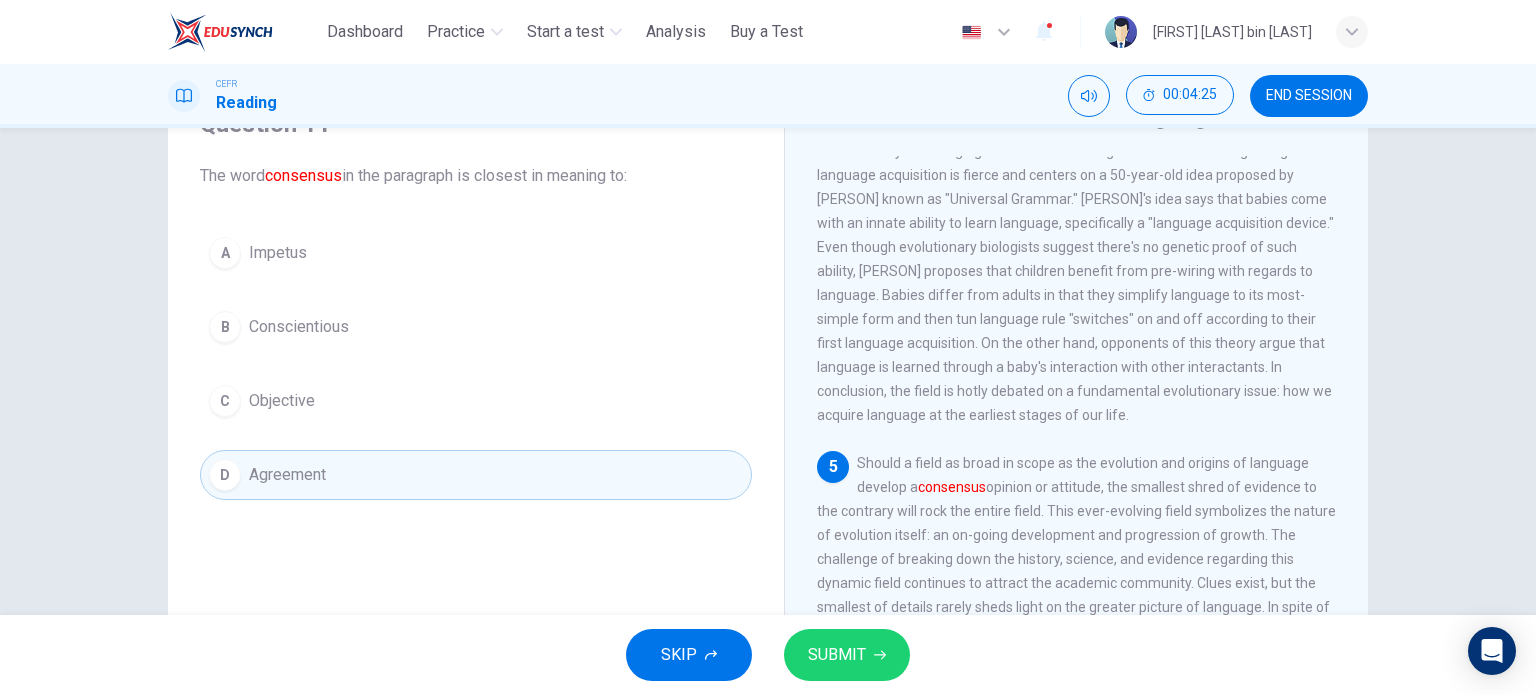 click on "SKIP SUBMIT" at bounding box center (768, 655) 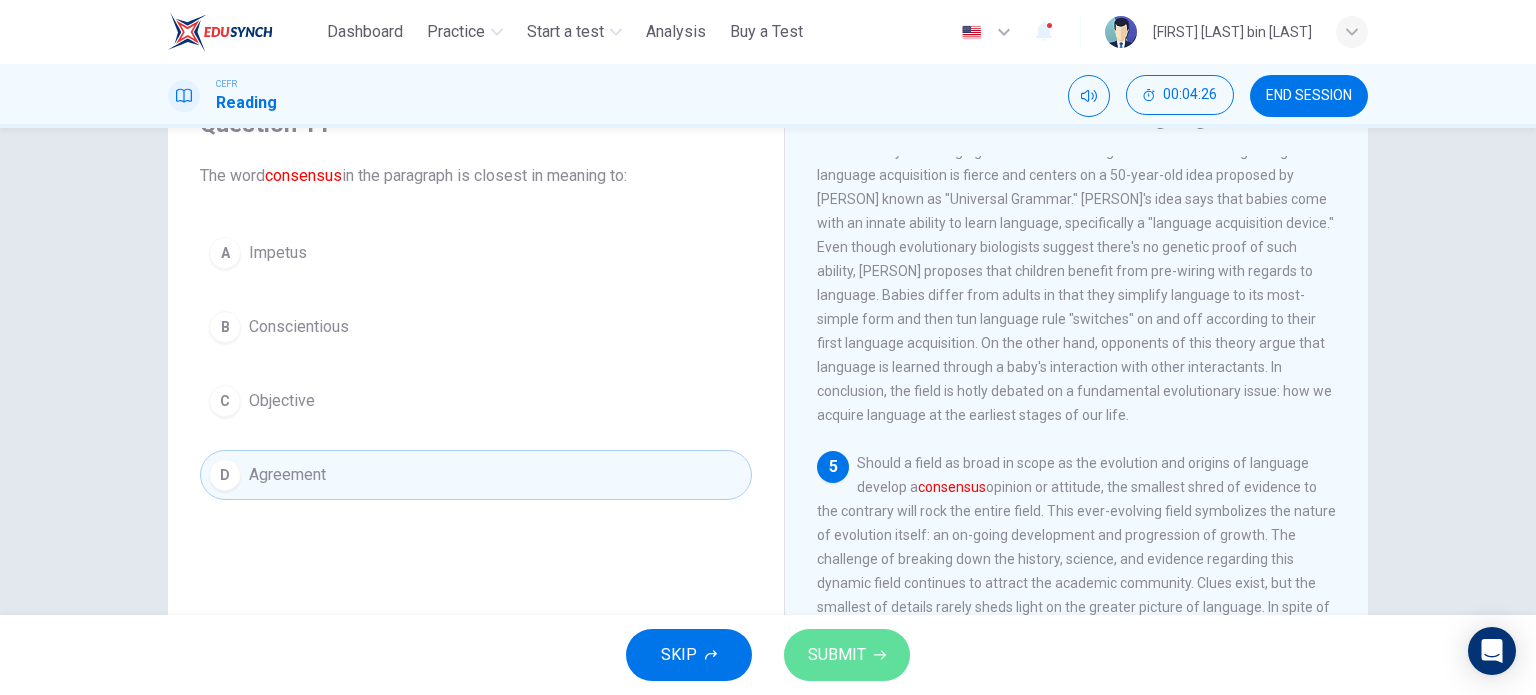 click on "SUBMIT" at bounding box center (847, 655) 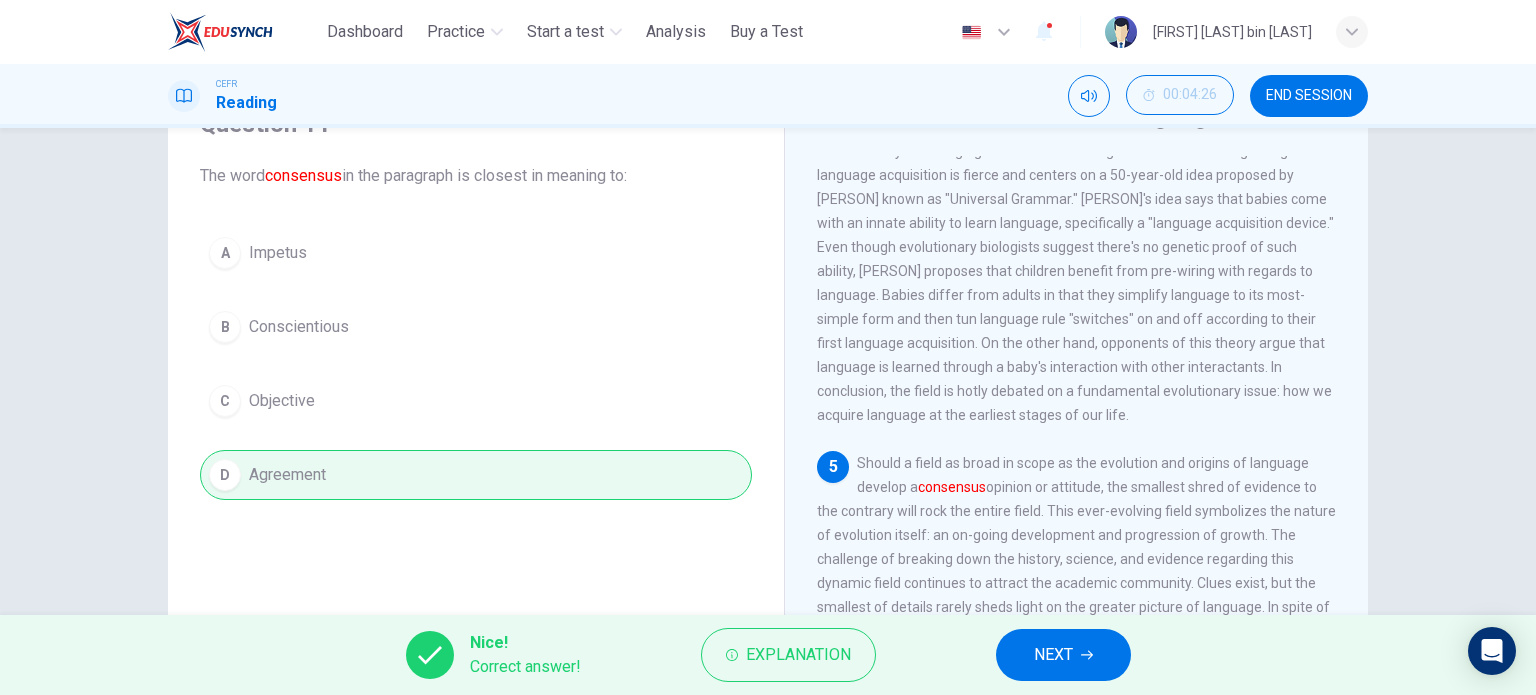 click on "NEXT" at bounding box center [1053, 655] 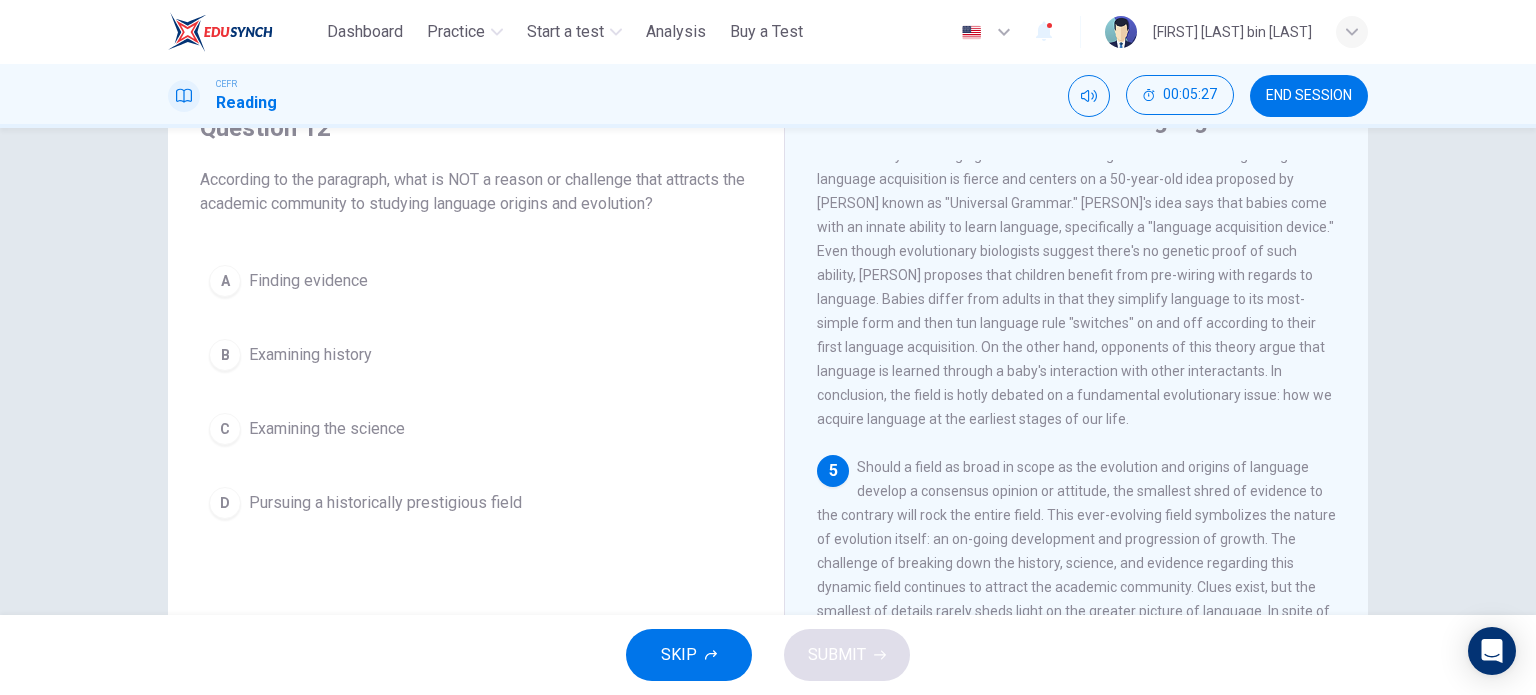 scroll, scrollTop: 100, scrollLeft: 0, axis: vertical 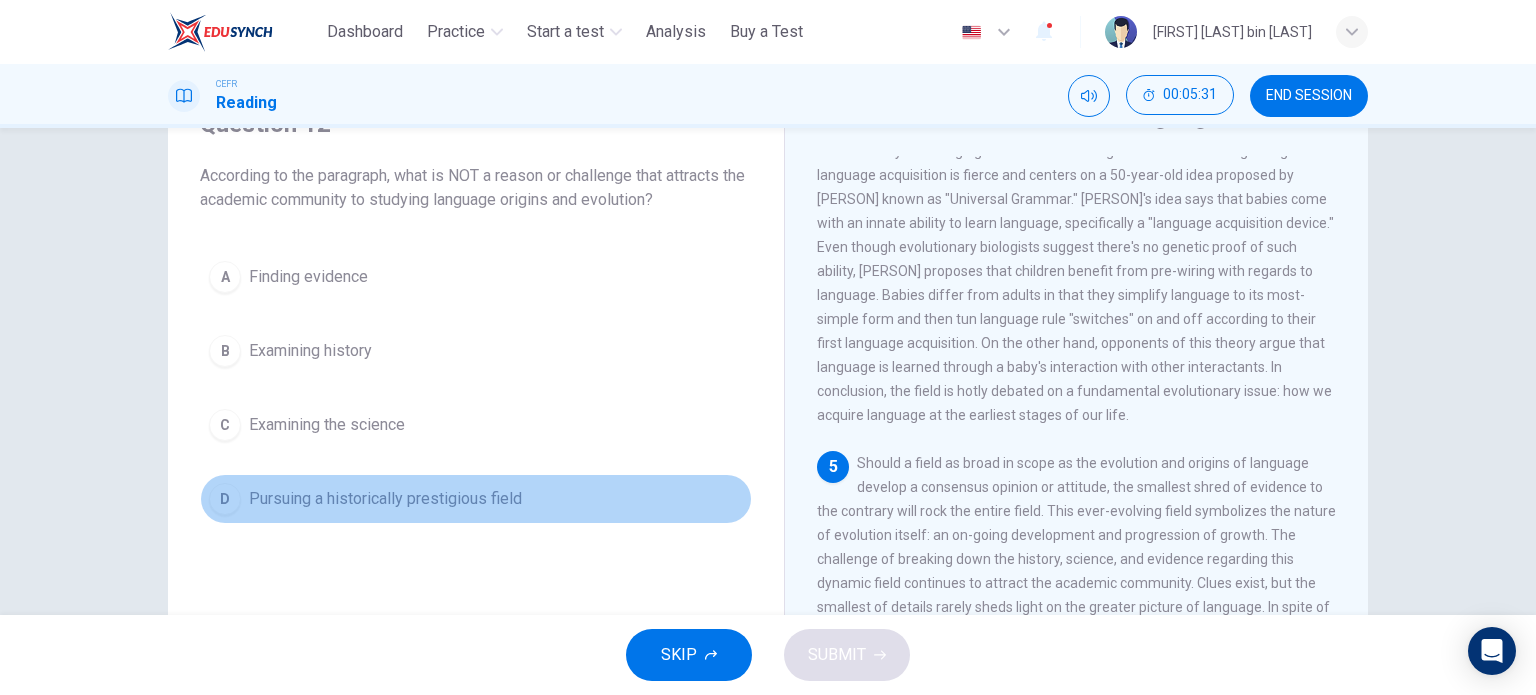 click on "Pursuing a historically prestigious field" at bounding box center [308, 277] 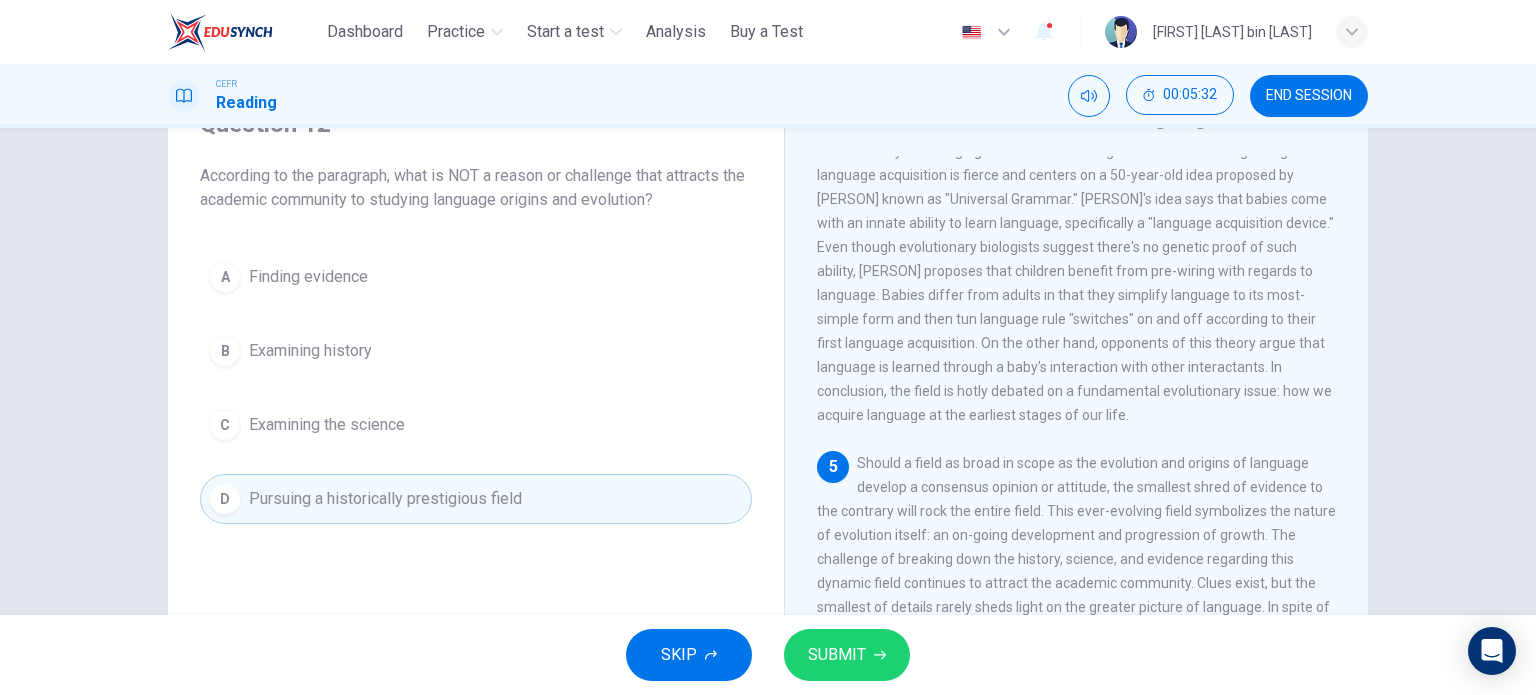 click on "SUBMIT" at bounding box center [847, 655] 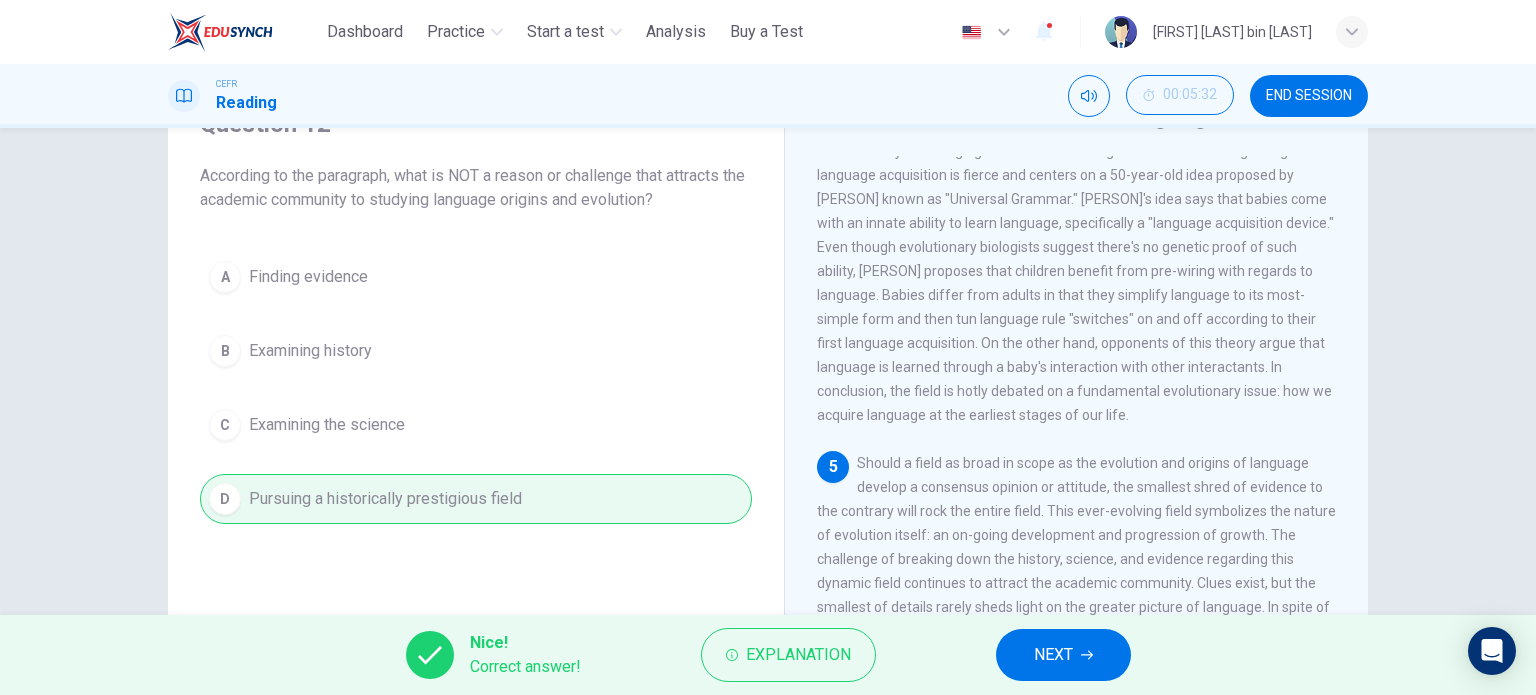 click on "NEXT" at bounding box center (1053, 655) 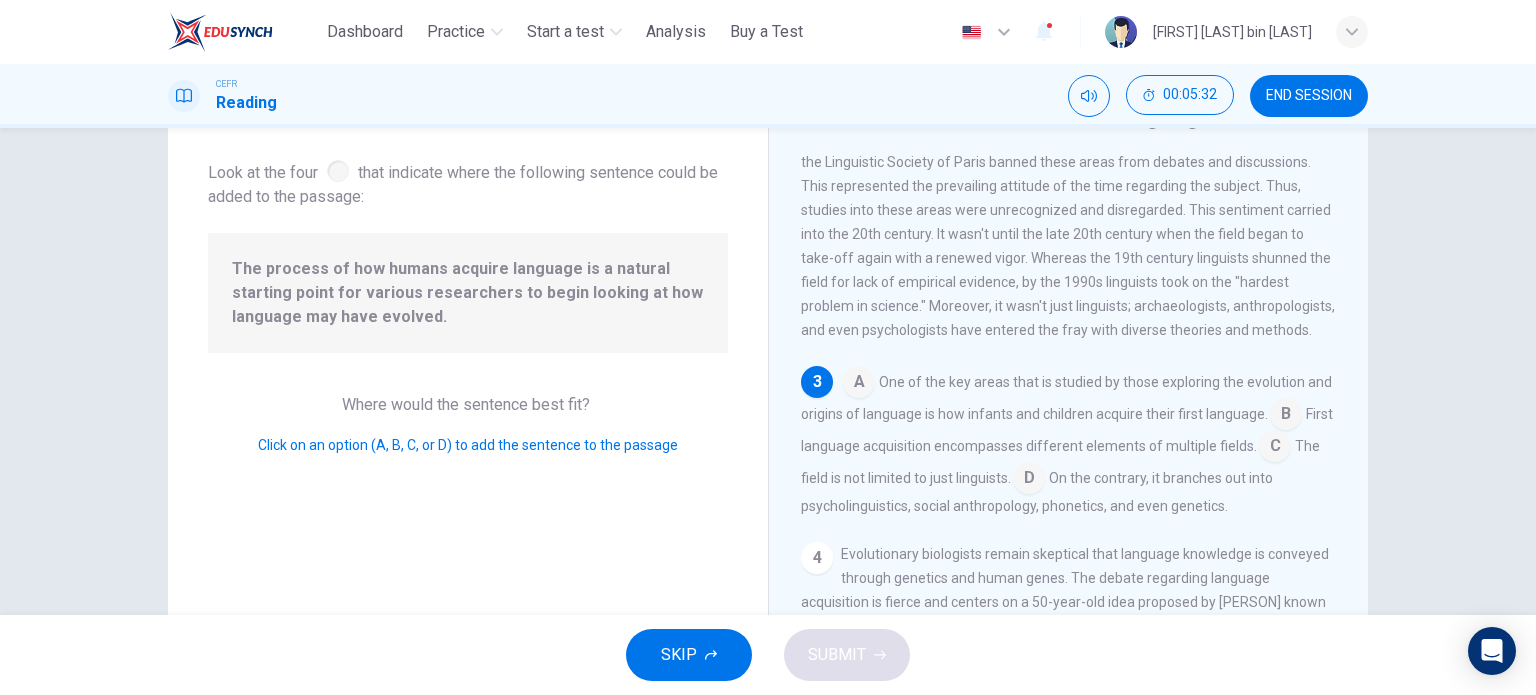 scroll, scrollTop: 337, scrollLeft: 0, axis: vertical 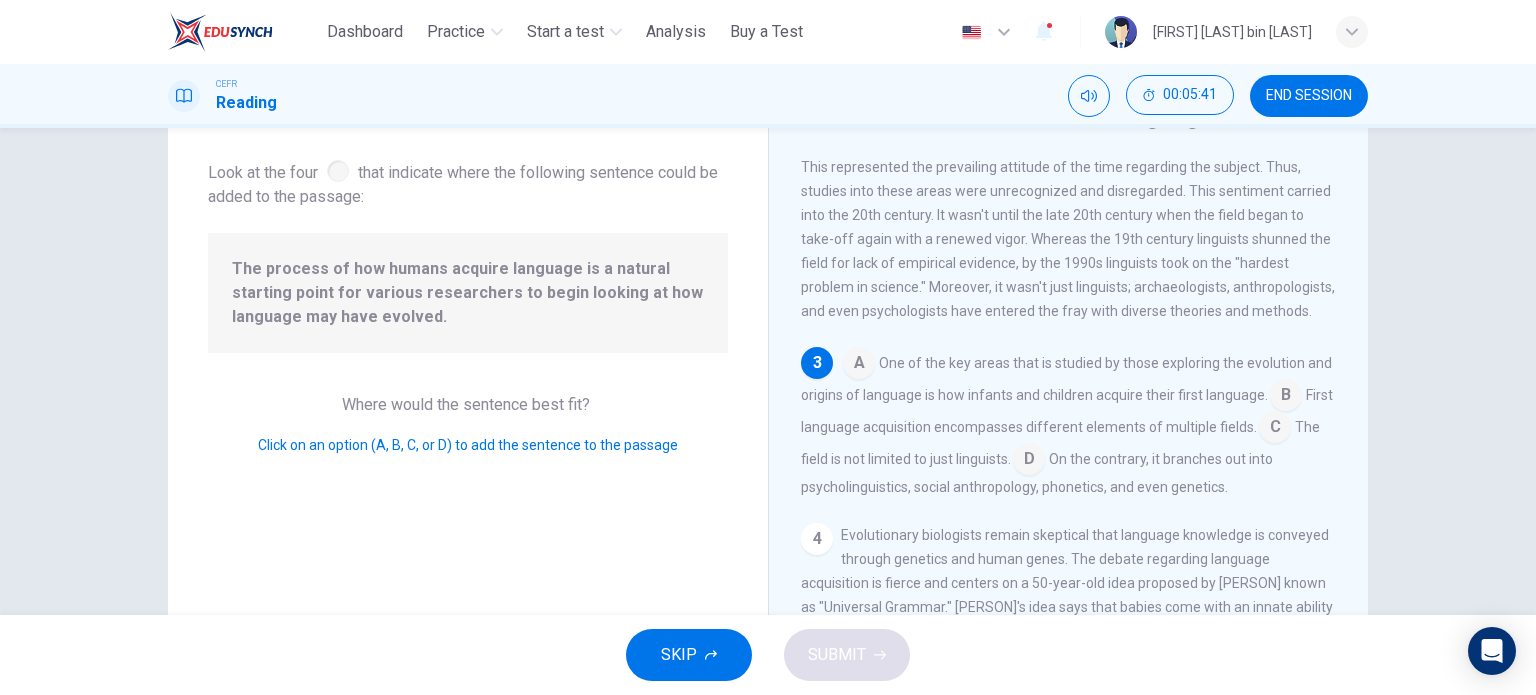 click at bounding box center [859, 389] 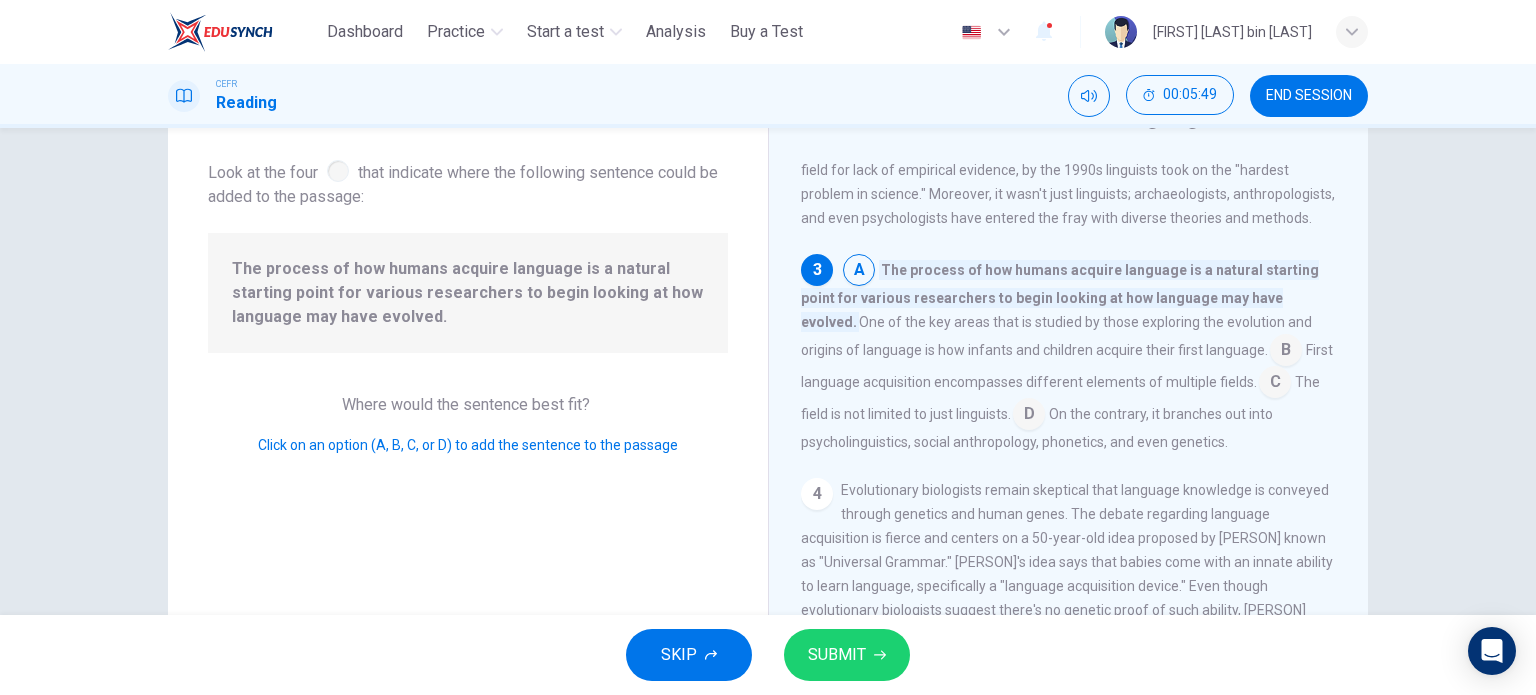 scroll, scrollTop: 437, scrollLeft: 0, axis: vertical 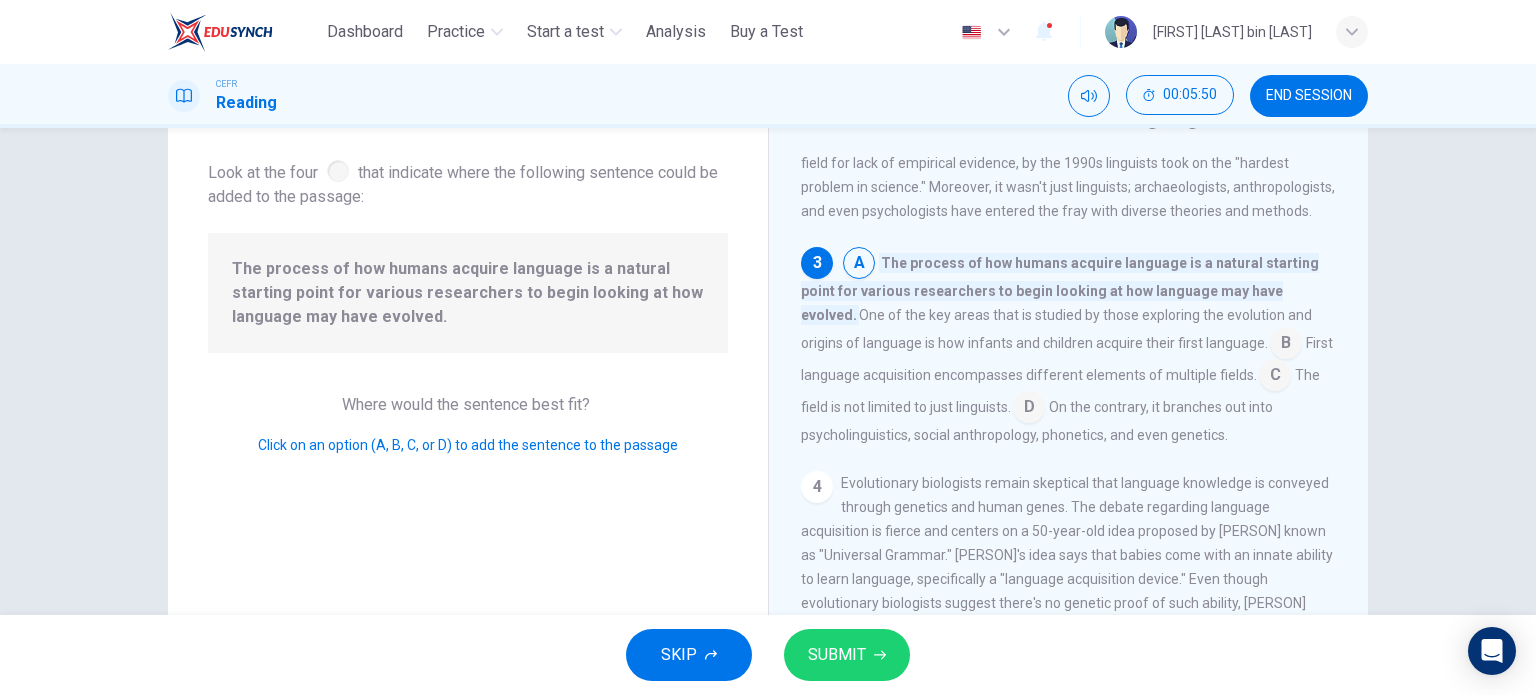click on "SKIP SUBMIT" at bounding box center (768, 655) 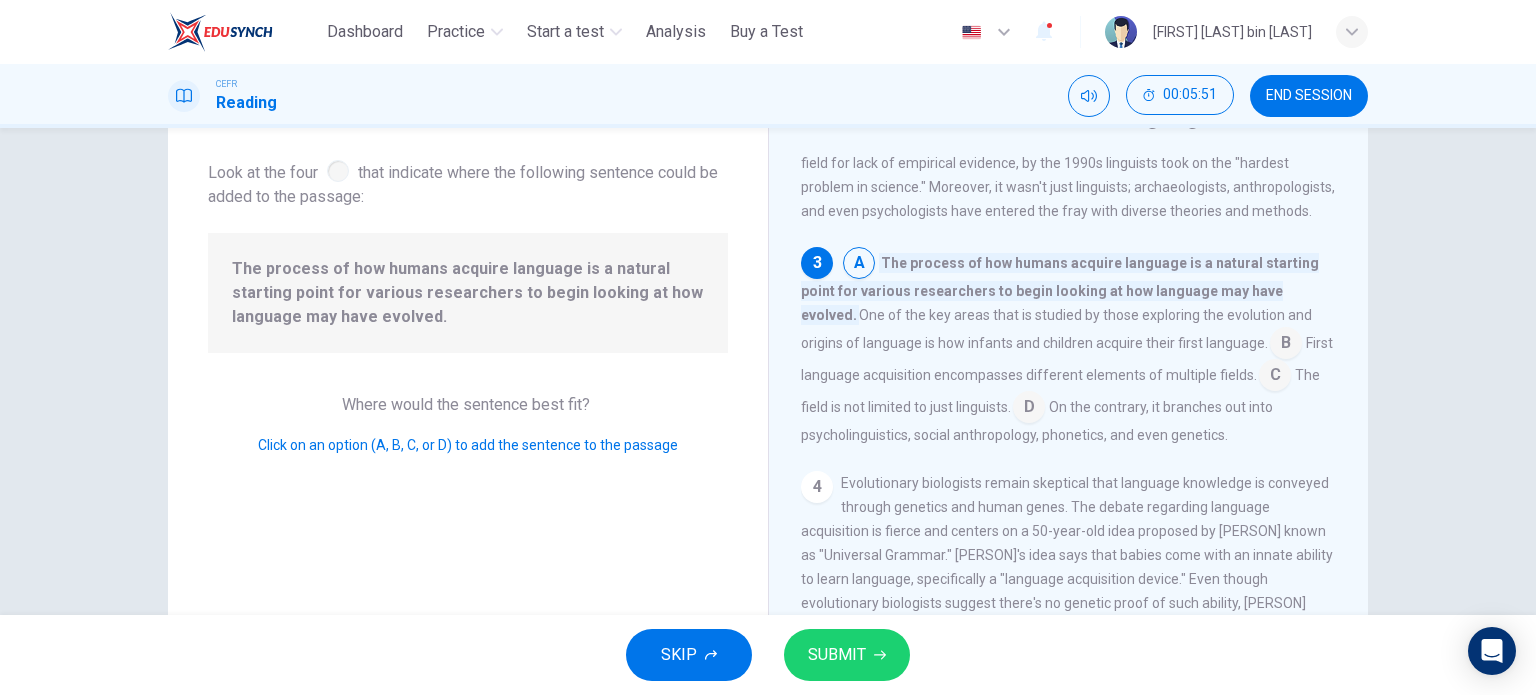 click on "SUBMIT" at bounding box center (847, 655) 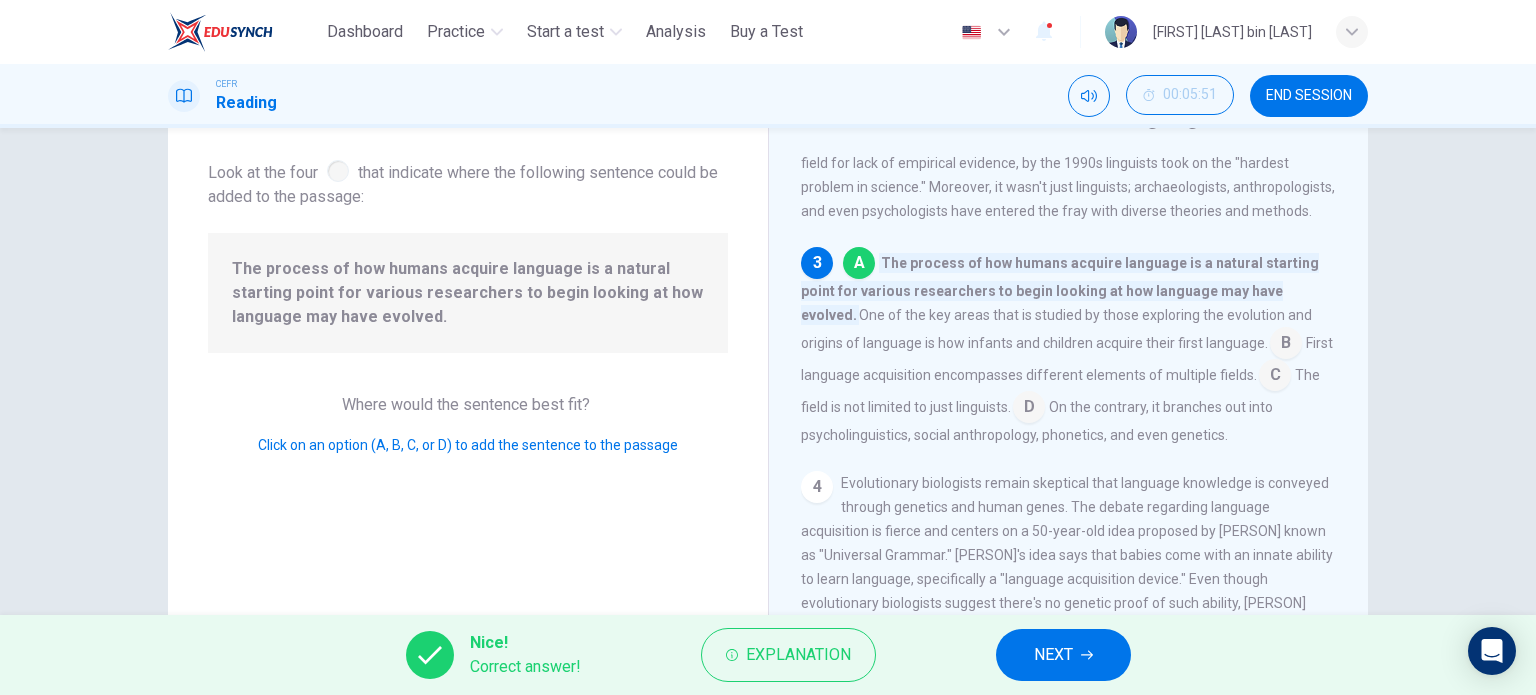 click at bounding box center (1087, 655) 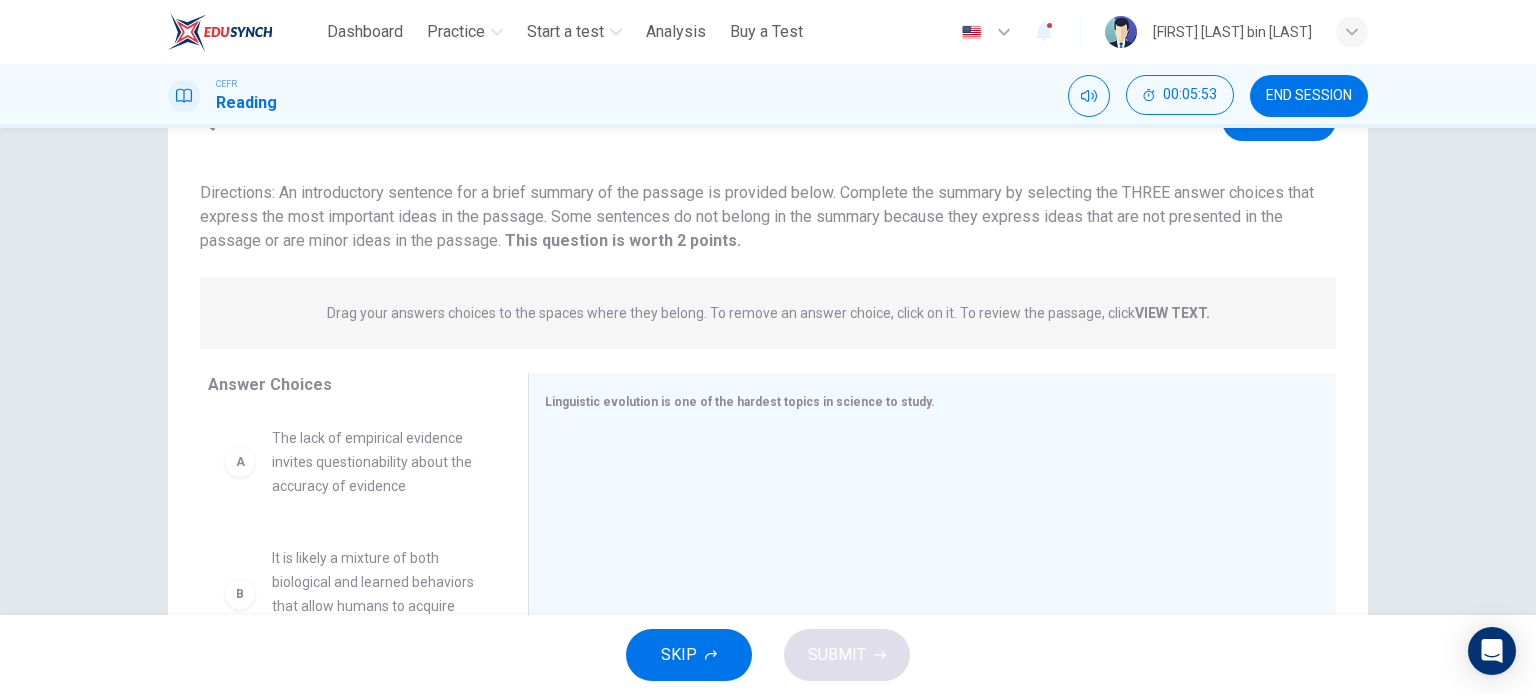scroll, scrollTop: 0, scrollLeft: 0, axis: both 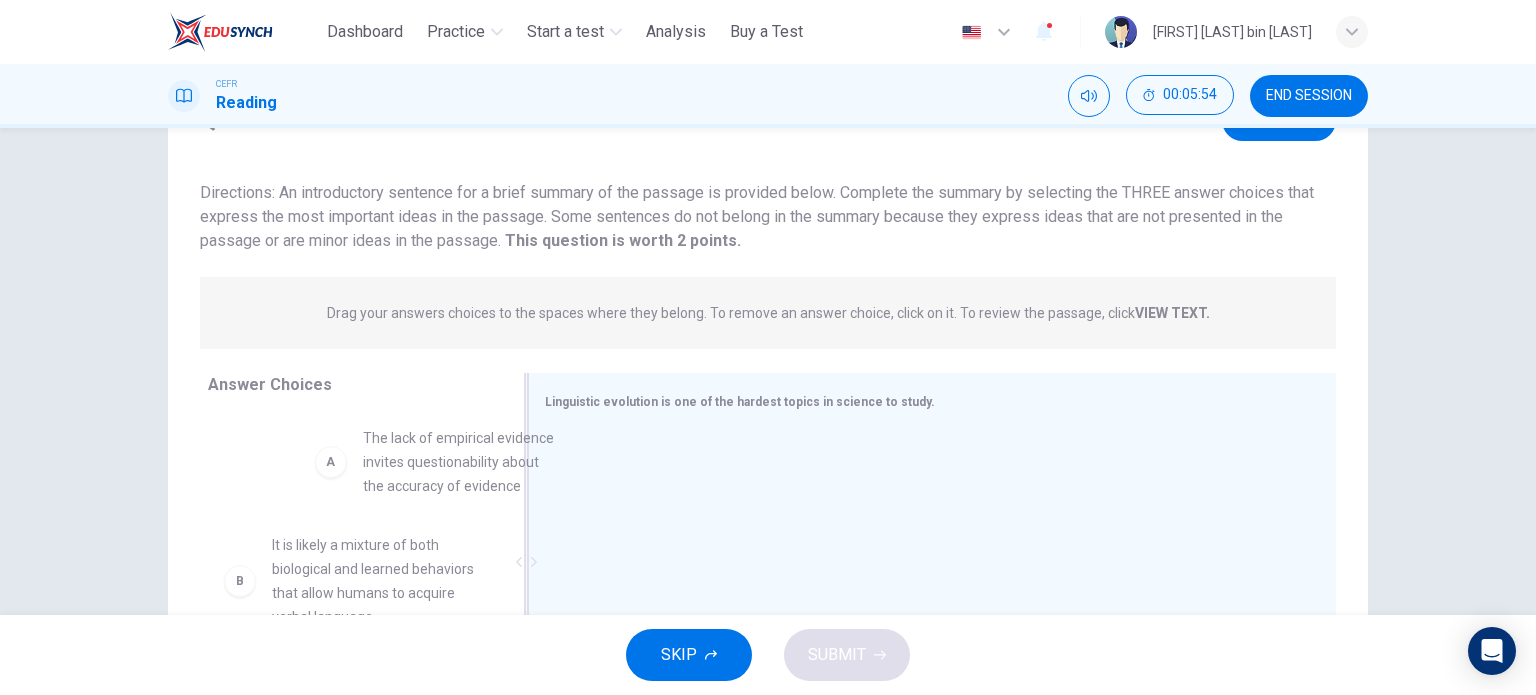 drag, startPoint x: 408, startPoint y: 474, endPoint x: 691, endPoint y: 472, distance: 283.00708 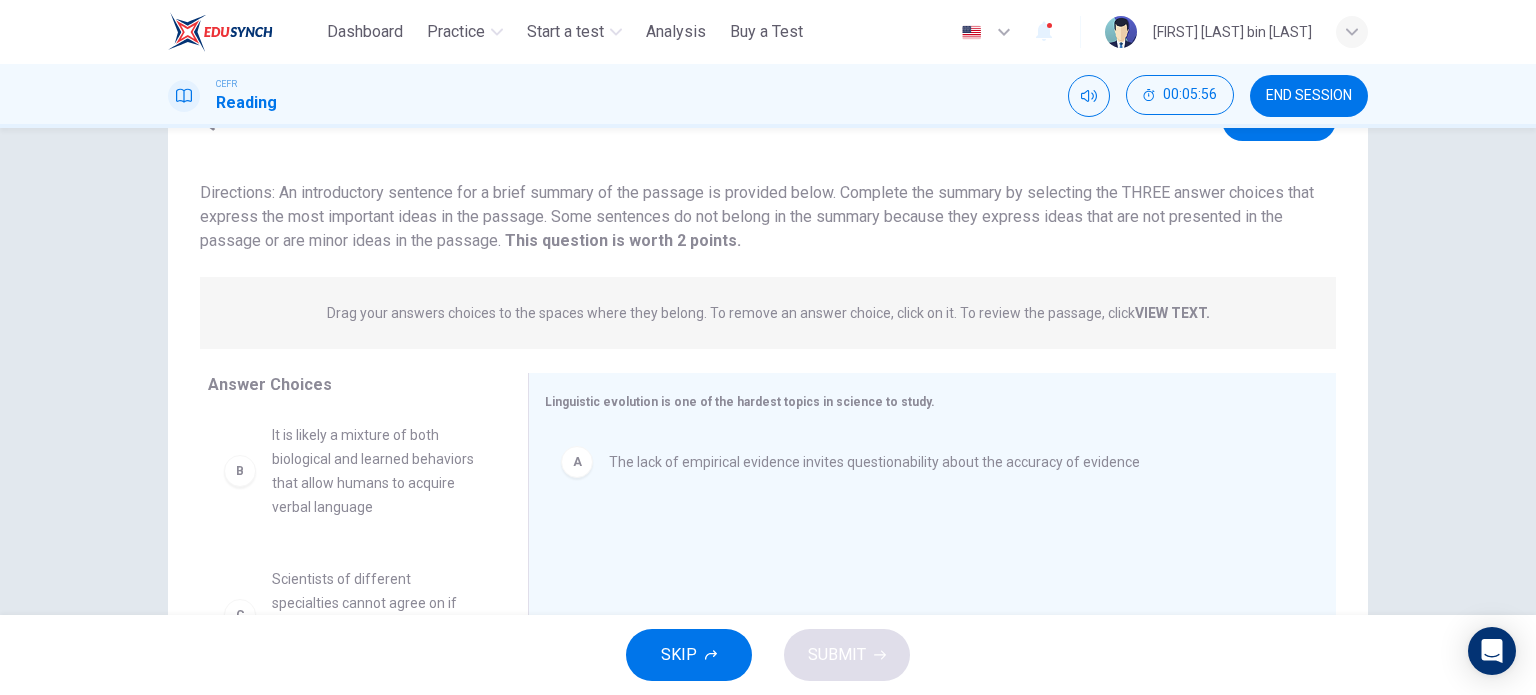 scroll, scrollTop: 0, scrollLeft: 0, axis: both 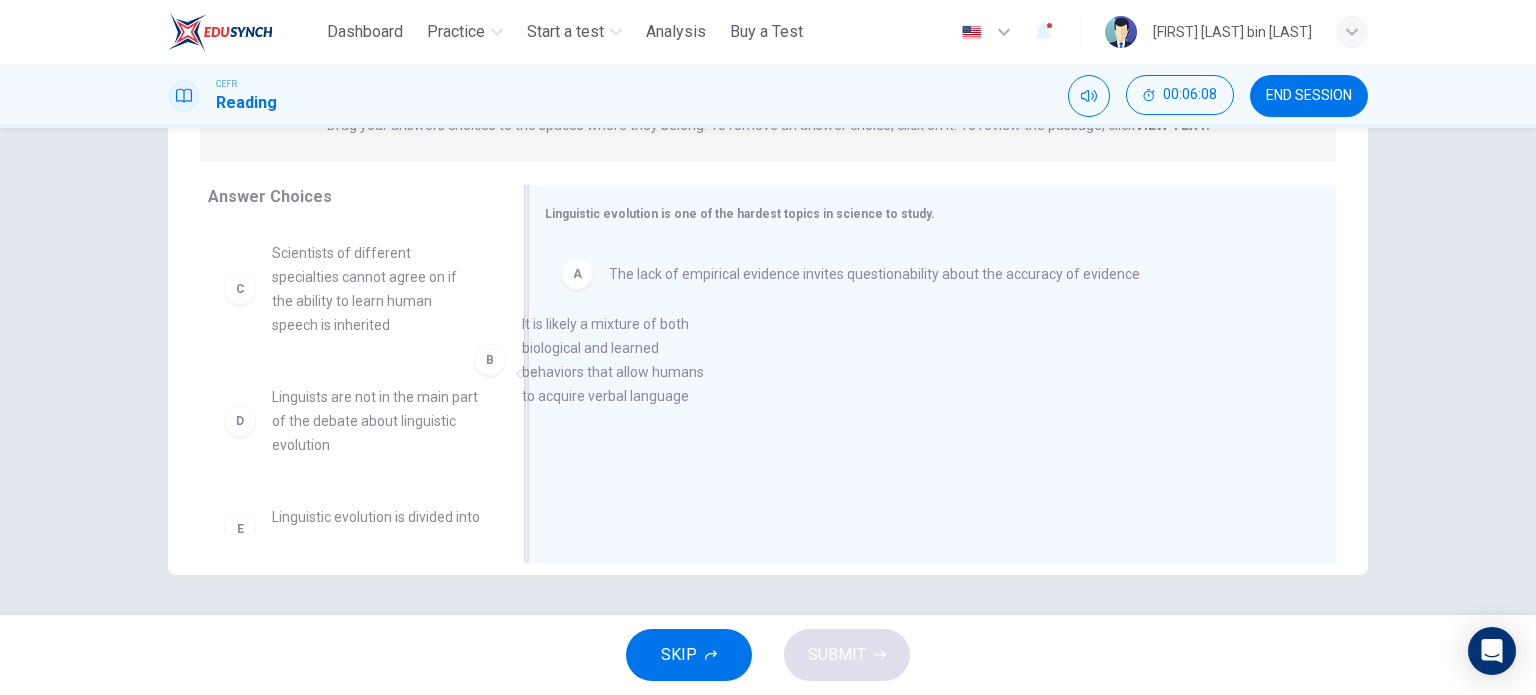 drag, startPoint x: 440, startPoint y: 303, endPoint x: 684, endPoint y: 352, distance: 248.87146 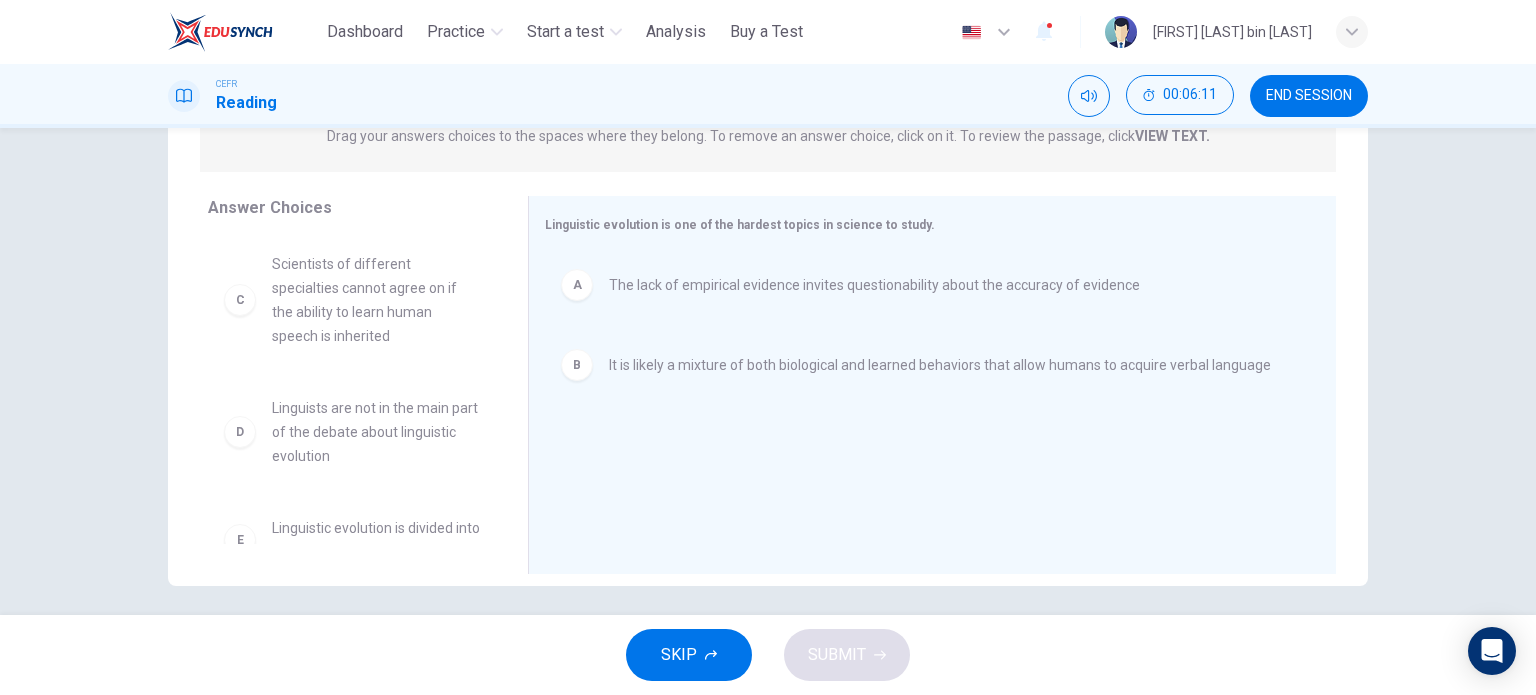 scroll, scrollTop: 288, scrollLeft: 0, axis: vertical 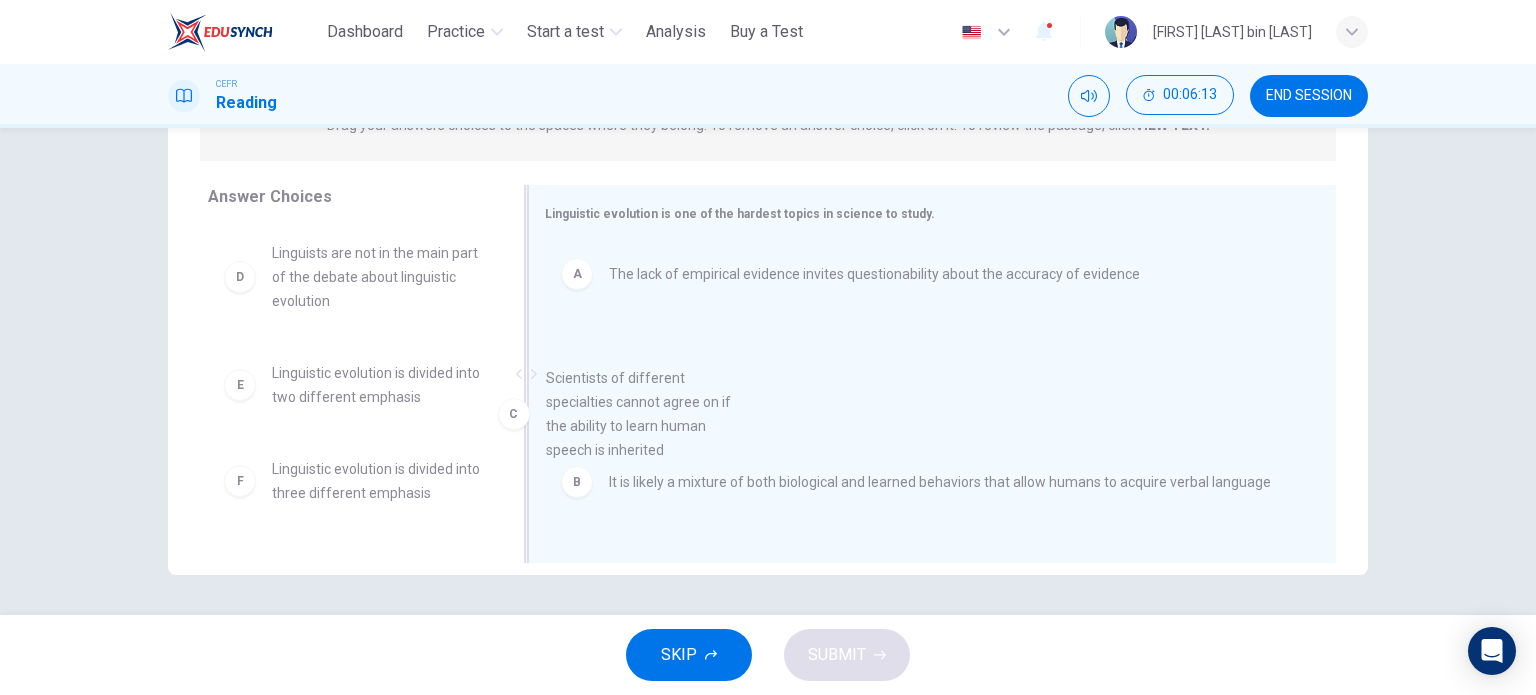 drag, startPoint x: 317, startPoint y: 307, endPoint x: 602, endPoint y: 432, distance: 311.20734 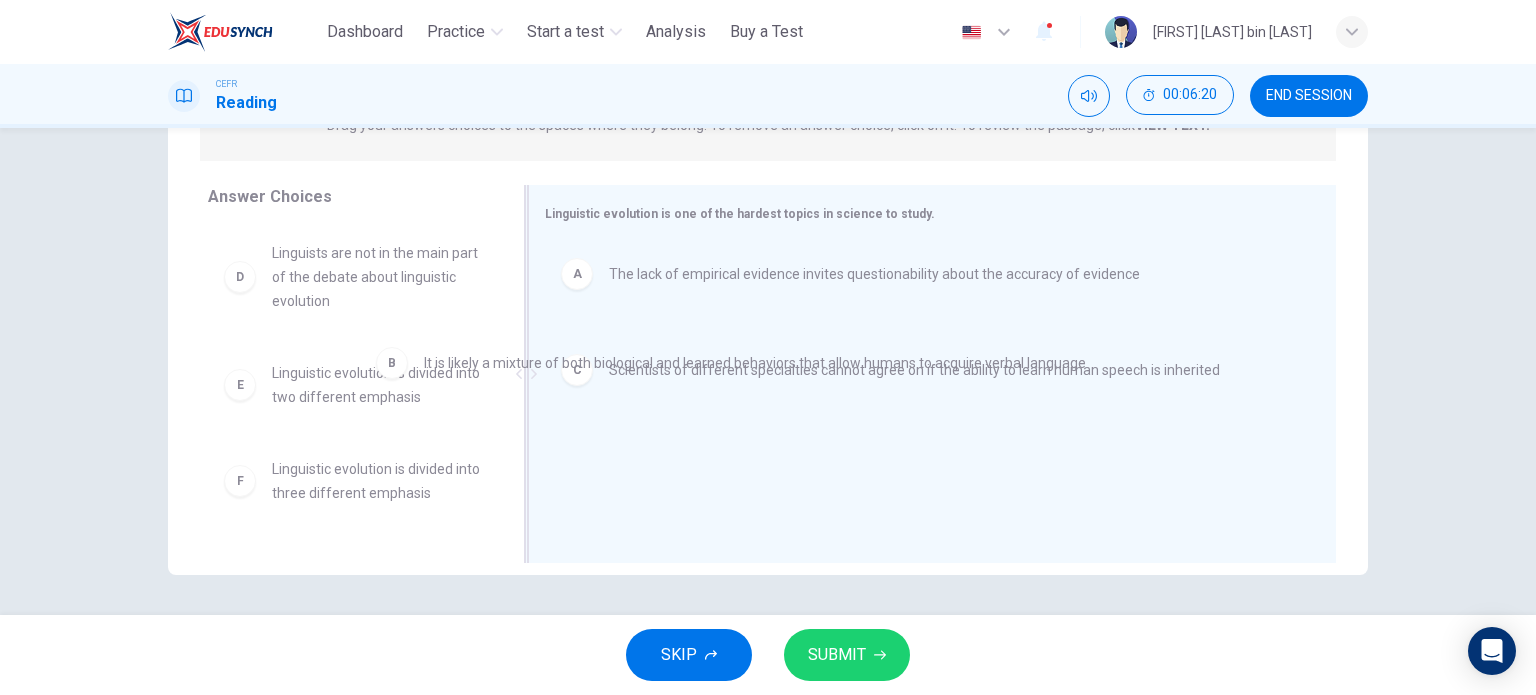 drag, startPoint x: 764, startPoint y: 358, endPoint x: 512, endPoint y: 367, distance: 252.16066 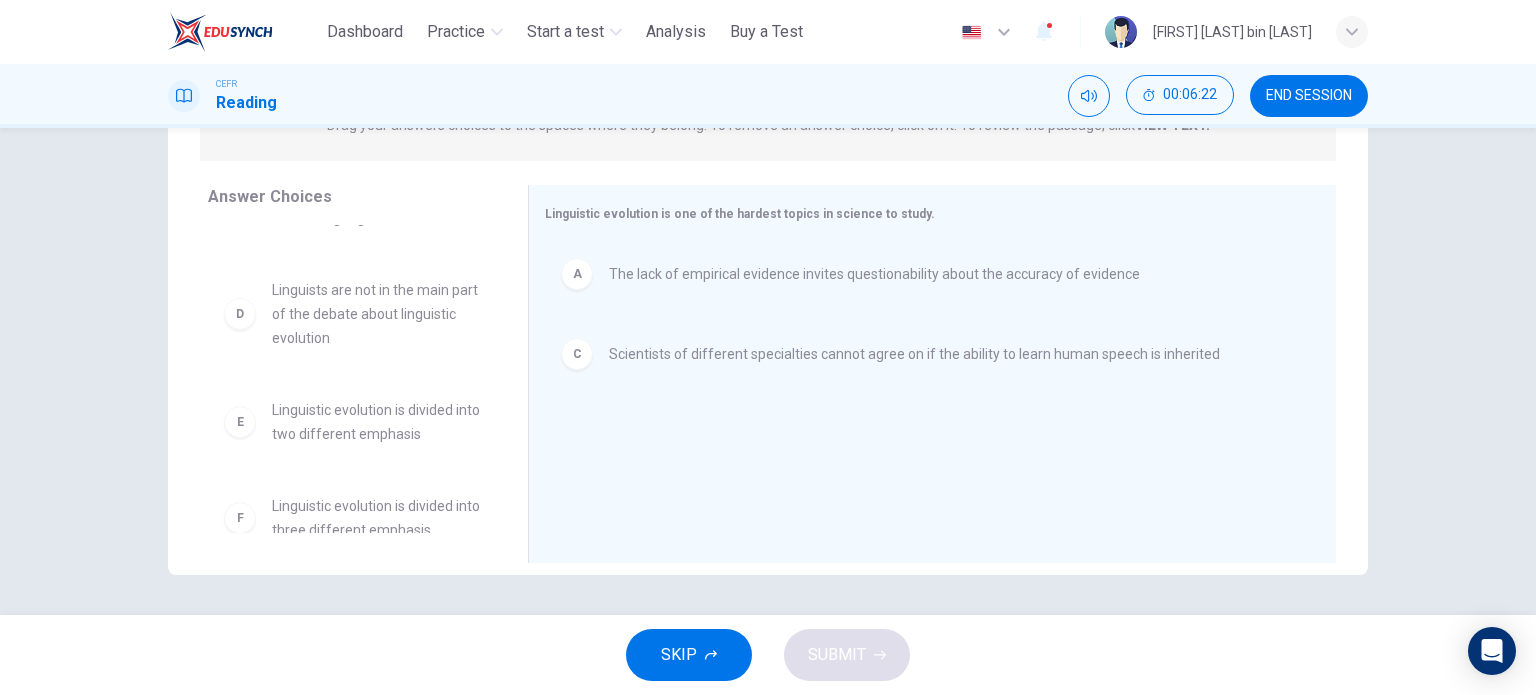 scroll, scrollTop: 132, scrollLeft: 0, axis: vertical 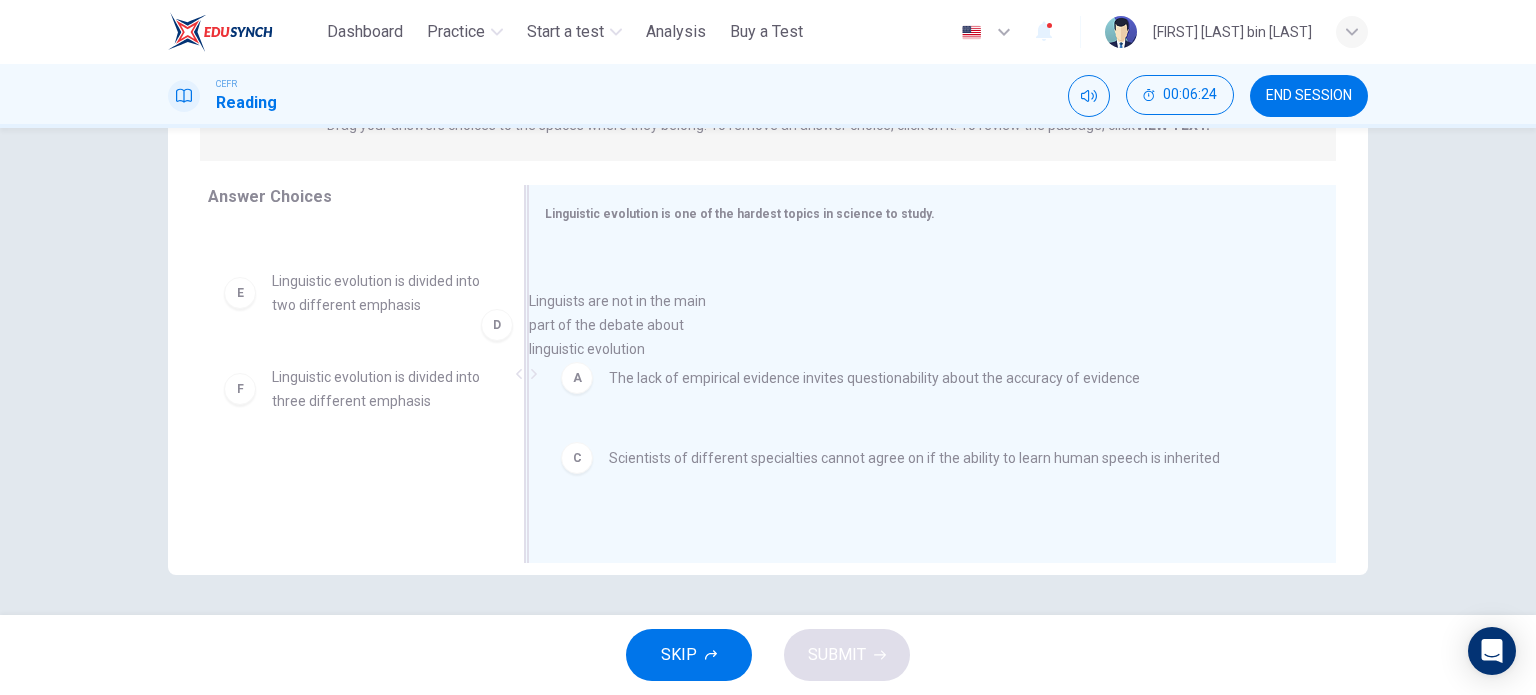 drag, startPoint x: 407, startPoint y: 286, endPoint x: 683, endPoint y: 323, distance: 278.46902 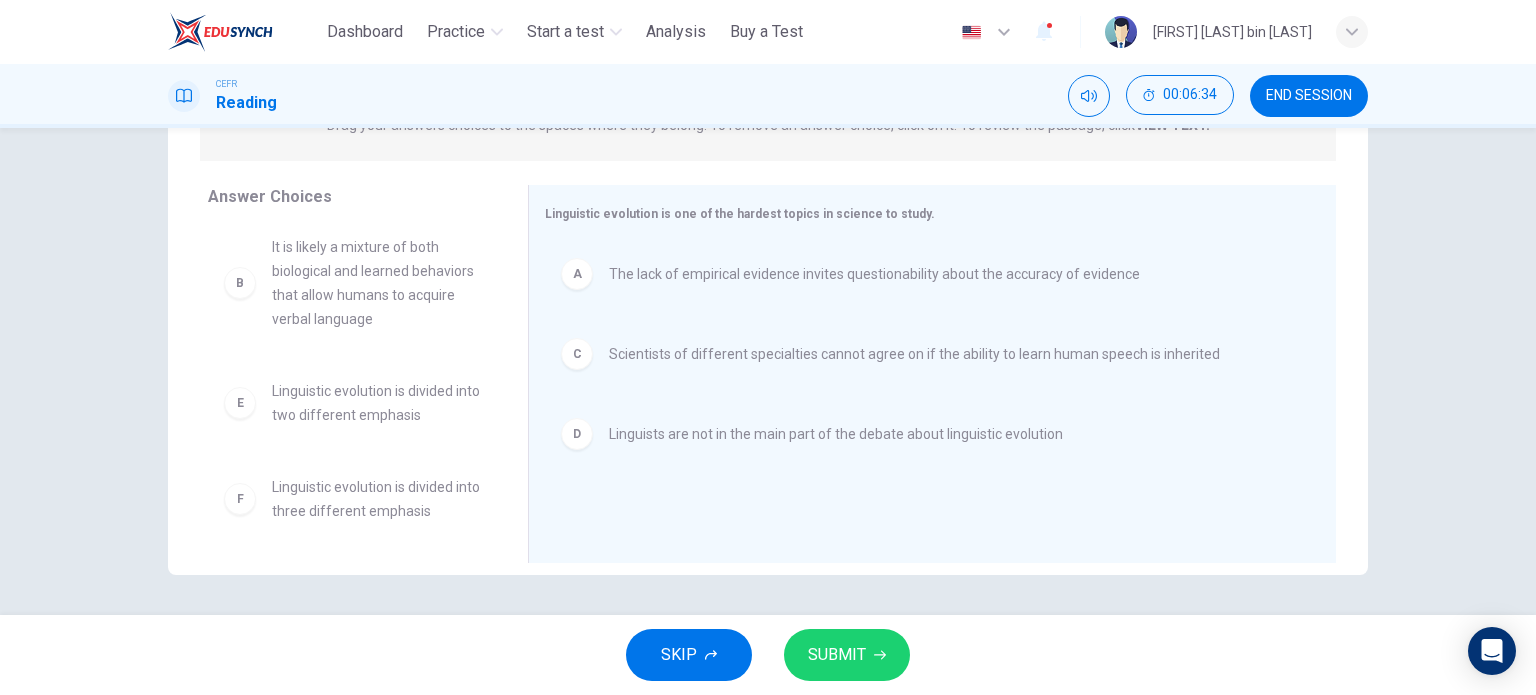 scroll, scrollTop: 12, scrollLeft: 0, axis: vertical 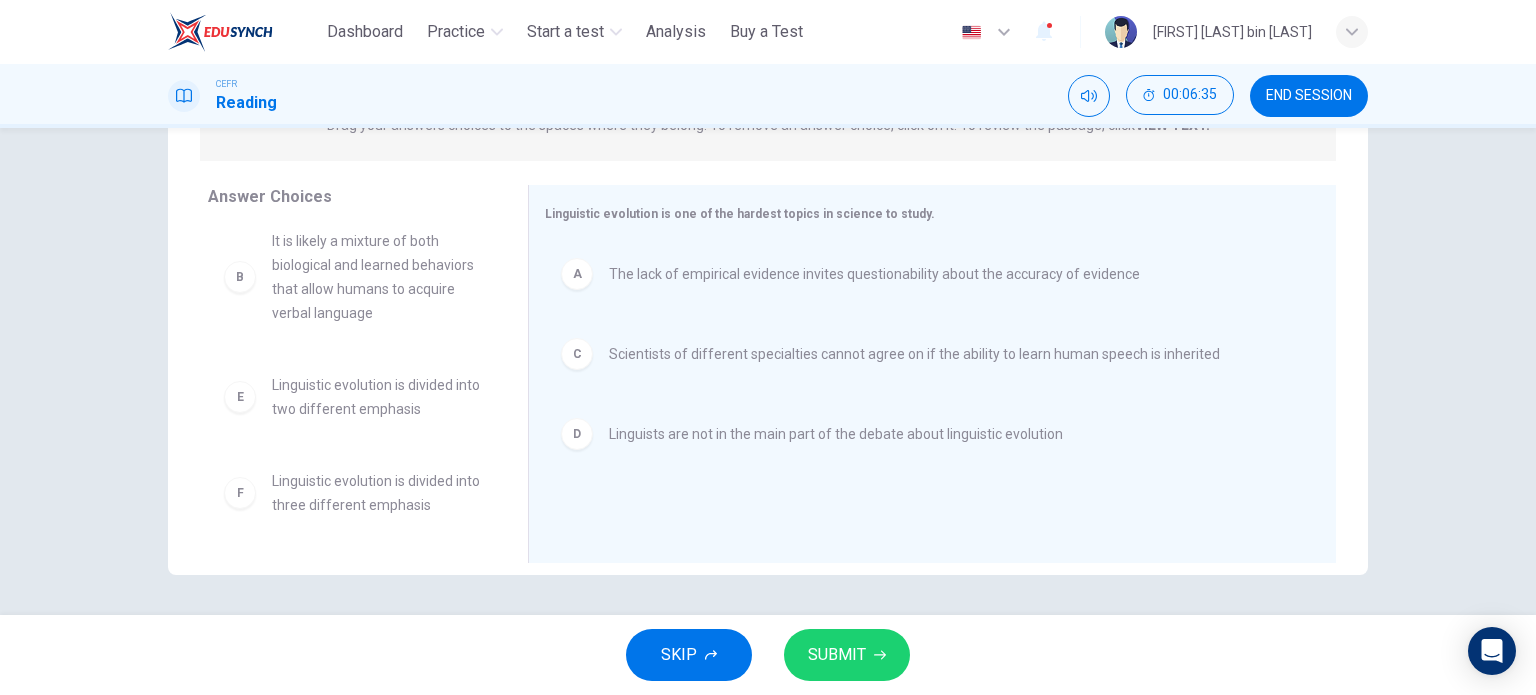 click on "SUBMIT" at bounding box center [847, 655] 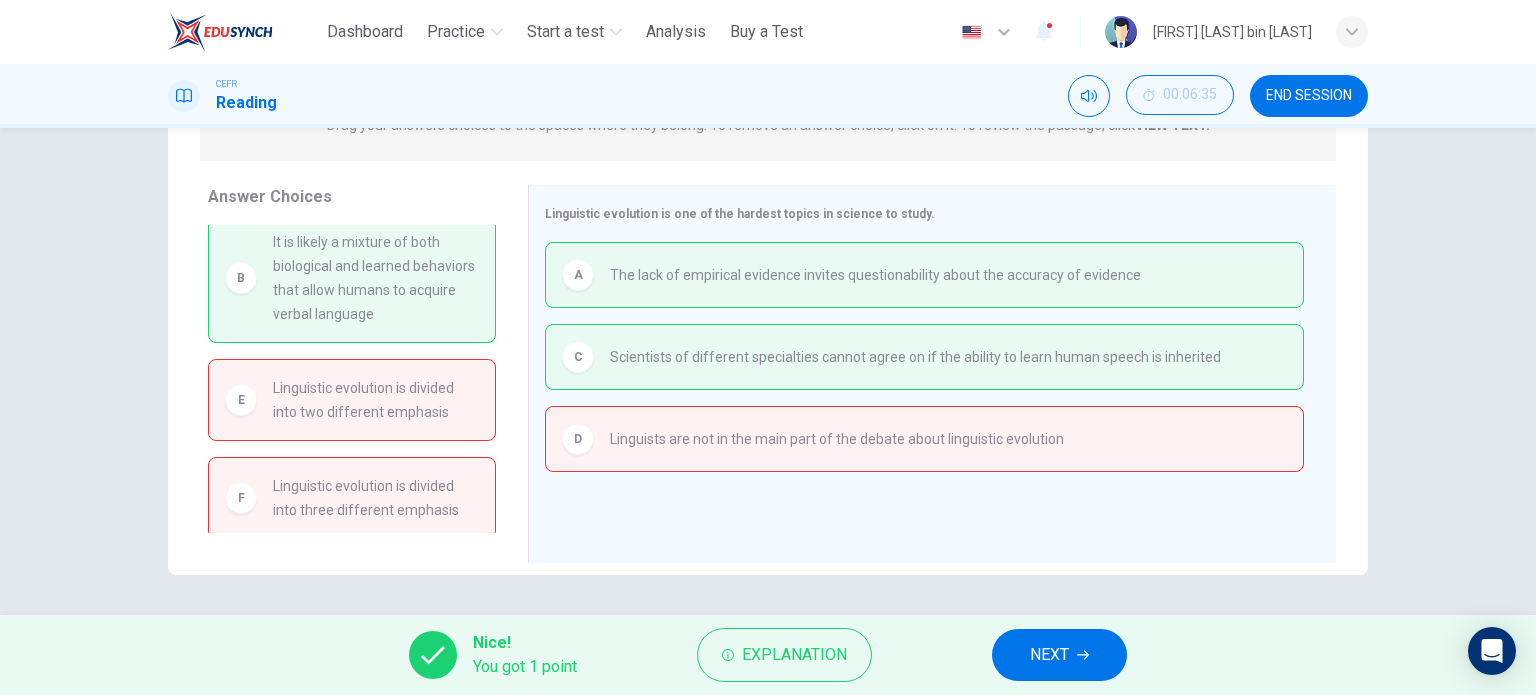 click on "NEXT" at bounding box center (1091, 655) 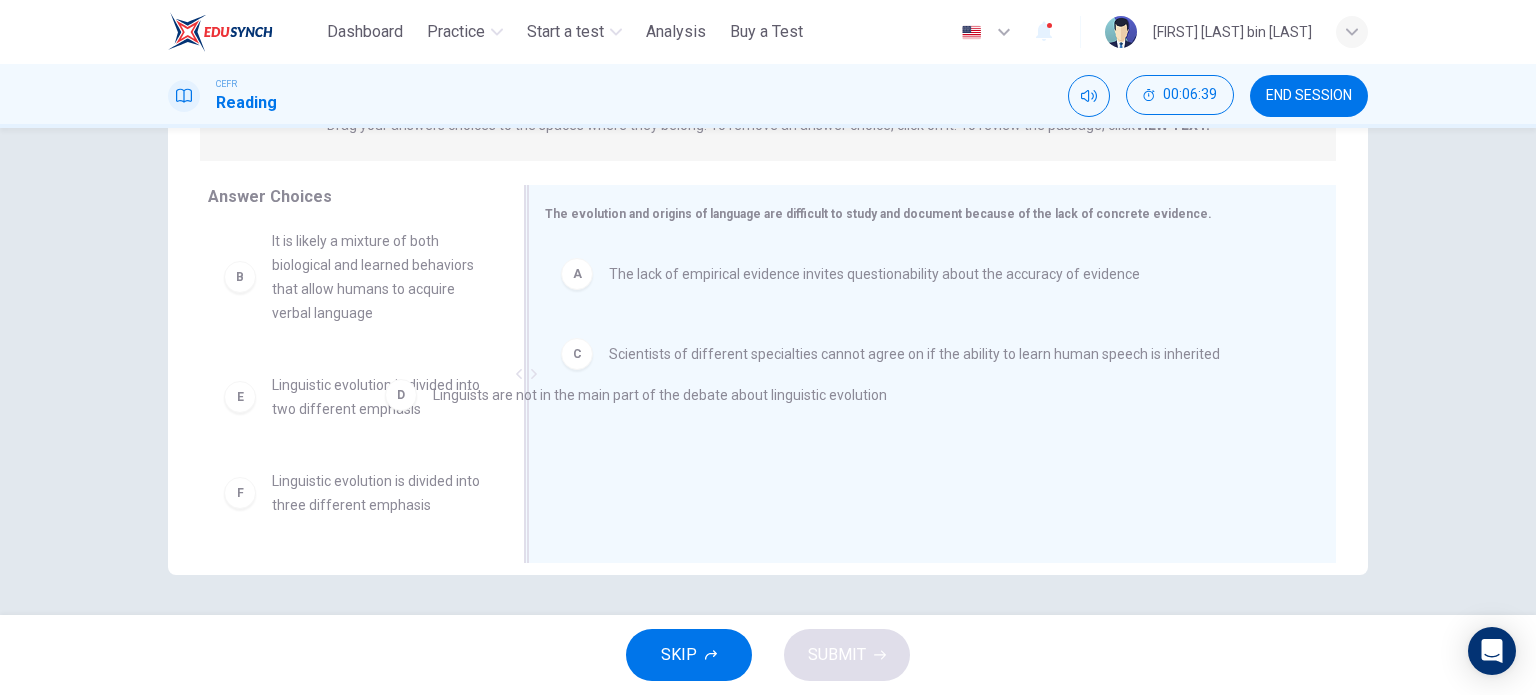 drag, startPoint x: 664, startPoint y: 442, endPoint x: 488, endPoint y: 403, distance: 180.26924 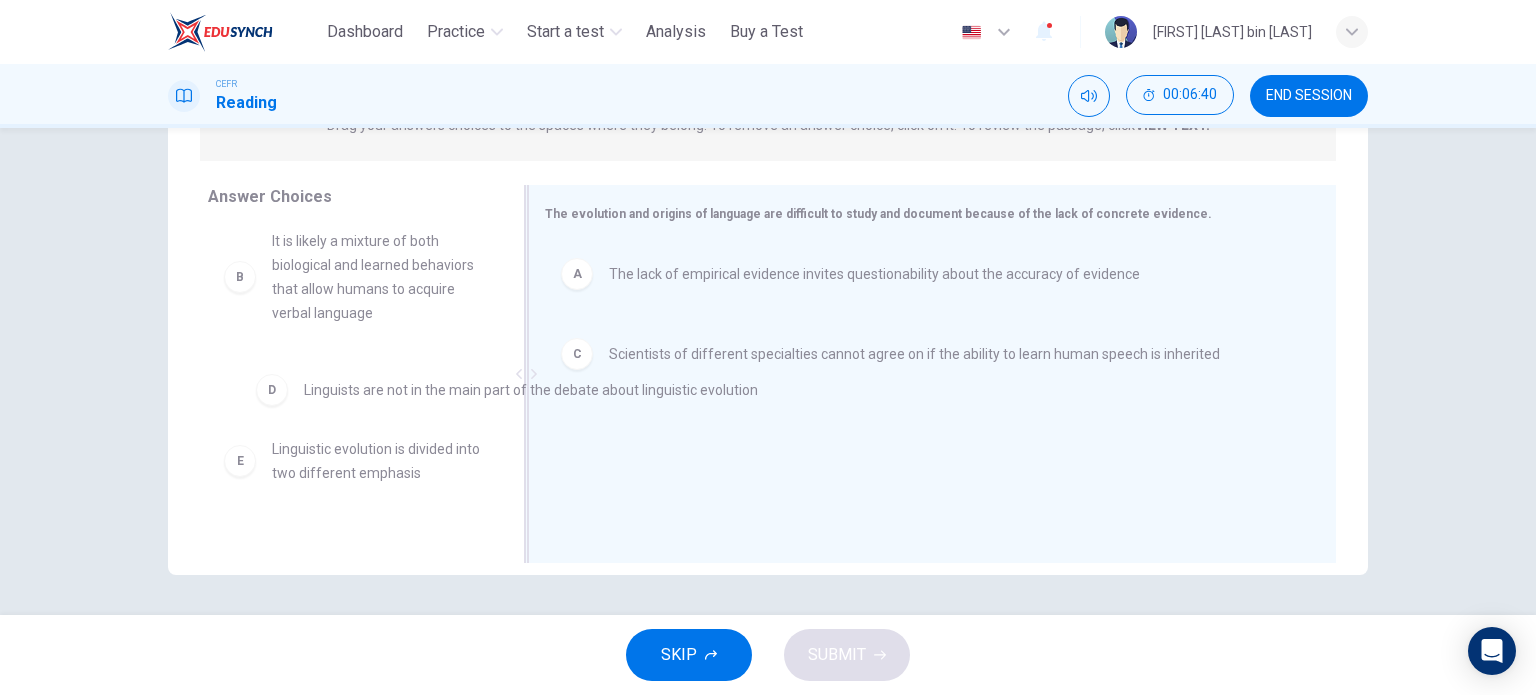 drag, startPoint x: 600, startPoint y: 431, endPoint x: 299, endPoint y: 387, distance: 304.19894 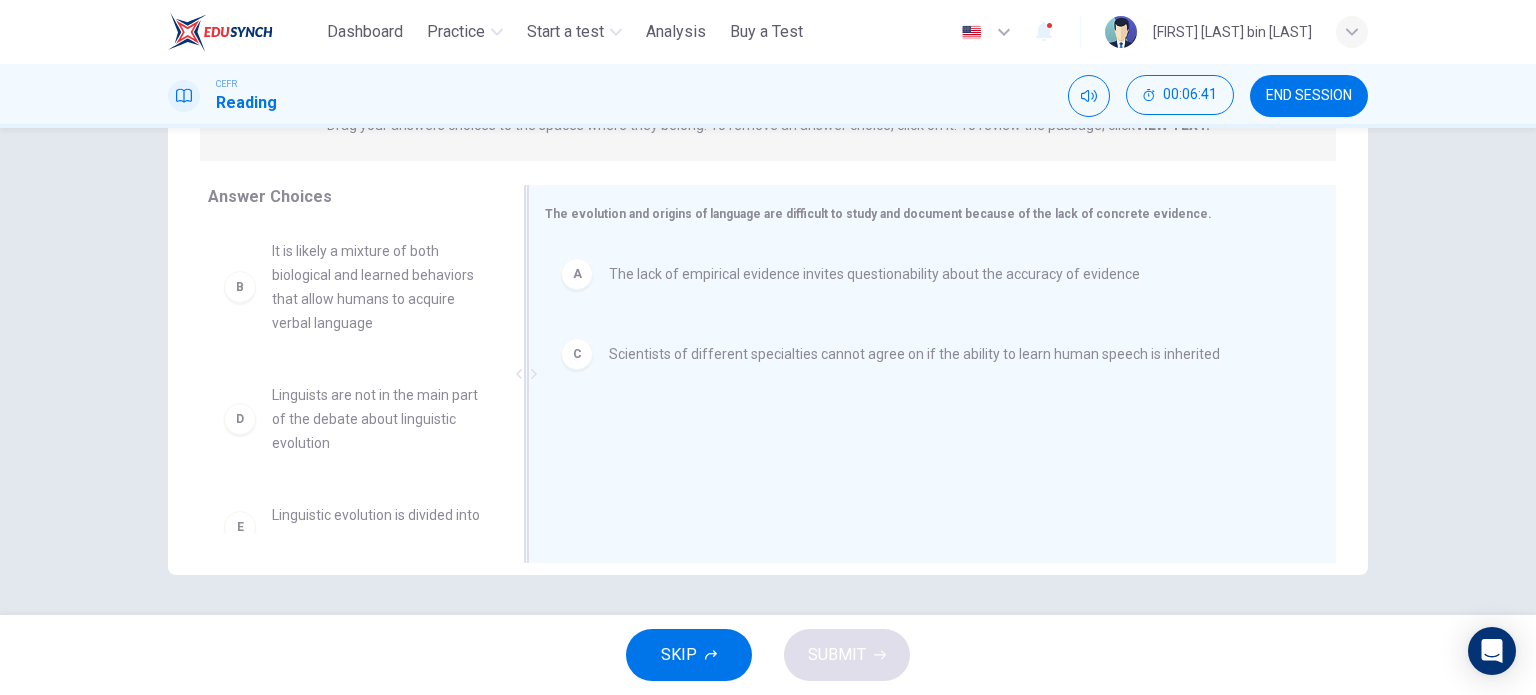 scroll, scrollTop: 0, scrollLeft: 0, axis: both 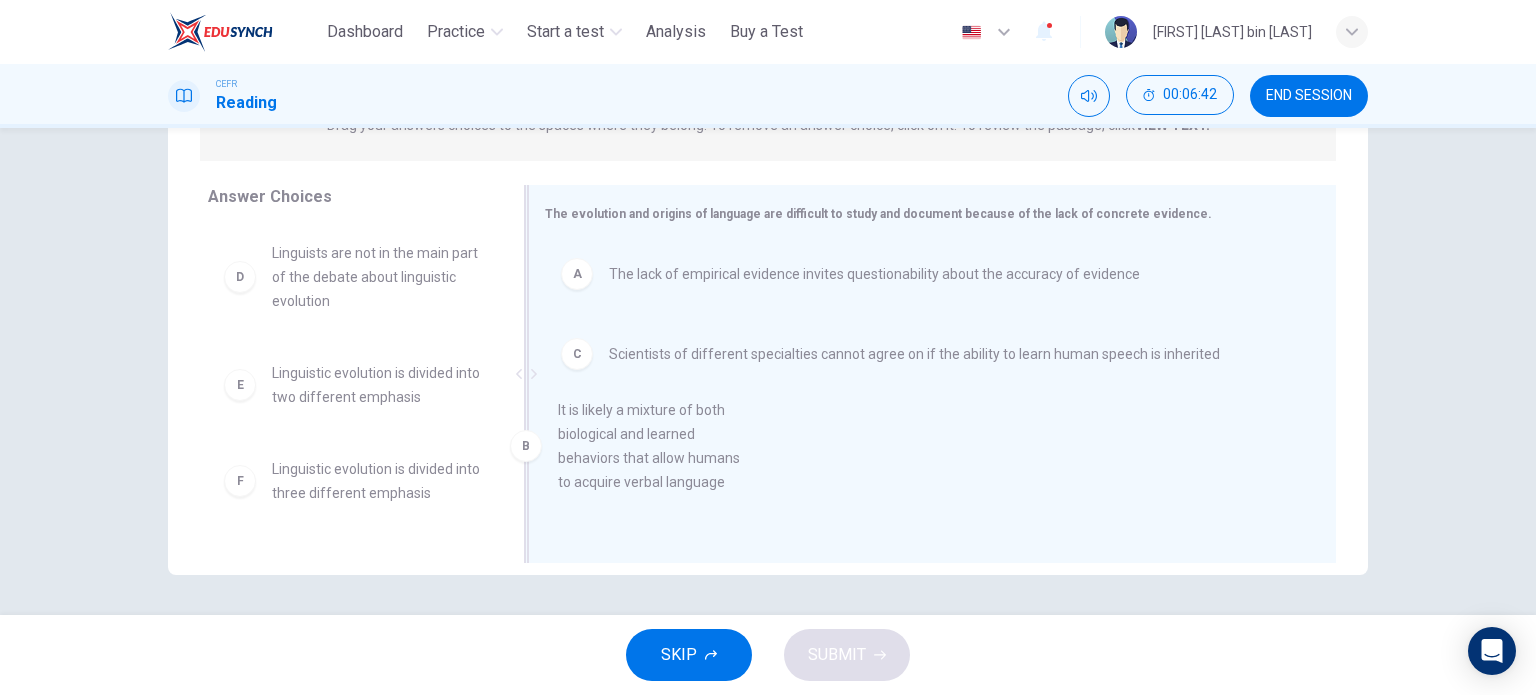drag, startPoint x: 347, startPoint y: 258, endPoint x: 643, endPoint y: 427, distance: 340.84747 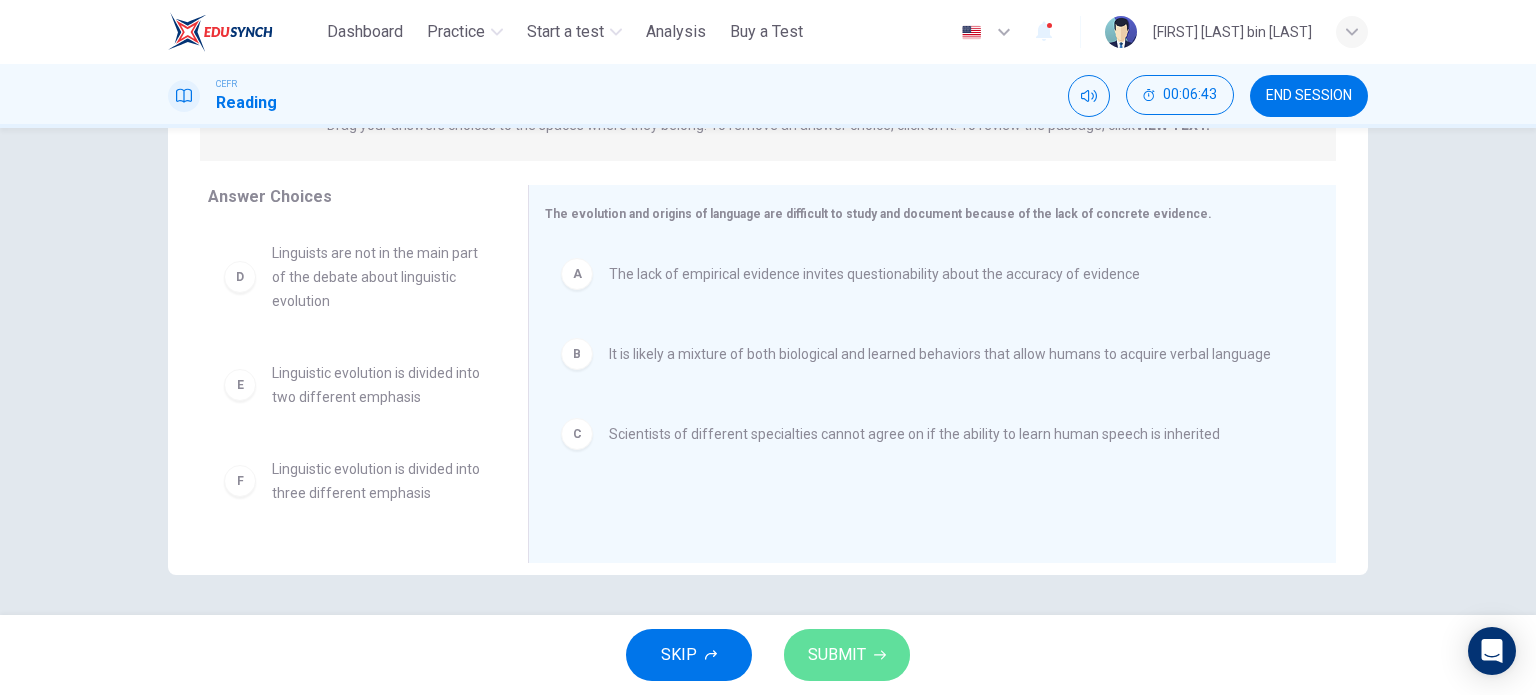 click on "SUBMIT" at bounding box center [837, 655] 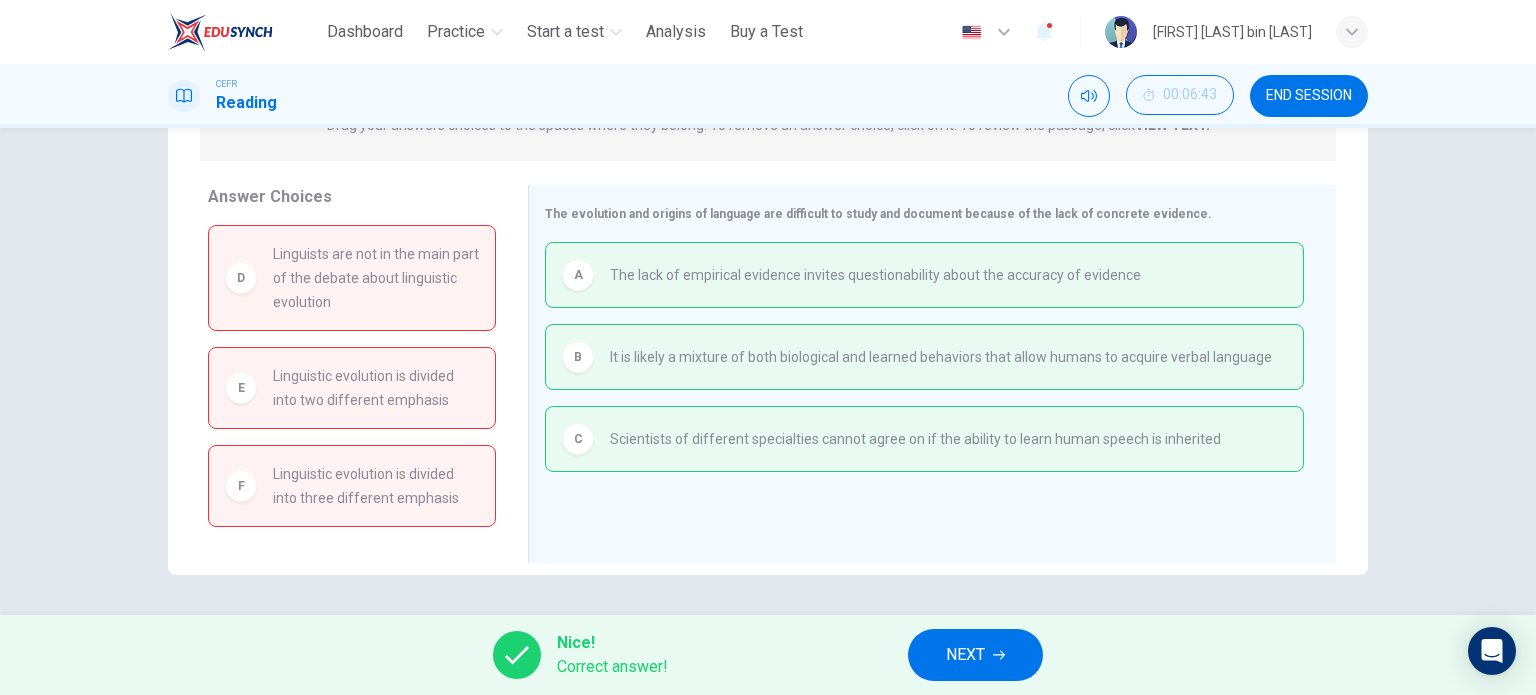 click on "NEXT" at bounding box center (975, 655) 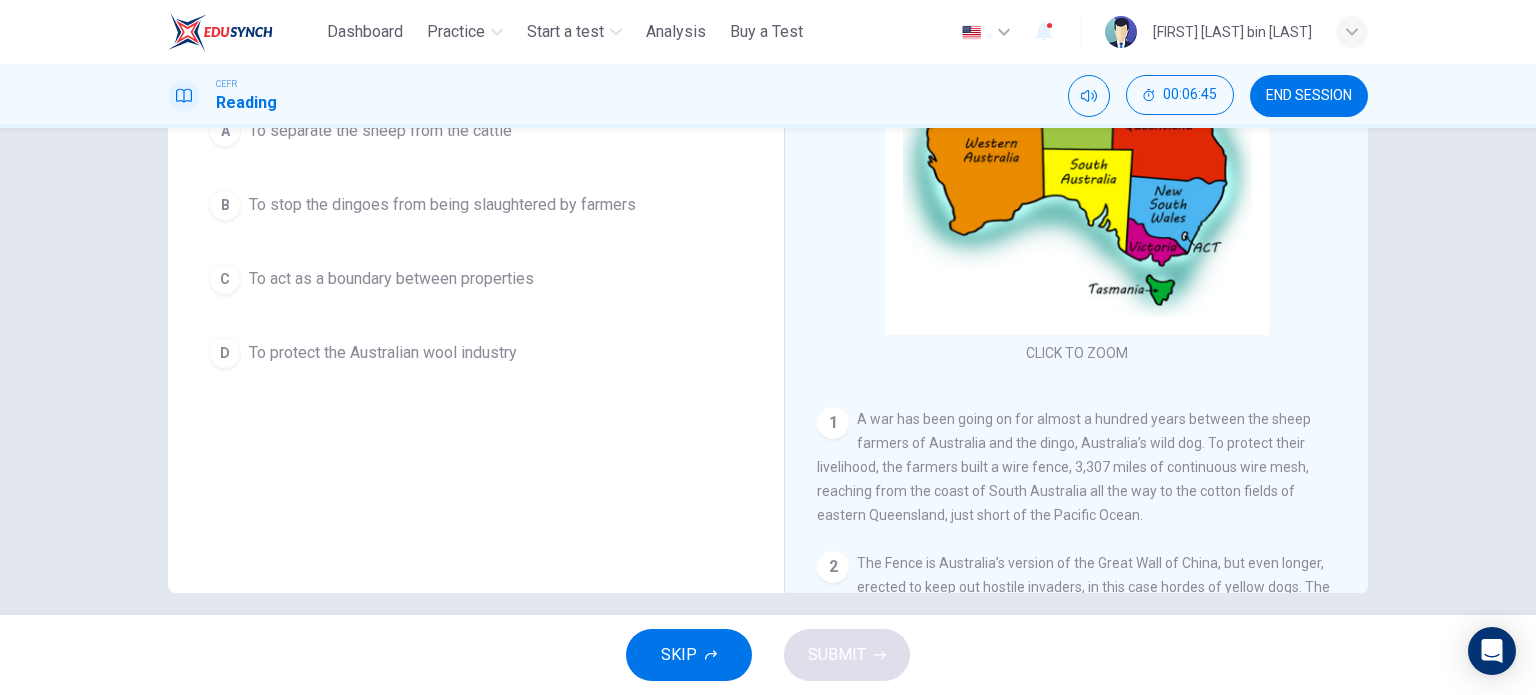 scroll, scrollTop: 288, scrollLeft: 0, axis: vertical 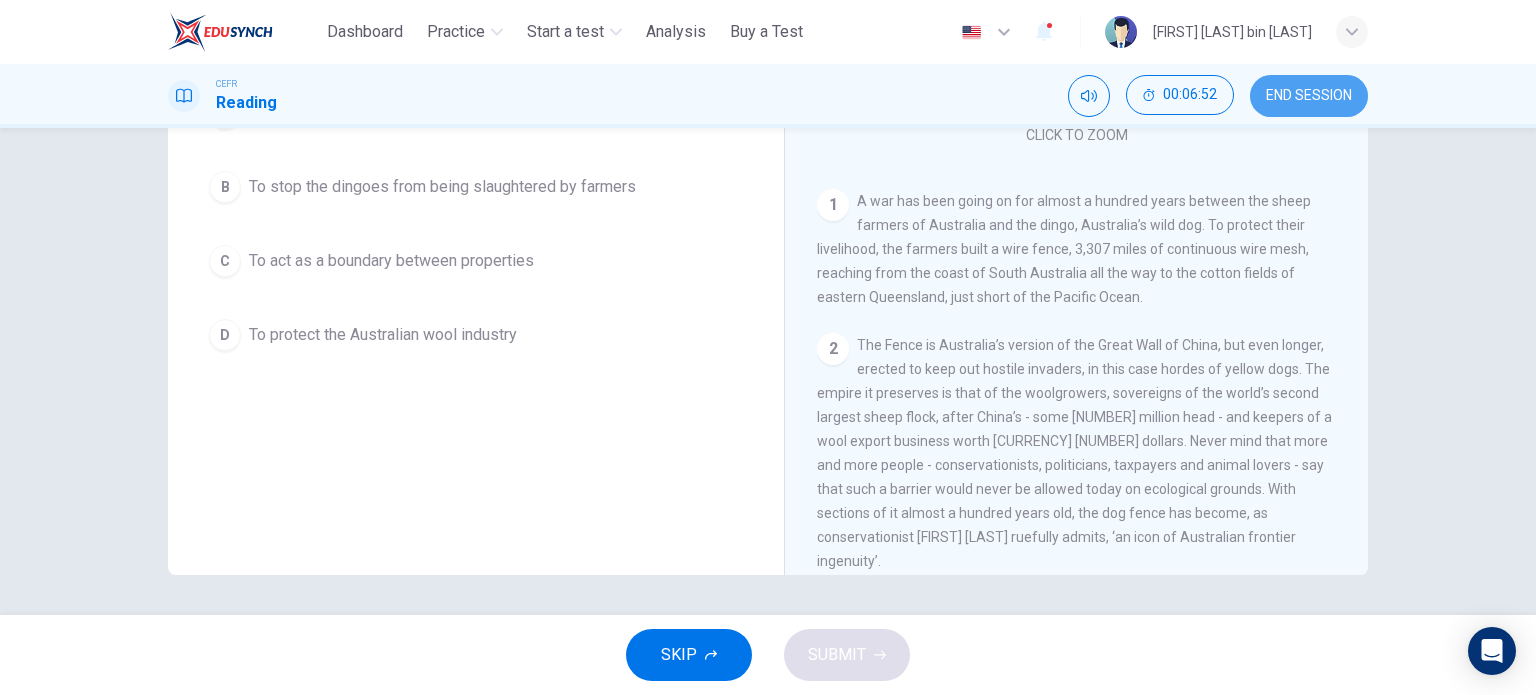 click on "END SESSION" at bounding box center (1309, 96) 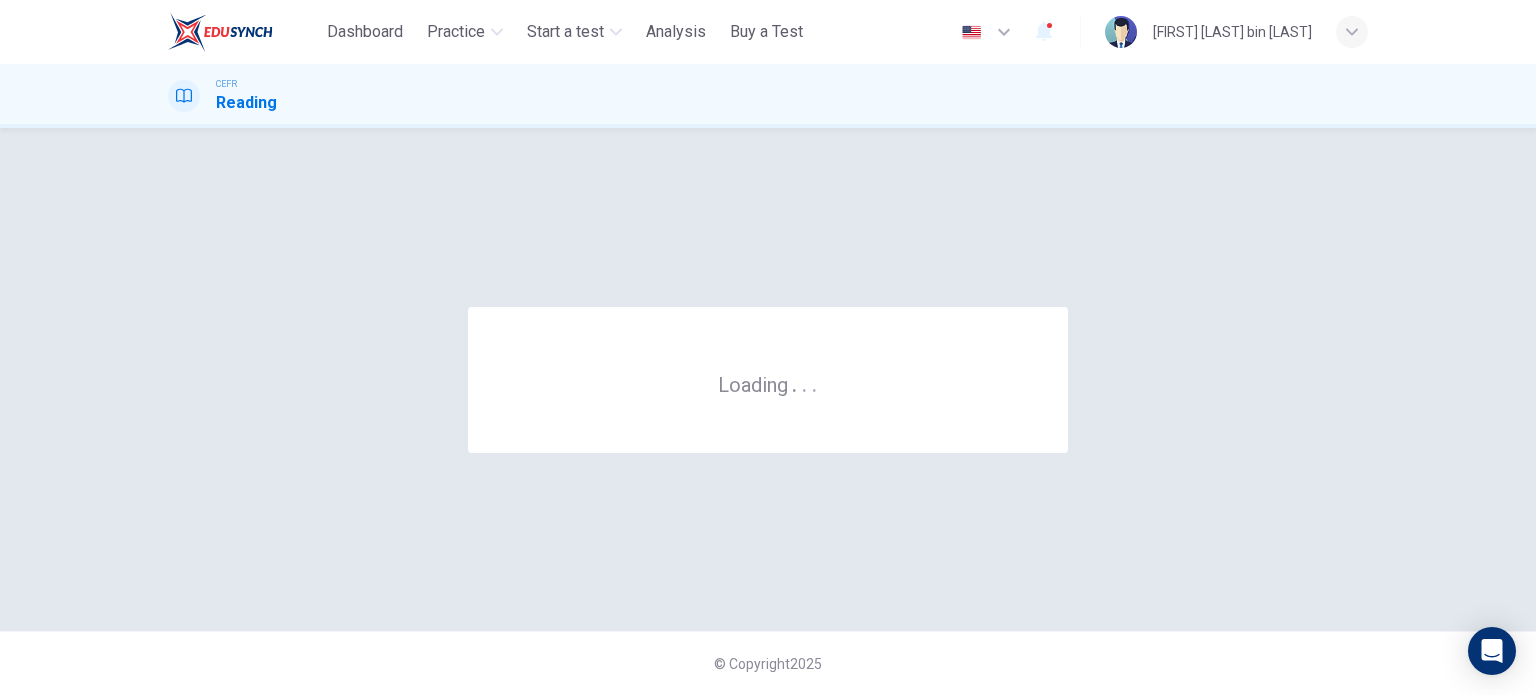 scroll, scrollTop: 0, scrollLeft: 0, axis: both 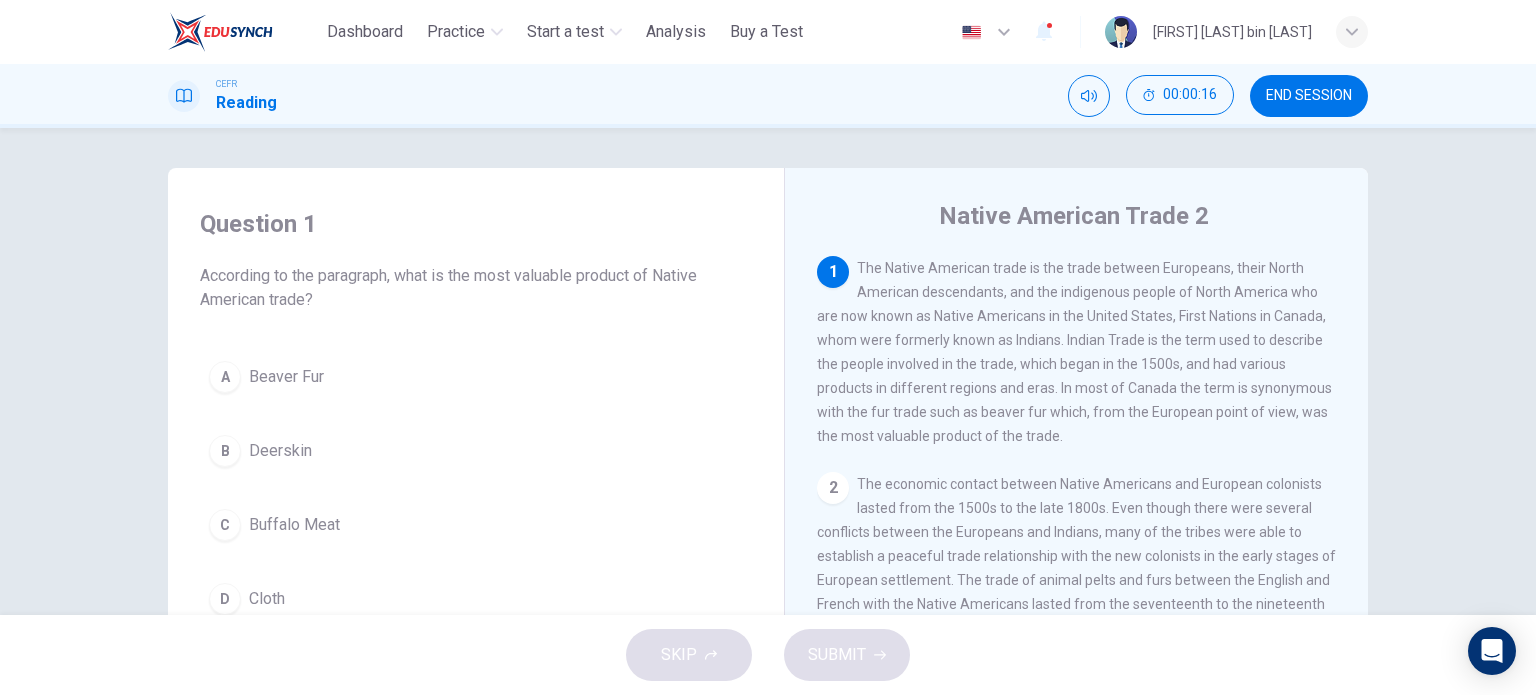 click on "A Beaver Fur" at bounding box center (476, 377) 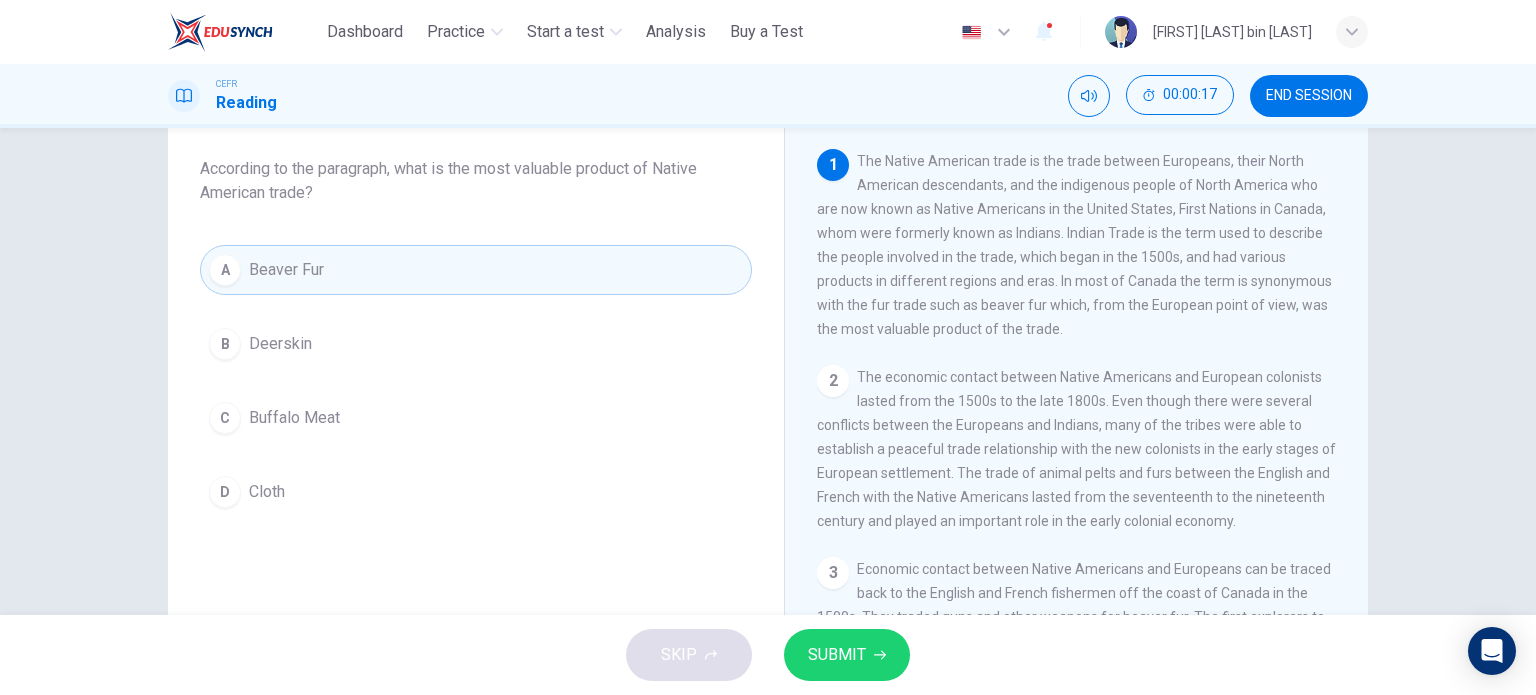 scroll, scrollTop: 100, scrollLeft: 0, axis: vertical 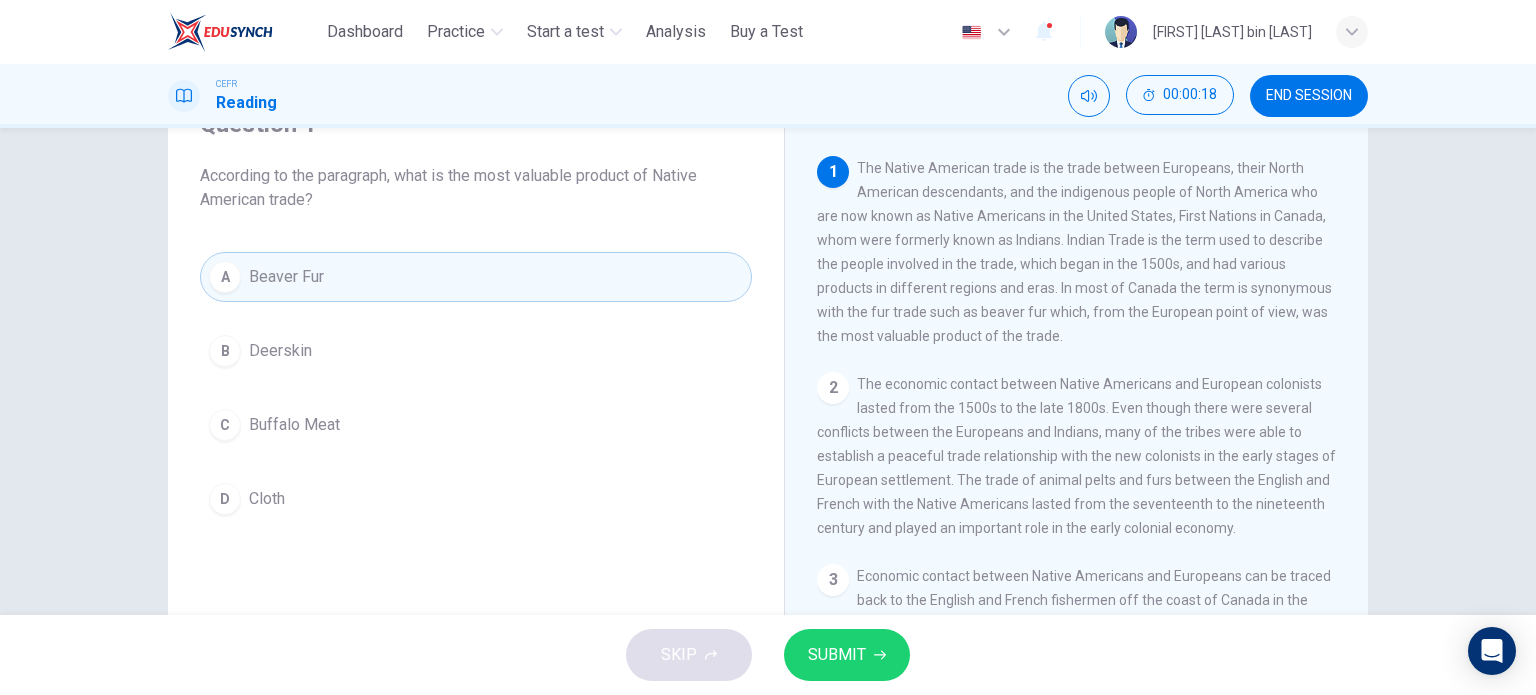 click on "SUBMIT" at bounding box center (847, 655) 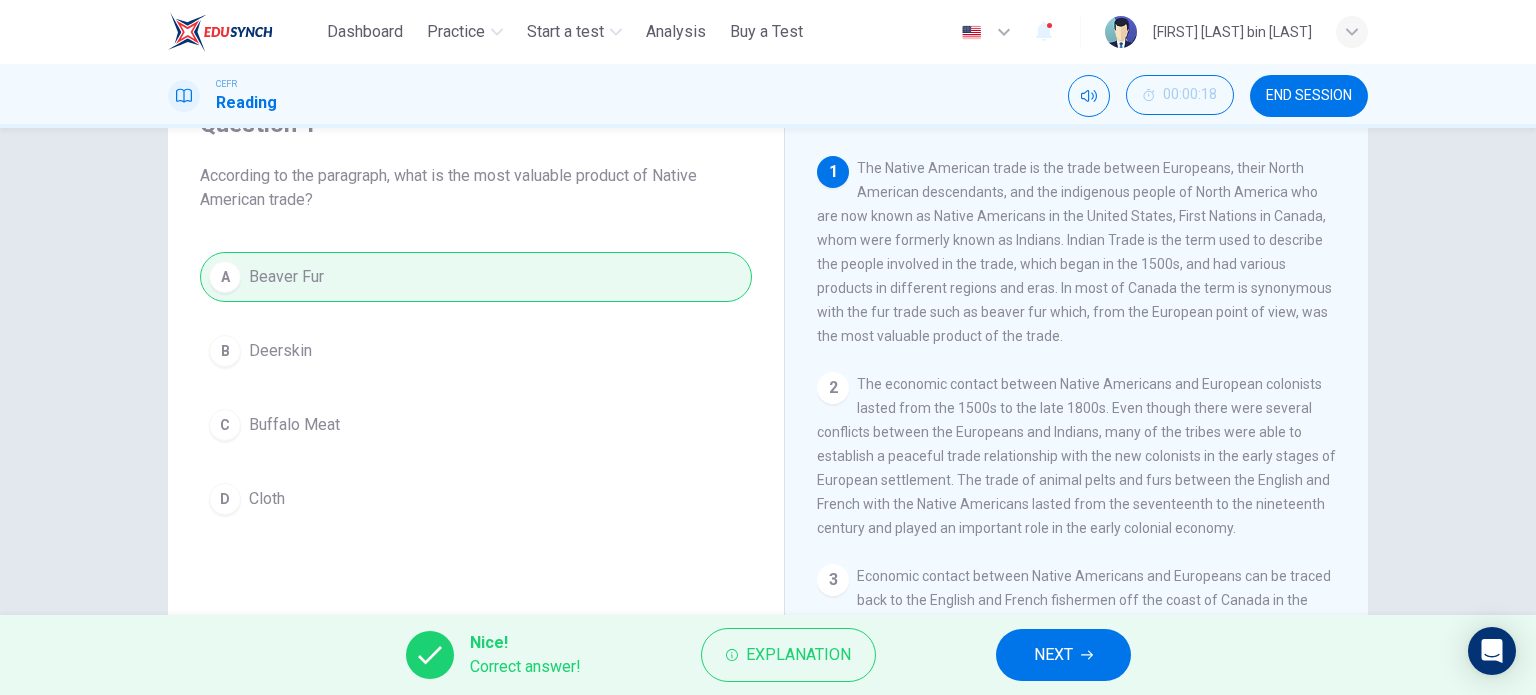 click on "NEXT" at bounding box center (1063, 655) 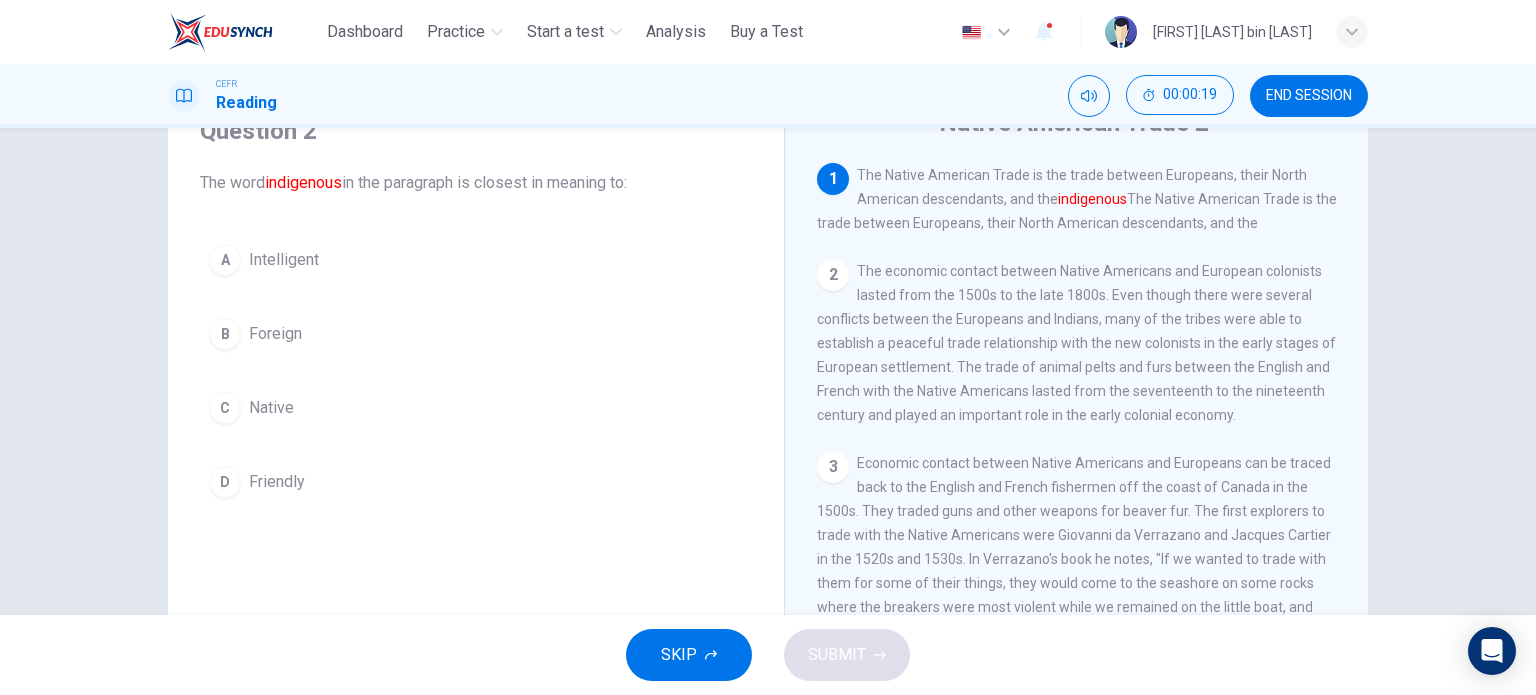 scroll, scrollTop: 100, scrollLeft: 0, axis: vertical 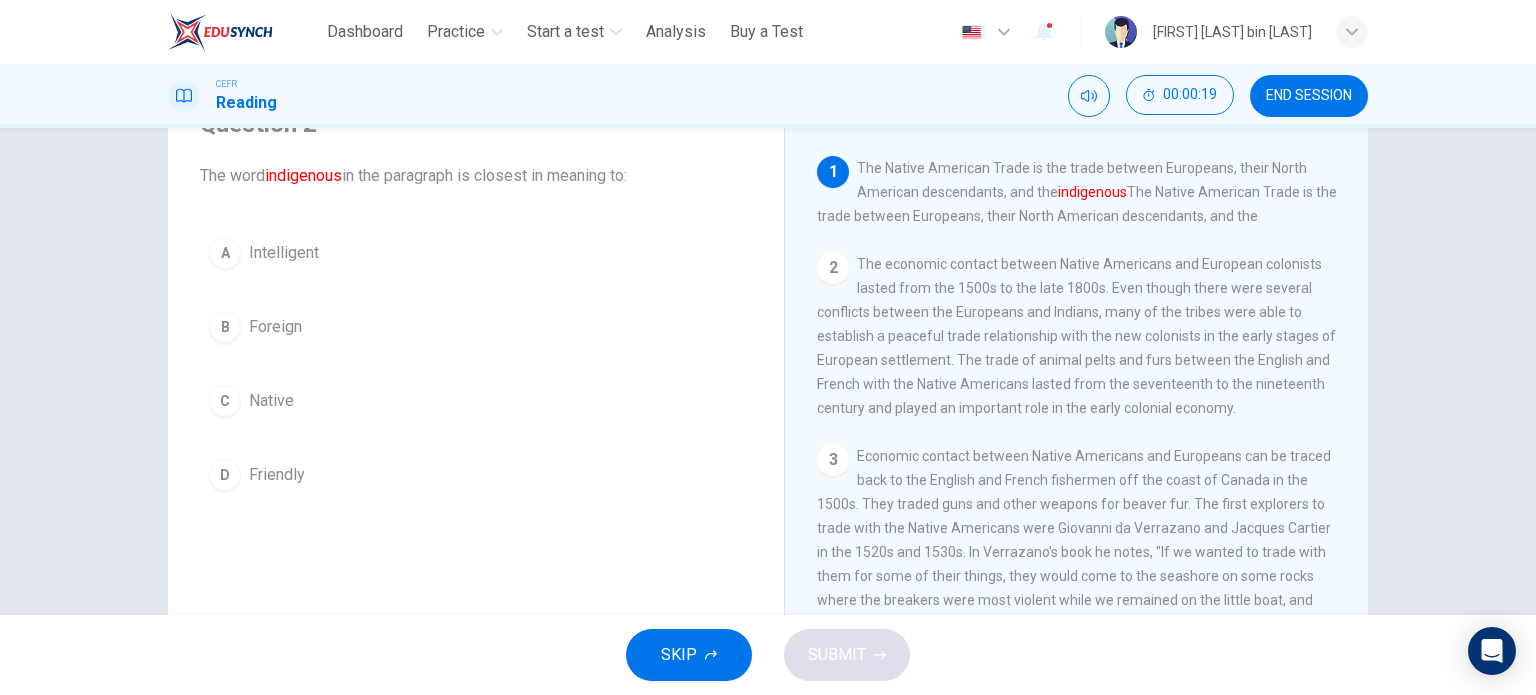 click on "C Native" at bounding box center [476, 401] 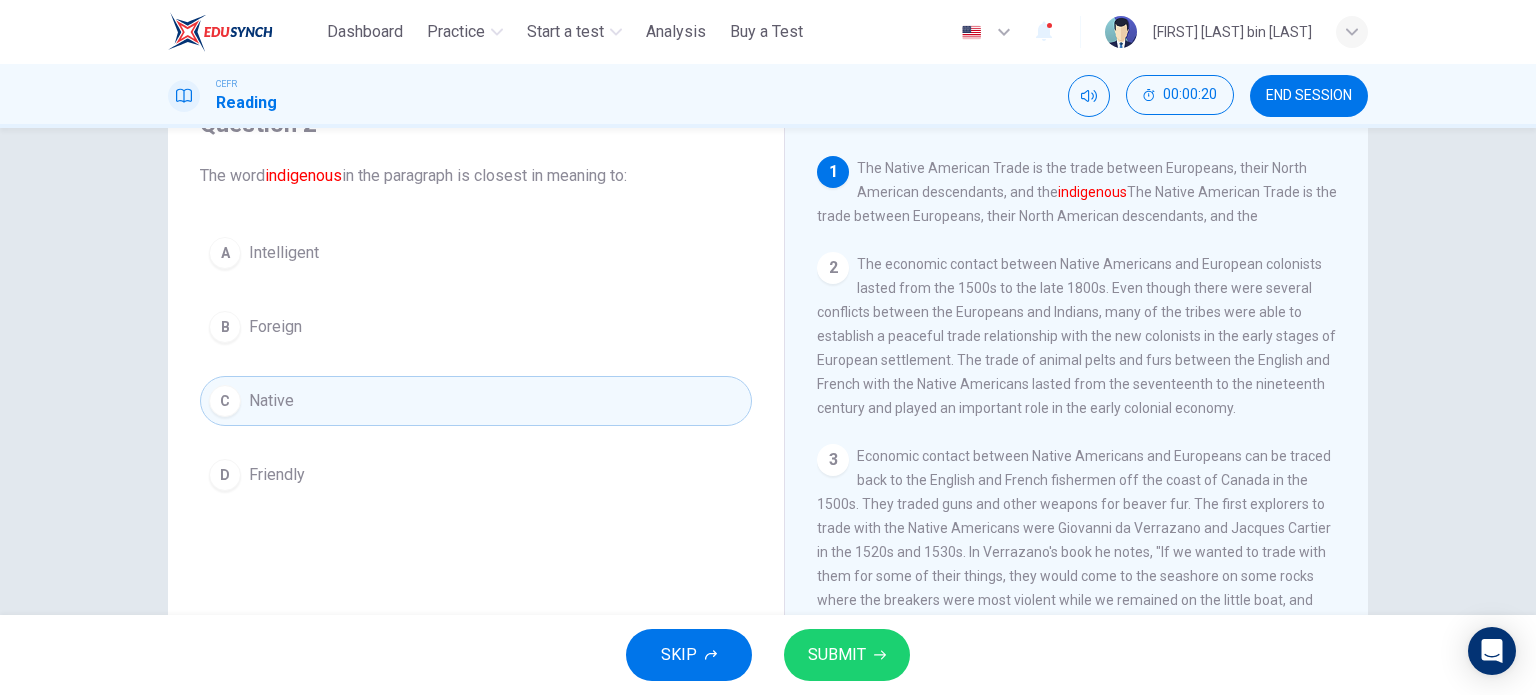 click on "SUBMIT" at bounding box center (847, 655) 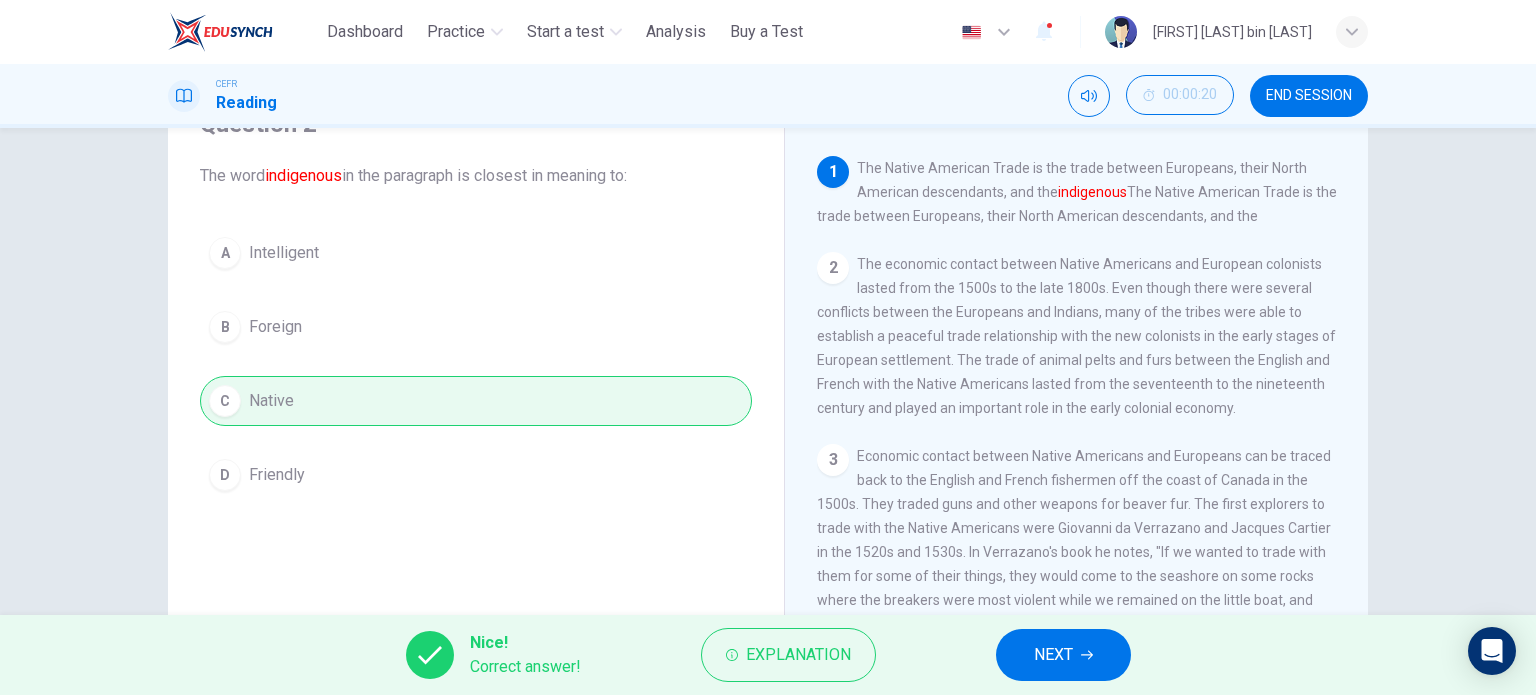 click on "NEXT" at bounding box center [1053, 655] 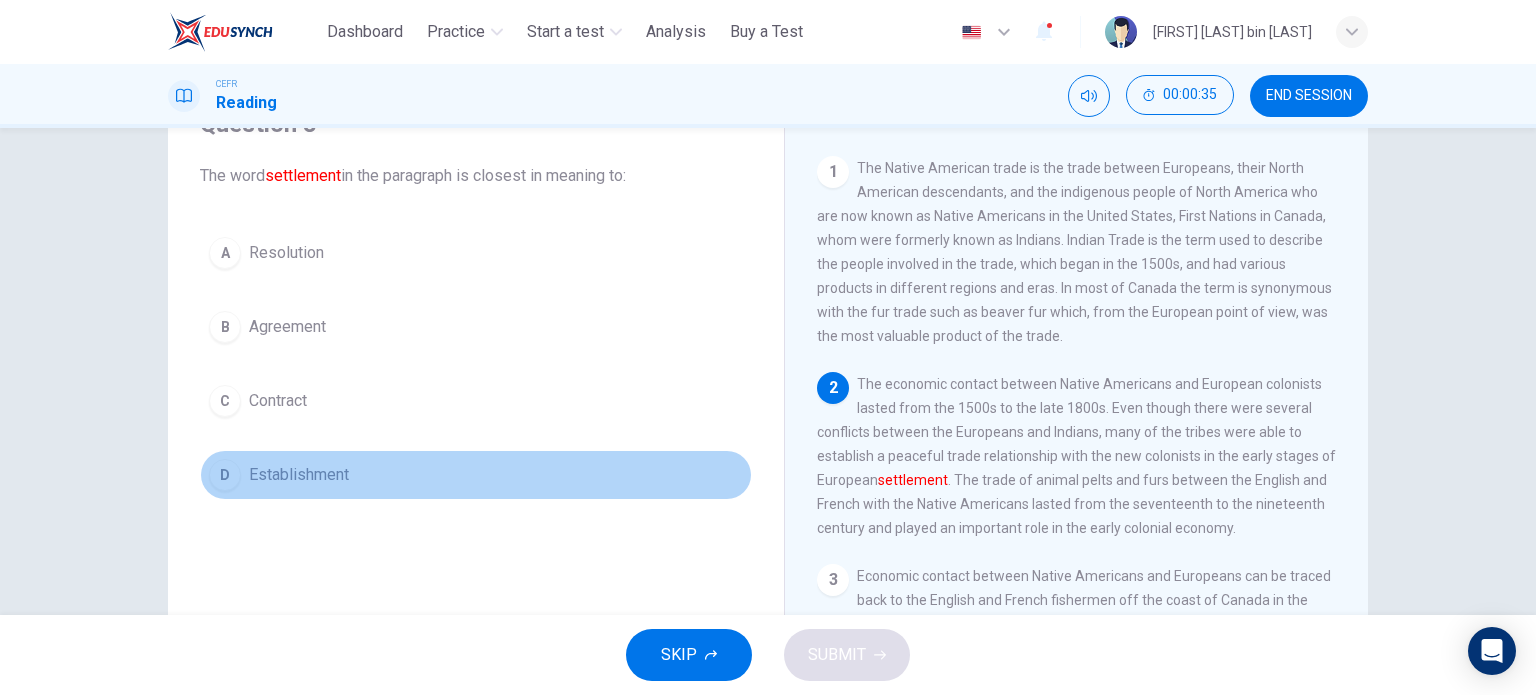 click on "Establishment" at bounding box center [286, 253] 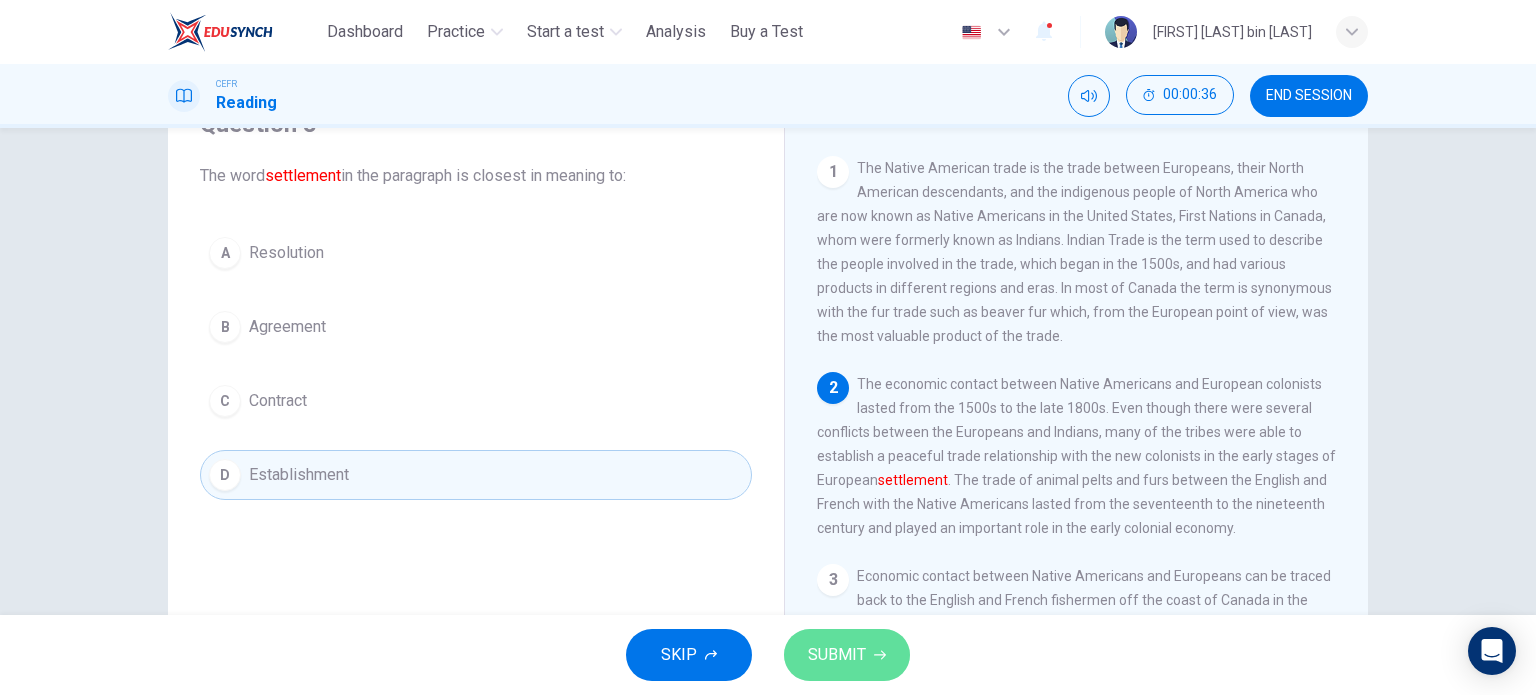 click on "SUBMIT" at bounding box center [847, 655] 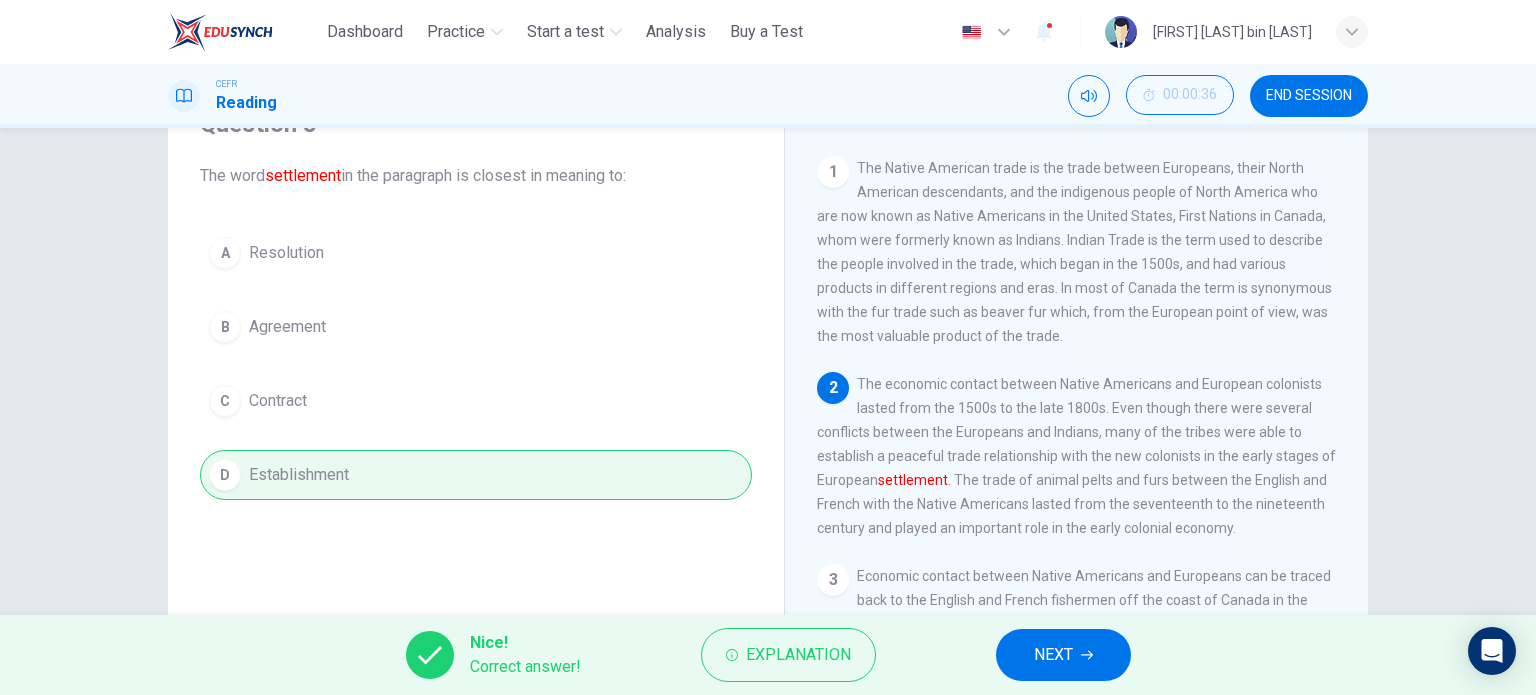 click on "NEXT" at bounding box center [1053, 655] 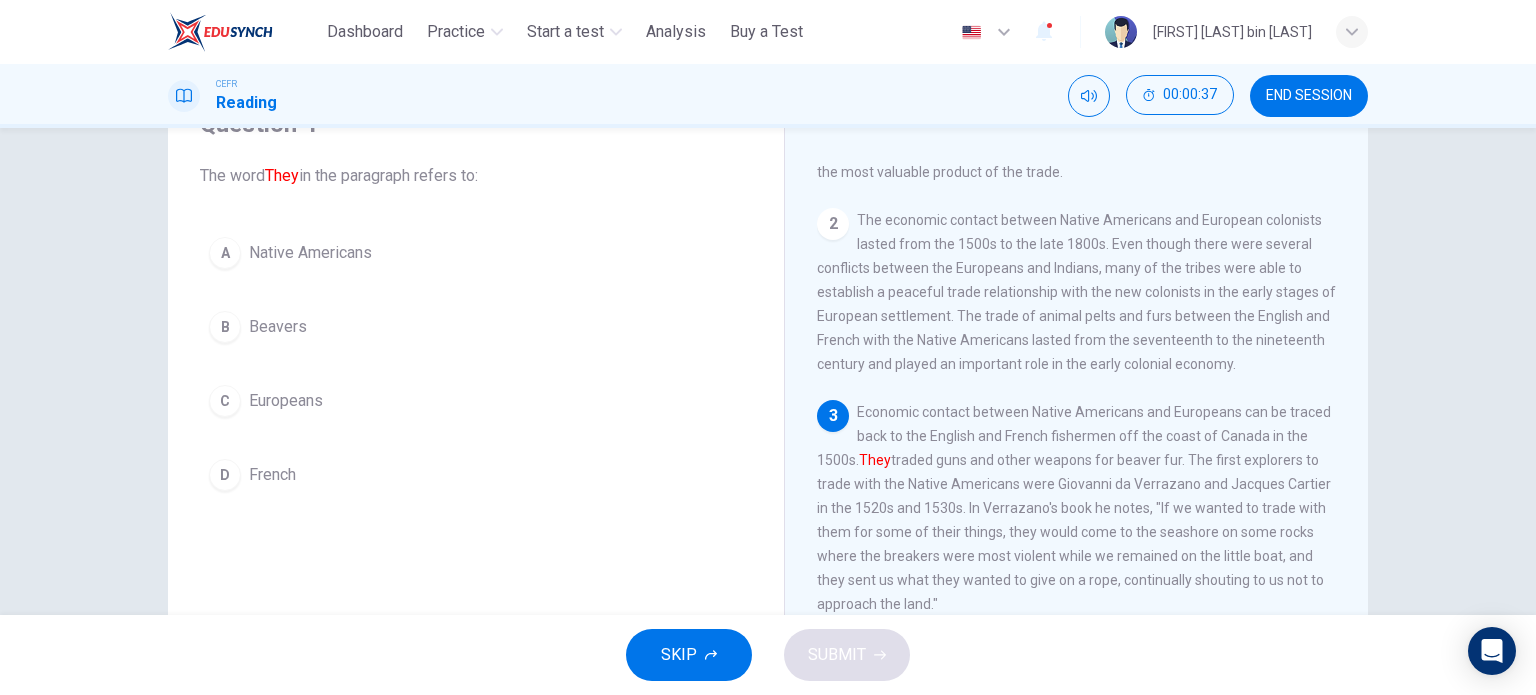 scroll, scrollTop: 200, scrollLeft: 0, axis: vertical 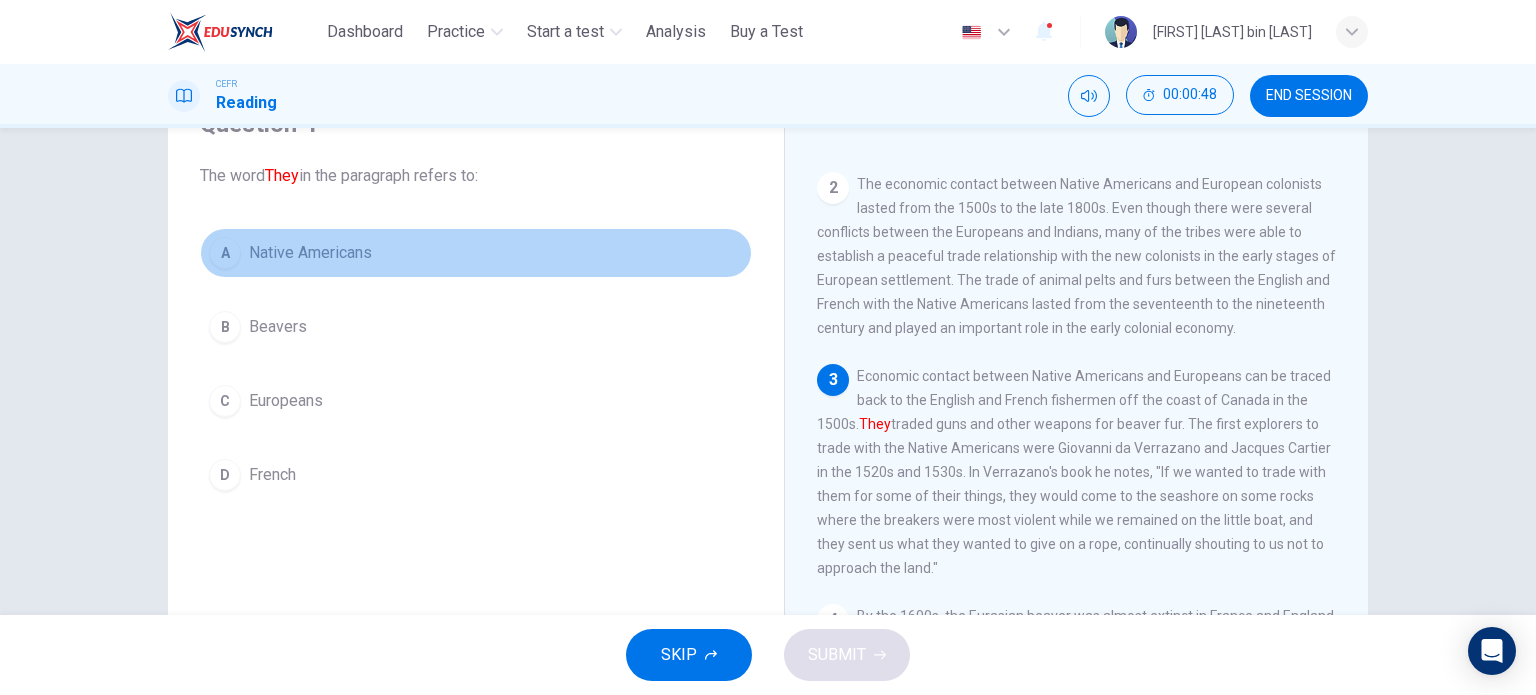 click on "Native Americans" at bounding box center (279, 253) 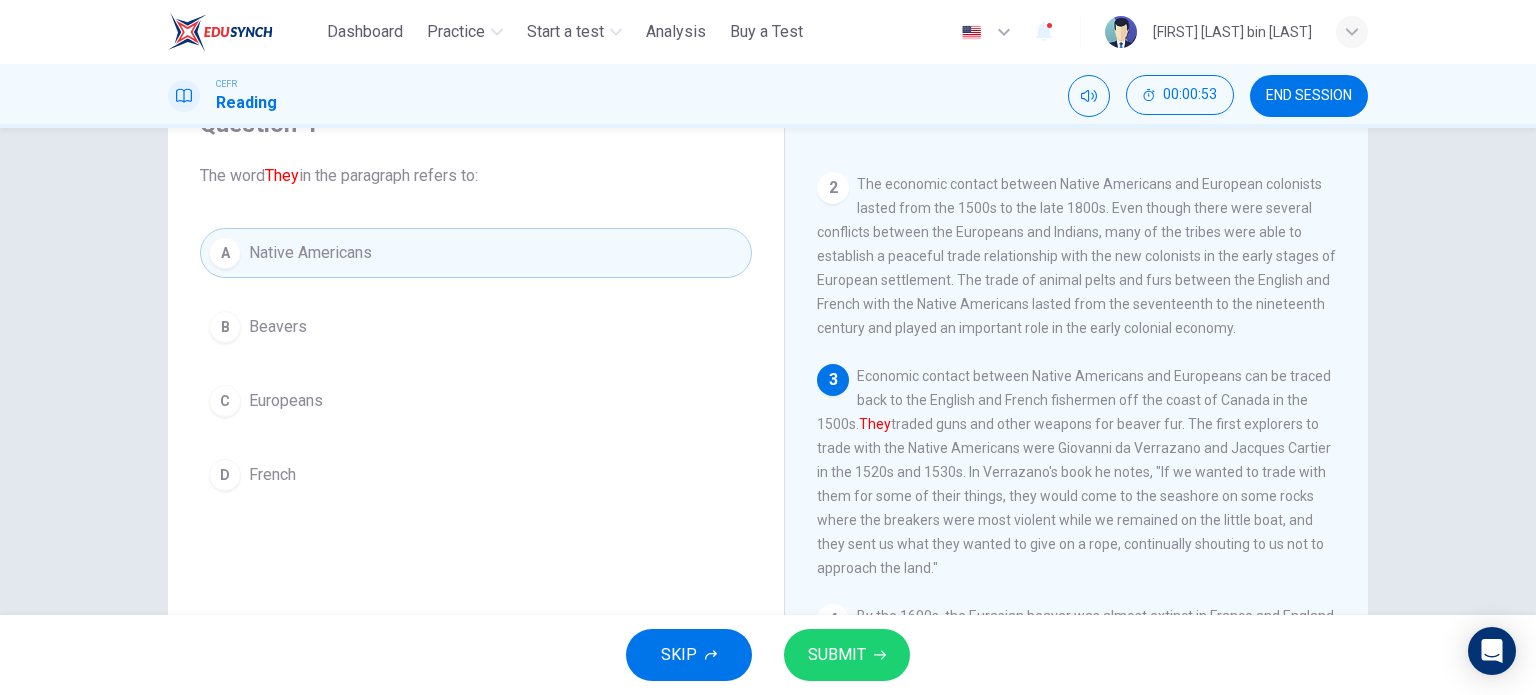 click on "SUBMIT" at bounding box center [847, 655] 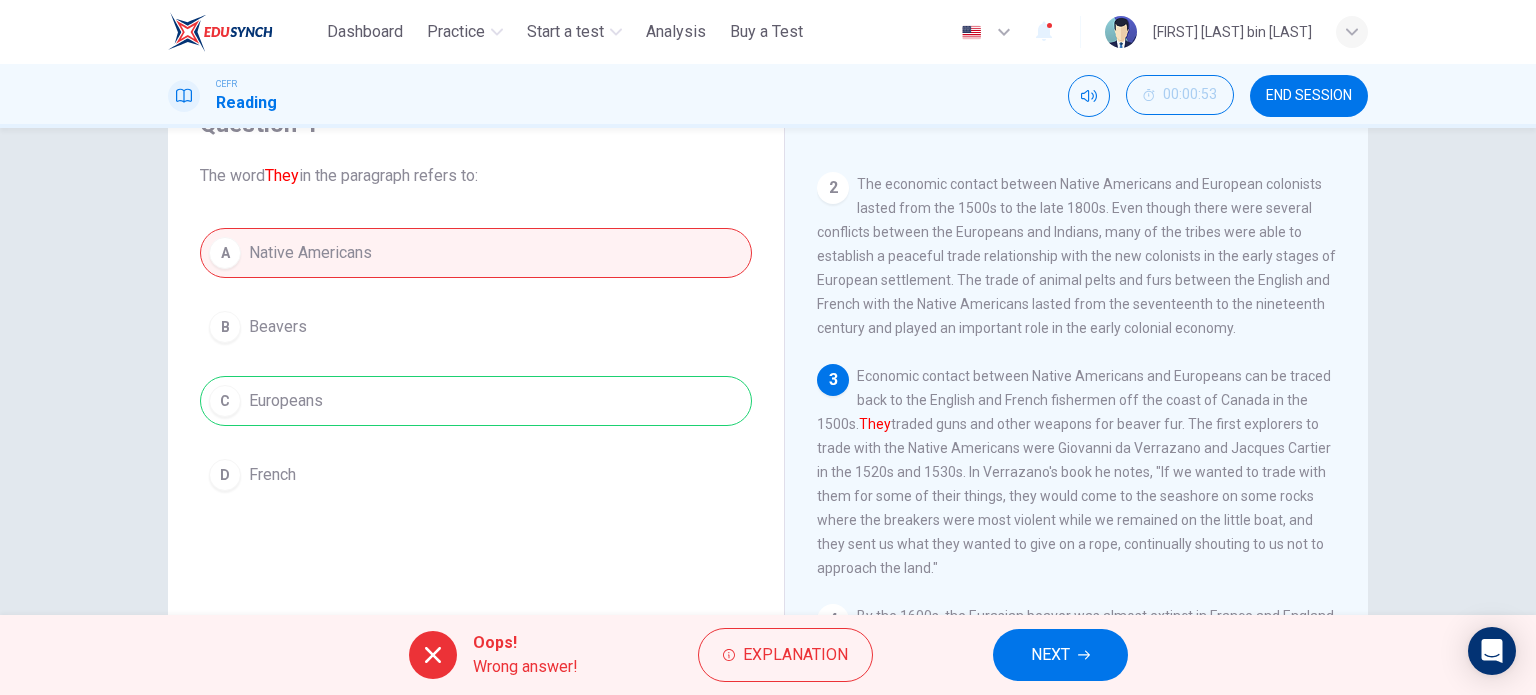click on "END SESSION" at bounding box center [1309, 96] 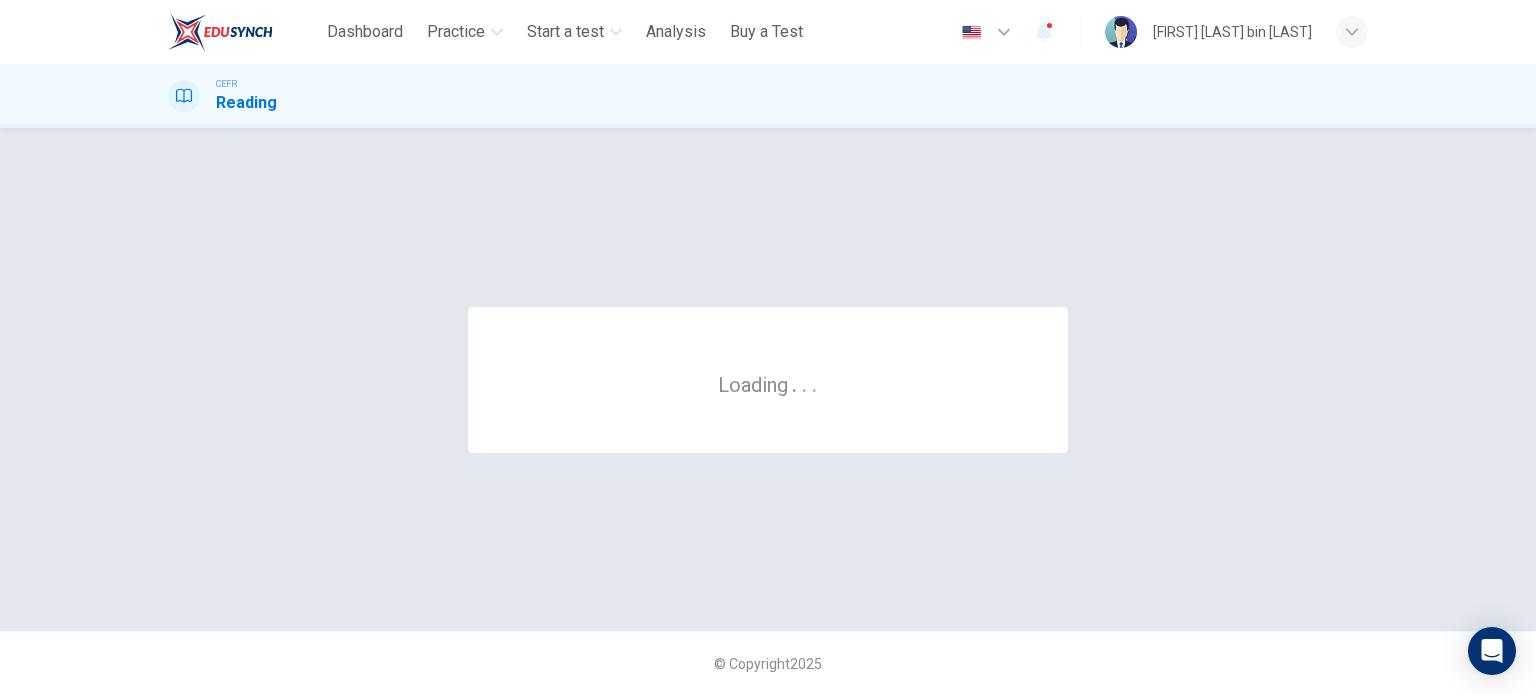 scroll, scrollTop: 0, scrollLeft: 0, axis: both 